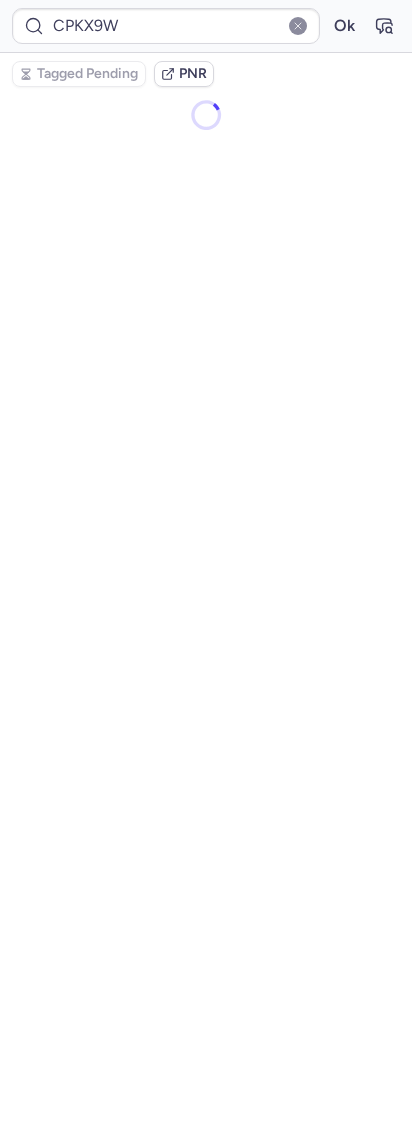 scroll, scrollTop: 0, scrollLeft: 0, axis: both 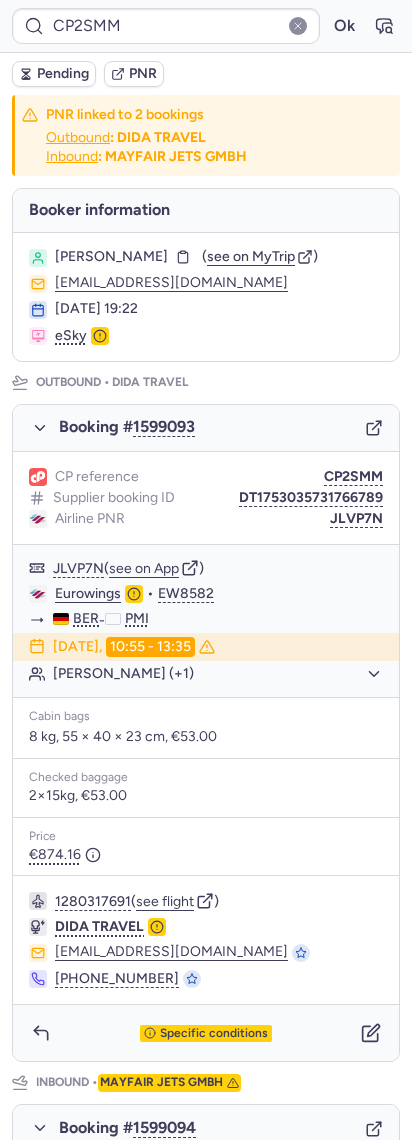 type on "CPRU73" 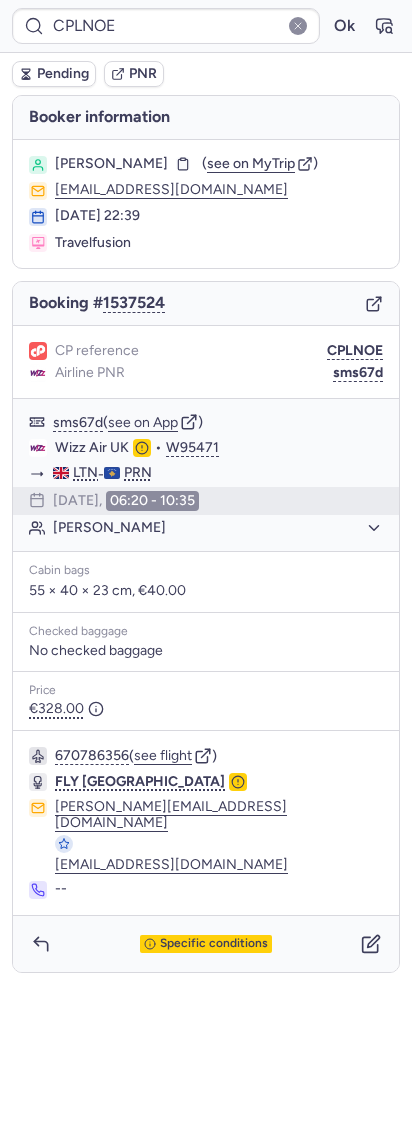 type on "CPX6CD" 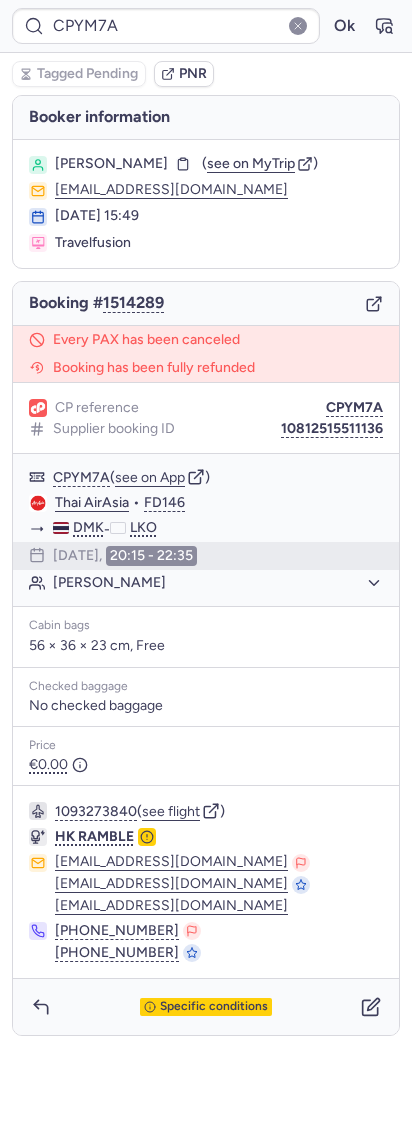 type on "CPBKNV" 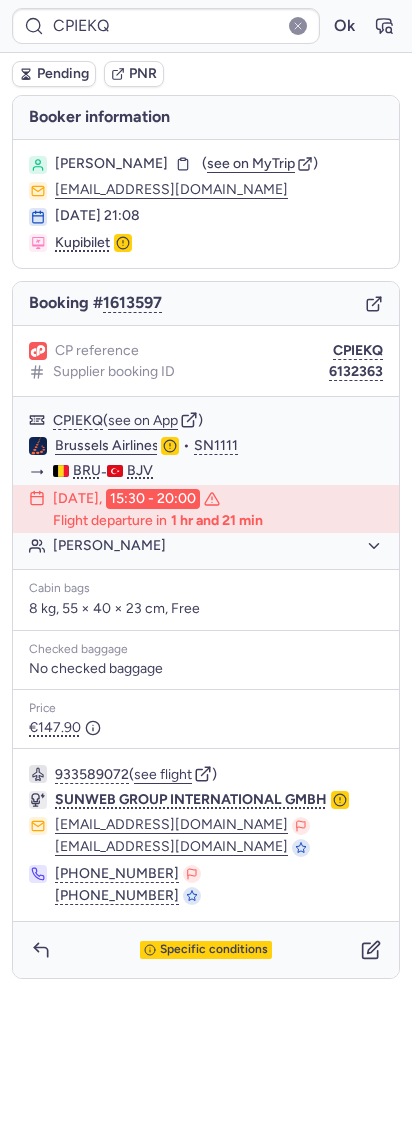 click on "Specific conditions" at bounding box center [206, 950] 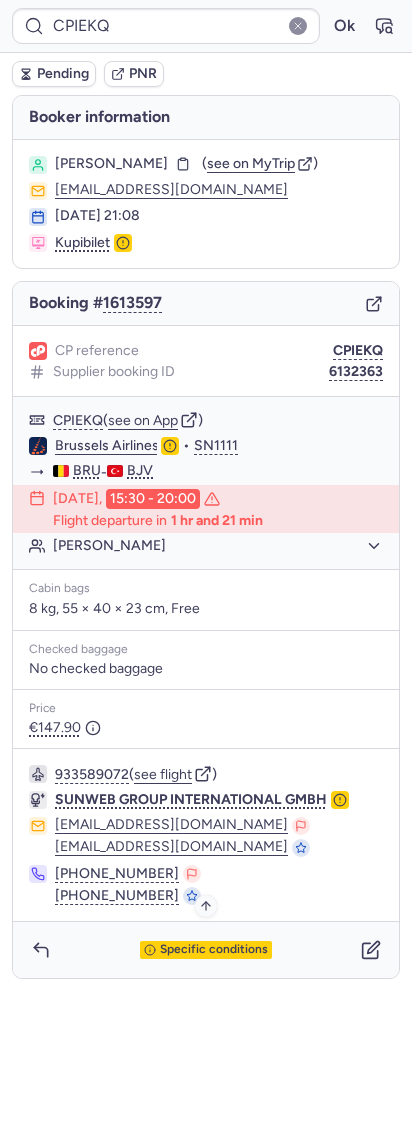 click on "Specific conditions" at bounding box center (214, 950) 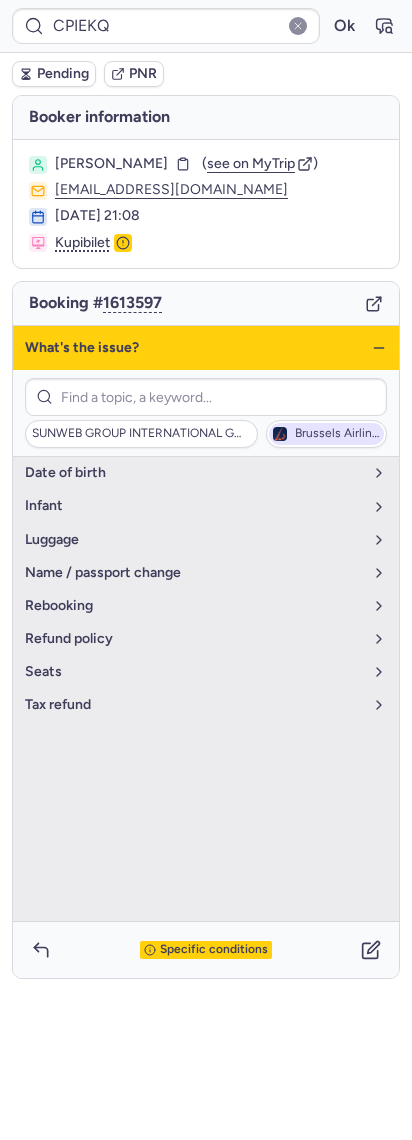 click on "Brussels Airlines" at bounding box center [337, 434] 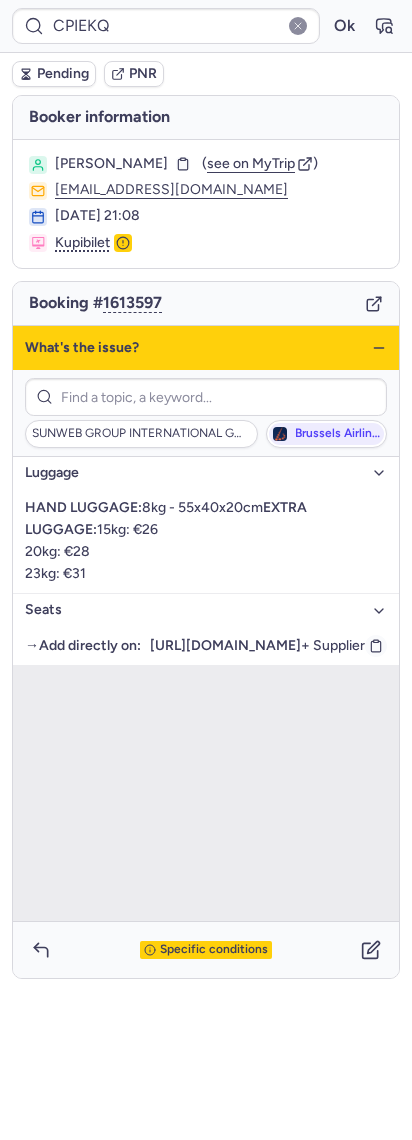 click on "https://sunweb.modifly.shop/en" at bounding box center (225, 646) 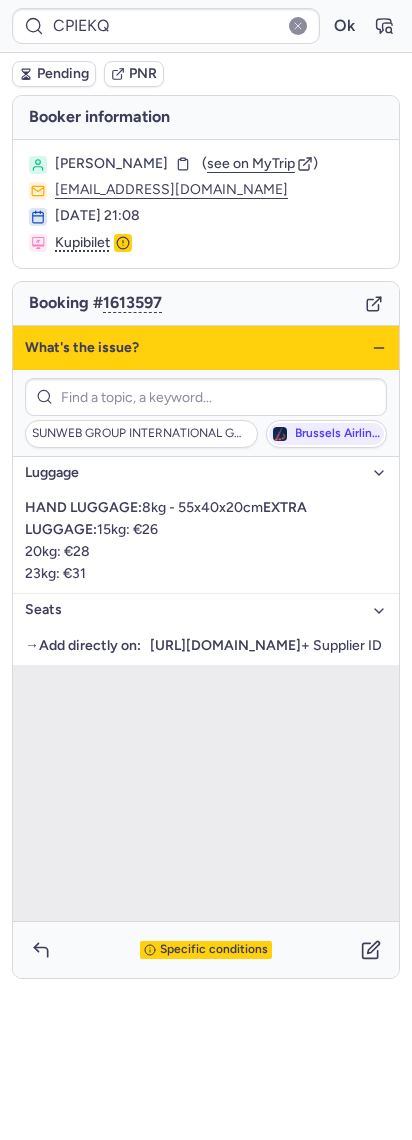 click on "Booking # 1613597" at bounding box center (206, 304) 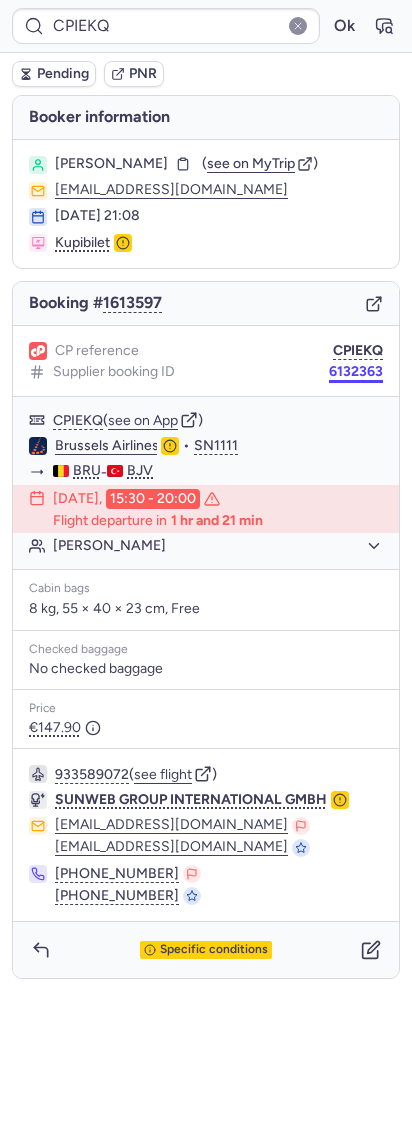 click on "6132363" at bounding box center (356, 372) 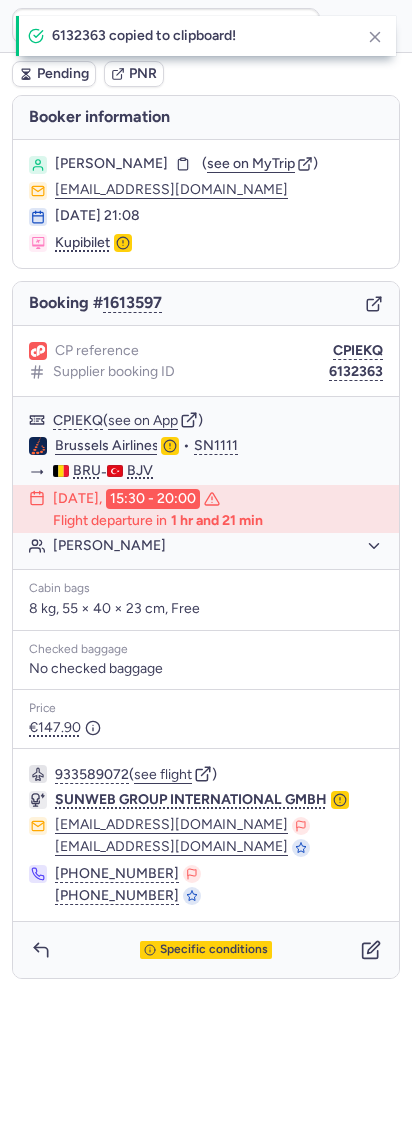 click on "Iuliia IZMAILOVA  ( see on MyTrip  )  juliefilatova@gmail.com 28 Jul 2025, 21:08 Kupibilet" at bounding box center (206, 204) 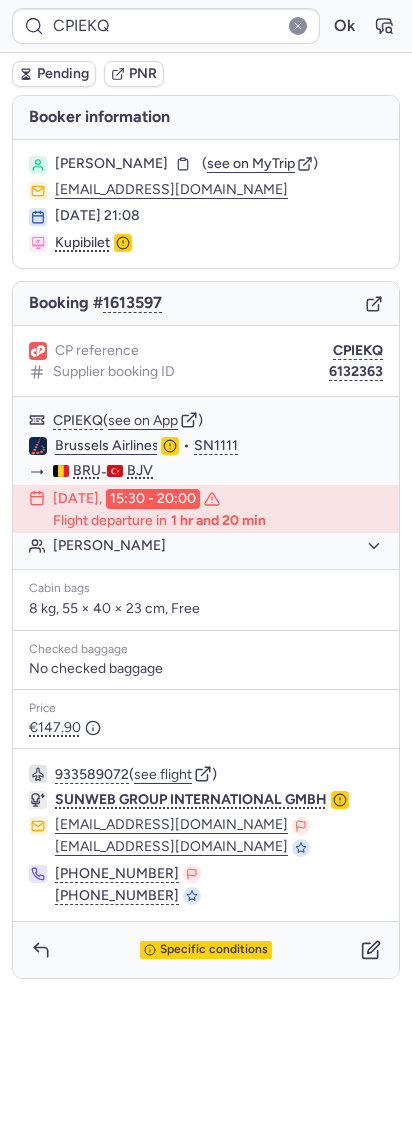 type on "CPOQGW" 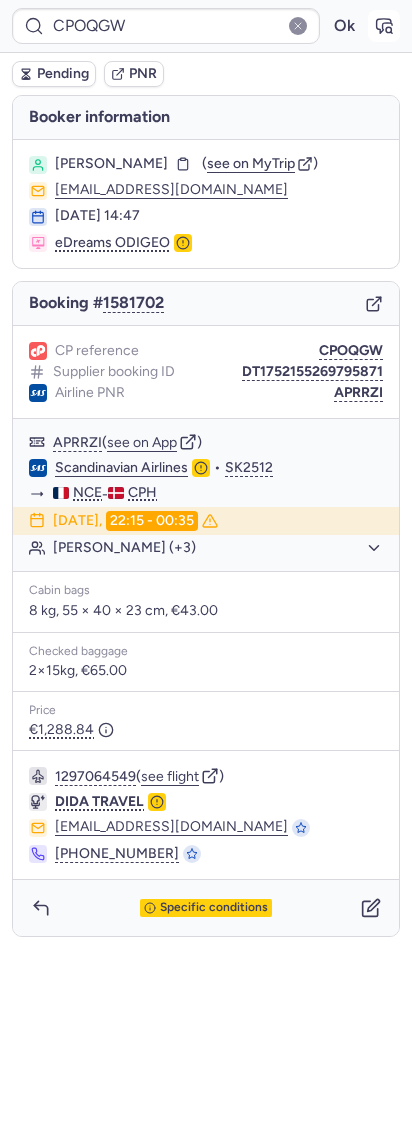 click 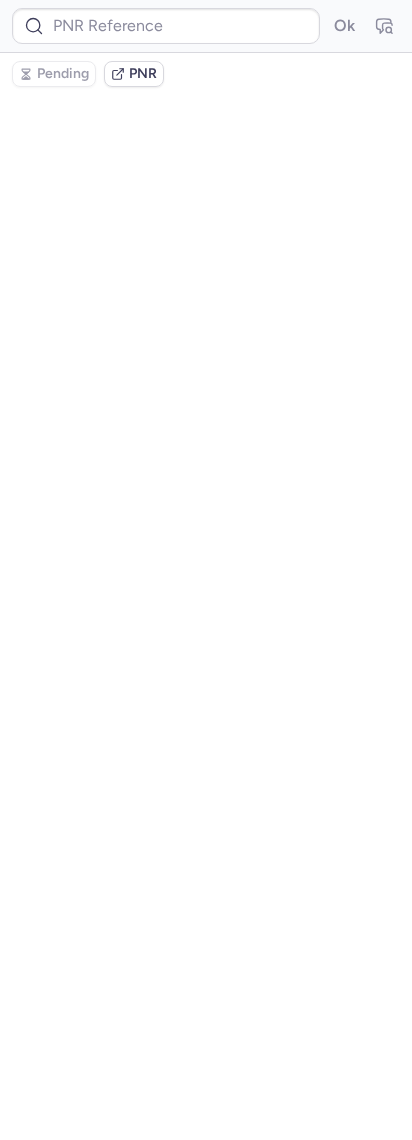 type on "CPOQGW" 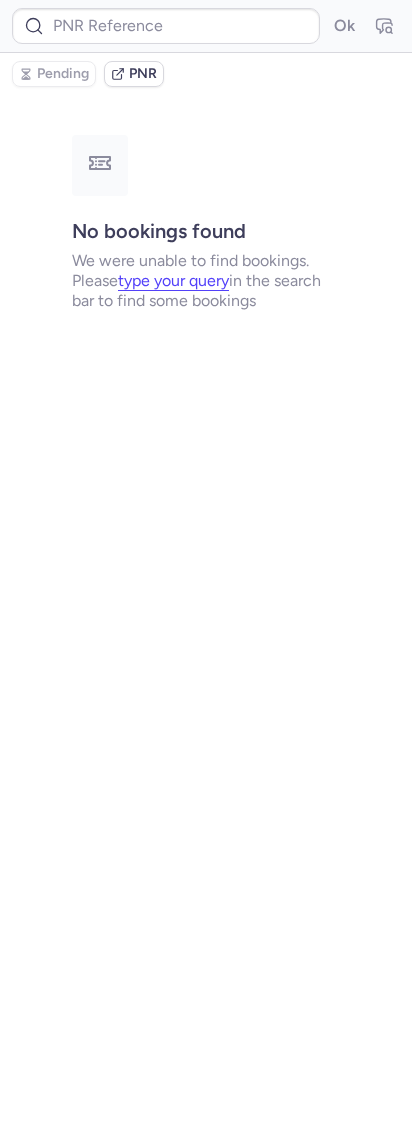type on "CPIEKQ" 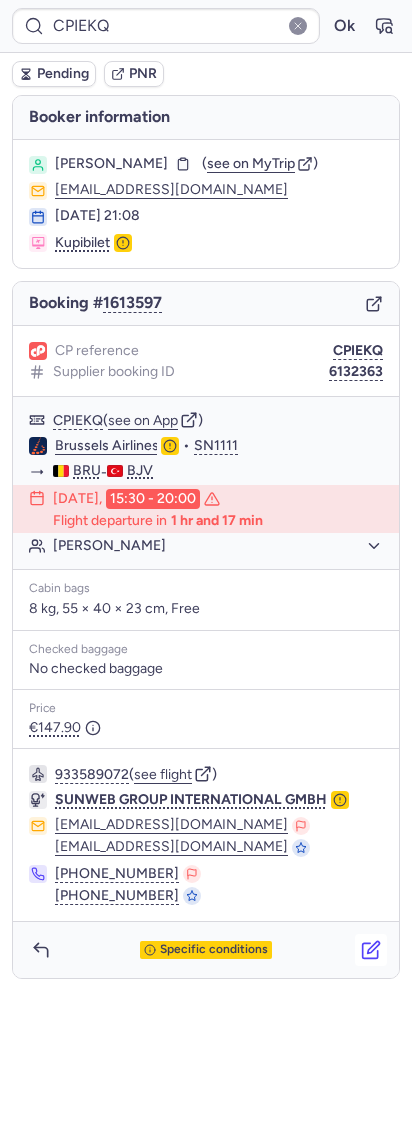 click at bounding box center [371, 950] 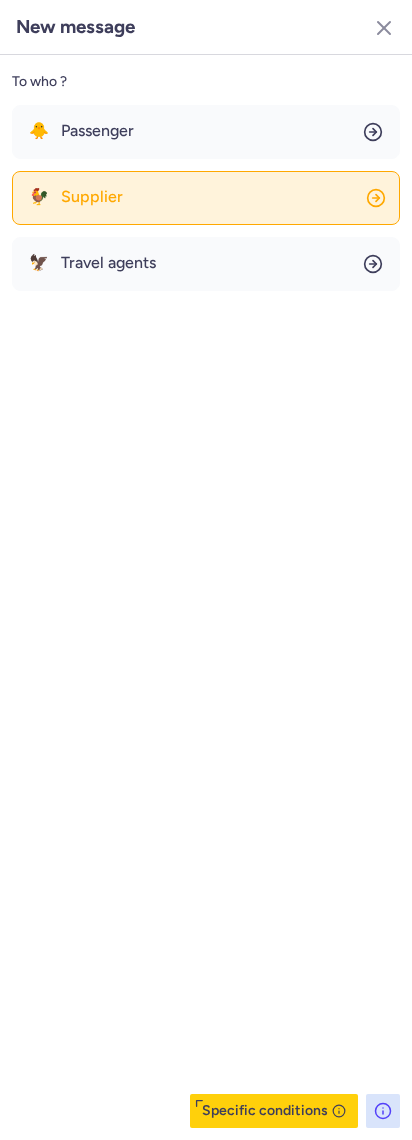 click on "🐓 Supplier" 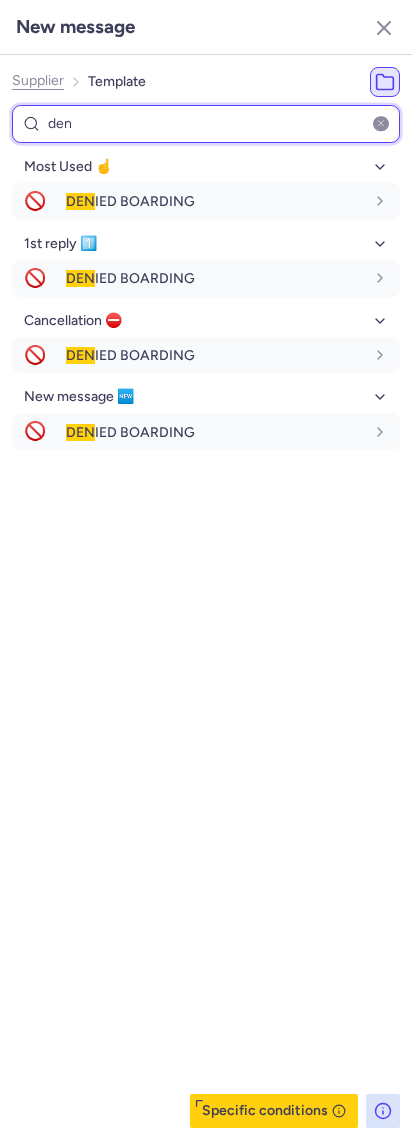 type on "den" 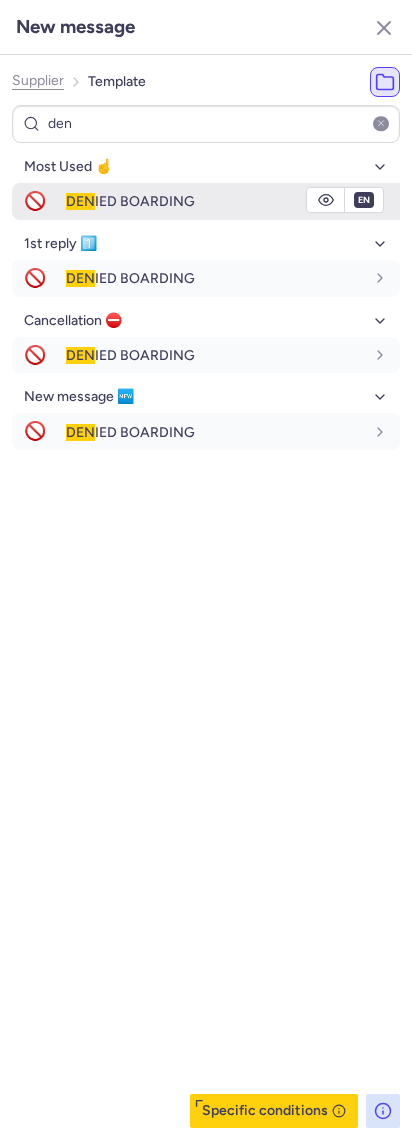 click on "DEN IED BOARDING" at bounding box center (233, 201) 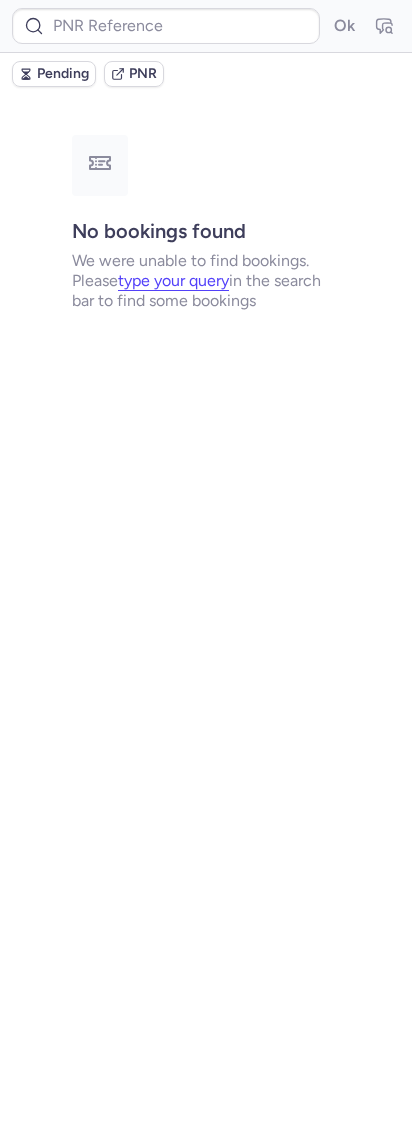 type on "CPIEKQ" 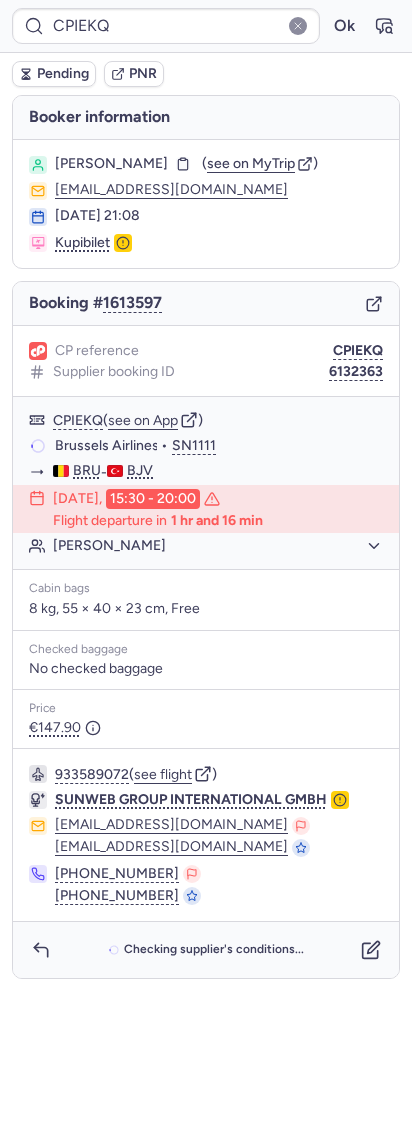 click on "Pending" at bounding box center [63, 74] 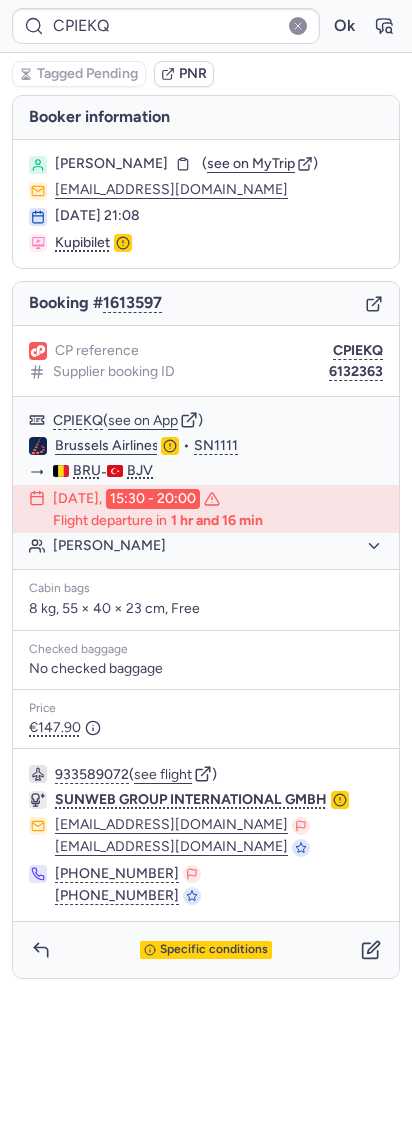 click on "[EMAIL_ADDRESS][DOMAIN_NAME]" 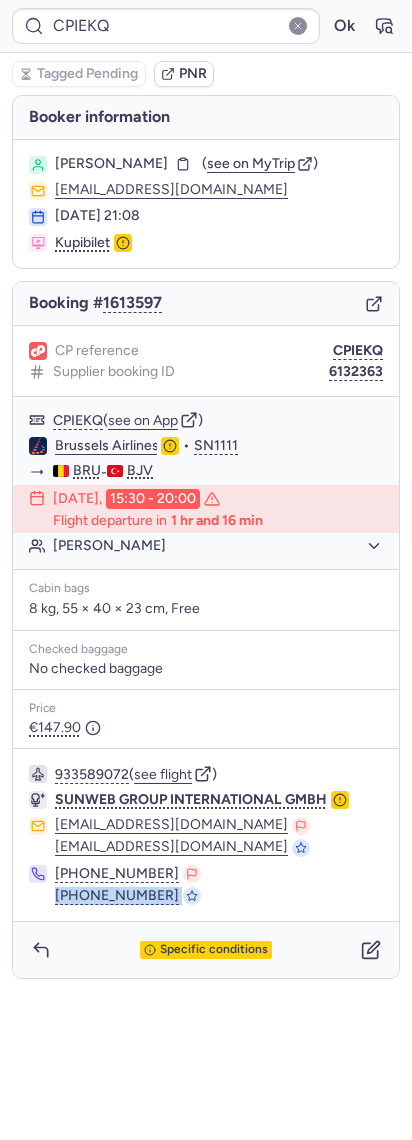drag, startPoint x: 232, startPoint y: 893, endPoint x: 32, endPoint y: 904, distance: 200.30228 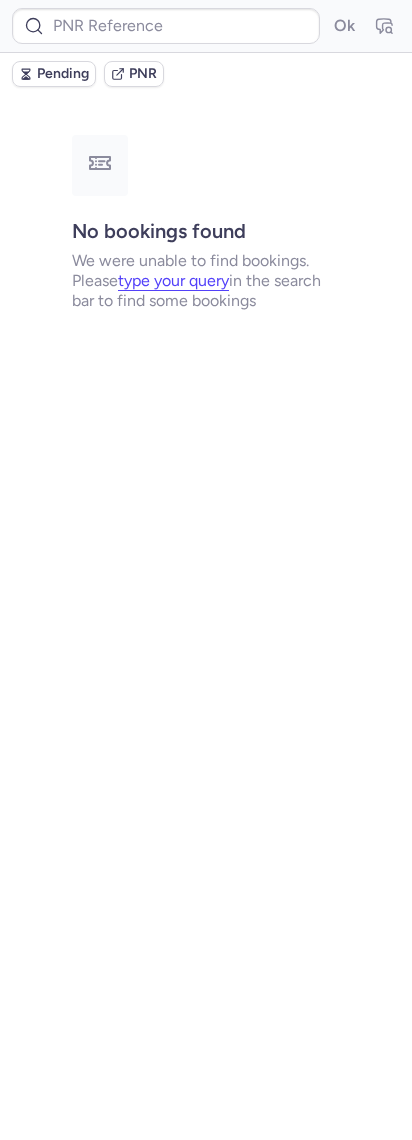 type on "CPIEKQ" 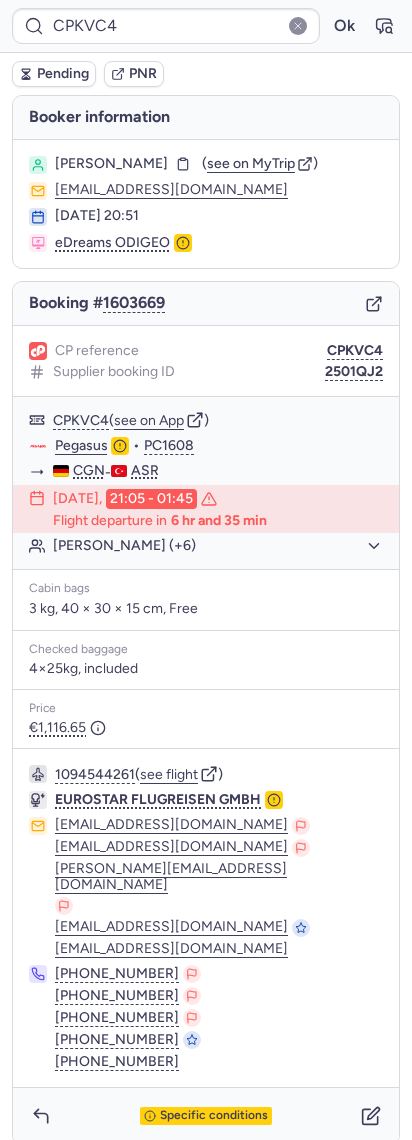 type on "CPIEKQ" 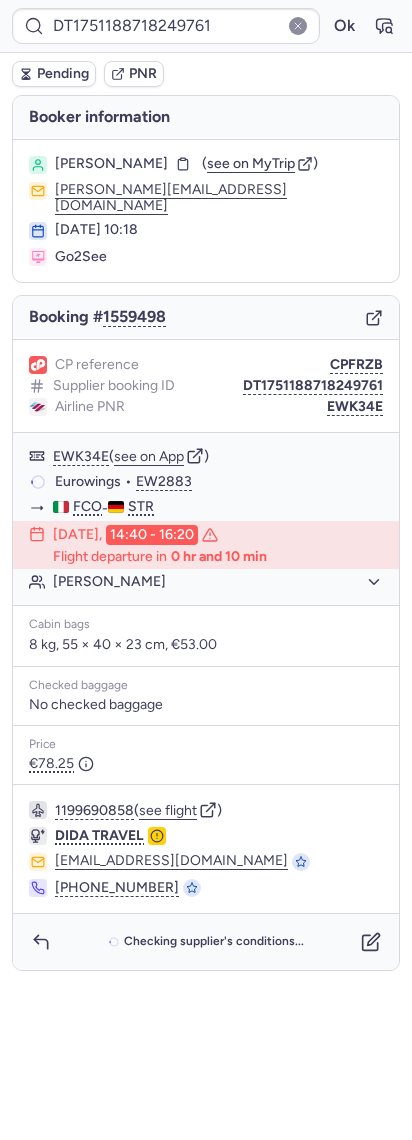 click on "1199690858  ( see flight )" at bounding box center [219, 810] 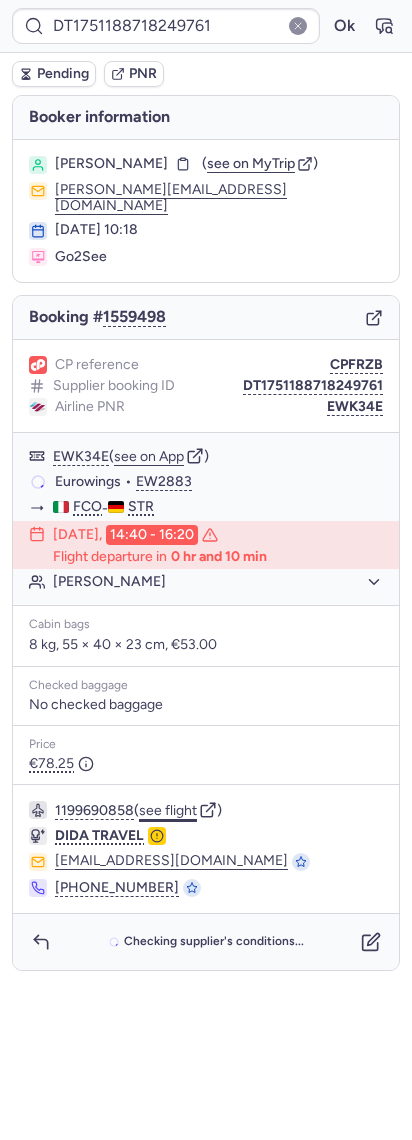 click on "see flight" 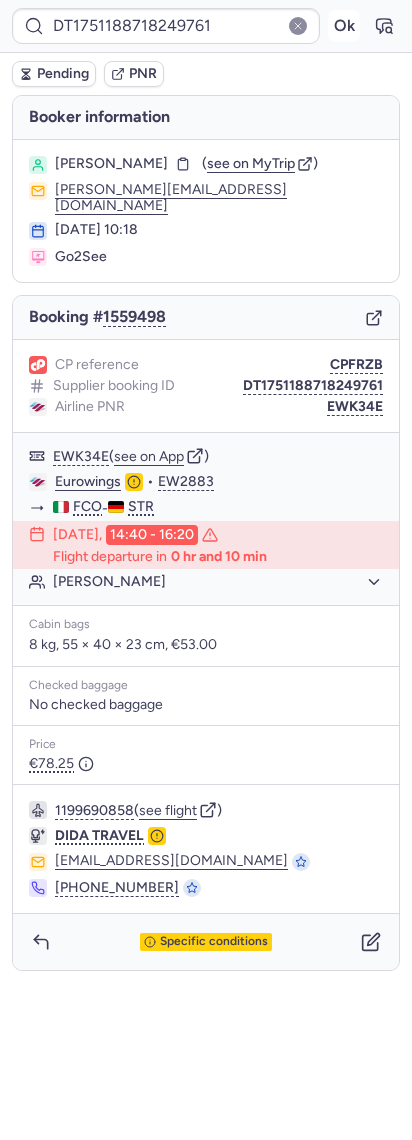 click on "Ok" at bounding box center [344, 26] 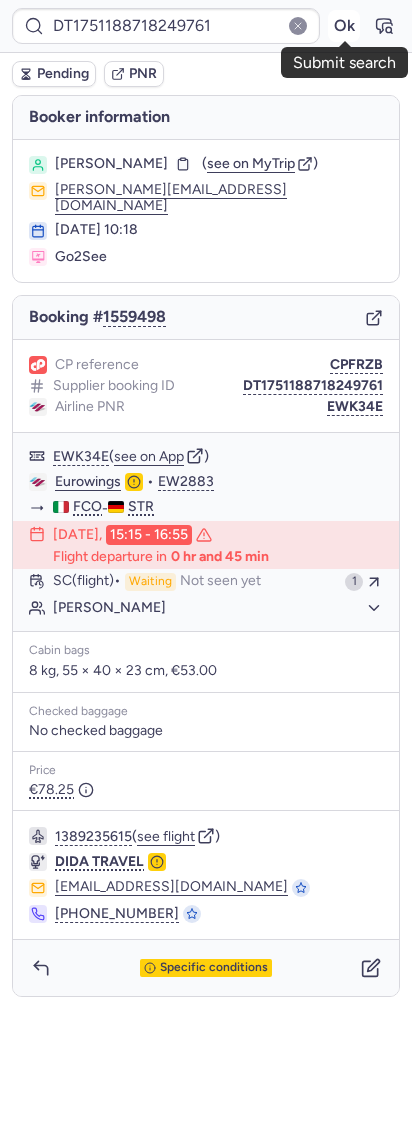 click on "Ok" at bounding box center (344, 26) 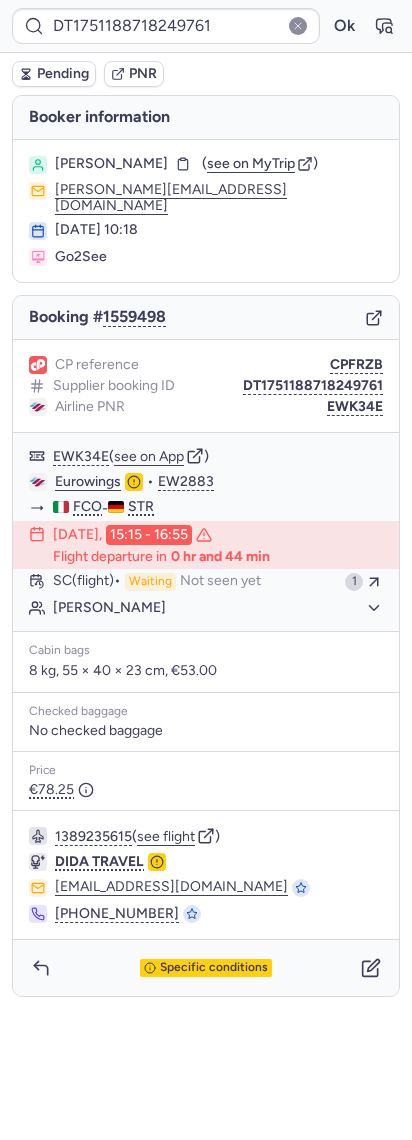 type on "CPIEKQ" 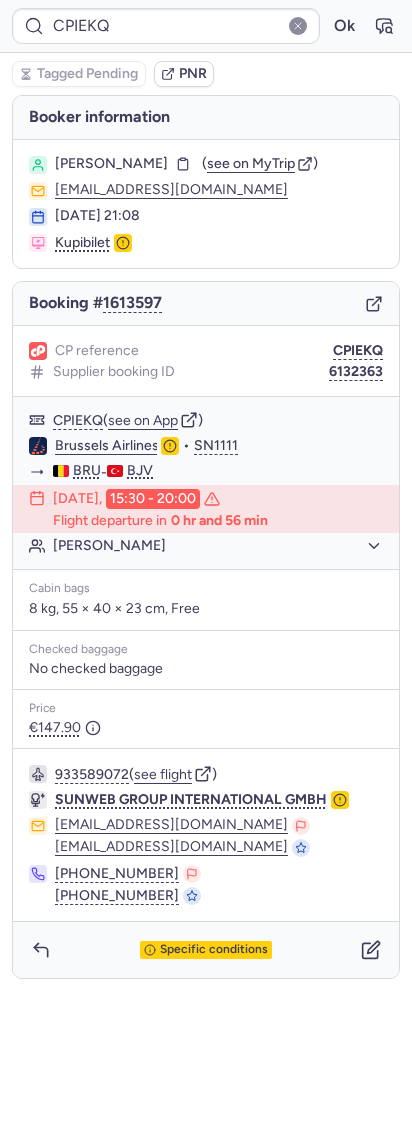 type on "CPNTUW" 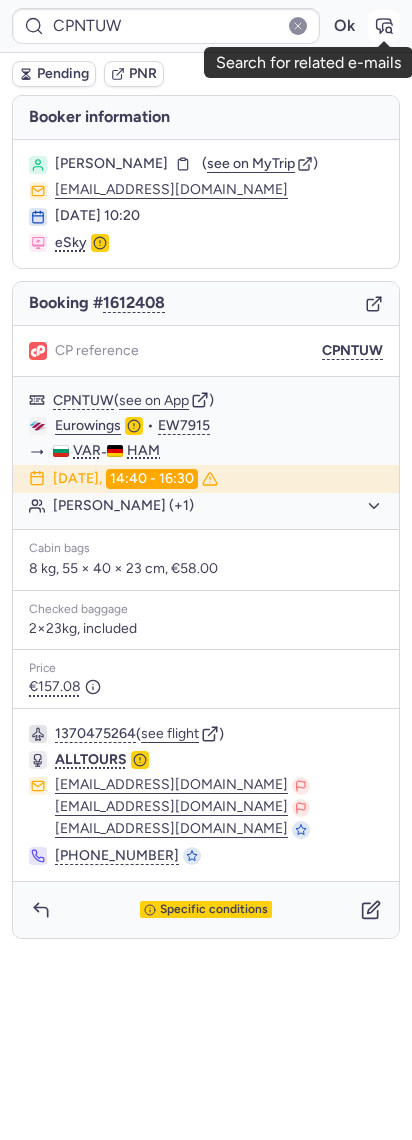 click 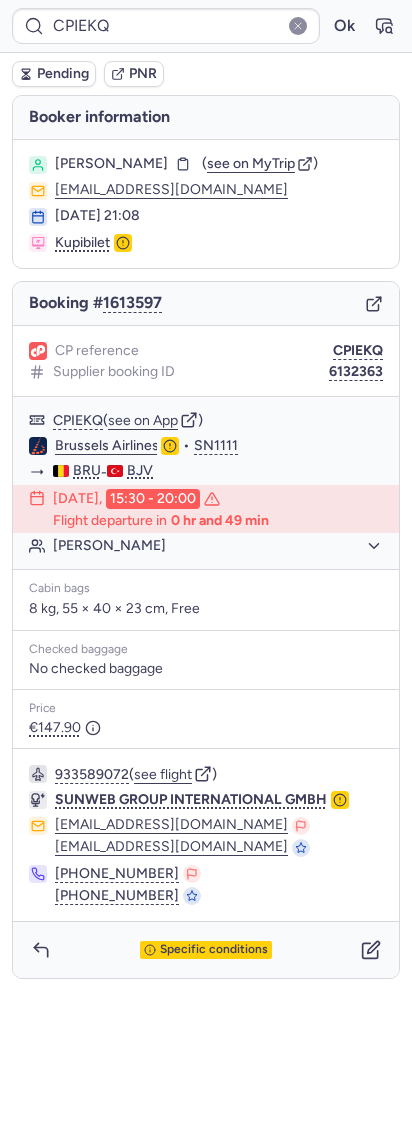 type on "CPNTUW" 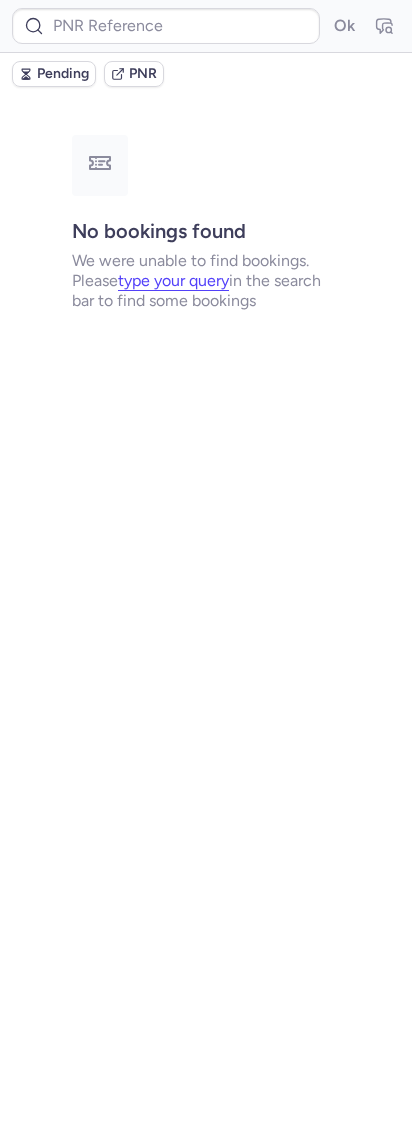 type on "CPIEKQ" 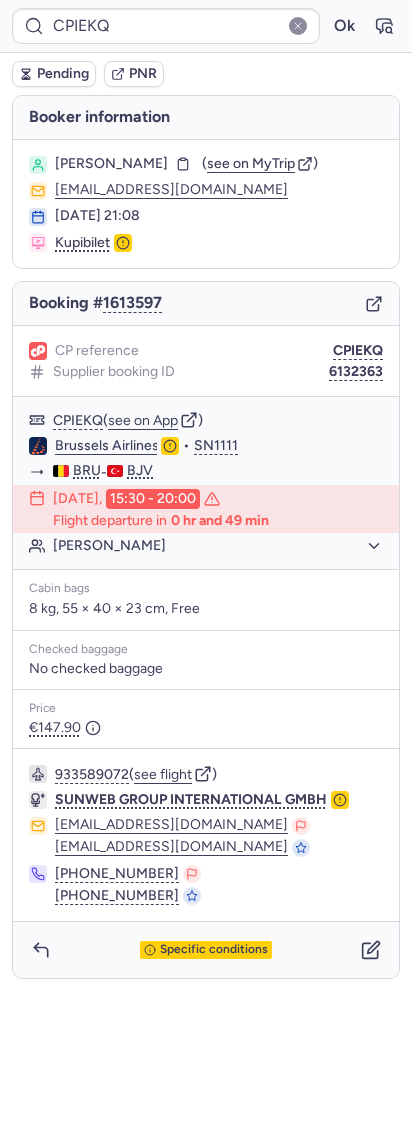 click on "Pending" at bounding box center (63, 74) 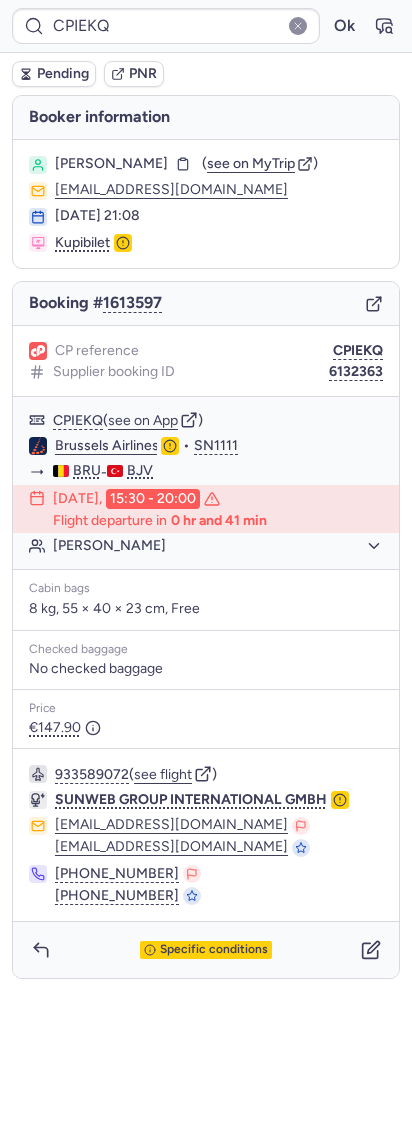 click on "Pending" at bounding box center (63, 74) 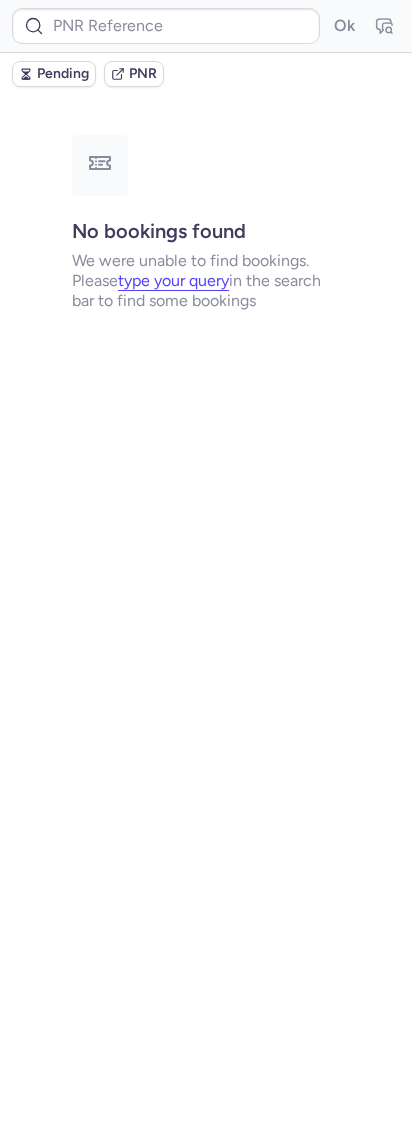 type on "CPIEKQ" 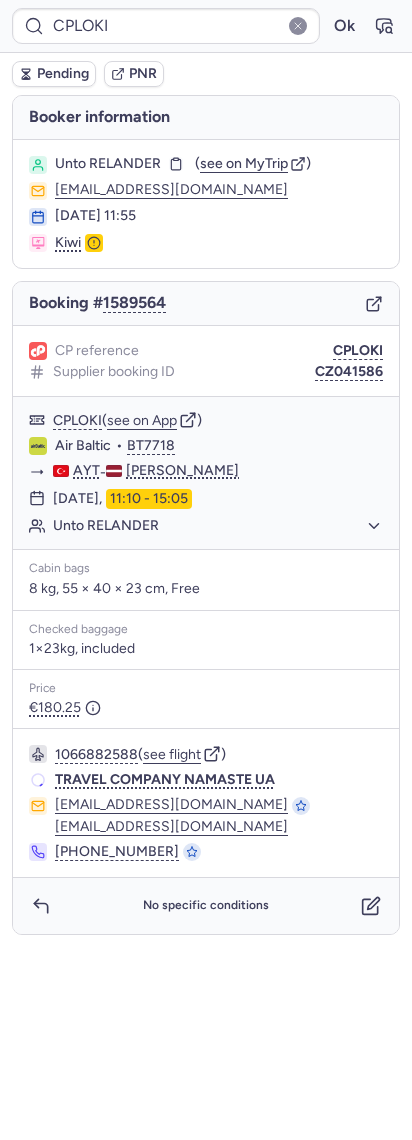 type on "CPQPRY" 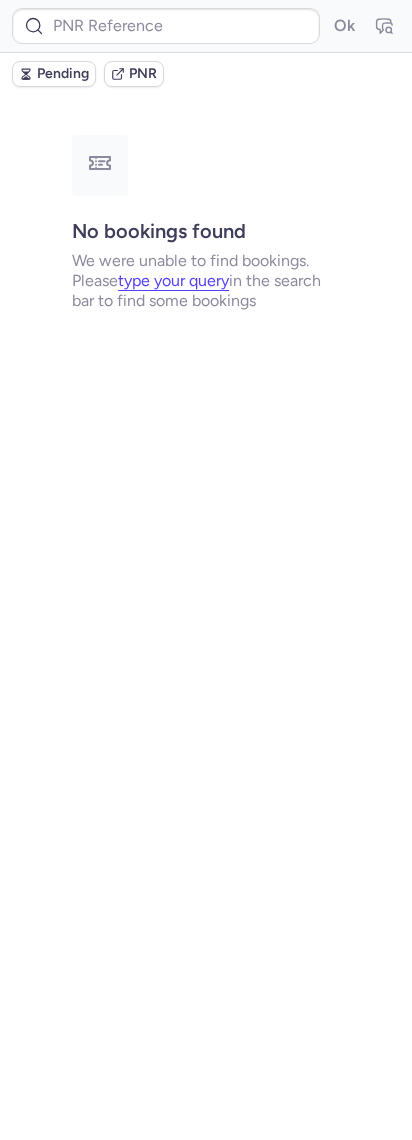 type on "CPKHQI" 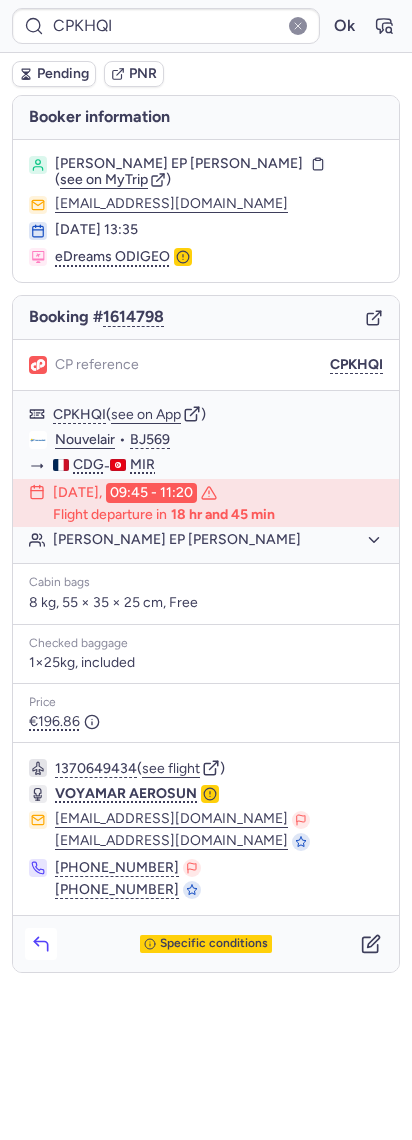 click 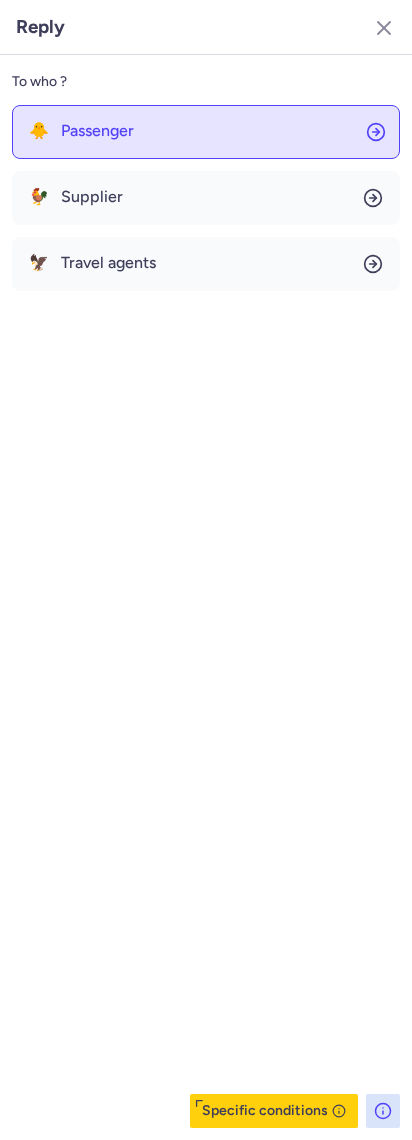 click on "🐥 Passenger" 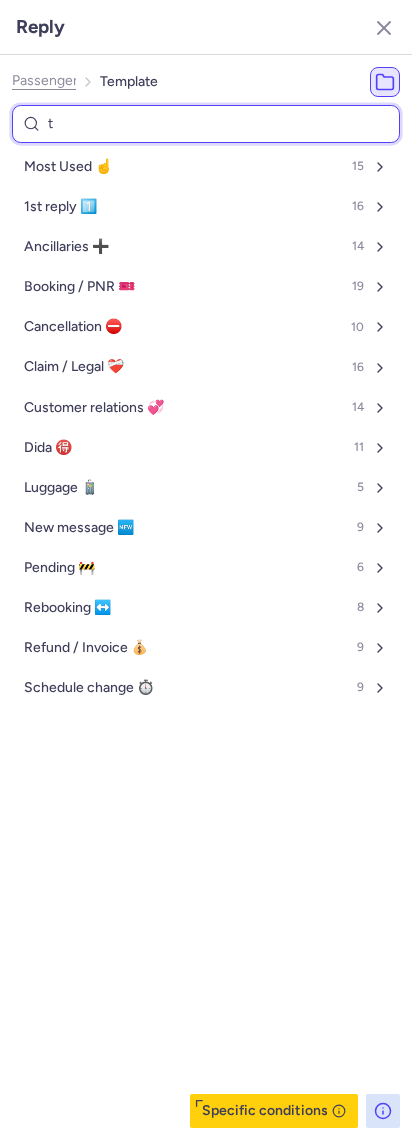 type on "tr" 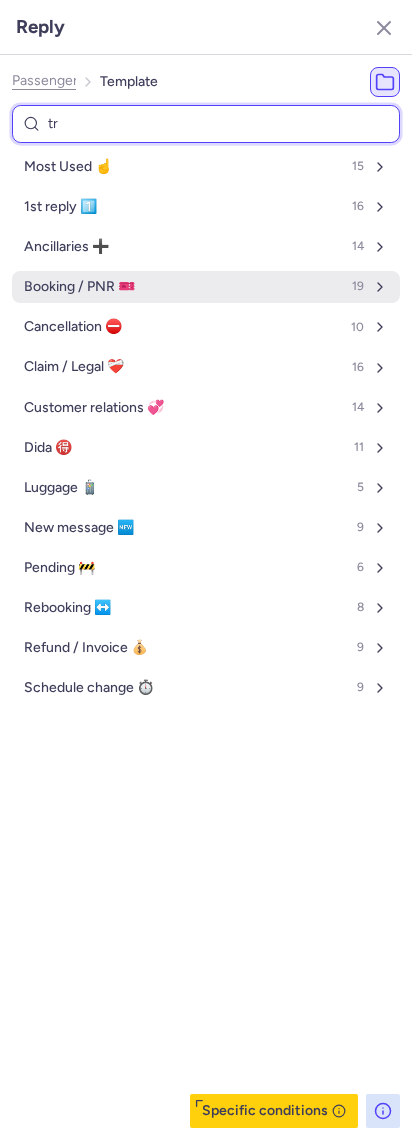 select on "en" 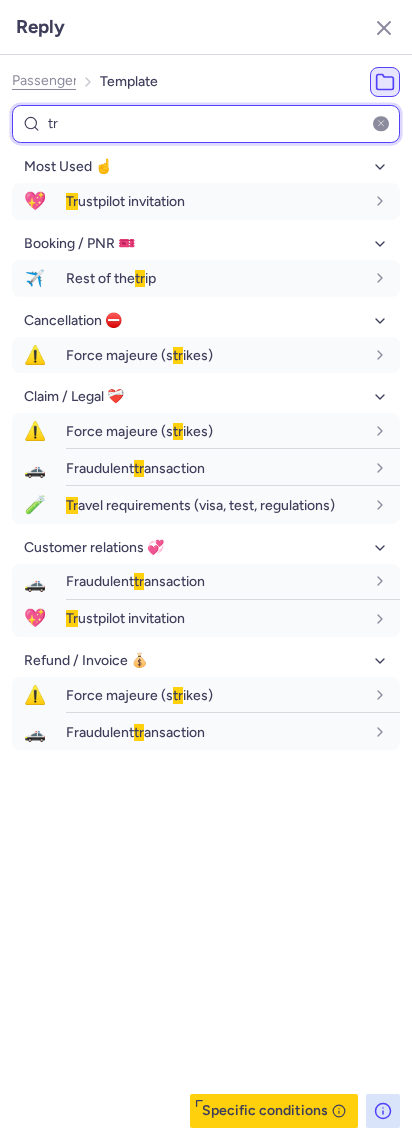 drag, startPoint x: 115, startPoint y: 127, endPoint x: -145, endPoint y: 145, distance: 260.62234 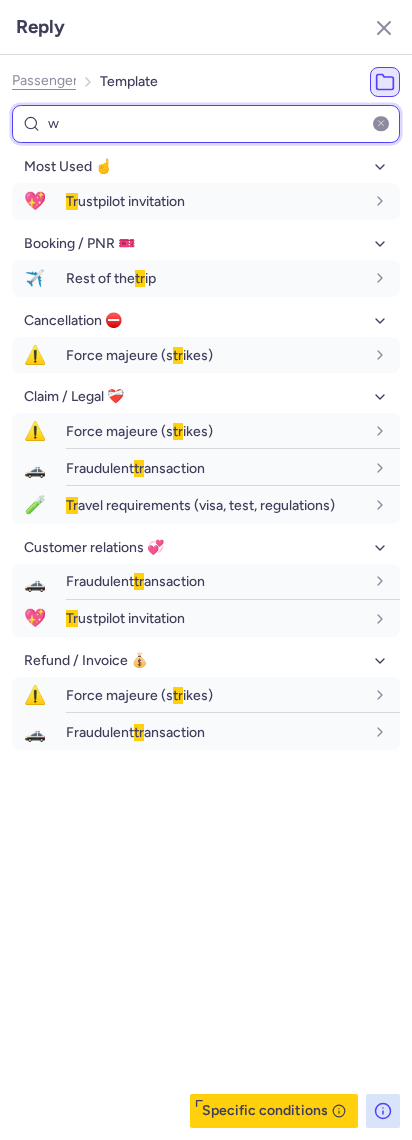 select on "en" 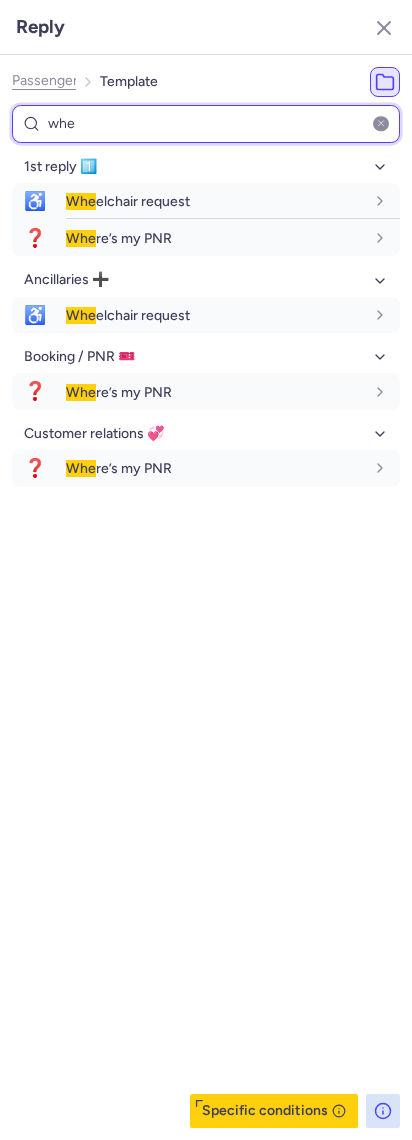 type on "whe" 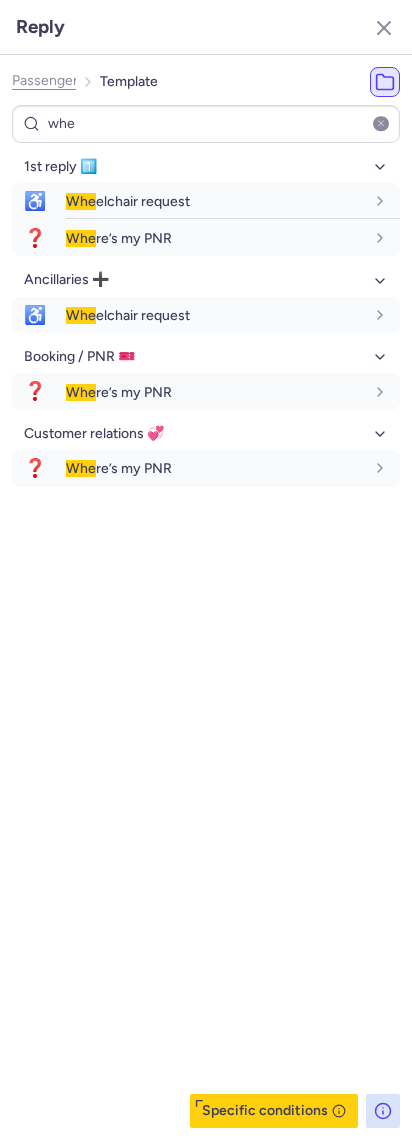 click on "Passenger Template" at bounding box center (206, 82) 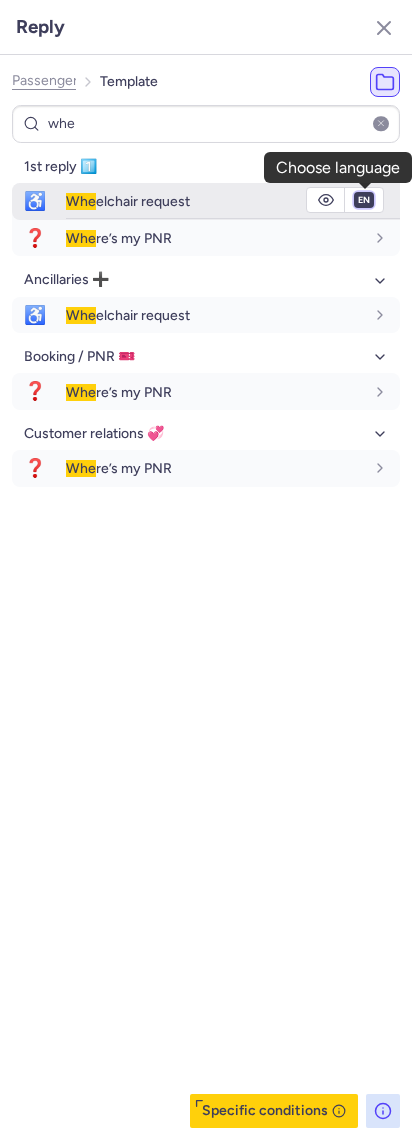 click on "fr en de nl pt es it ru" at bounding box center (364, 200) 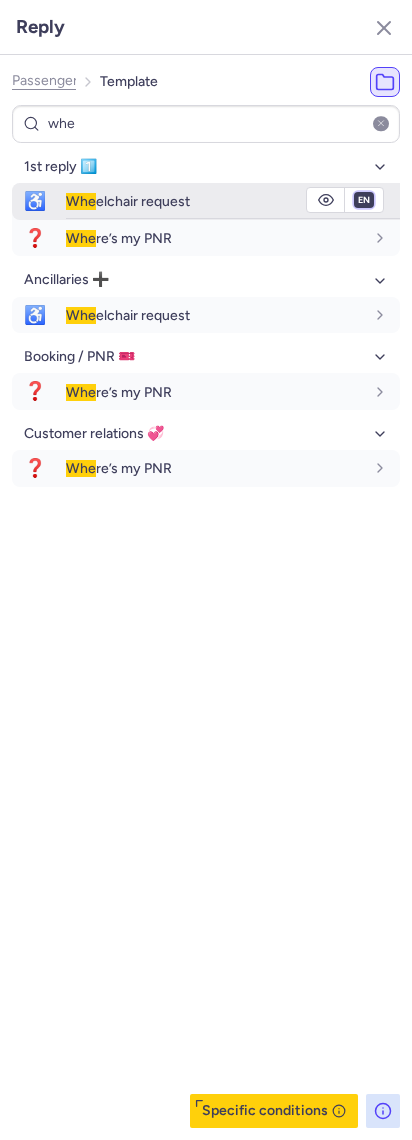 select on "fr" 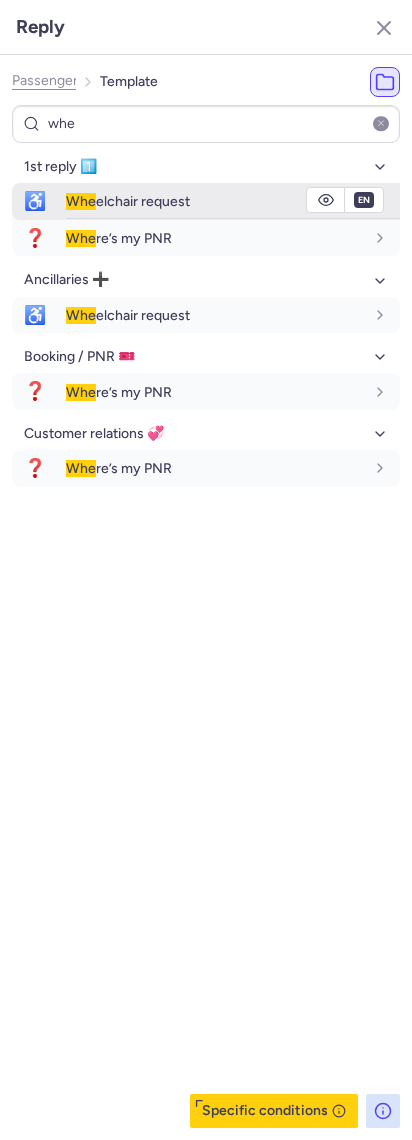 click on "fr en de nl pt es it ru" at bounding box center (364, 200) 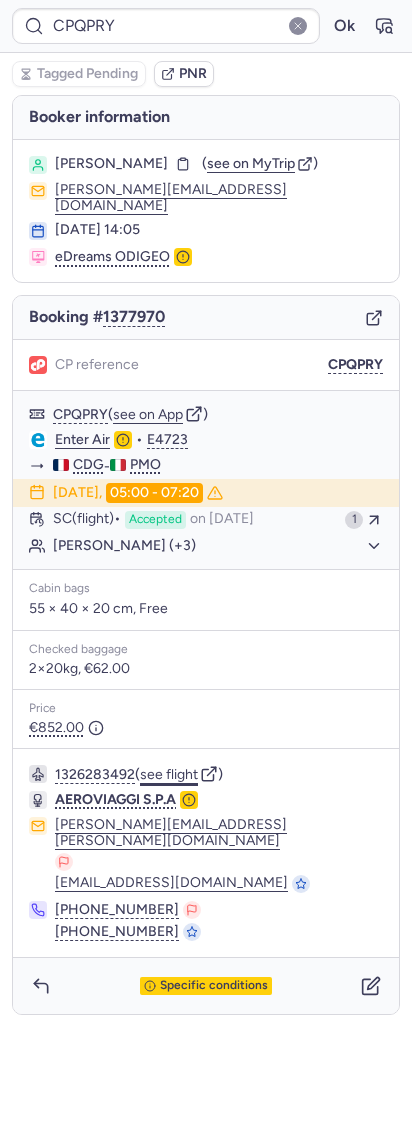 click on "see flight" 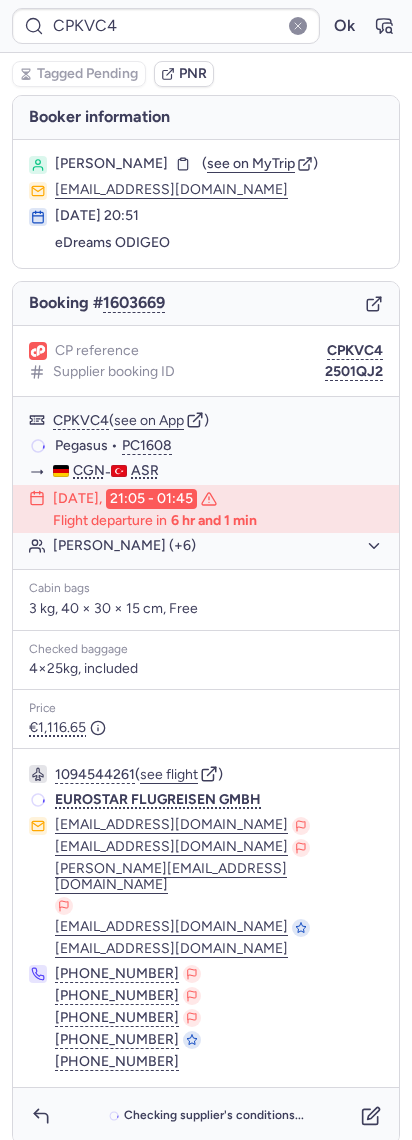 type on "CPQPRY" 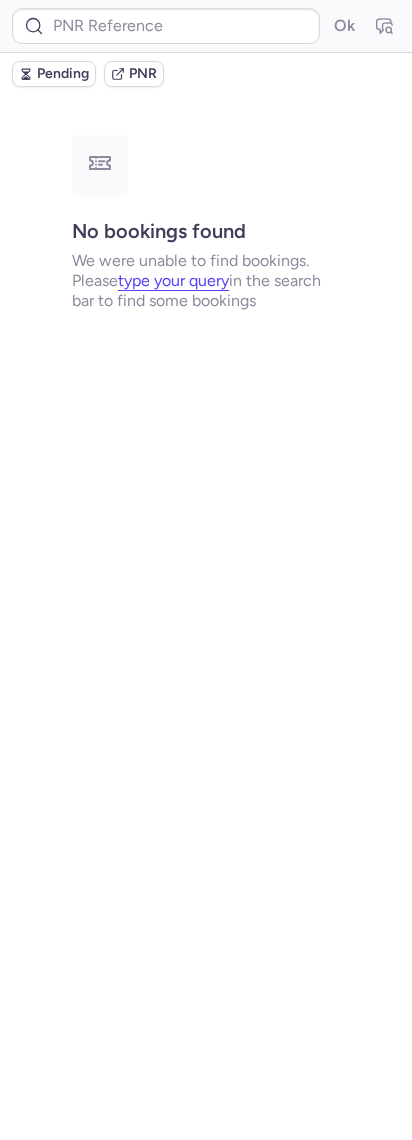 type on "CPKVC4" 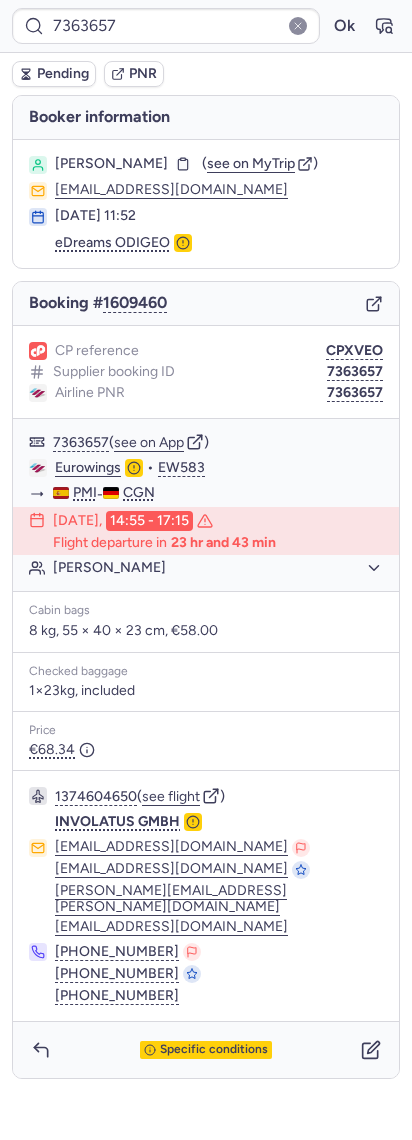 click on "CP reference CPXVEO Supplier booking ID 7363657 Airline PNR 7363657" at bounding box center [206, 372] 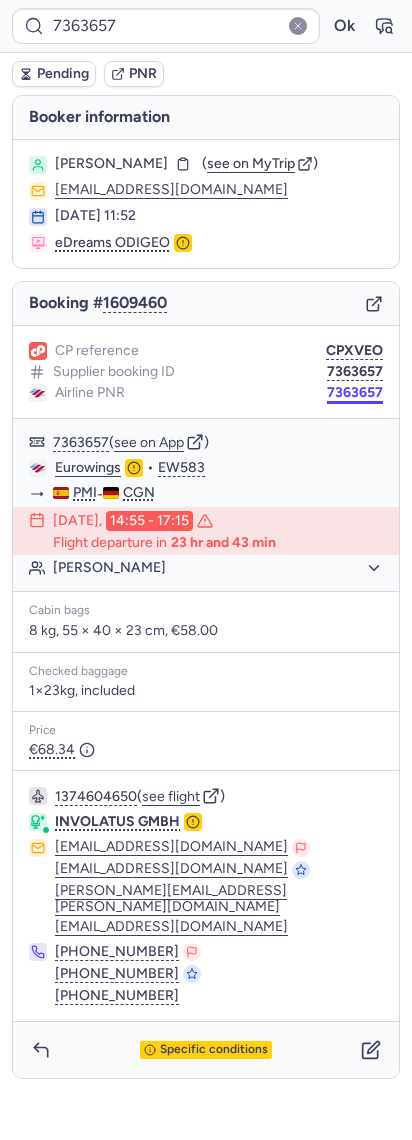 click on "7363657" at bounding box center (355, 393) 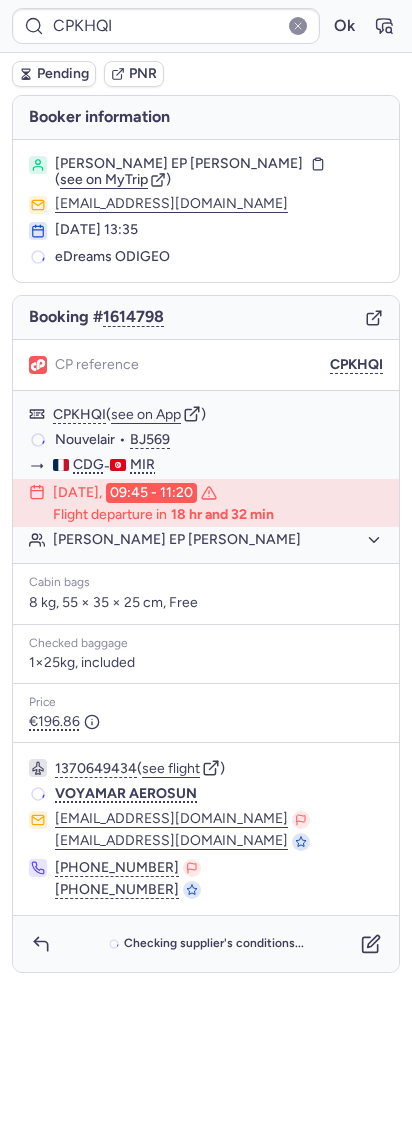 type on "7363657" 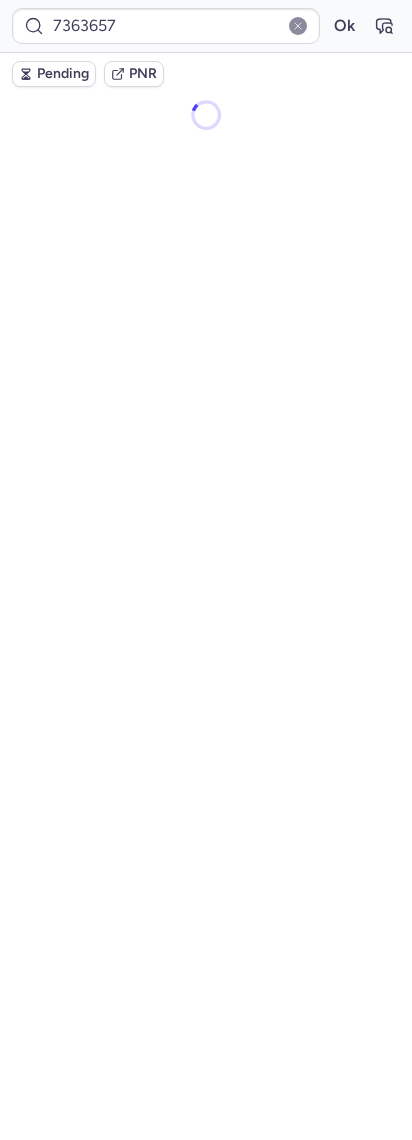type on "CPKHQI" 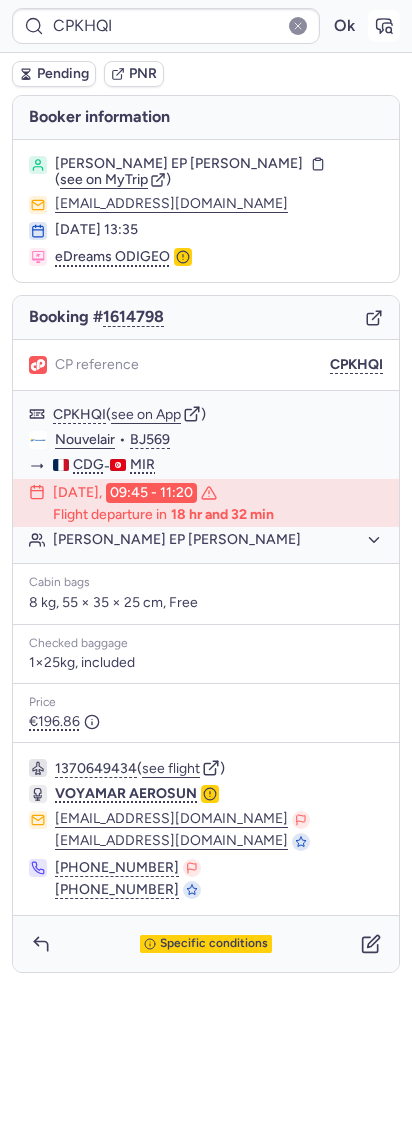 click at bounding box center (384, 26) 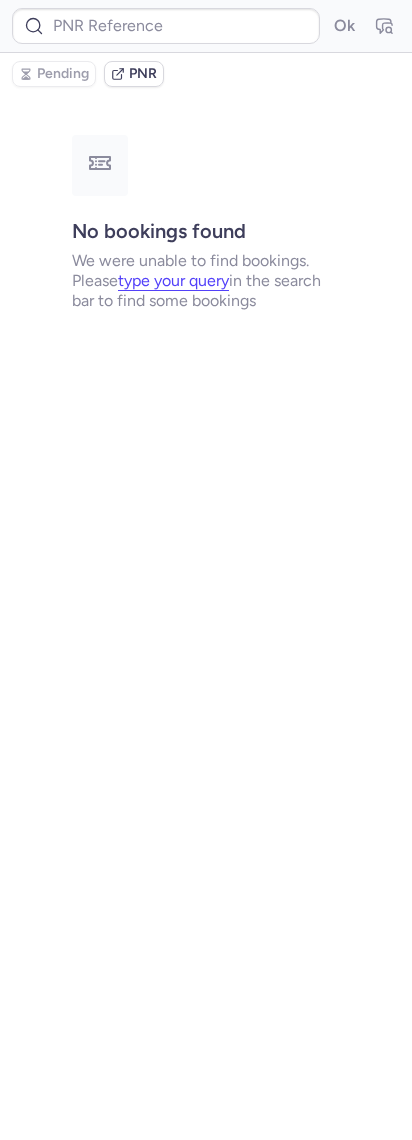 type on "CPKHQI" 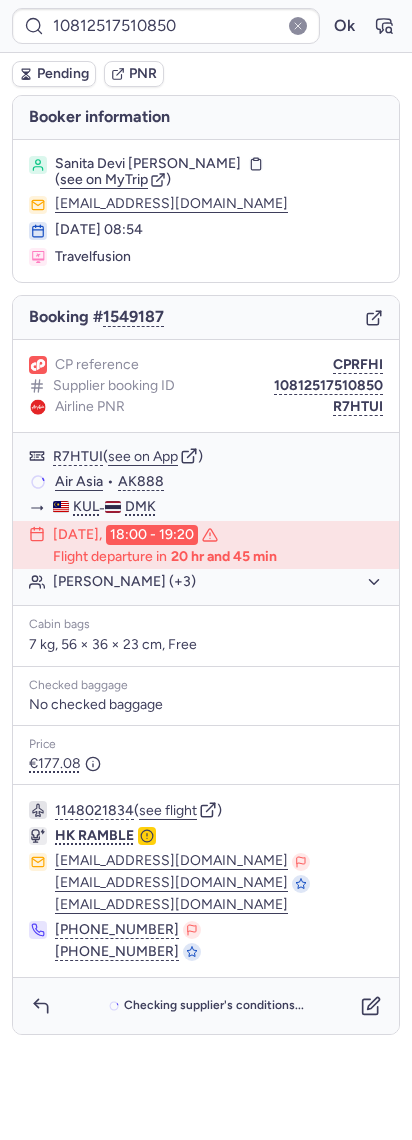 type on "CPIEKQ" 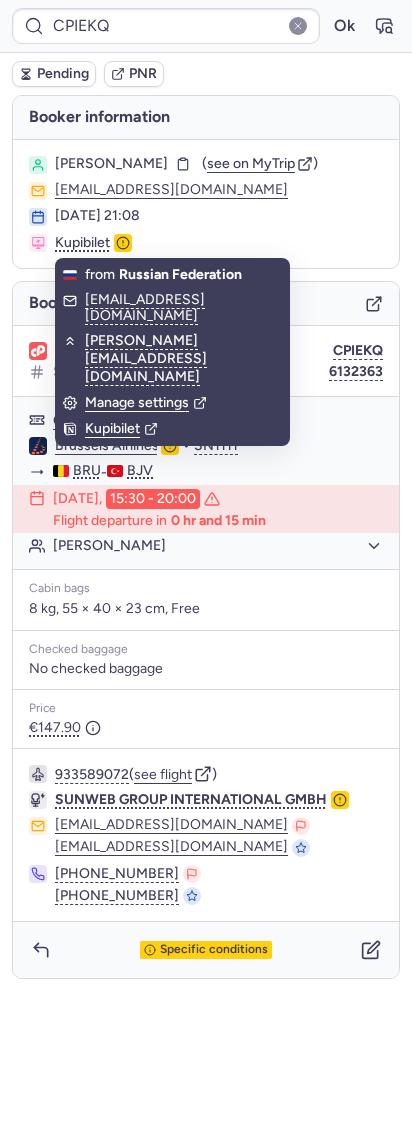 click on "Pending" at bounding box center [63, 74] 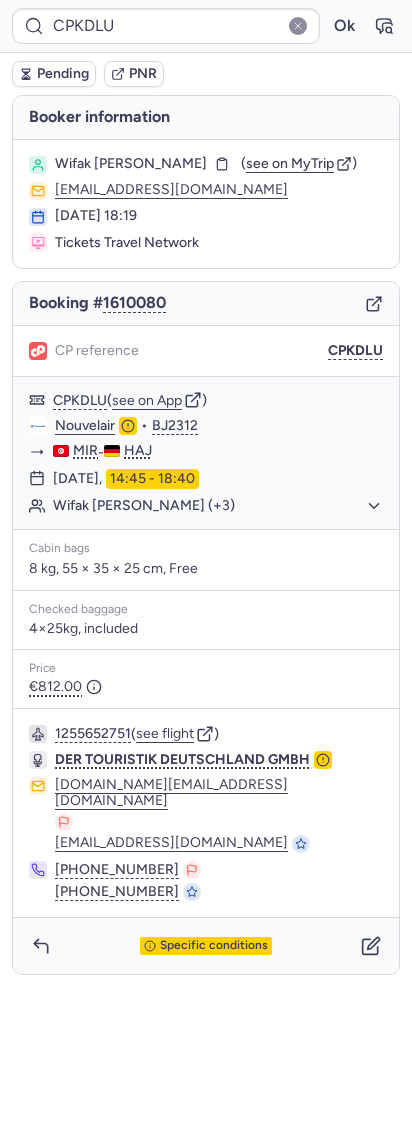 click 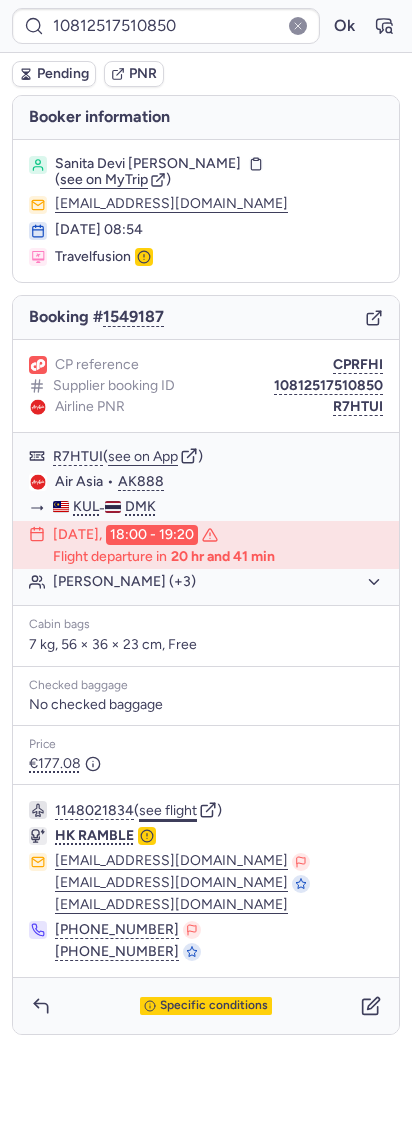 click on "see flight" 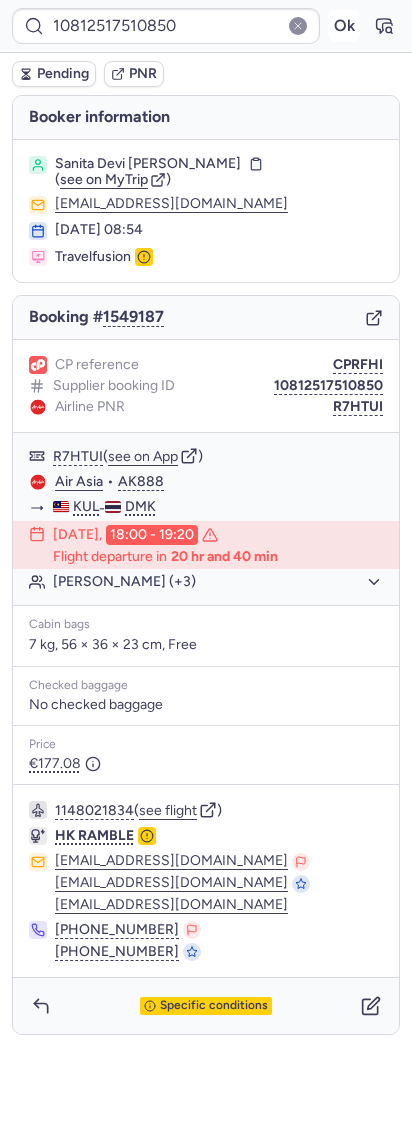 click on "Ok" at bounding box center (344, 26) 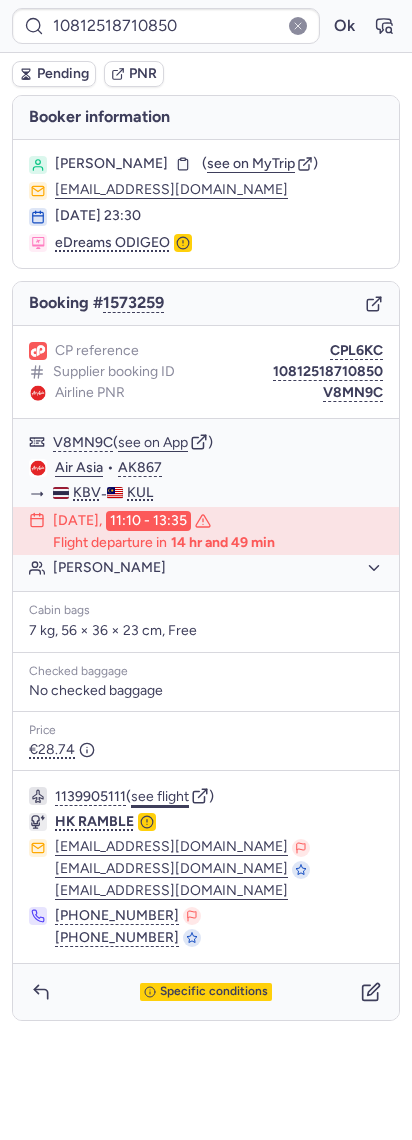 click on "see flight" 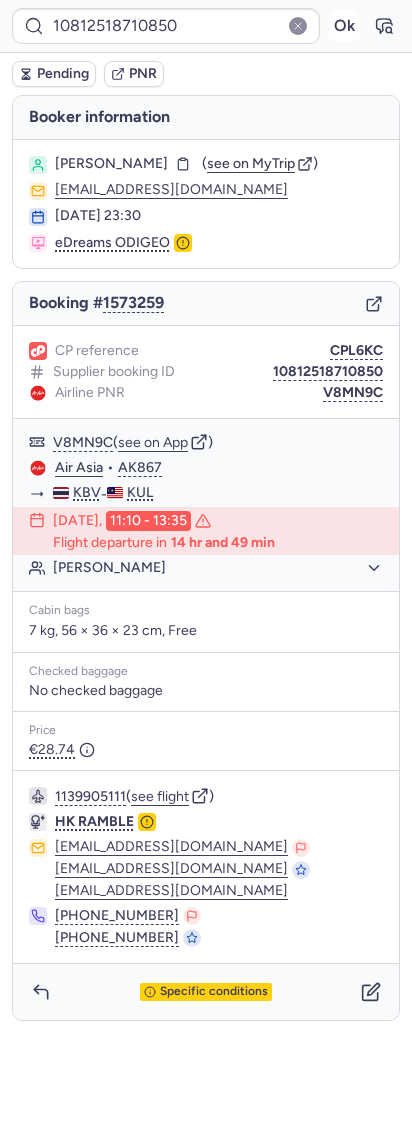 click on "Ok" at bounding box center (344, 26) 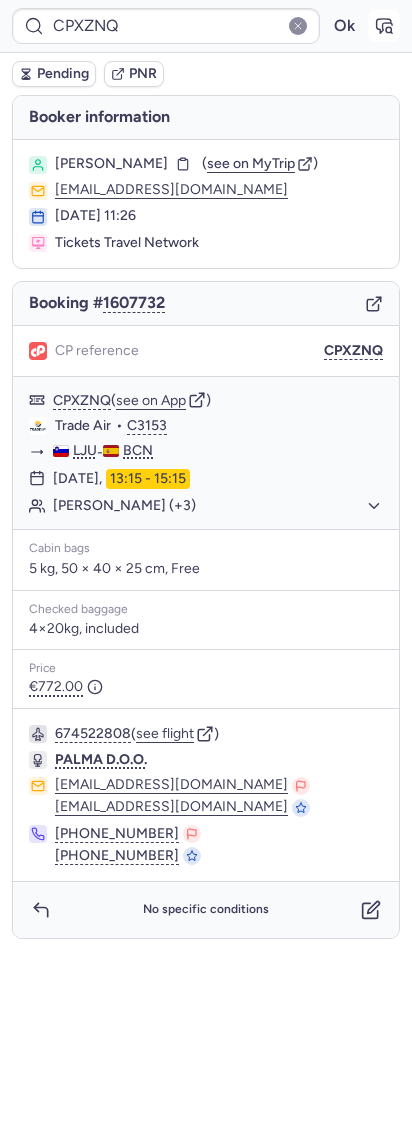 click 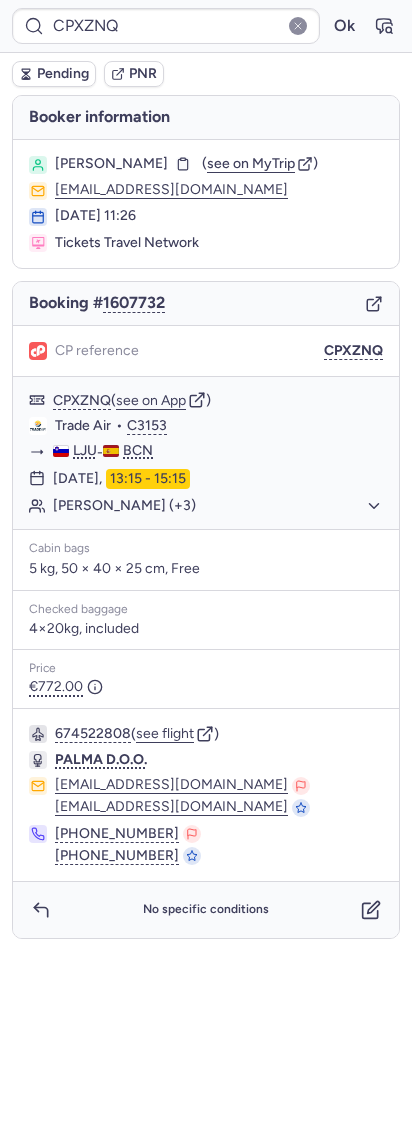 type on "CPQPRY" 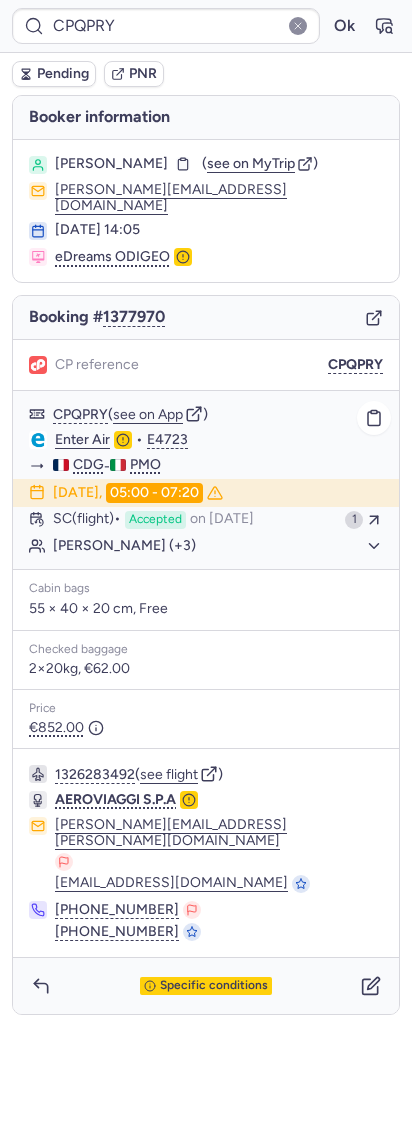 click on "Daniel MENDES (+3)" 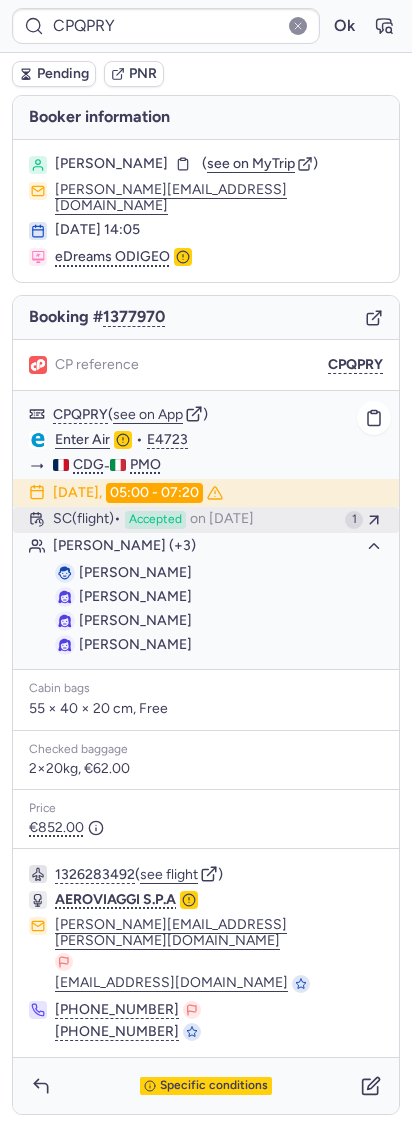 click on "on Jul 18, 2025" at bounding box center [222, 520] 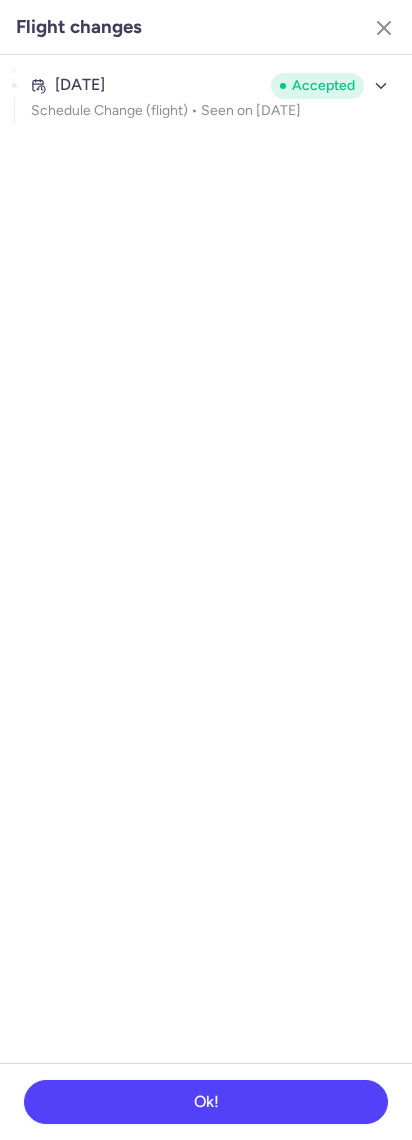 click on "Jul 16, 2025 Accepted Schedule Change (flight) •  Seen on Jul 18, 2025" 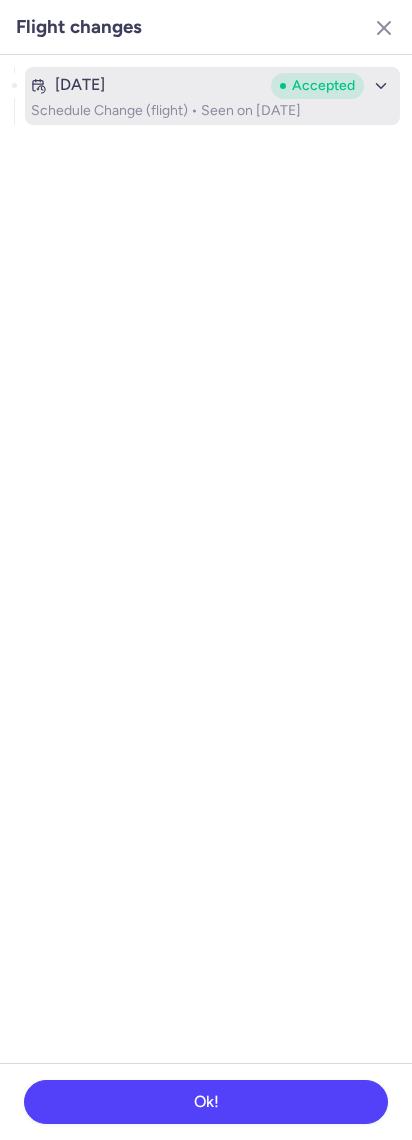 click on "Jul 16, 2025" at bounding box center [147, 85] 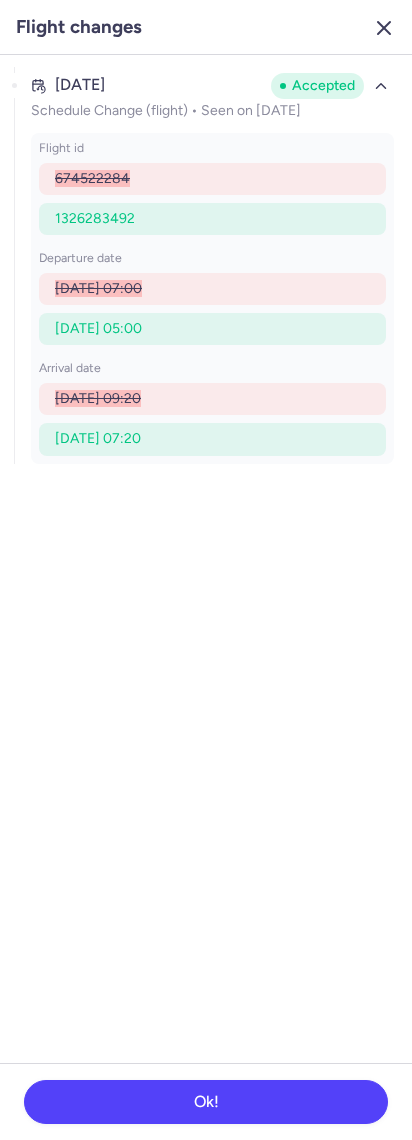 click 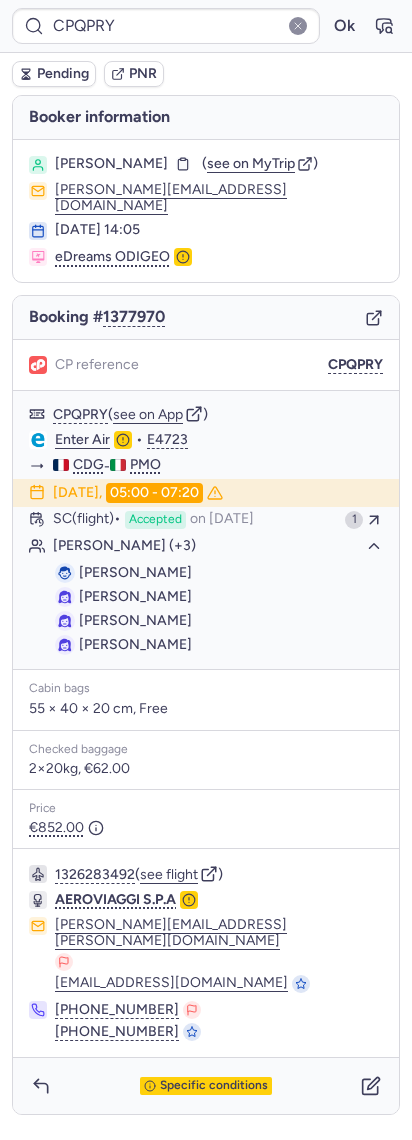 click on "1326283492  ( see flight )  AEROVIAGGI S.P.A marcellino.digrigoli@mangias.com charter@mangias.com +39 333 184 8711 +39 091 743 4192" at bounding box center [206, 953] 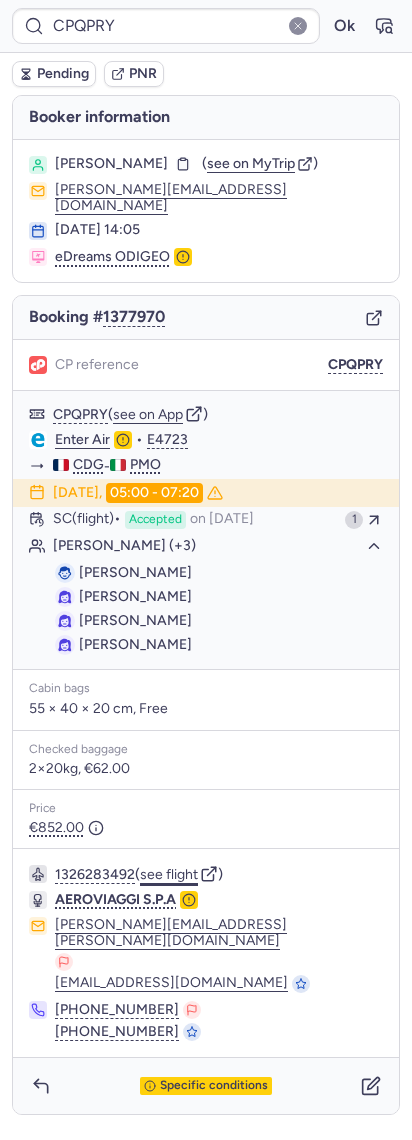 click on "see flight" 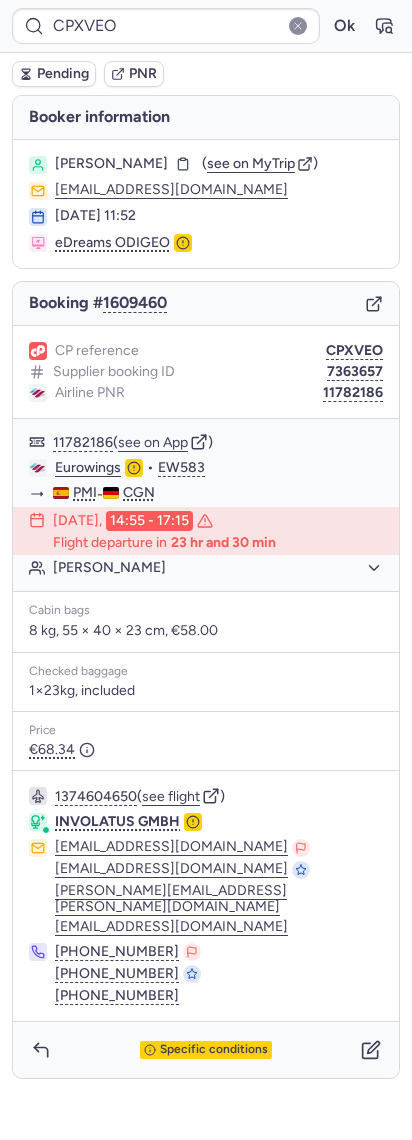 type on "CPIEKQ" 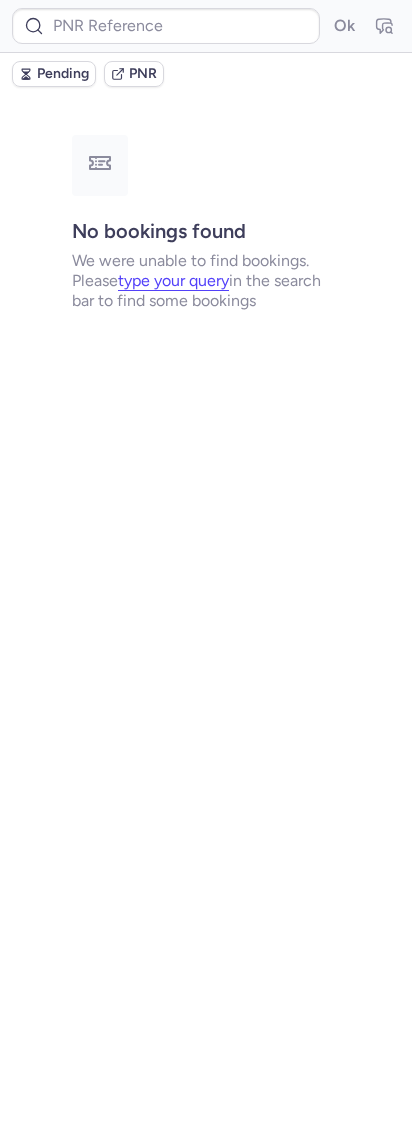 type on "CPIEKQ" 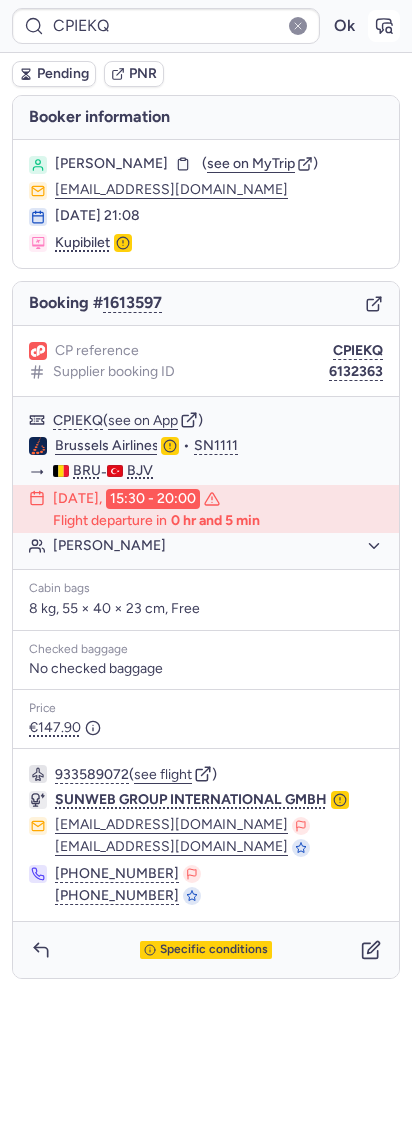 click 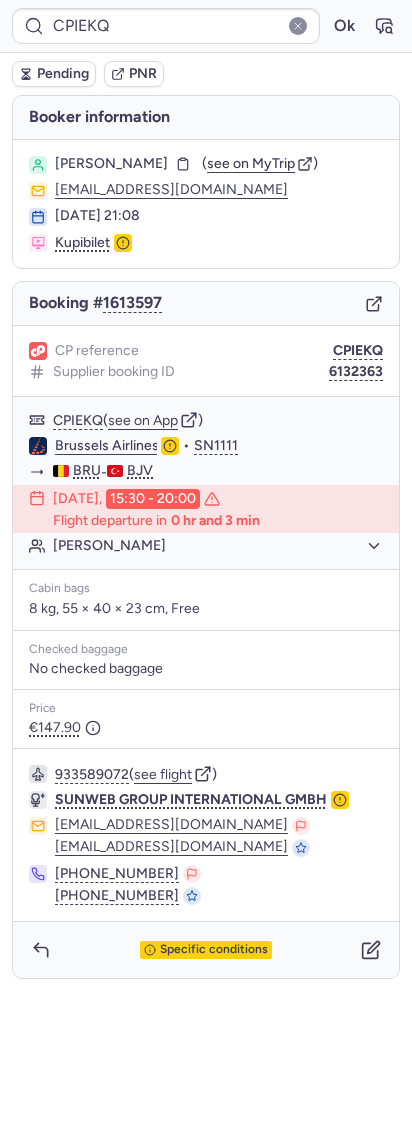 type on "CPXVEO" 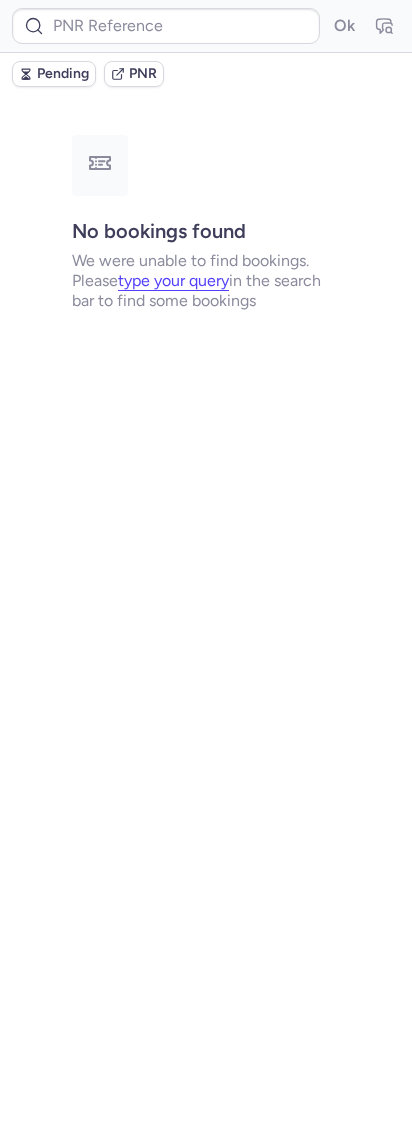 type on "CPXVEO" 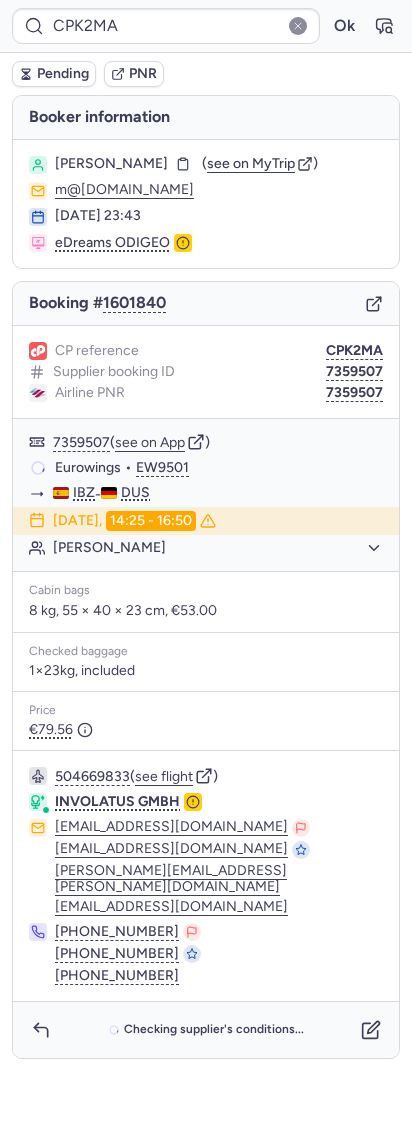 click on "Checking supplier's conditions..." at bounding box center [206, 1030] 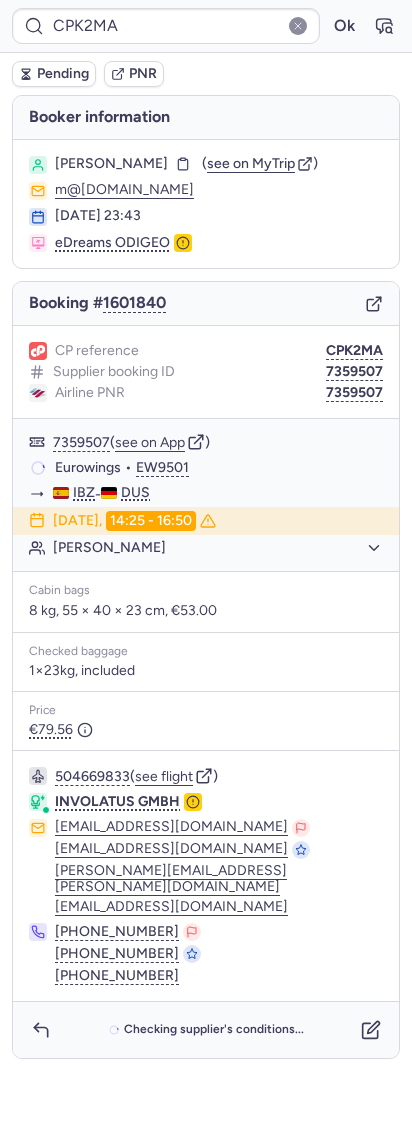 click on "CPK2MA  Ok  Pending PNR Booker information Marc FOERSTE  ( see on MyTrip  )  m@rheinperle.de 21 Jul 2025, 23:43 eDreams ODIGEO Booking # 1601840 CP reference CPK2MA Supplier booking ID 7359507 Airline PNR 7359507 7359507  ( see on App )  Eurowings  •  EW9501 IBZ  -  DUS 04 Aug 2025,  14:25 - 16:50 Marc FOERSTE   Cabin bags  8 kg, 55 × 40 × 23 cm, €53.00 Checked baggage 1×23kg, included Price €79.56  504669833  ( see flight )  INVOLATUS GMBH ops24@involatus.com service@involatus.com felicitas.adam@involatus.com customer.service@involatus.com +49 172 8322777 +49 2131 38650172 +49 2131 386500 Checking supplier's conditions..." 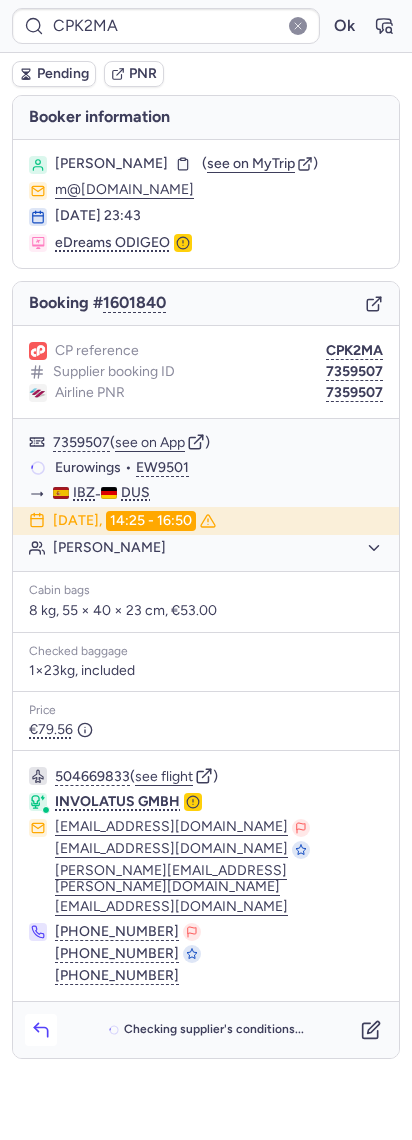 click 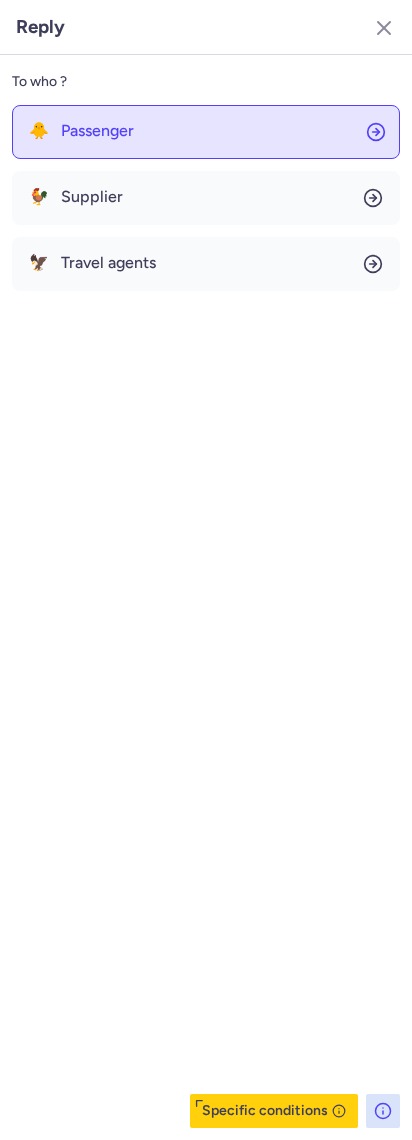 click on "🐥 Passenger" 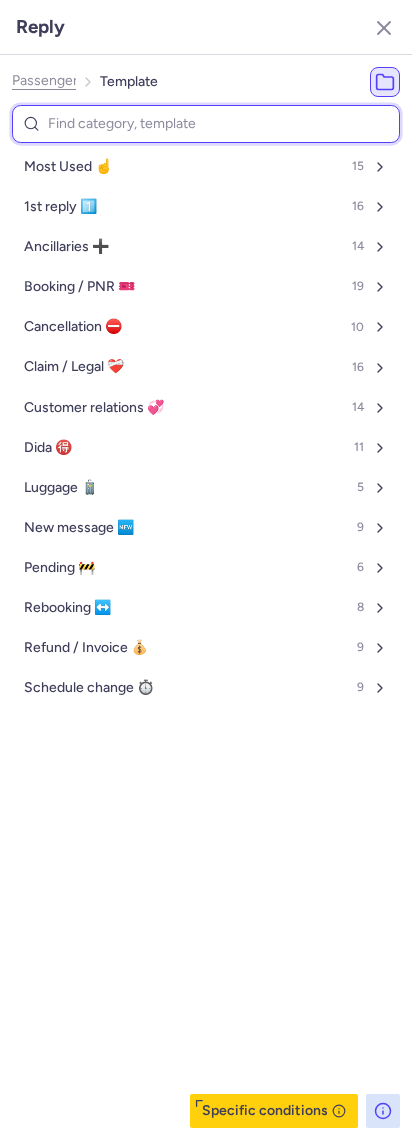 click at bounding box center (206, 124) 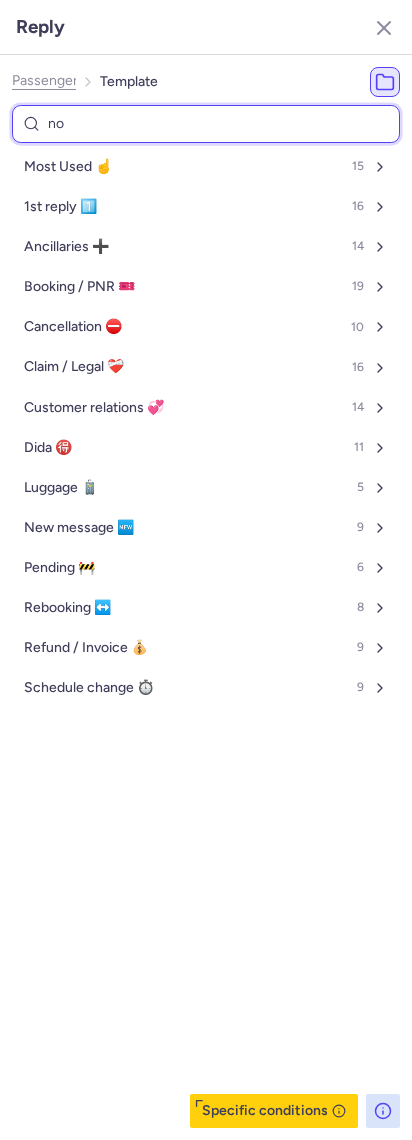 type on "non" 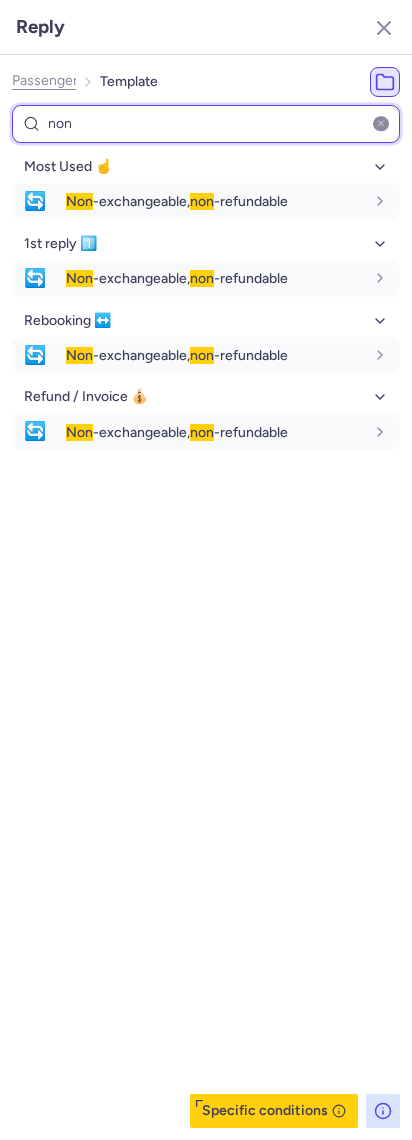 type on "non" 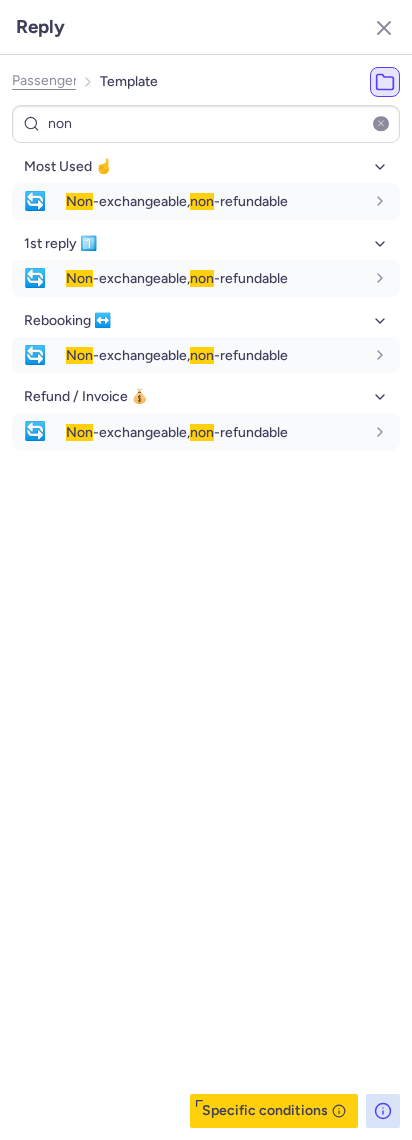 click on "Reply" at bounding box center [206, 27] 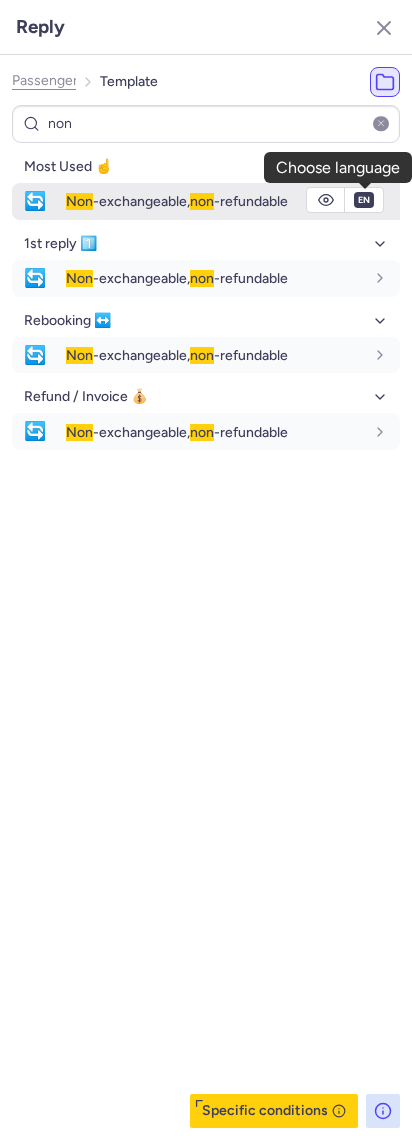 click on "fr en de nl pt es it ru en" at bounding box center [364, 200] 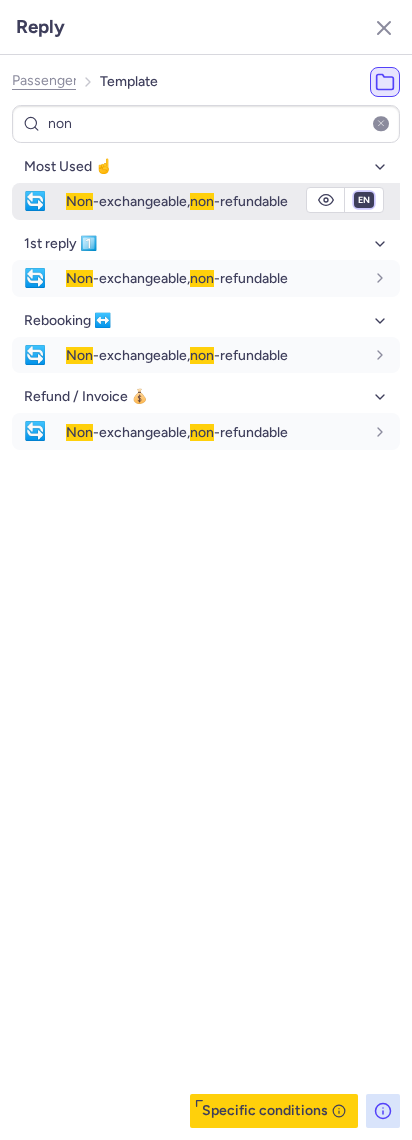 click on "fr en de nl pt es it ru" at bounding box center (364, 200) 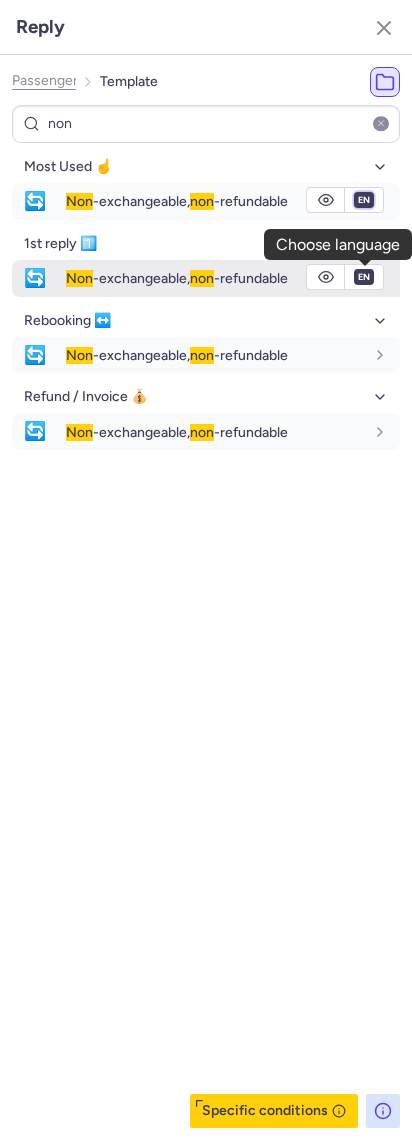 select on "de" 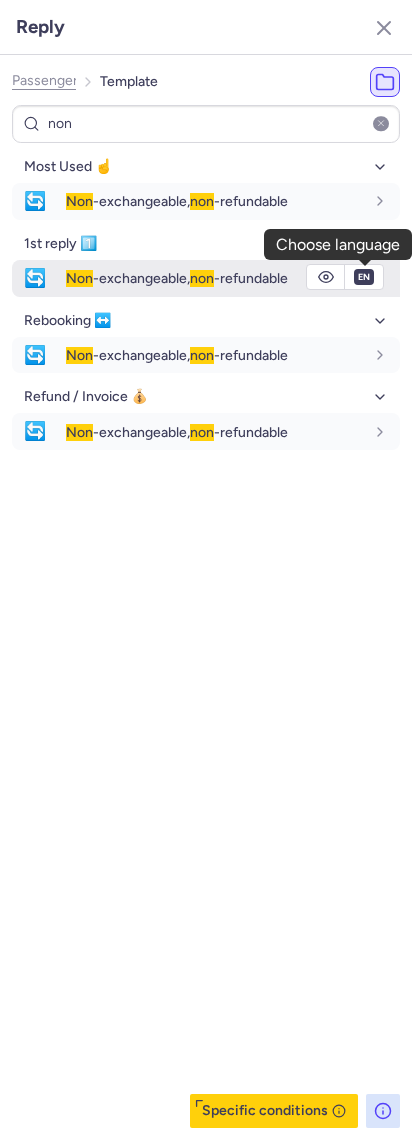 click on "fr en de nl pt es it ru" at bounding box center (364, 200) 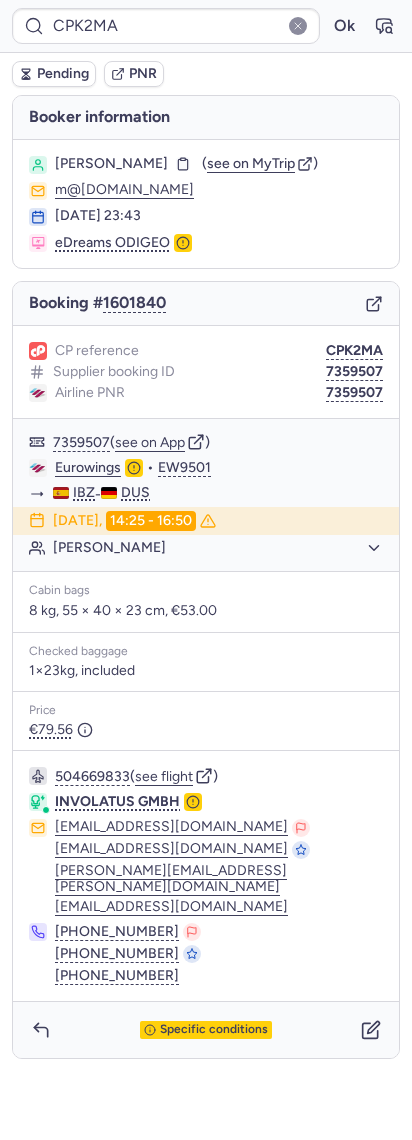 click on "Specific conditions" at bounding box center [206, 1030] 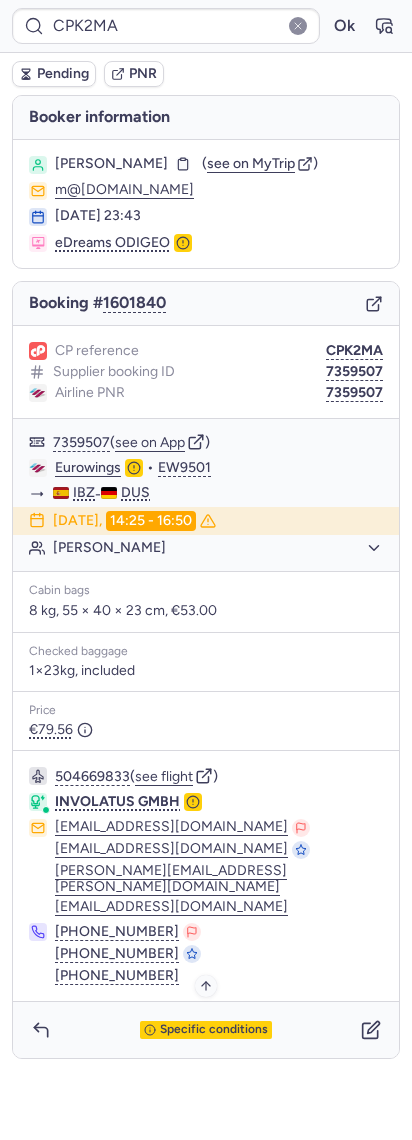click on "Specific conditions" at bounding box center (214, 1030) 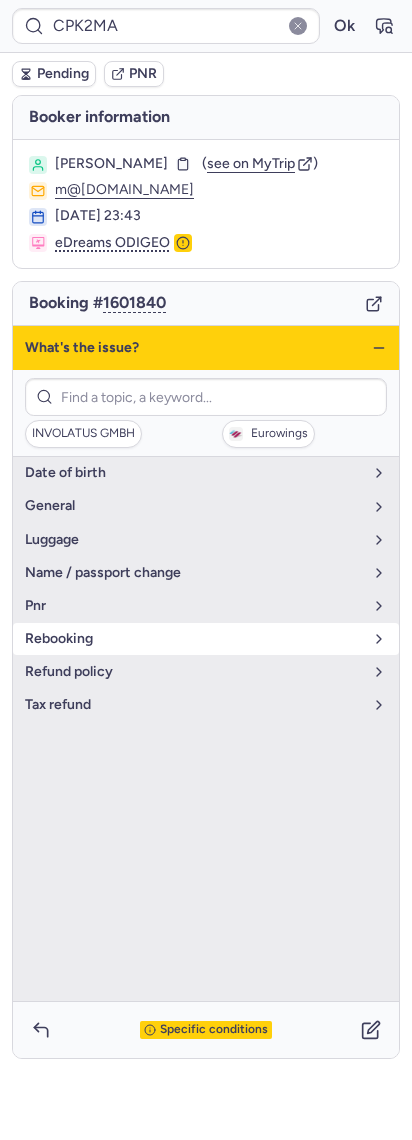 click on "rebooking" at bounding box center [194, 639] 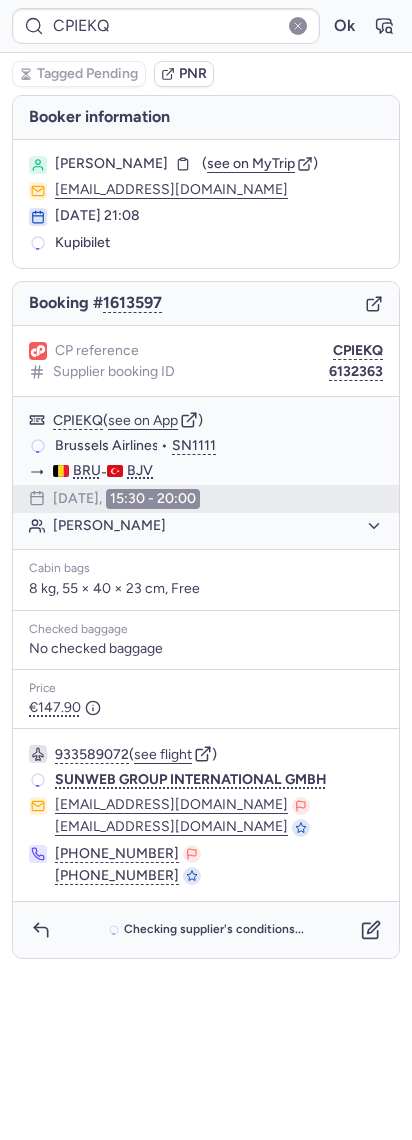 type on "CPYS6U" 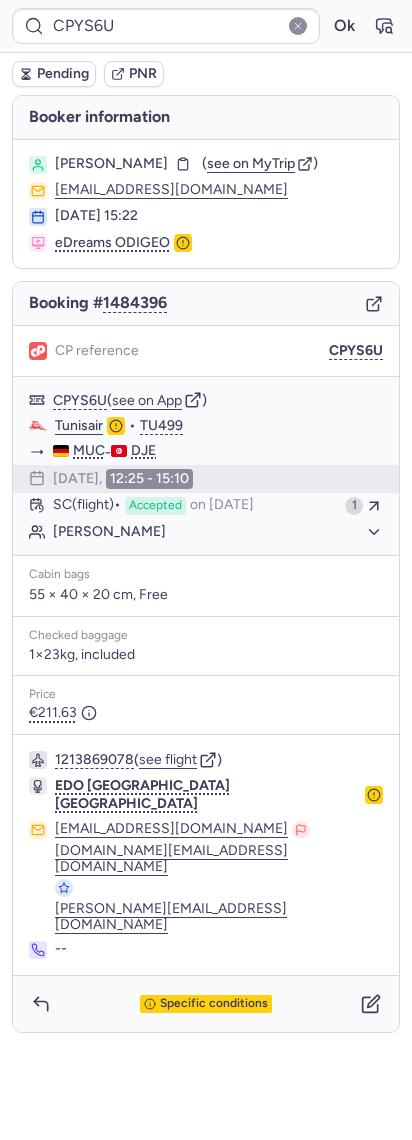 click on "Pending" at bounding box center [63, 74] 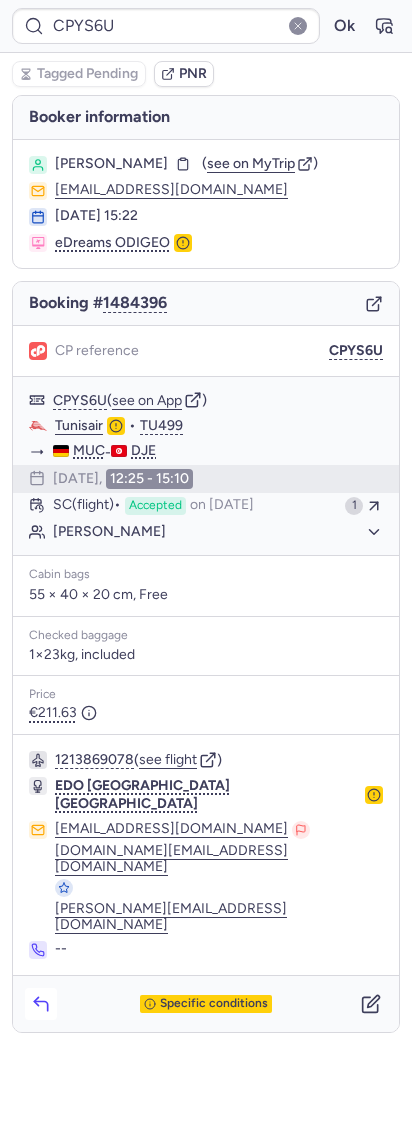 click 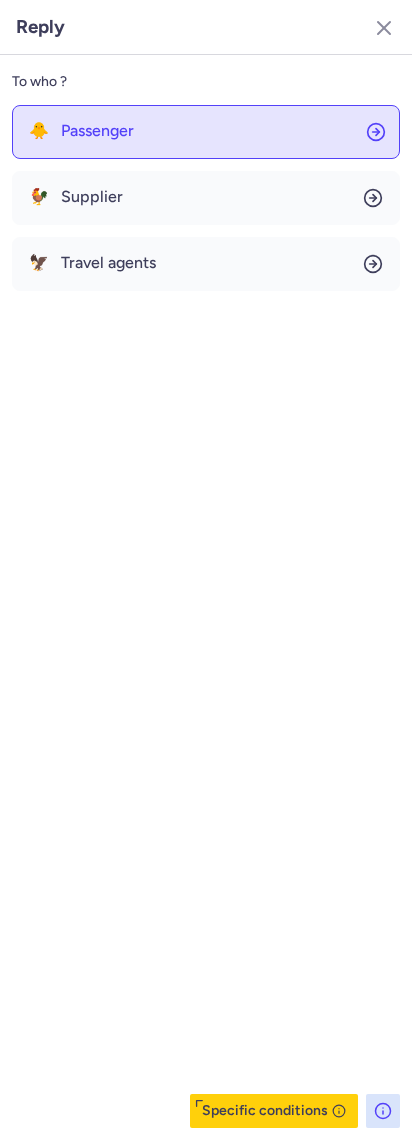 click on "🐥 Passenger" 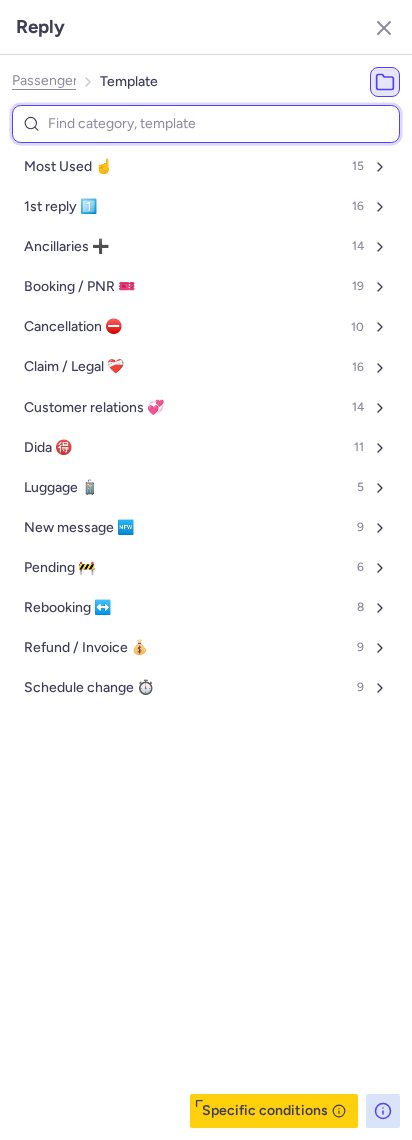 type on "p" 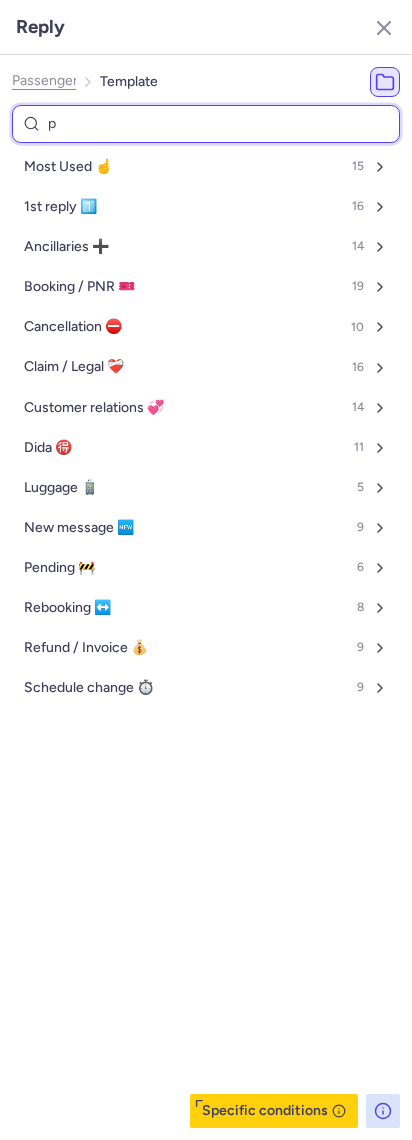 select on "de" 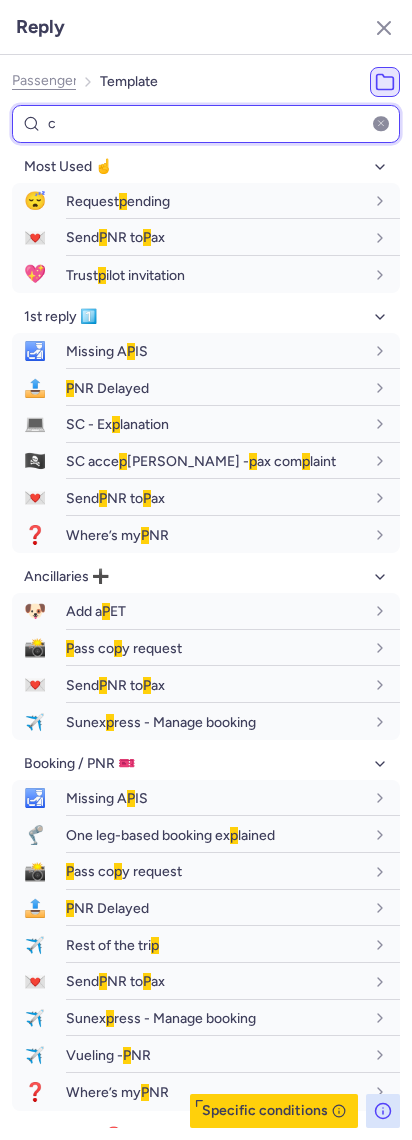 type on "cp" 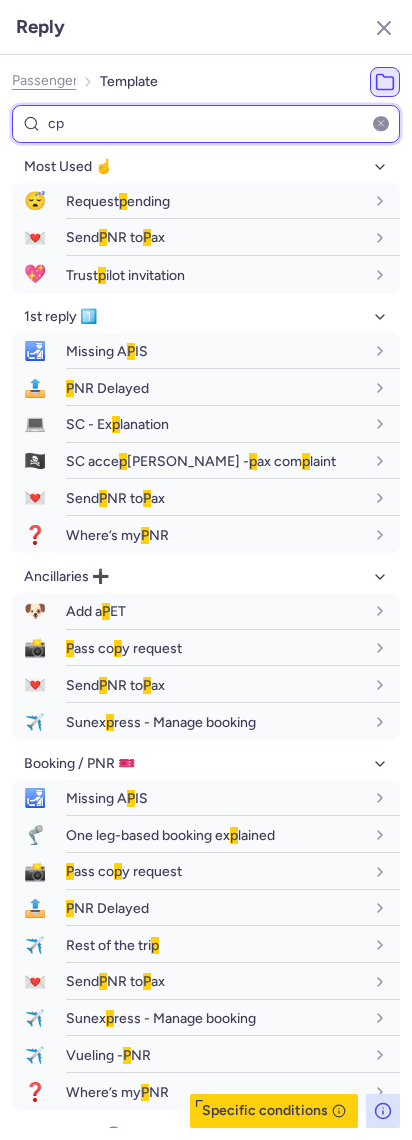 select on "de" 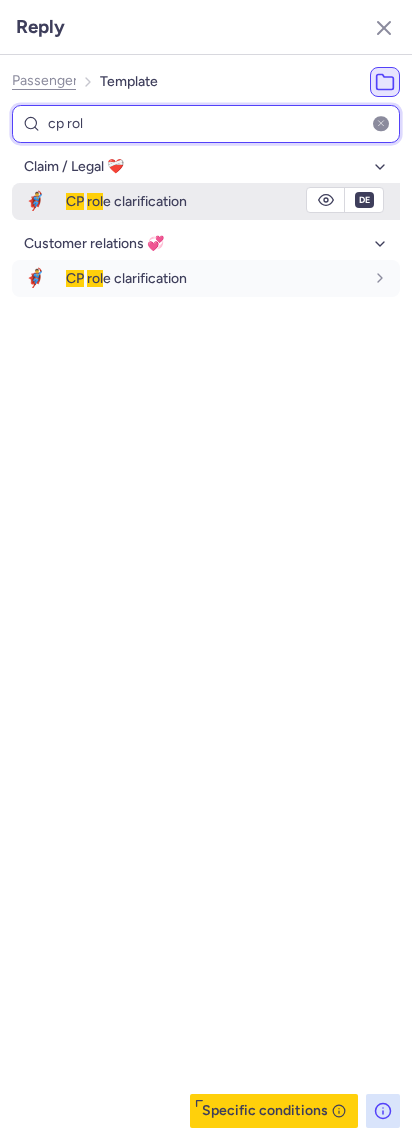 type on "cp rol" 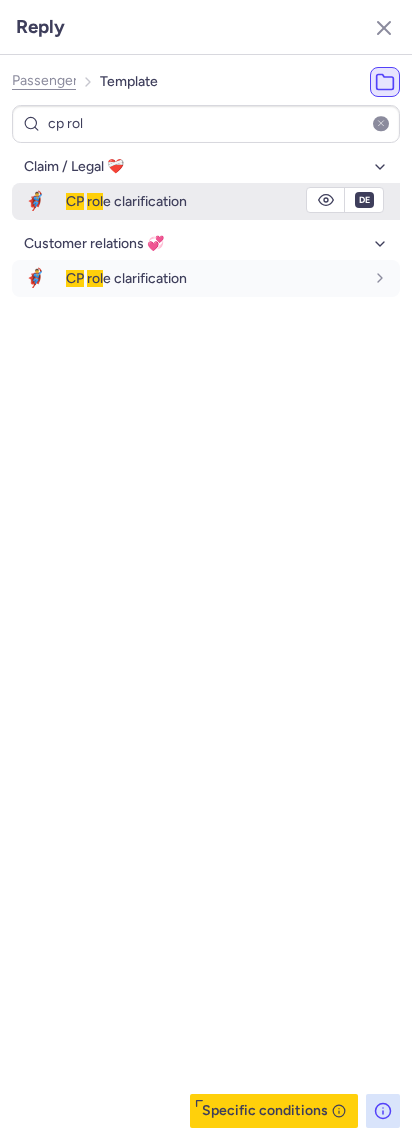 click on "CP" at bounding box center (75, 201) 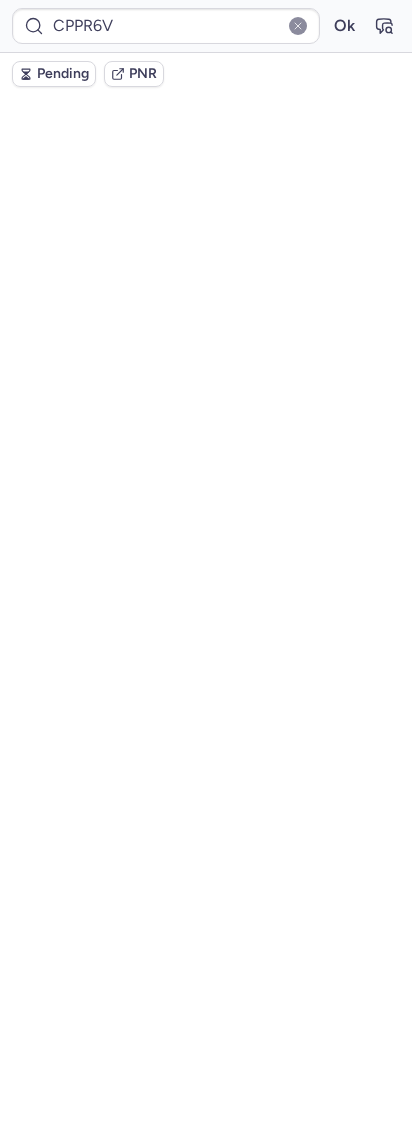 scroll, scrollTop: 0, scrollLeft: 0, axis: both 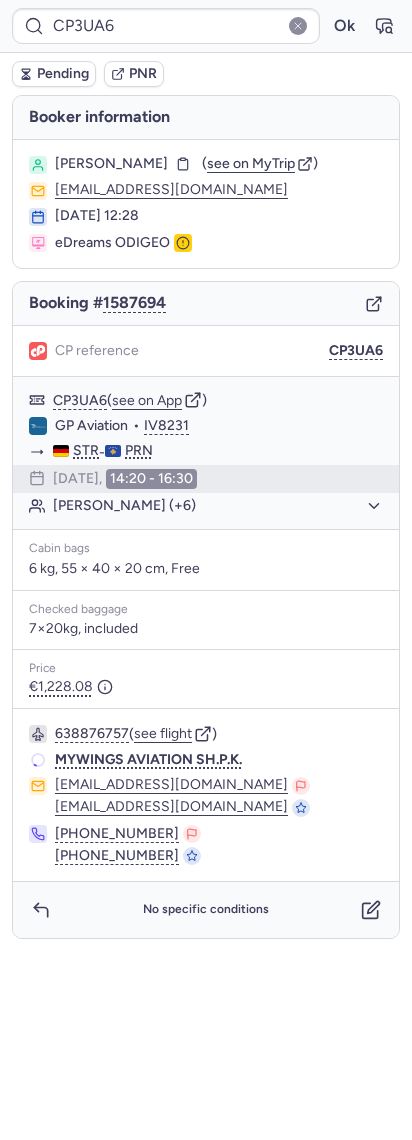 type on "CPK2CO" 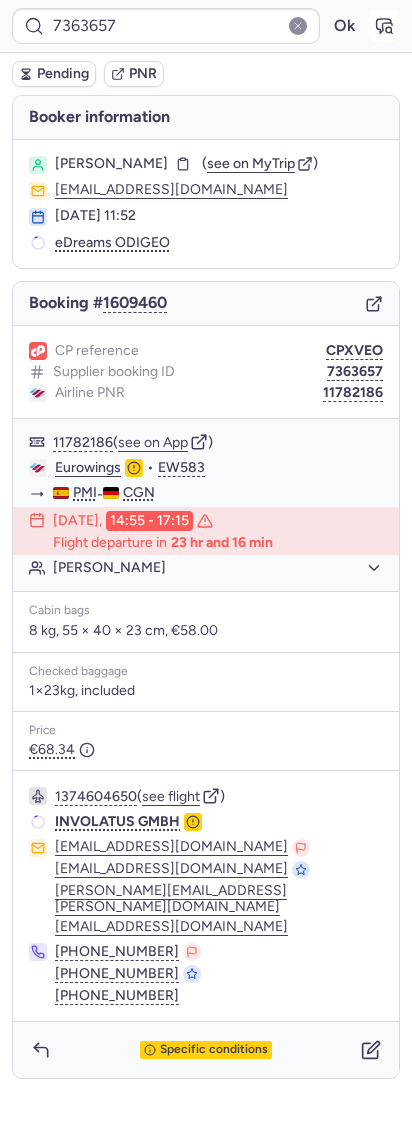 click 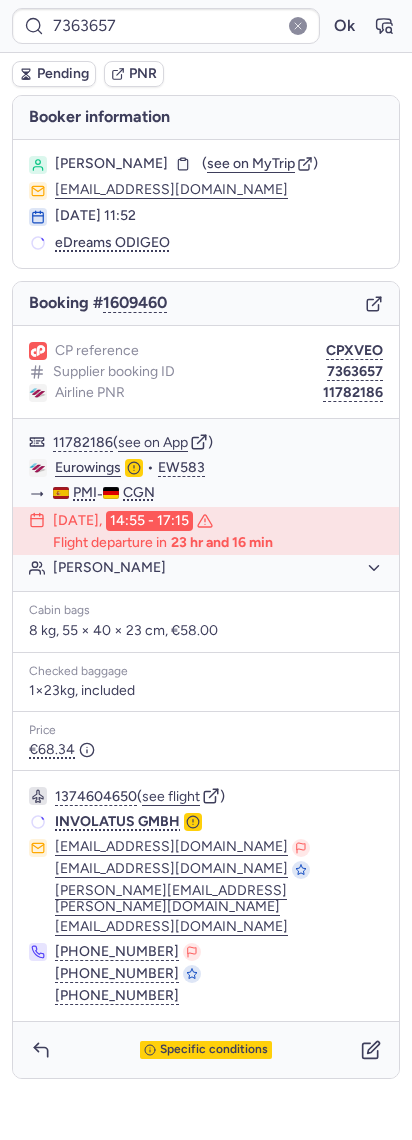 type on "CPXVEO" 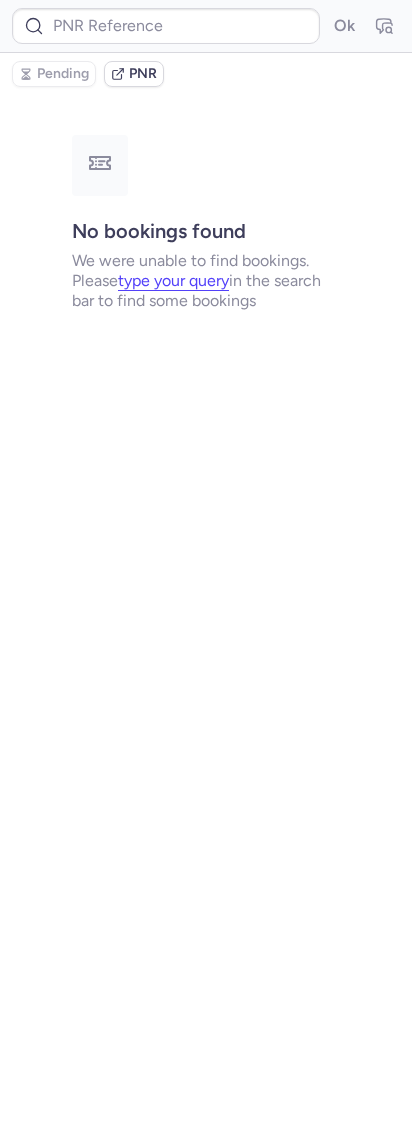 type on "7363657" 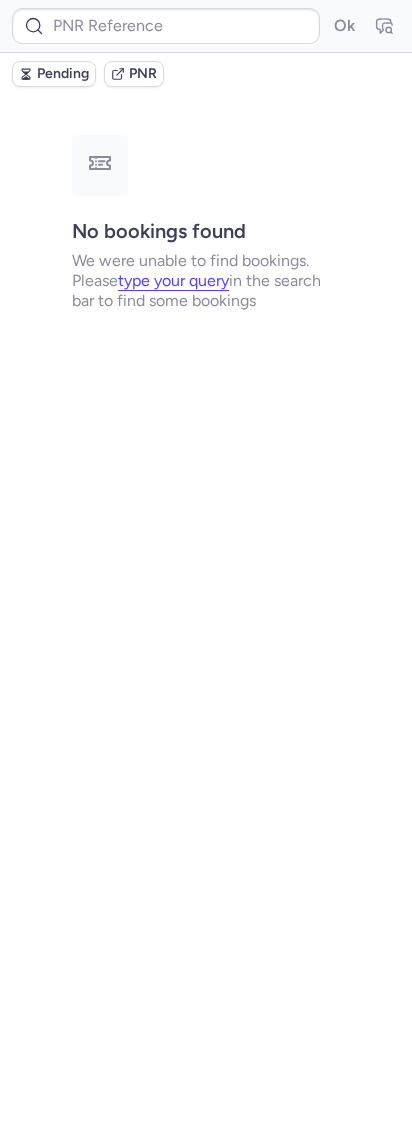 type on "CPYS6U" 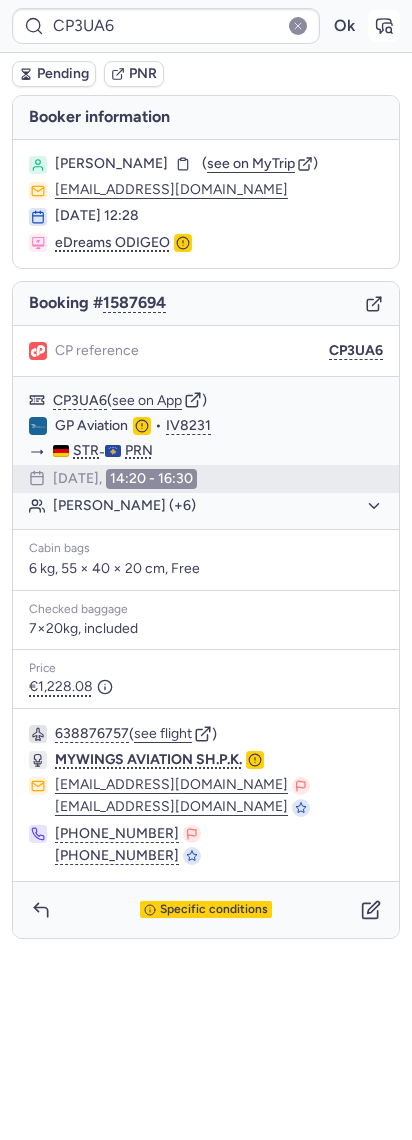 click at bounding box center [384, 26] 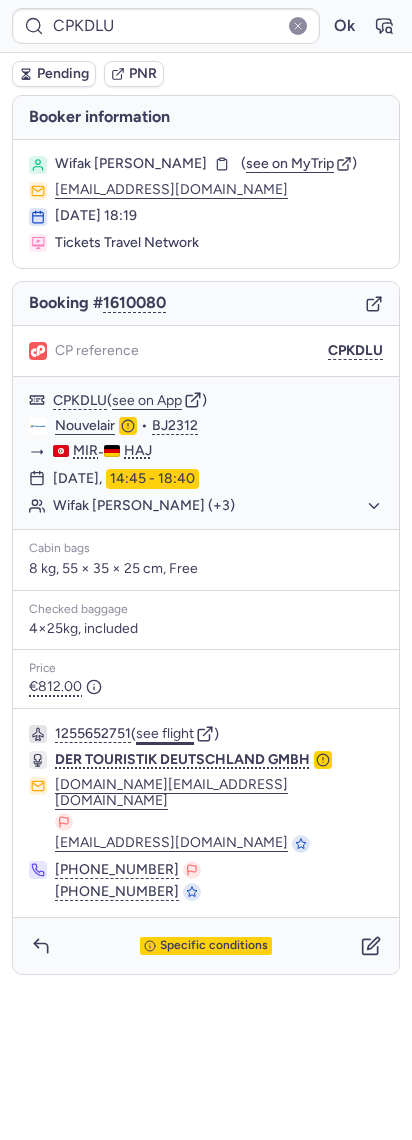 click on "see flight" 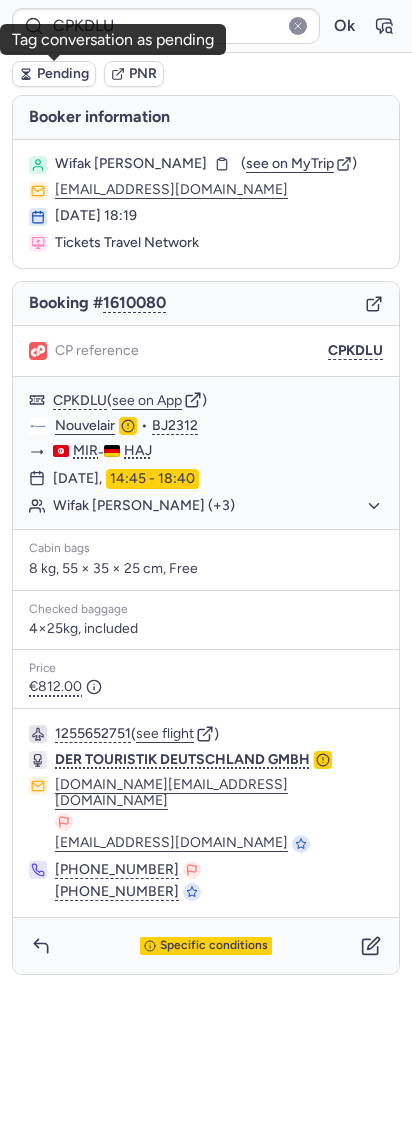 click on "Pending" at bounding box center (54, 74) 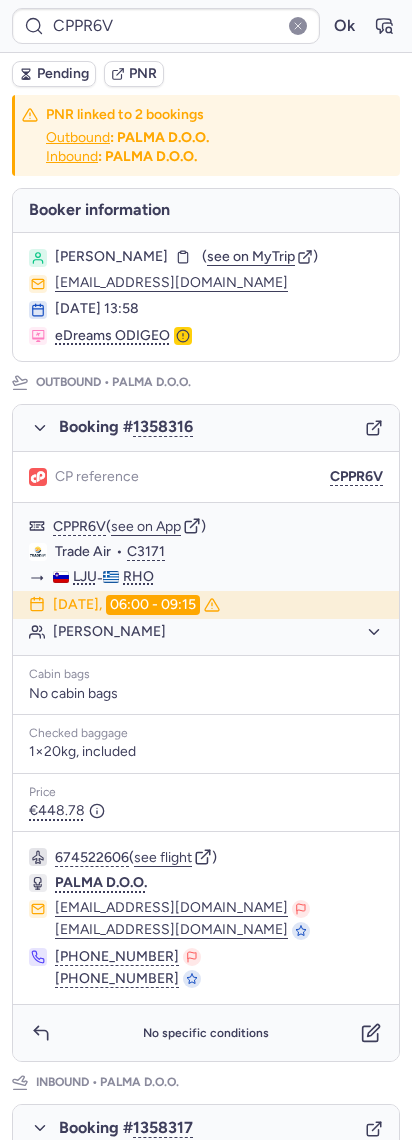 type on "CPK2CO" 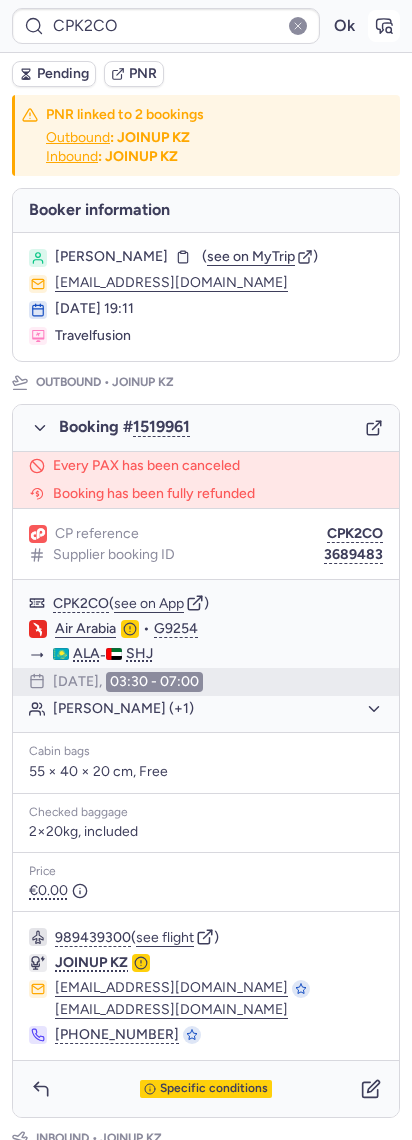 click at bounding box center (384, 26) 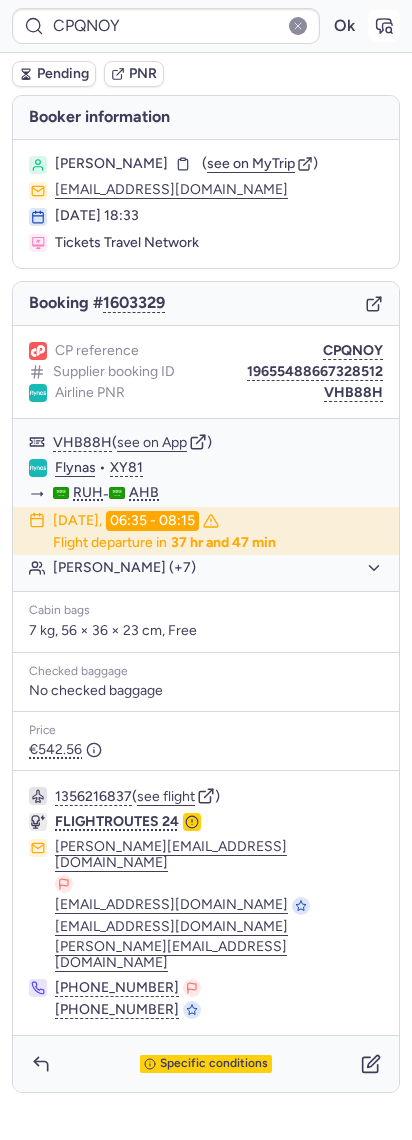 click 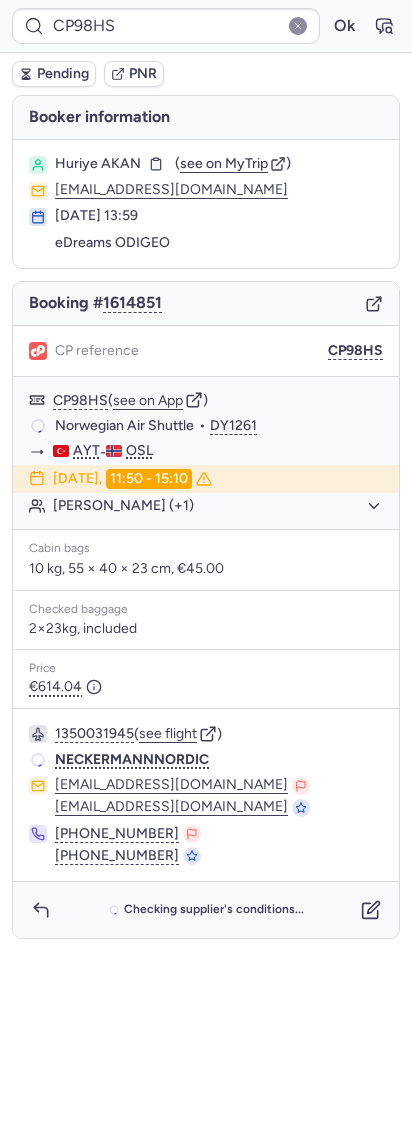 type on "CPPR6V" 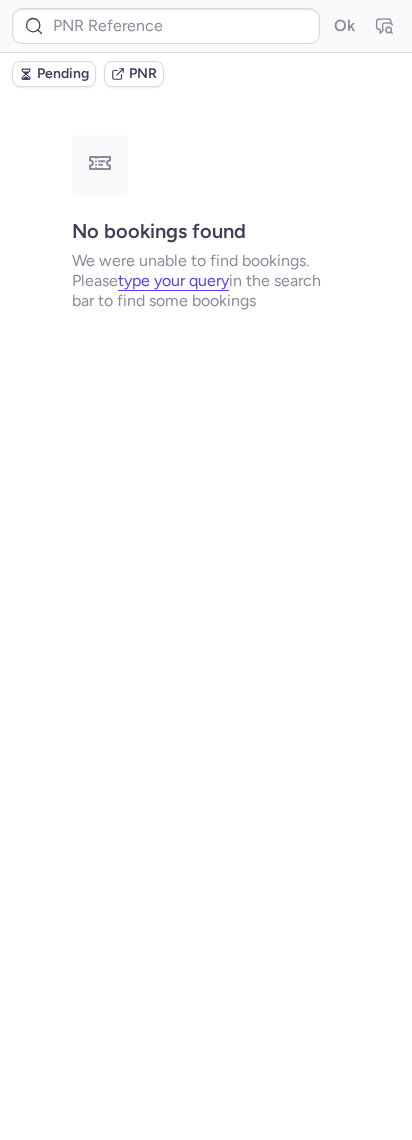 type on "CP29LM" 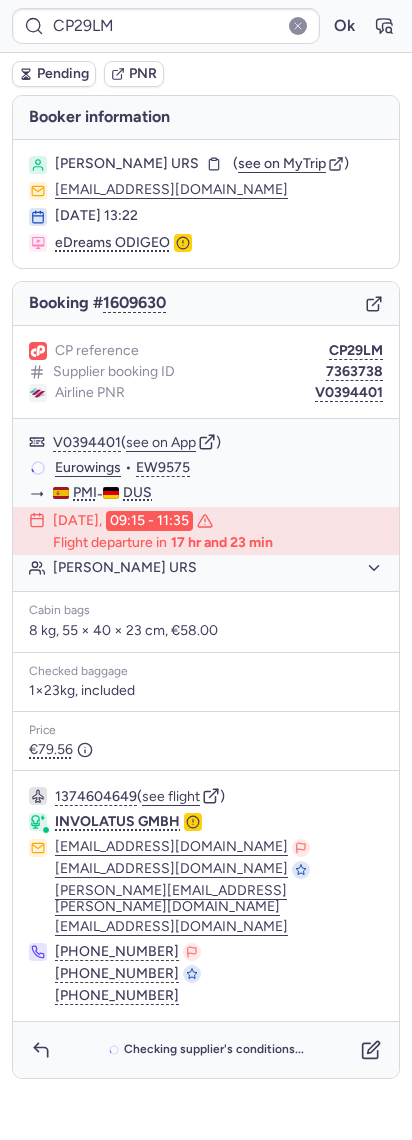 click on "Checking supplier's conditions..." at bounding box center (206, 1050) 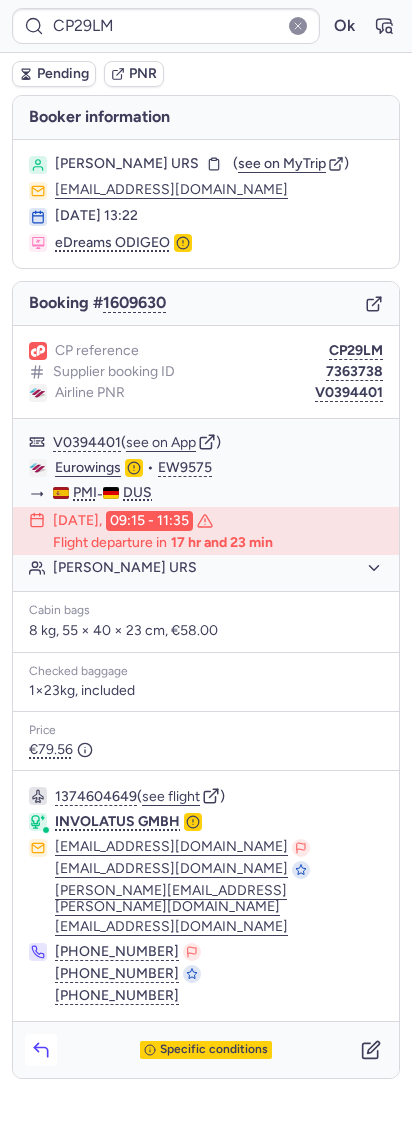 click 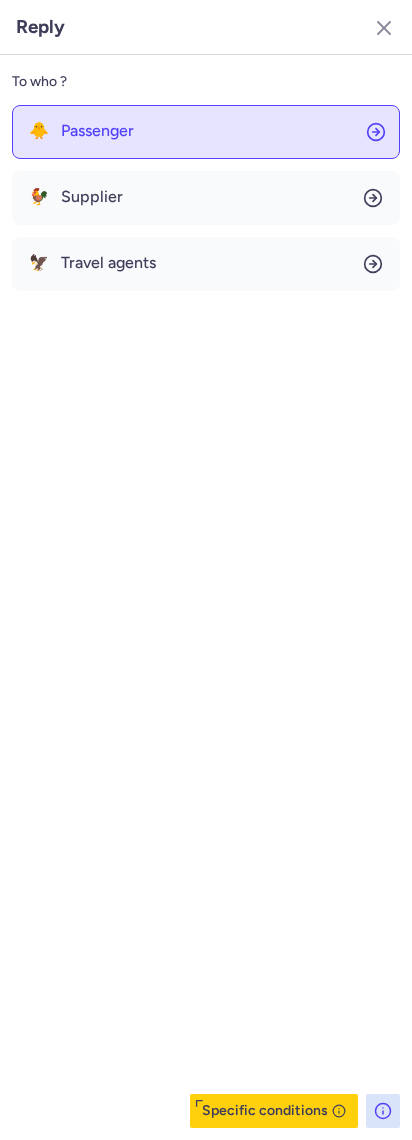 click on "Passenger" at bounding box center [97, 131] 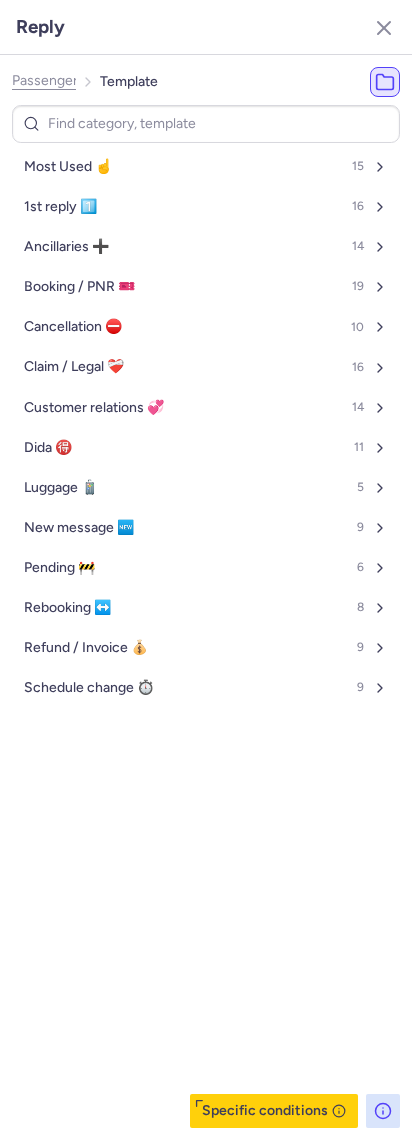 click on "Passenger Template Most Used ☝️ 15 1st reply 1️⃣ 16 Ancillaries ➕ 14 Booking / PNR 🎫 19 Cancellation ⛔️ 10 Claim / Legal ❤️‍🩹 16 Customer relations 💞 14 Dida 🉐 11 Luggage 🧳 5 New message 🆕 9 Pending 🚧 6 Rebooking ↔️ 8 Refund / Invoice 💰 9 Schedule change ⏱️ 9  Specific conditions" 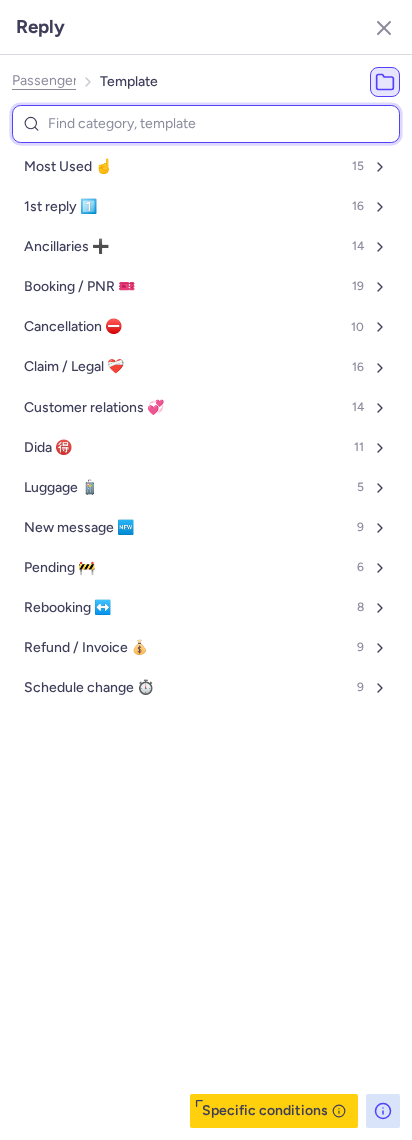 click at bounding box center (206, 124) 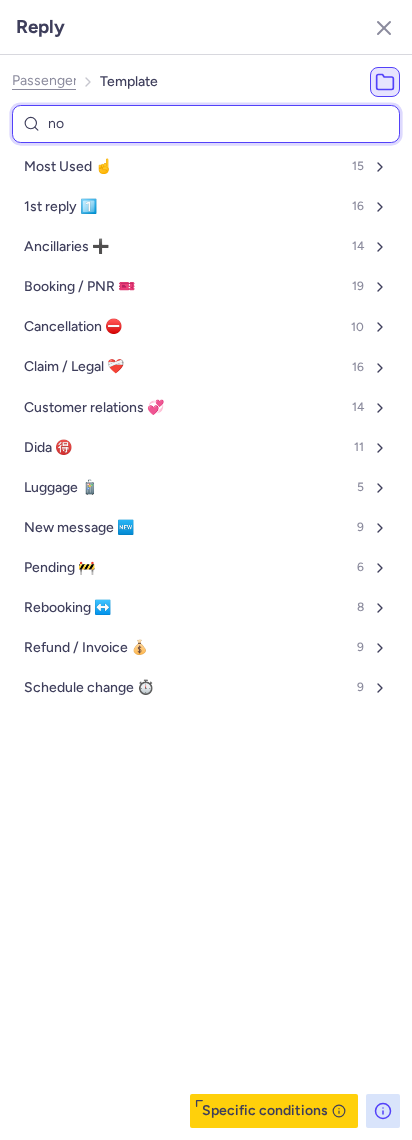 type on "non" 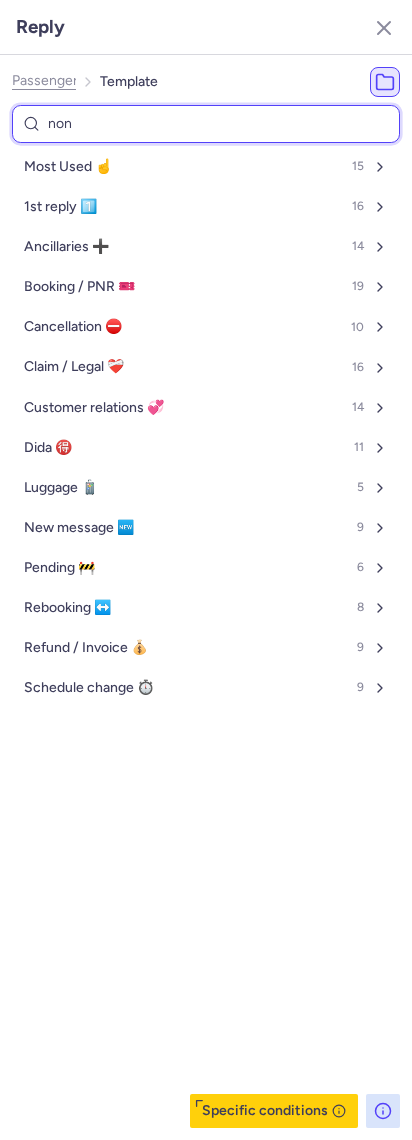 select on "en" 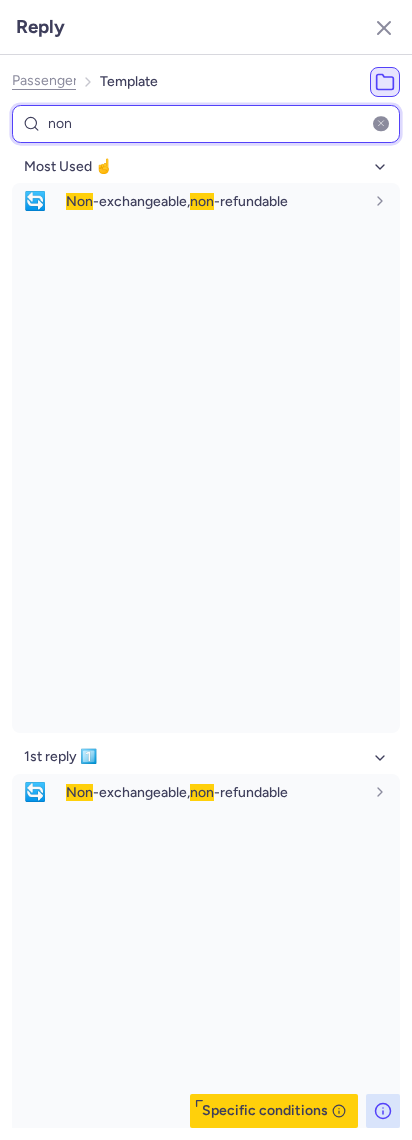 type on "non" 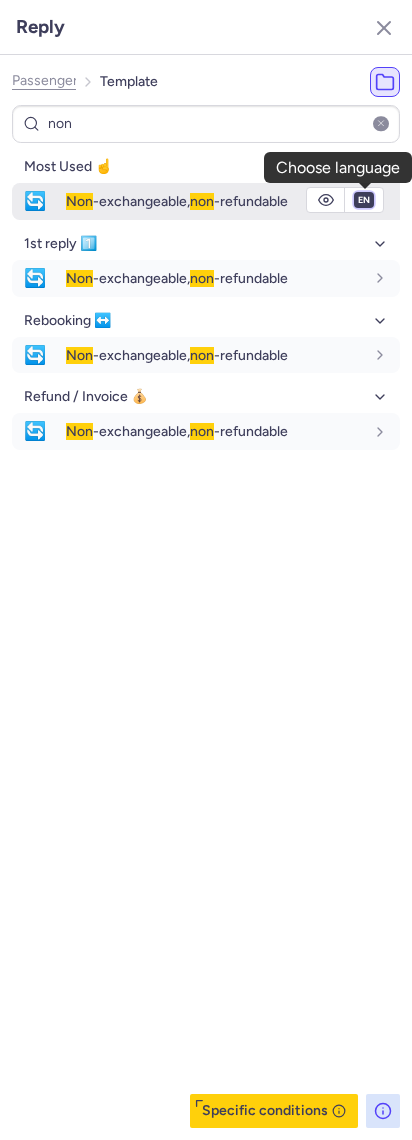 click on "fr en de nl pt es it ru" at bounding box center (364, 200) 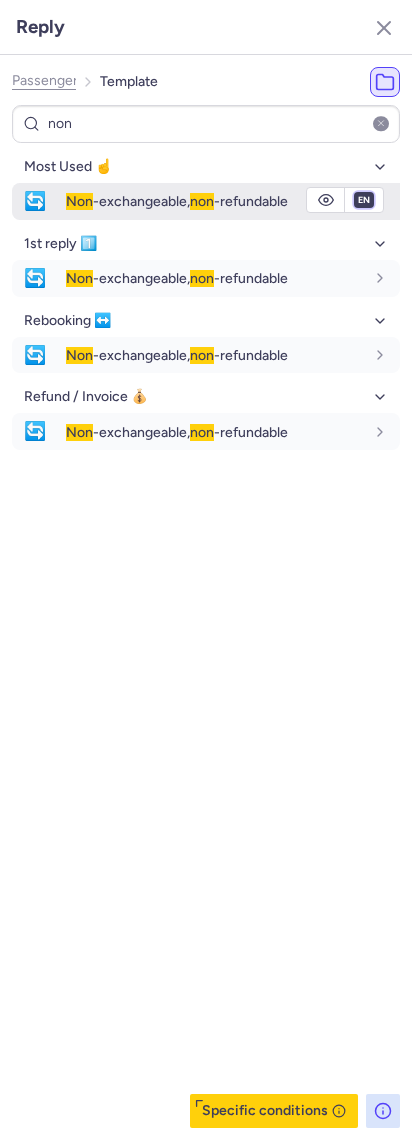select on "de" 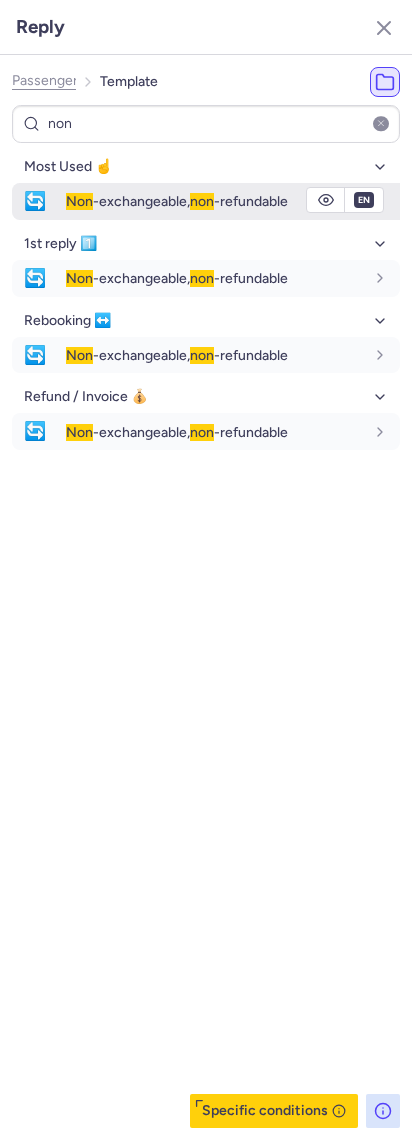 click on "fr en de nl pt es it ru" at bounding box center (364, 200) 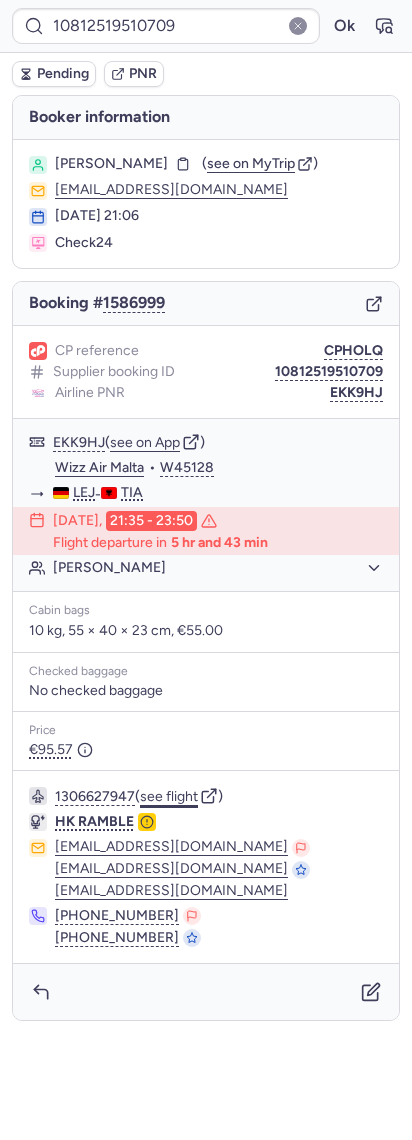 click on "see flight" 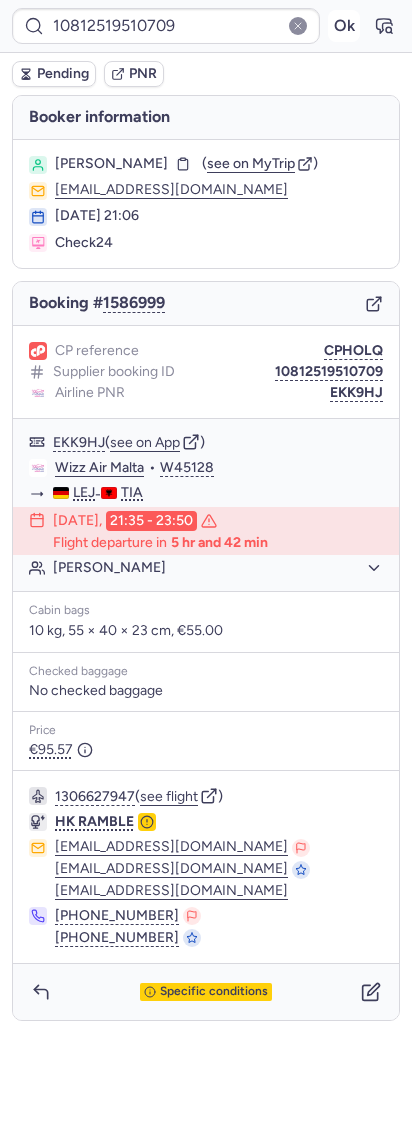 click on "Ok" at bounding box center (344, 26) 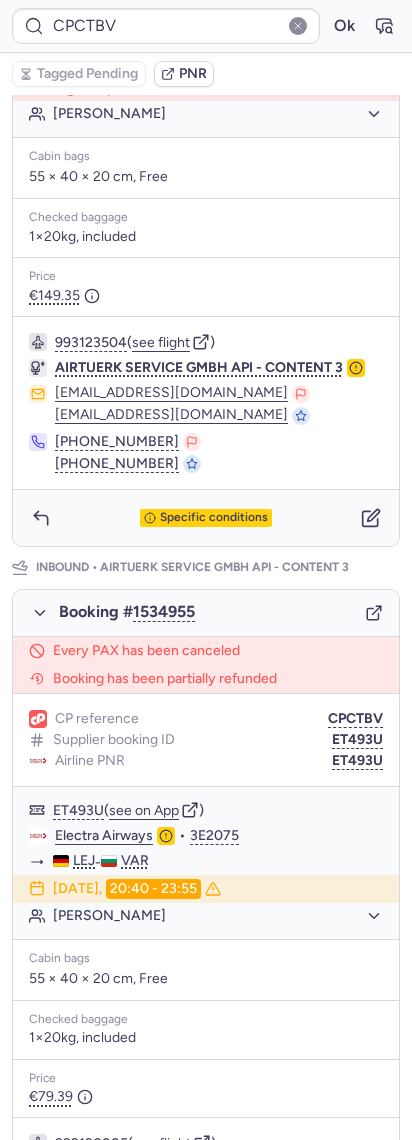 scroll, scrollTop: 657, scrollLeft: 0, axis: vertical 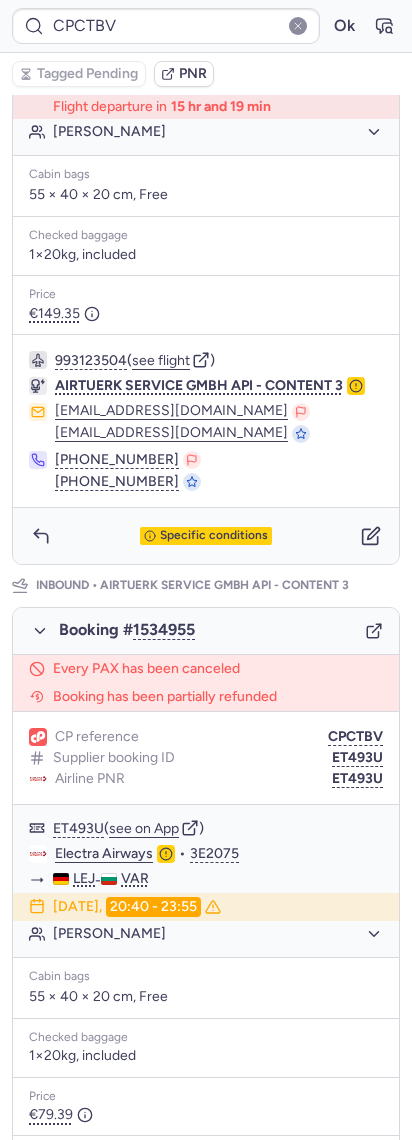 click on "Booking # 1534955" at bounding box center [206, 631] 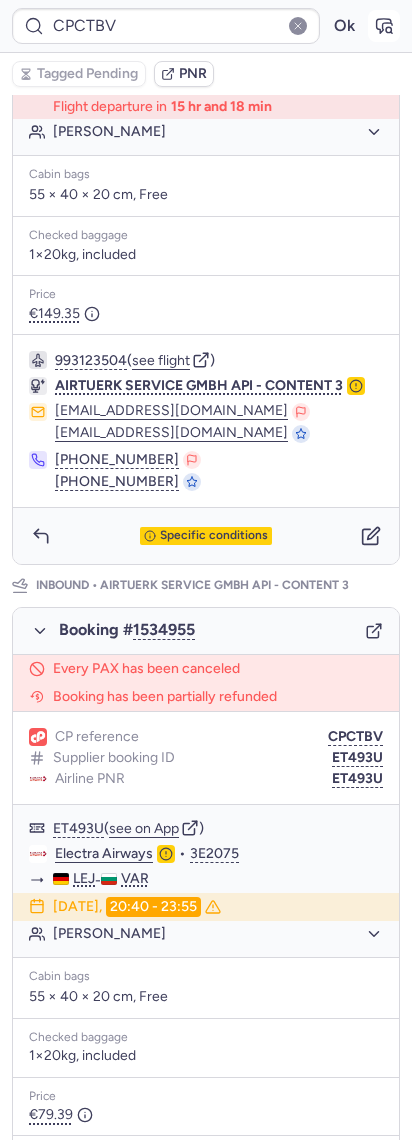 click at bounding box center [384, 26] 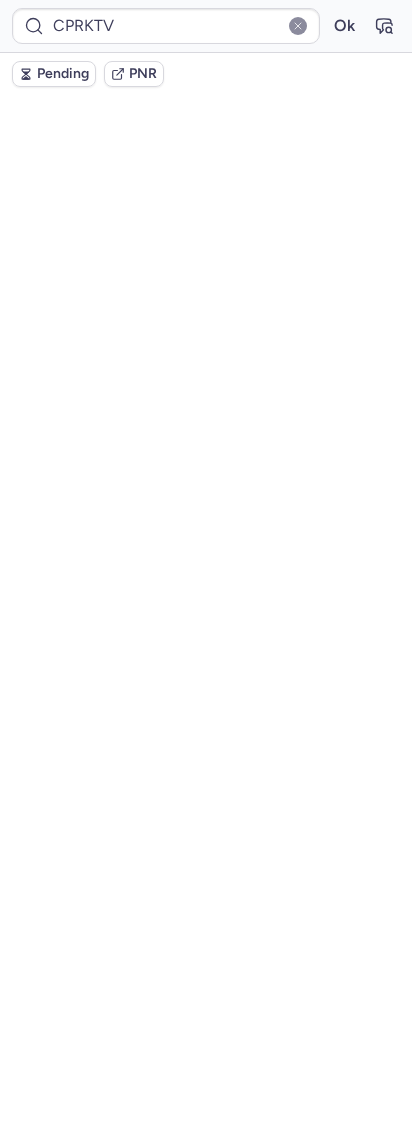 scroll, scrollTop: 0, scrollLeft: 0, axis: both 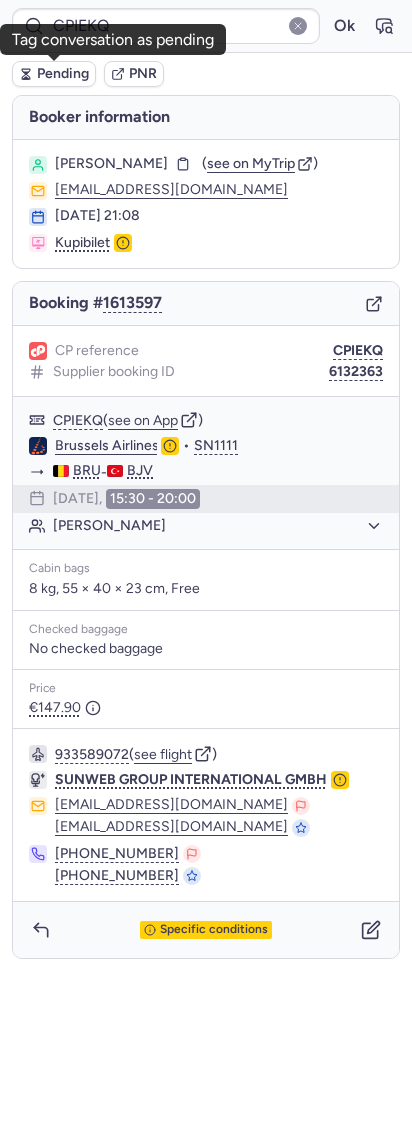 click on "Pending" at bounding box center (54, 74) 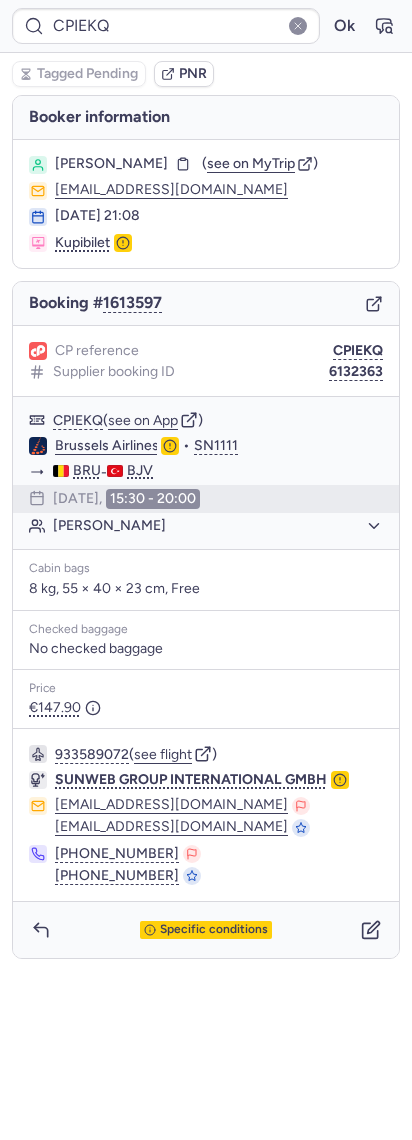 type on "CP98HS" 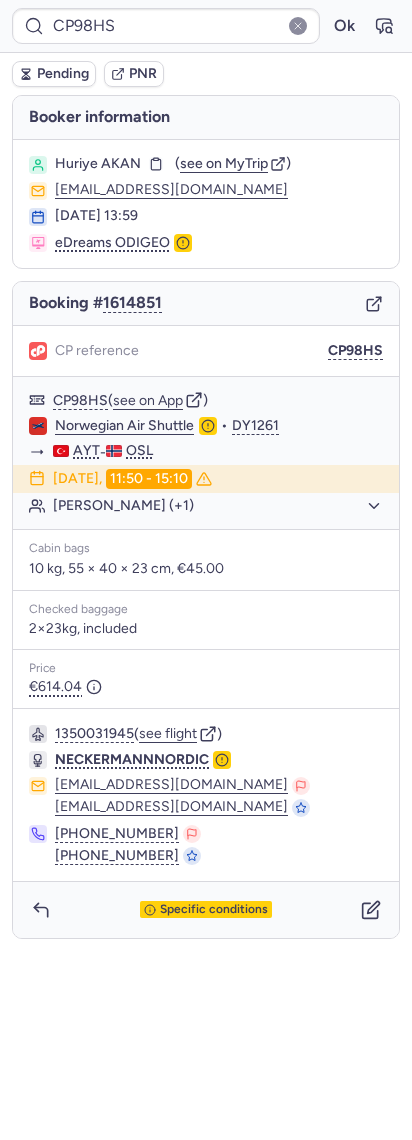 click on "Specific conditions" at bounding box center (206, 910) 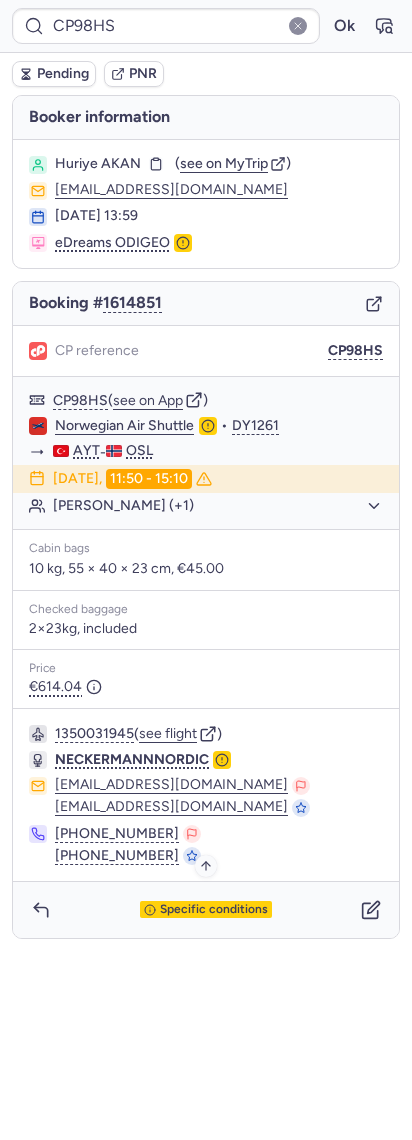 click on "Specific conditions" at bounding box center [214, 910] 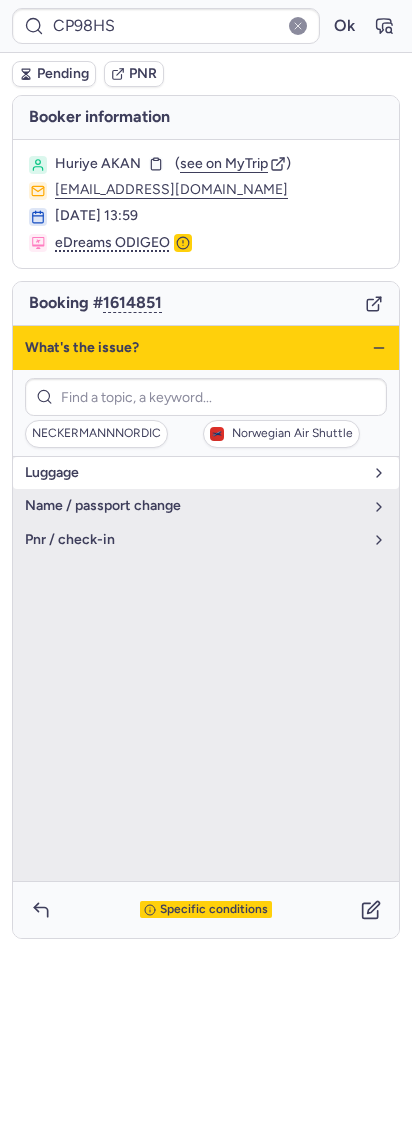 click on "luggage" at bounding box center [206, 473] 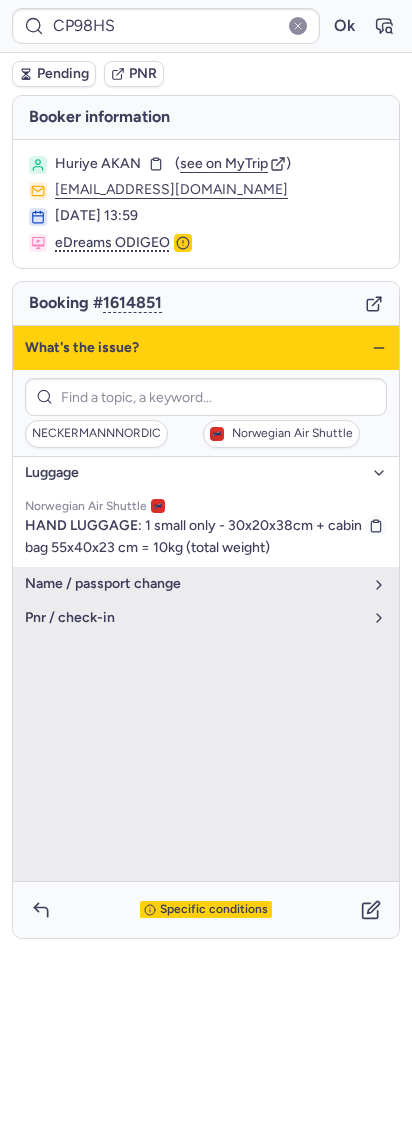drag, startPoint x: 146, startPoint y: 522, endPoint x: 295, endPoint y: 554, distance: 152.3975 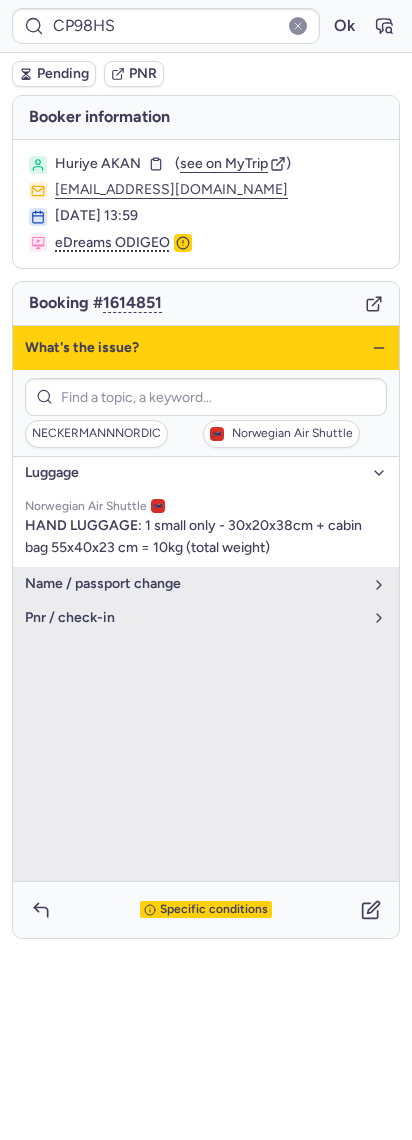 click 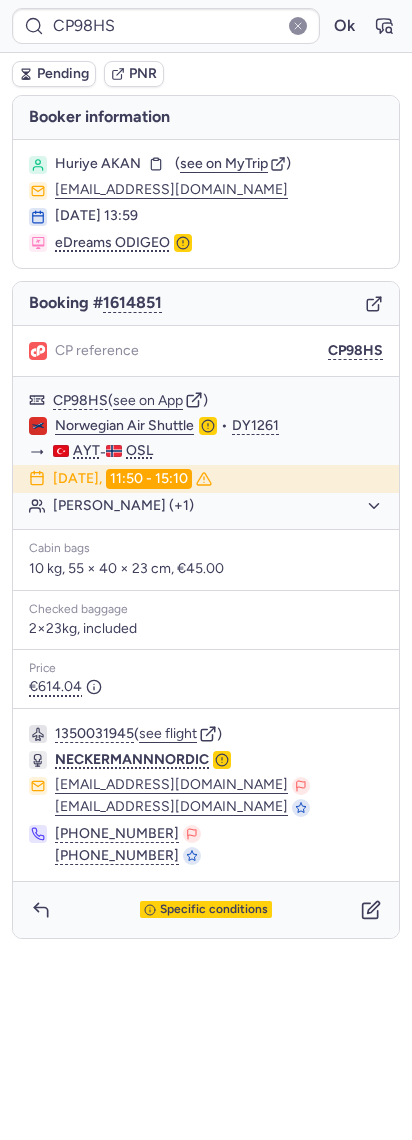 click on "Specific conditions" at bounding box center (206, 910) 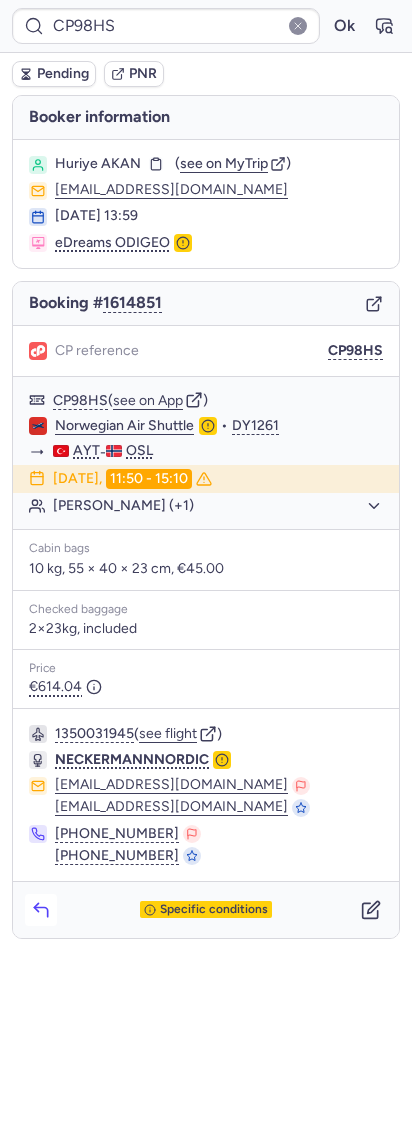click 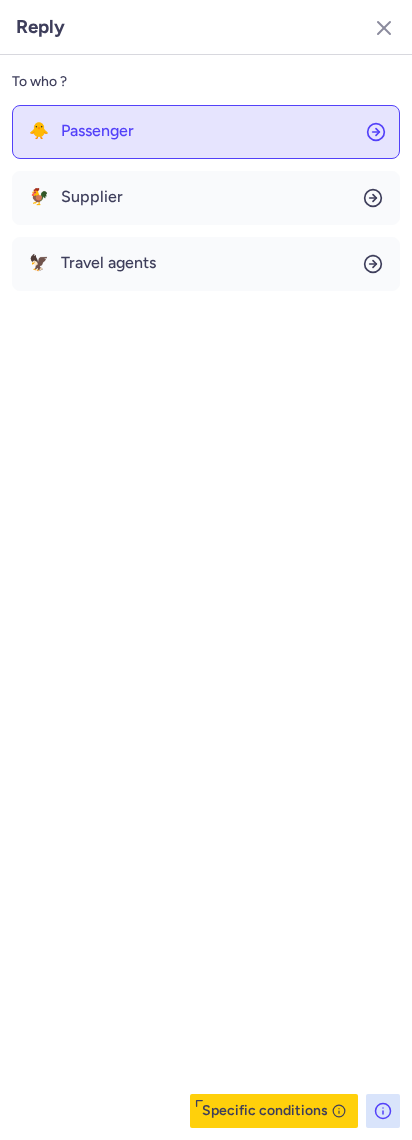 click on "🐥 Passenger" 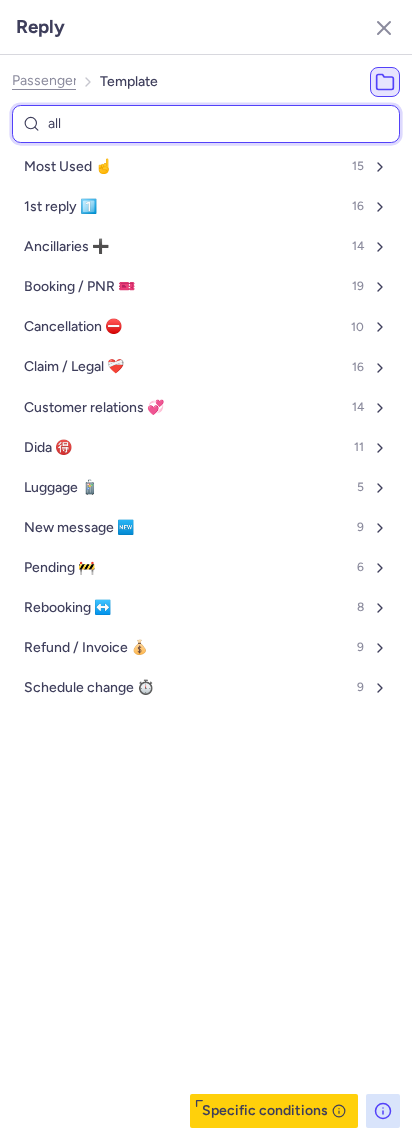 type on "allo" 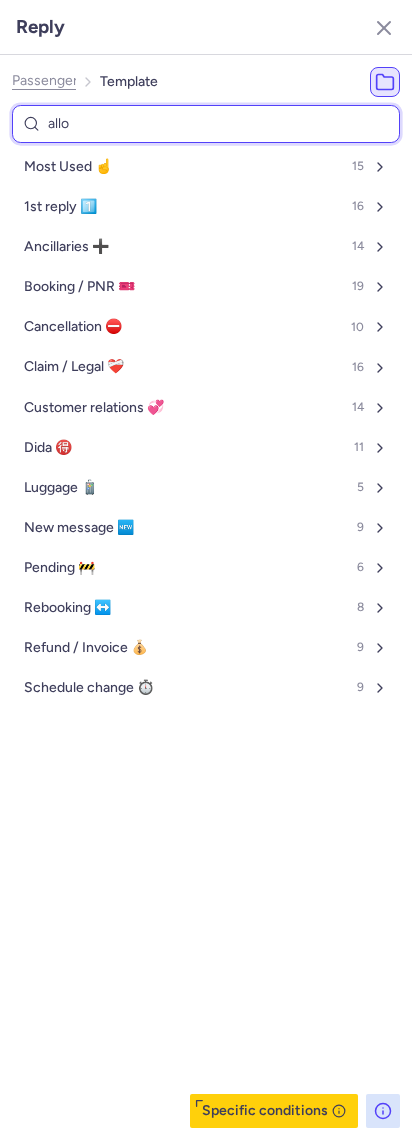 select on "en" 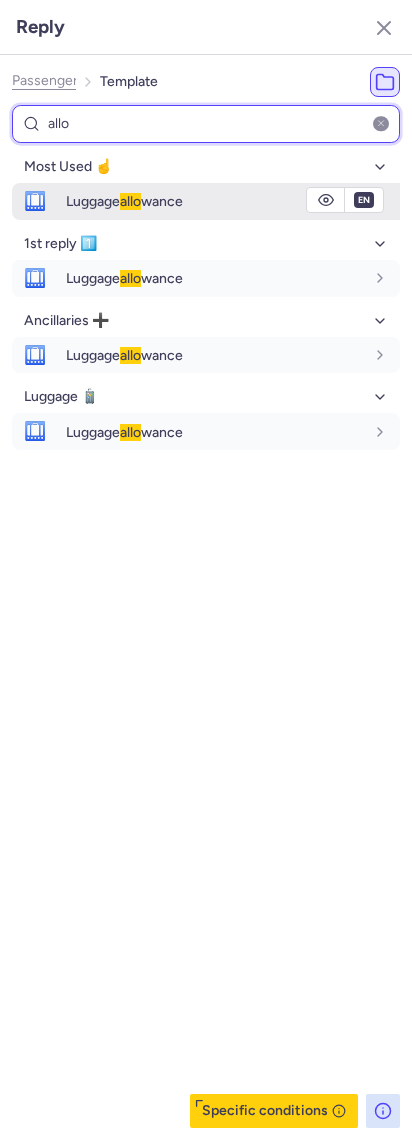 type on "allo" 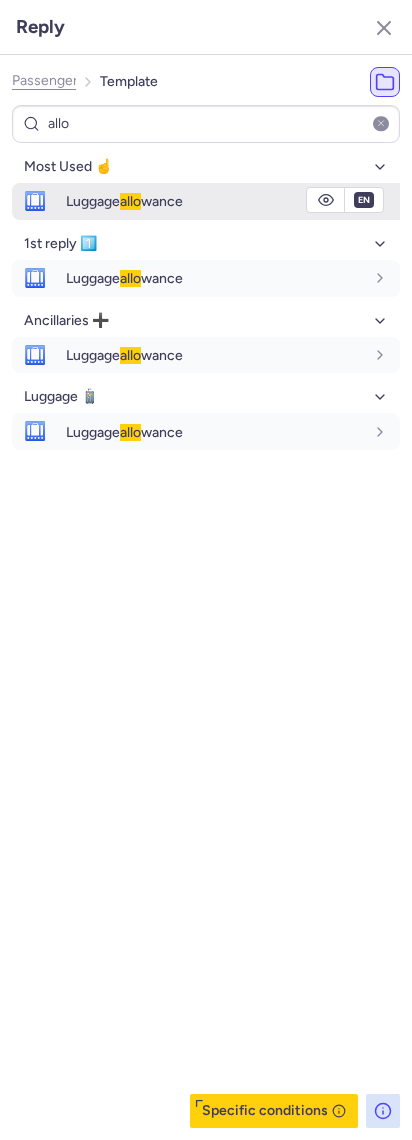click on "Luggage  allo wance" at bounding box center [124, 201] 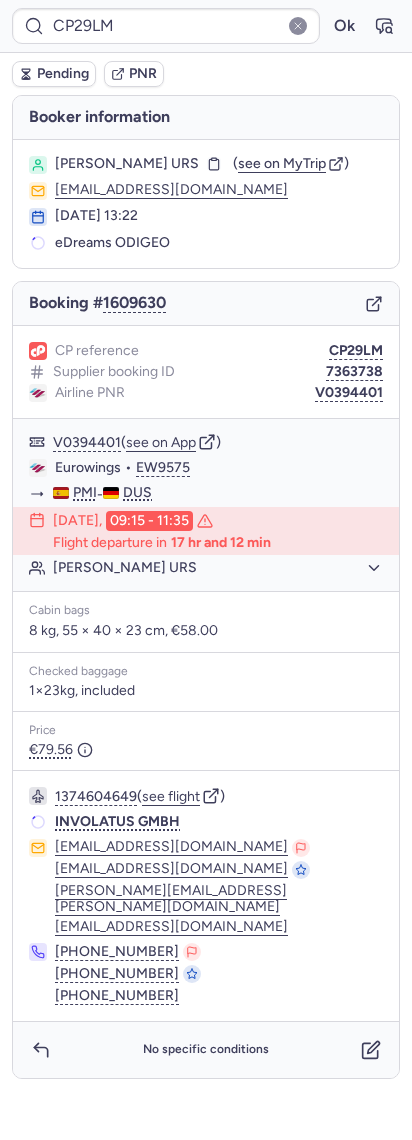 type on "CPOKKZ" 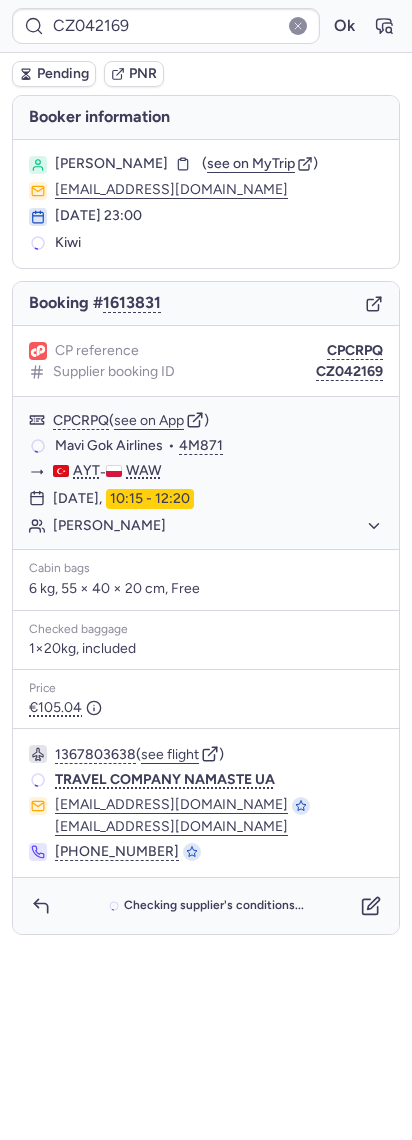 type on "CPOKKZ" 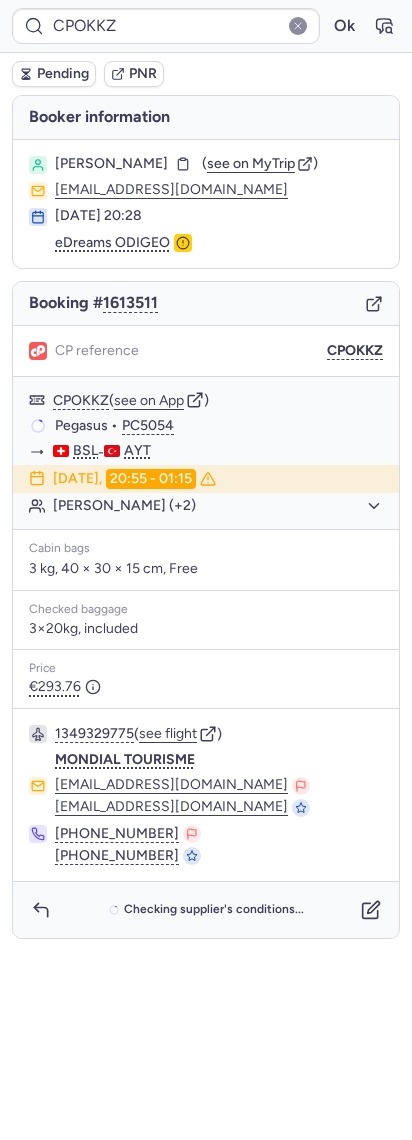 click on "Checking supplier's conditions..." at bounding box center [206, 910] 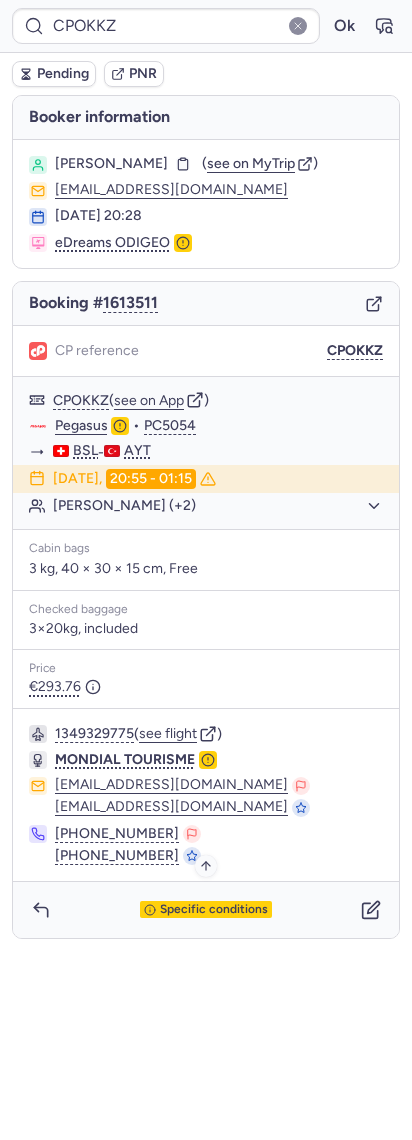 click on "Specific conditions" at bounding box center [206, 910] 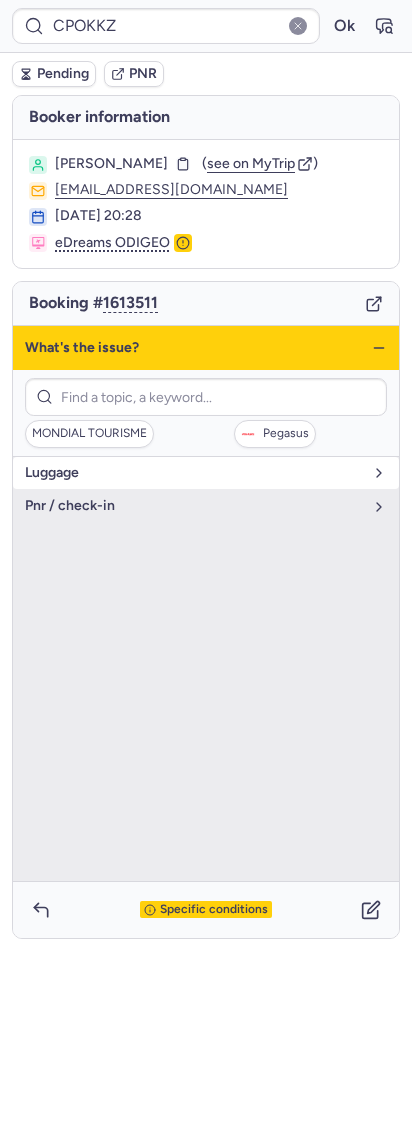 click on "luggage" at bounding box center (206, 473) 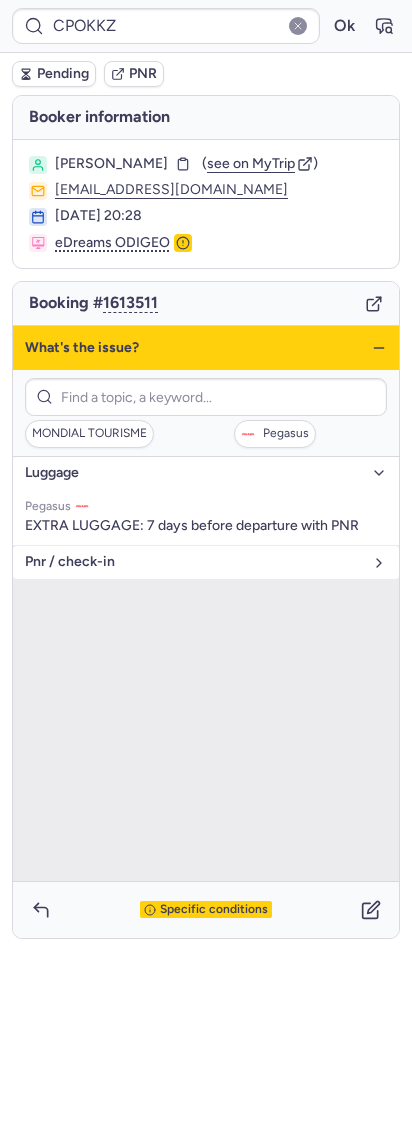 click on "pnr / check-in" at bounding box center (206, 562) 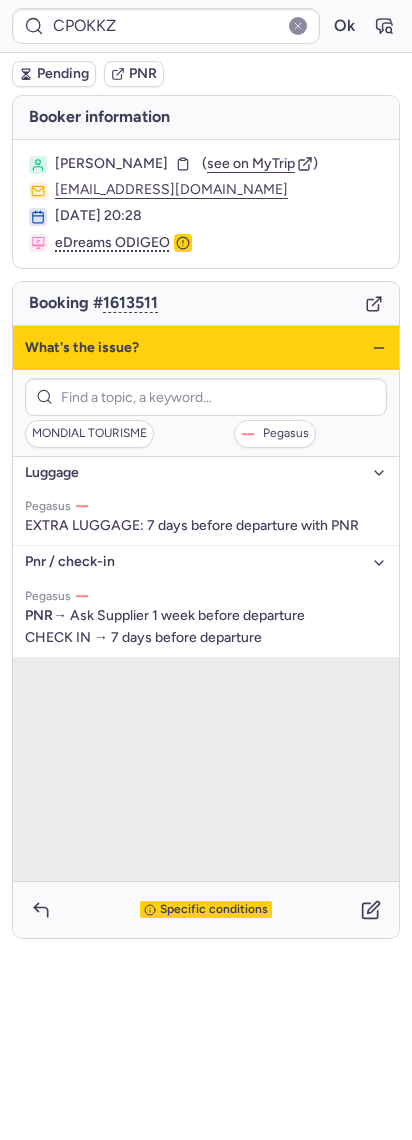 click on "What's the issue?" at bounding box center (206, 348) 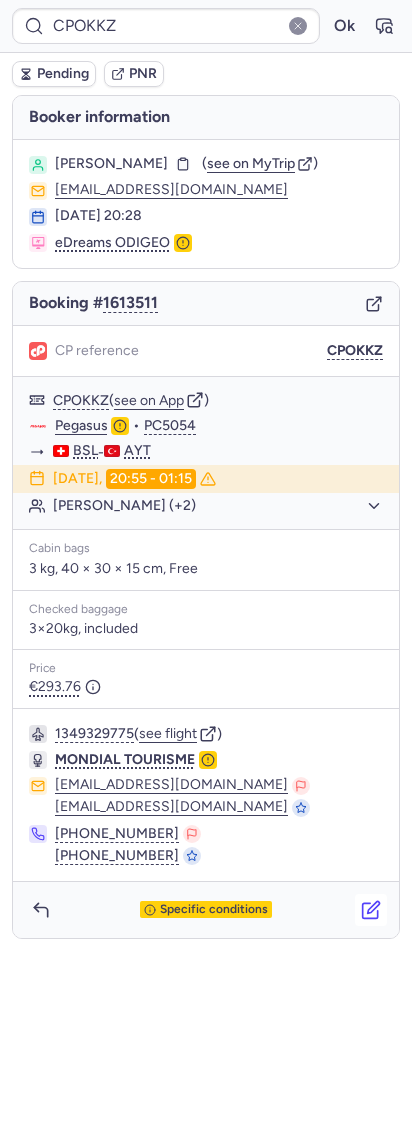 click 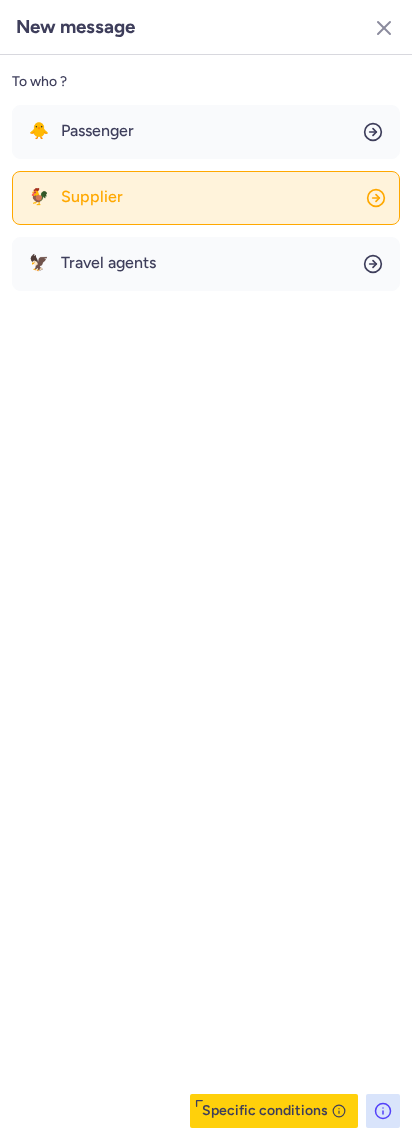 click on "🐓 Supplier" 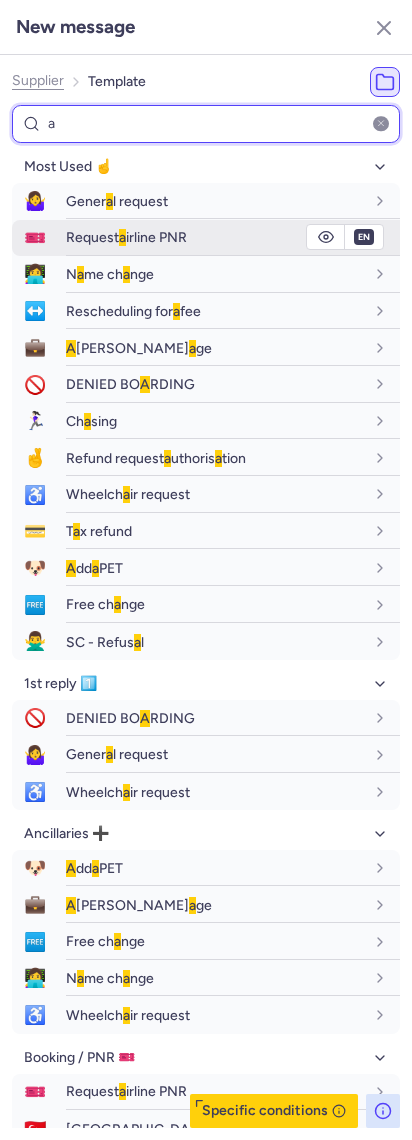 type on "a" 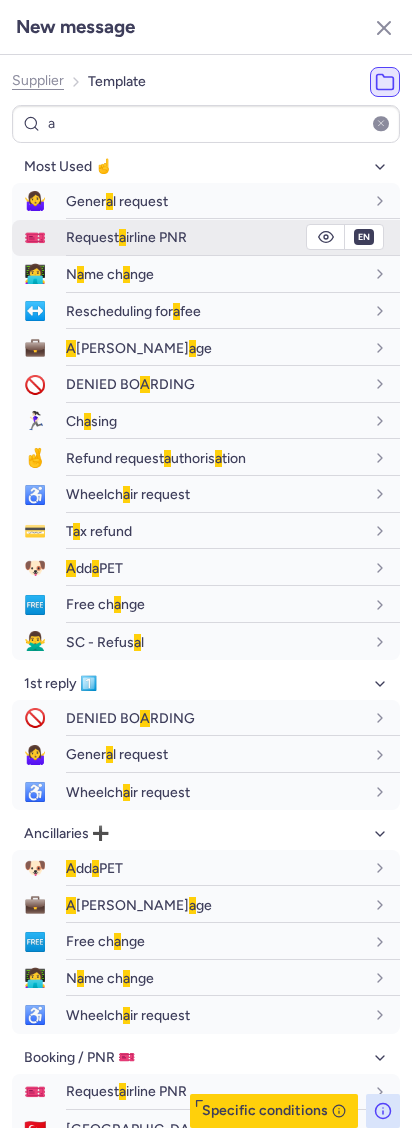 click on "Request  a irline PNR" at bounding box center [126, 237] 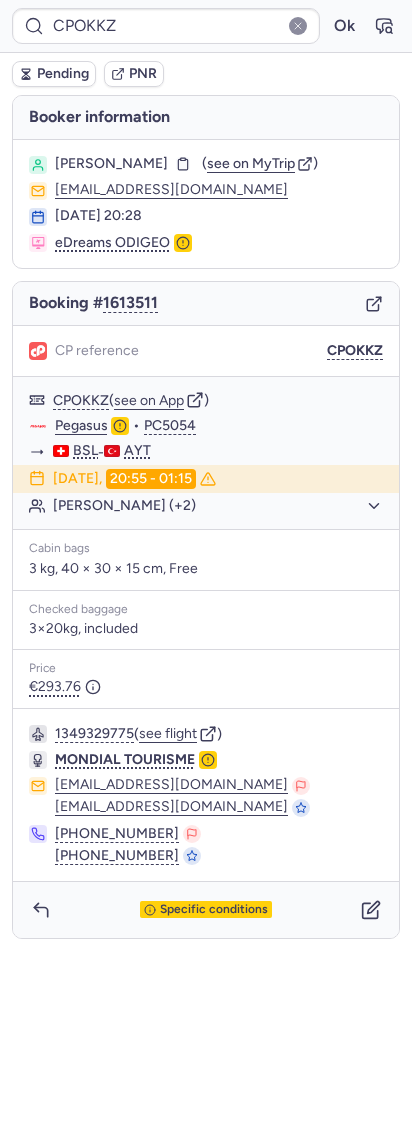 click on "Pending" at bounding box center (63, 74) 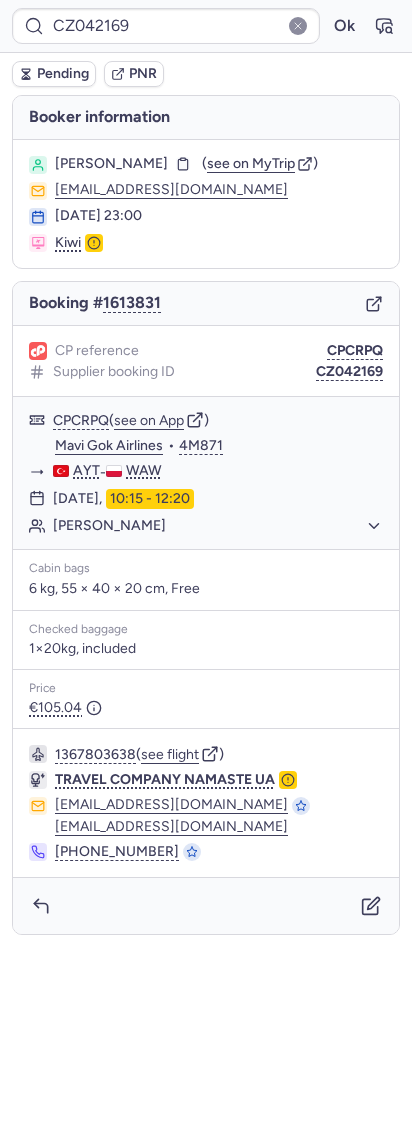 click on "CP reference CPCRPQ" 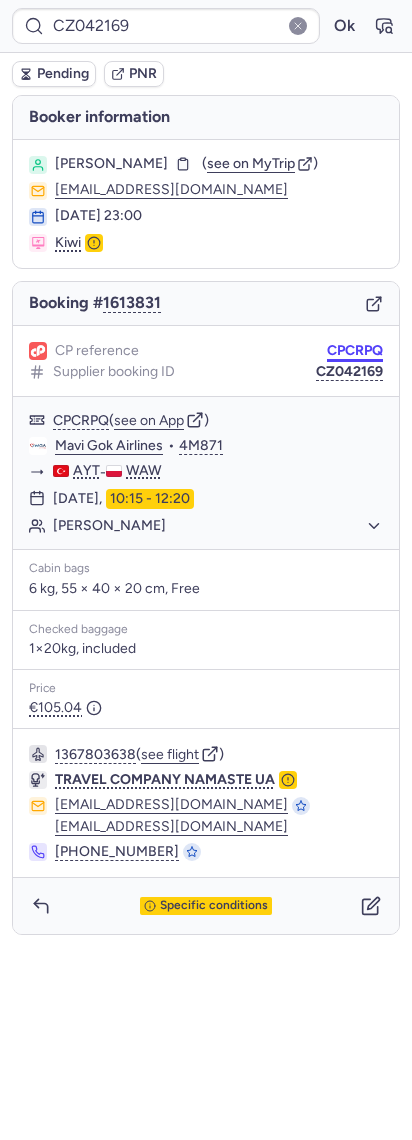 click on "CPCRPQ" at bounding box center (355, 351) 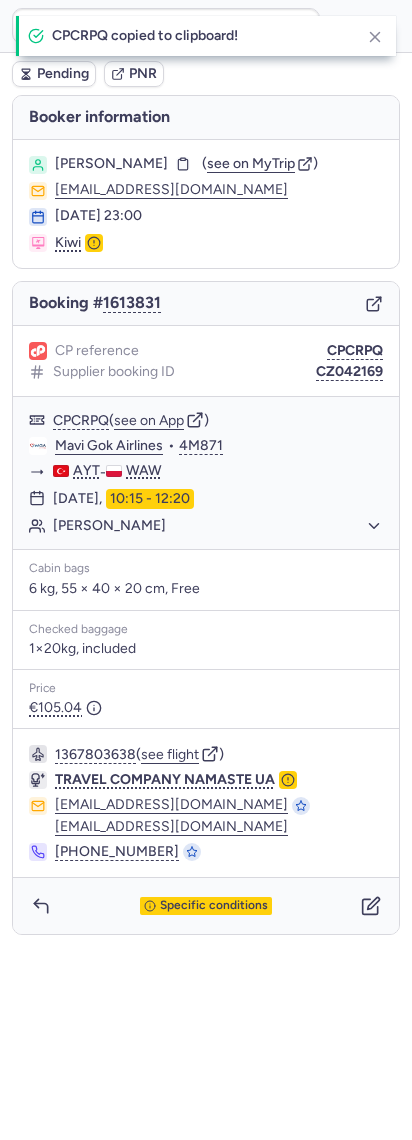 type on "CPCRPQ" 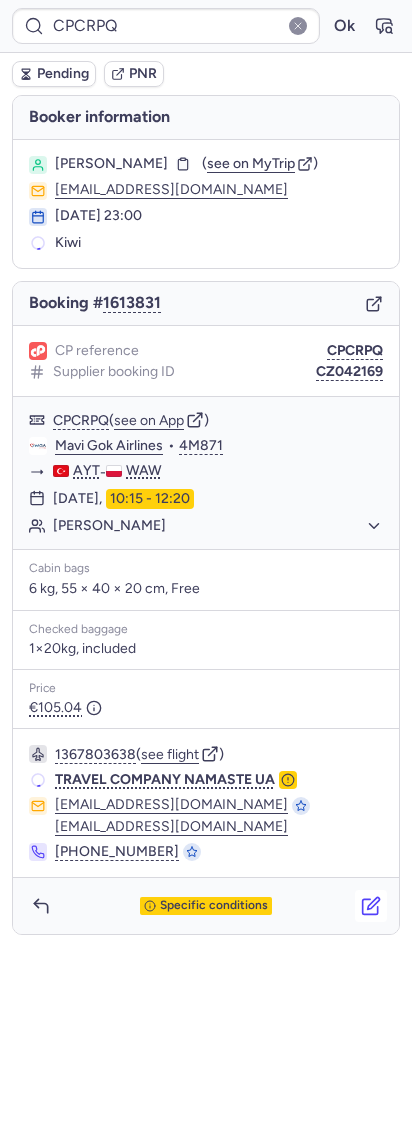 click 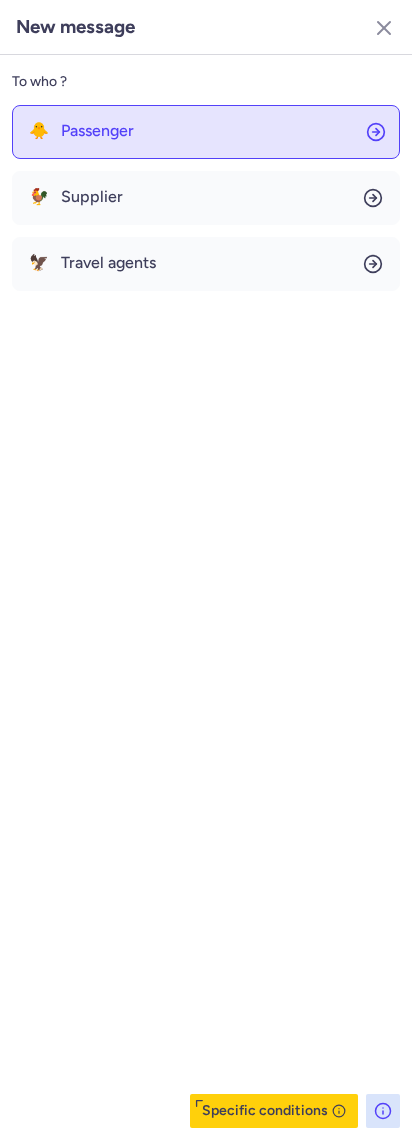 click on "🐥 Passenger" 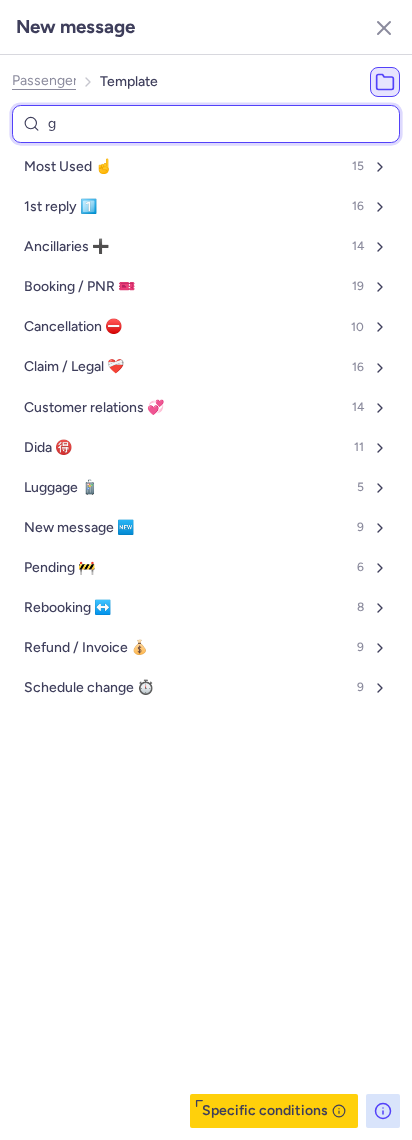 type on "ge" 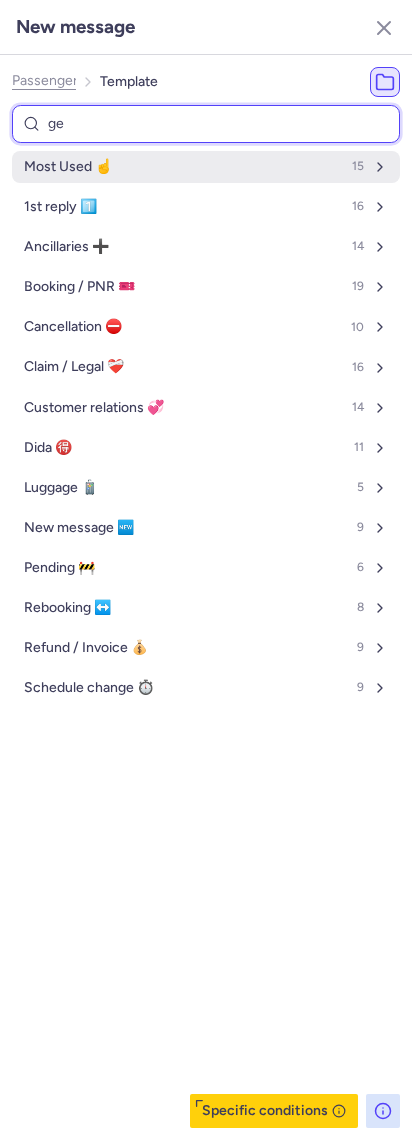 select on "en" 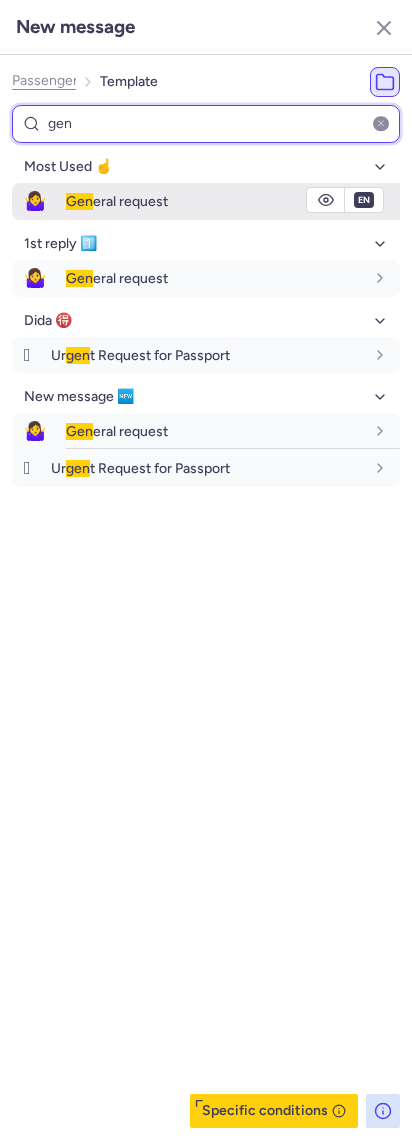 type on "gen" 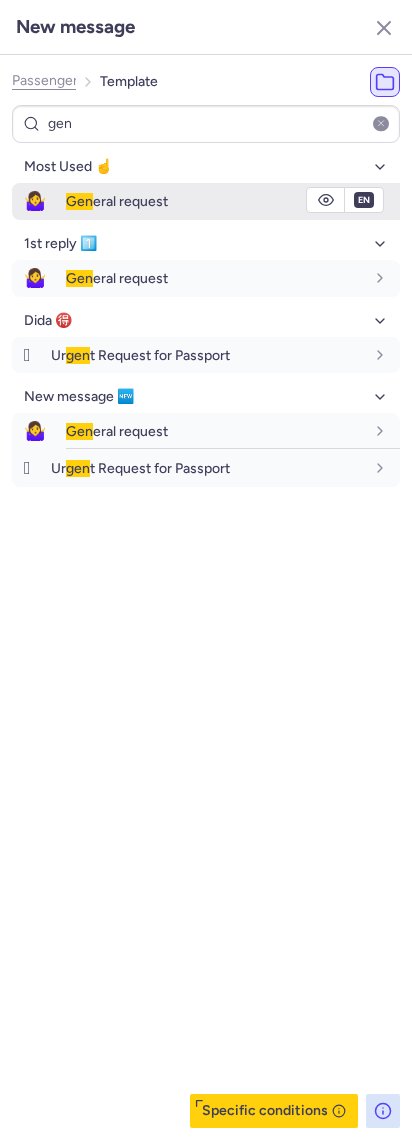click on "Gen" at bounding box center (79, 201) 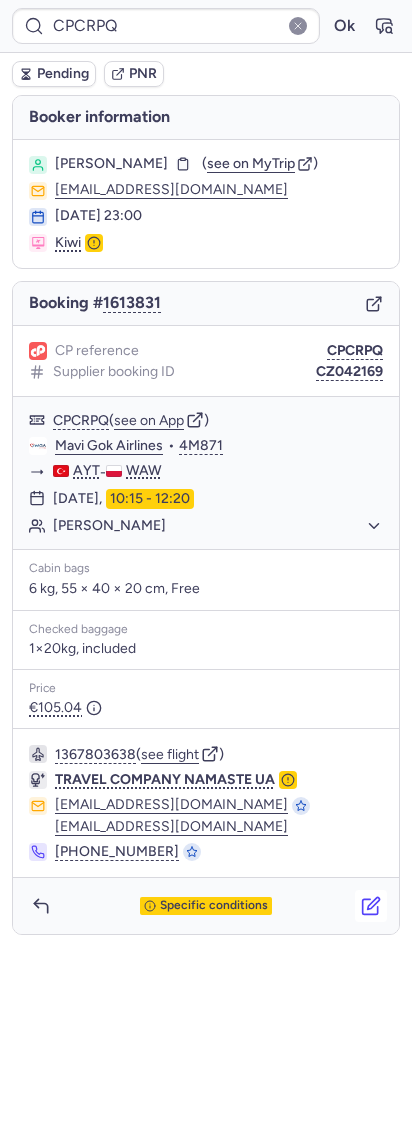 click 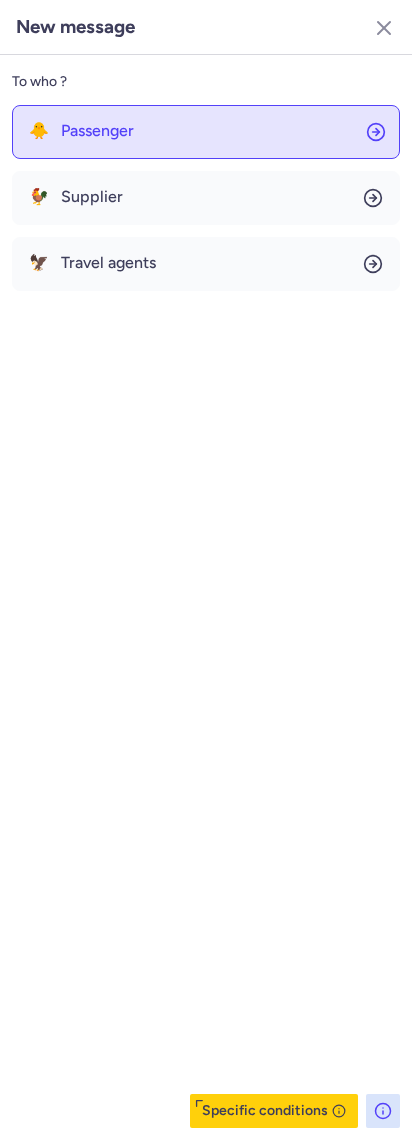click on "🐥 Passenger" 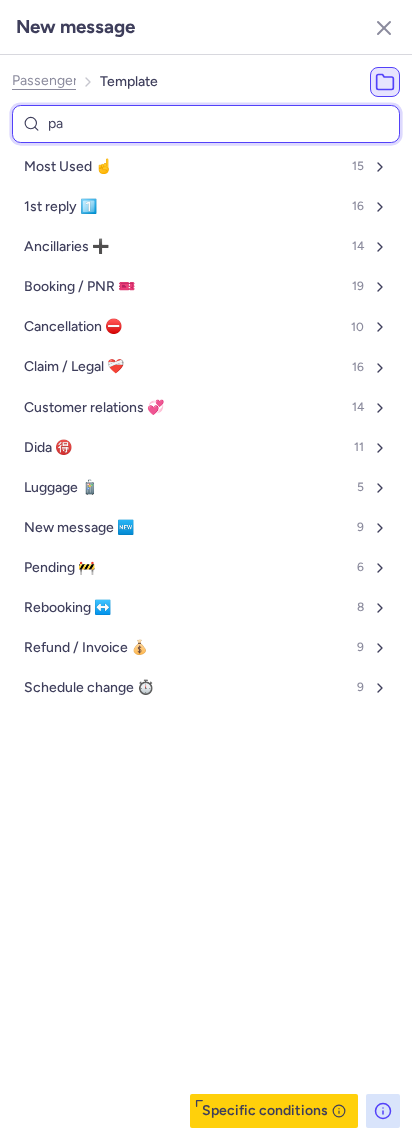 type on "pas" 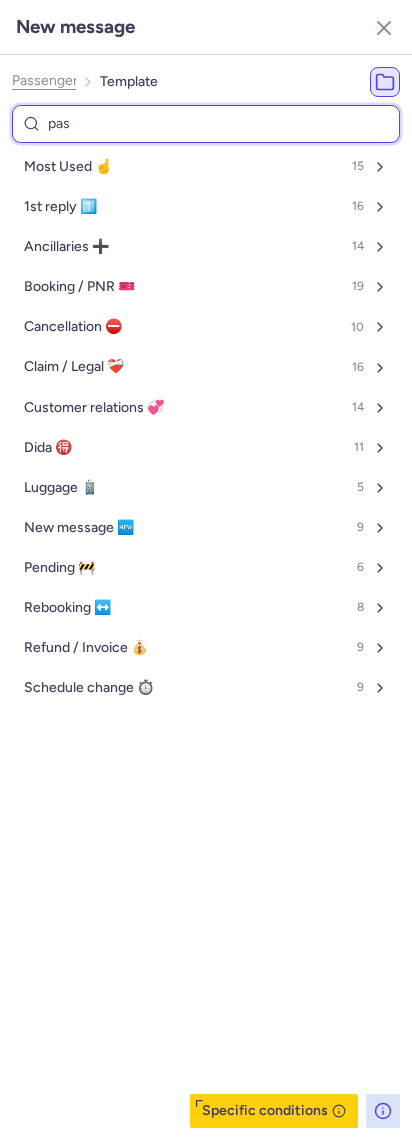 select on "en" 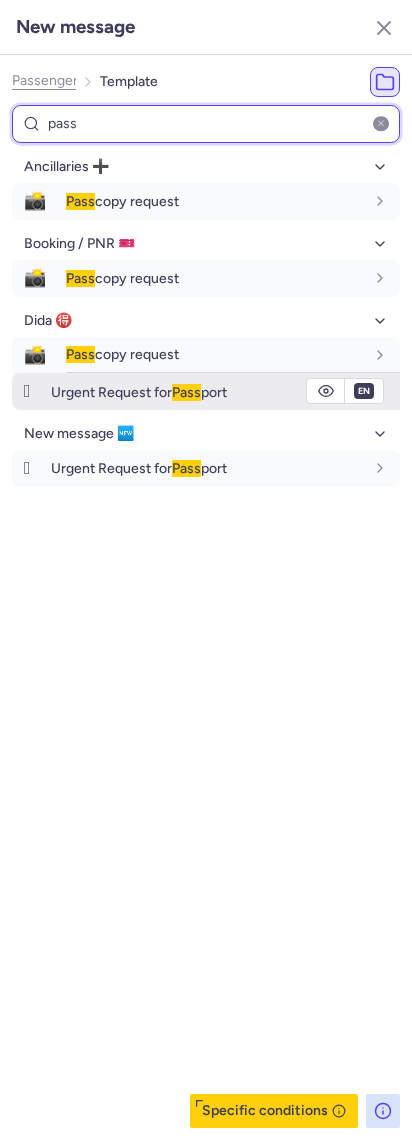 type on "pass" 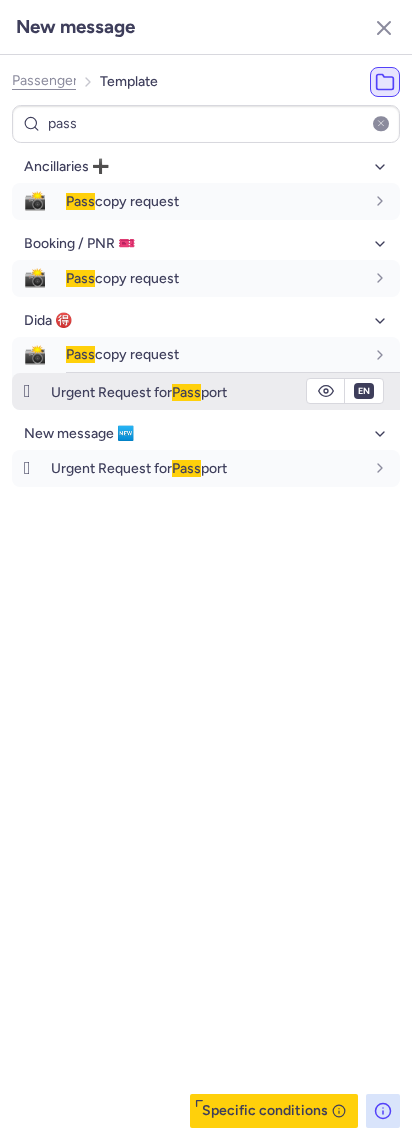 click on "Urgent Request for  Pass port" at bounding box center (139, 392) 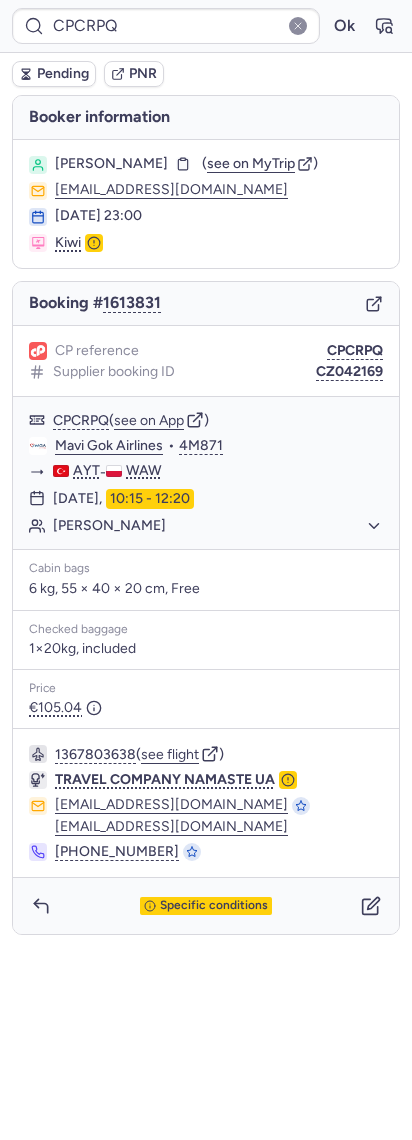 click on "Pending PNR" at bounding box center [206, 74] 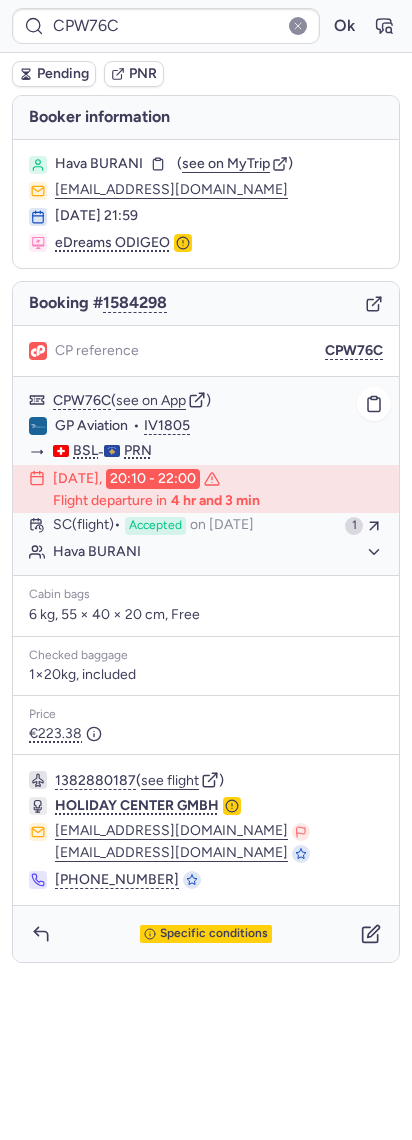click on "Hava BURANI" 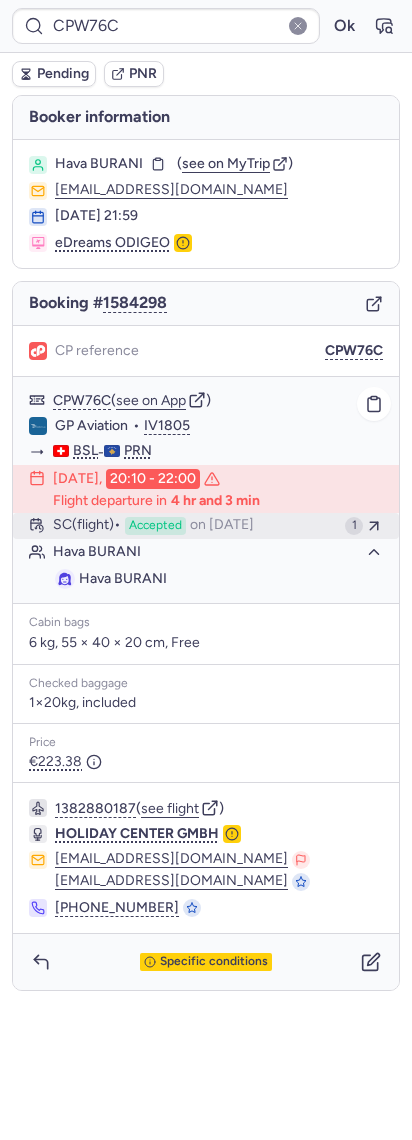 click on "on Jul 29, 2025" at bounding box center (222, 526) 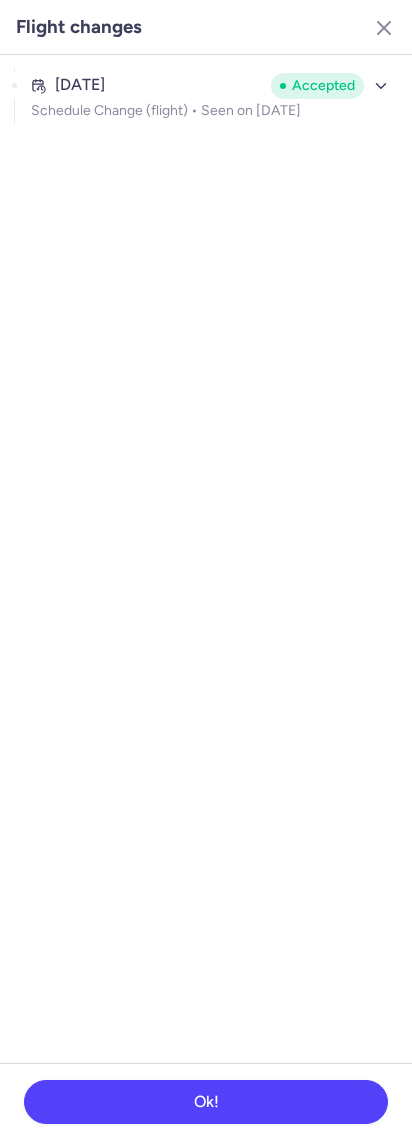 click on "Jul 28, 2025 Accepted Schedule Change (flight) •  Seen on Jul 29, 2025" 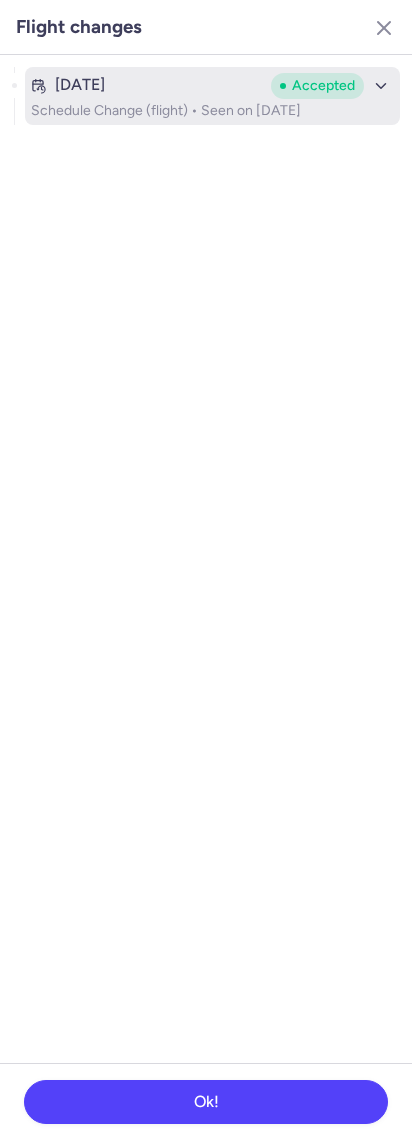 click on "Jul 28, 2025 Accepted" at bounding box center [212, 86] 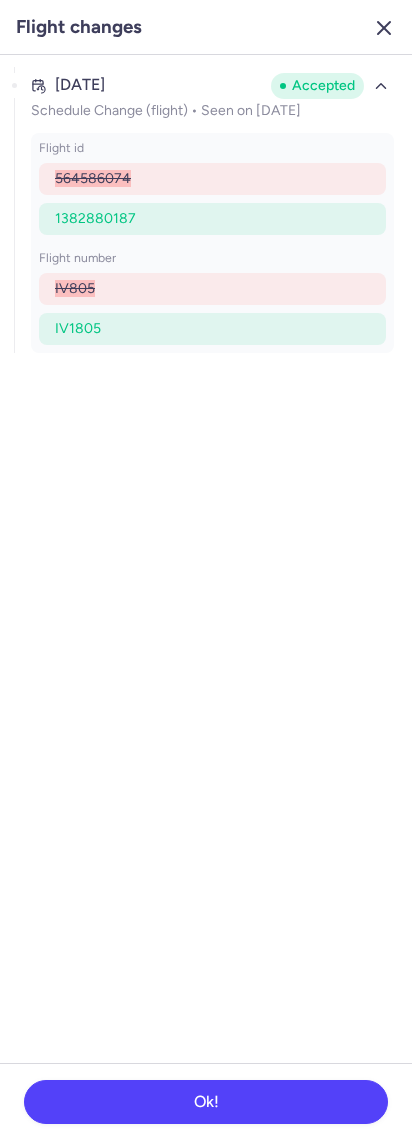 click 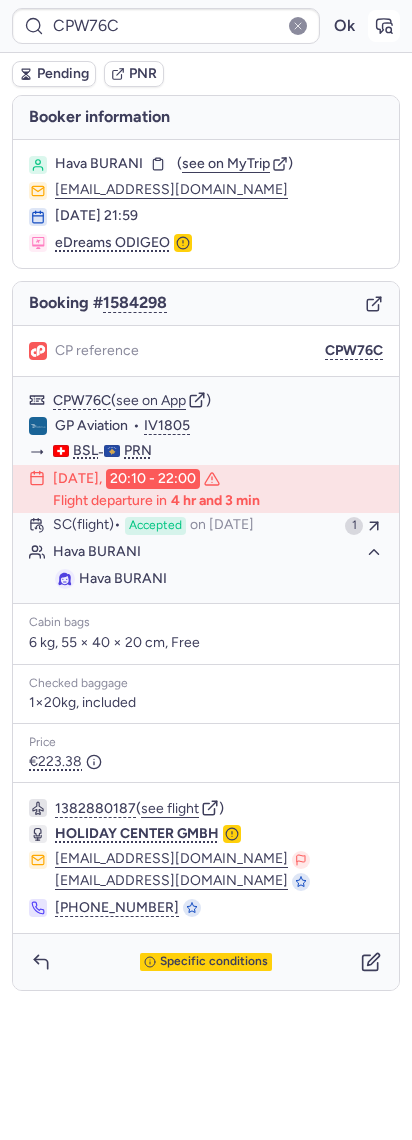 click at bounding box center (384, 26) 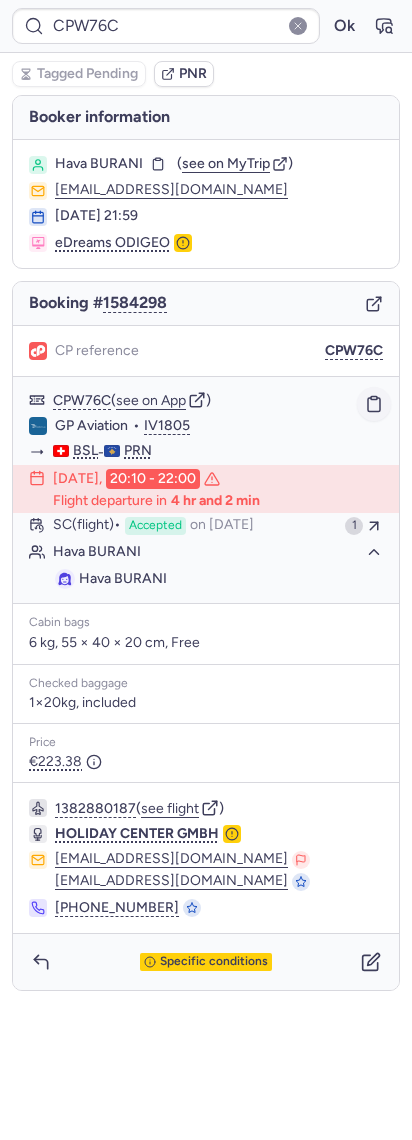 click 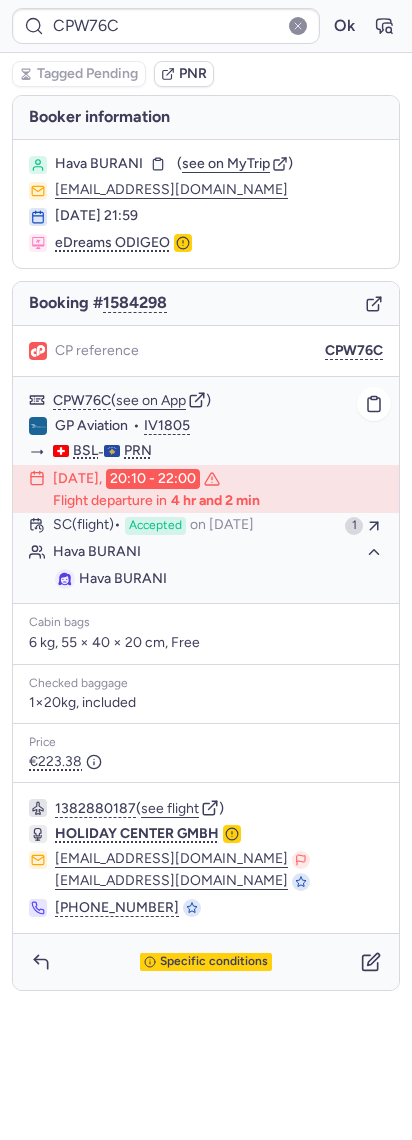 click on "GP Aviation  •  IV1805" 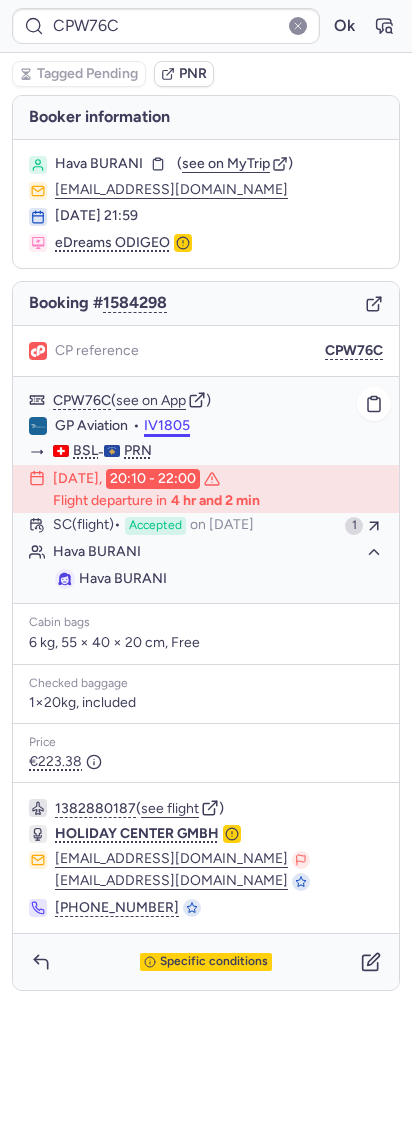 click on "IV1805" at bounding box center (167, 426) 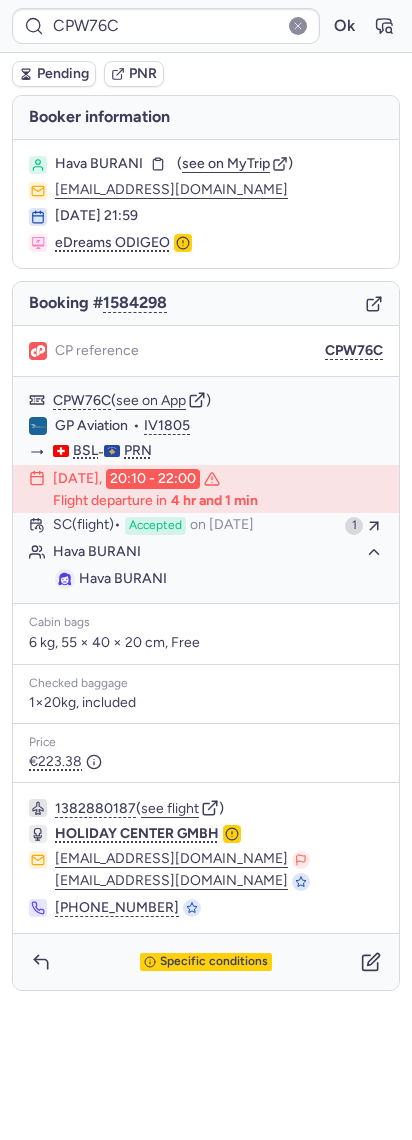 type on "CPVMFV" 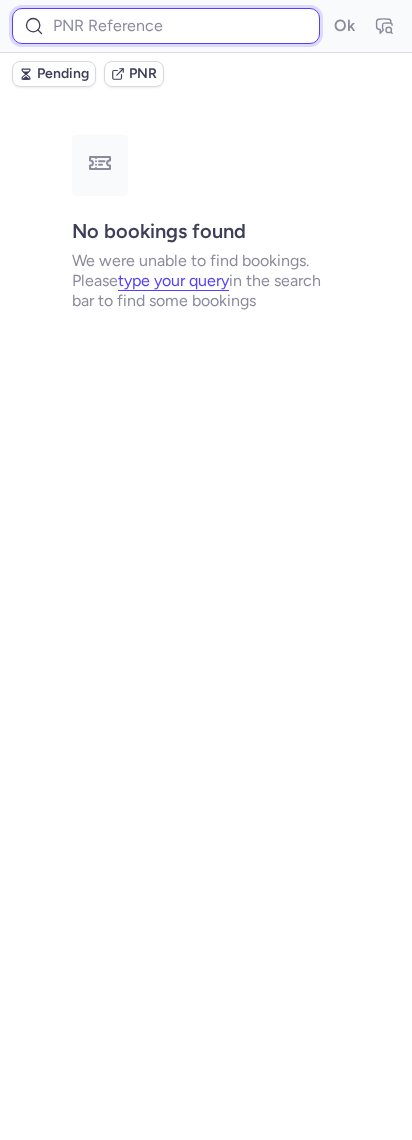 click at bounding box center (166, 26) 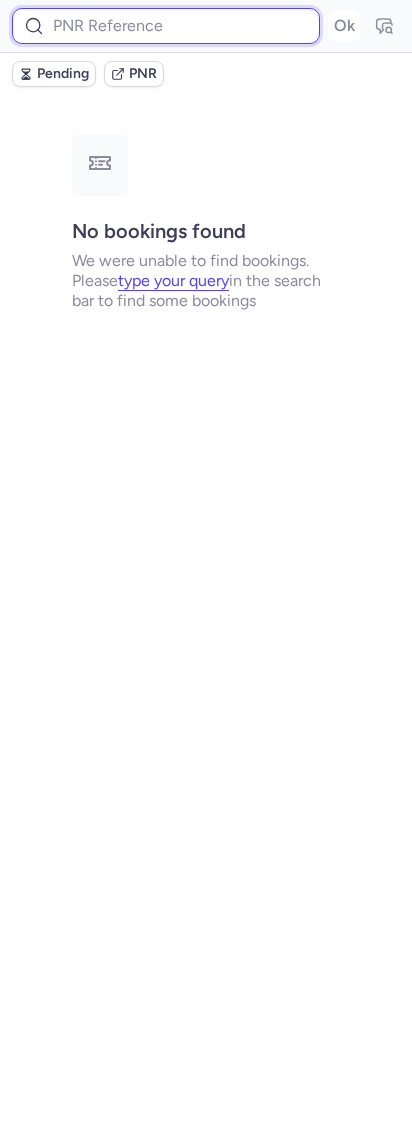 paste on "NNS1L7" 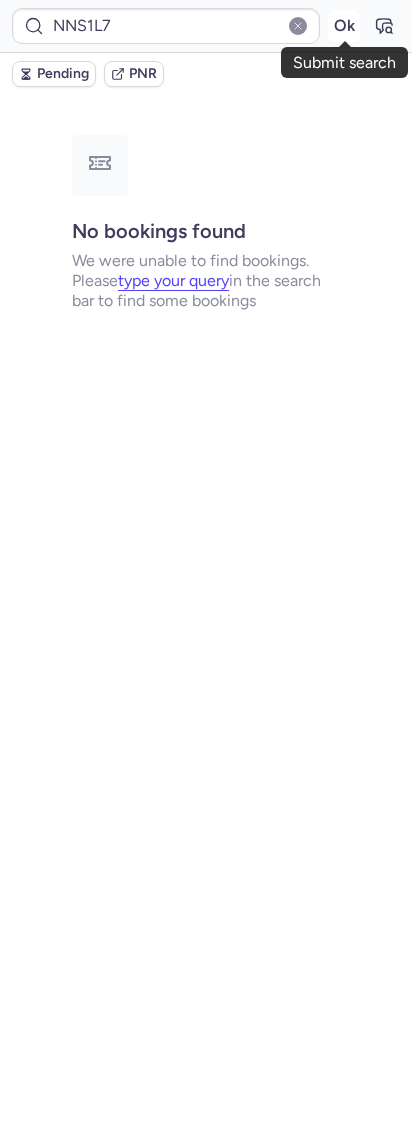 click on "Ok" at bounding box center [344, 26] 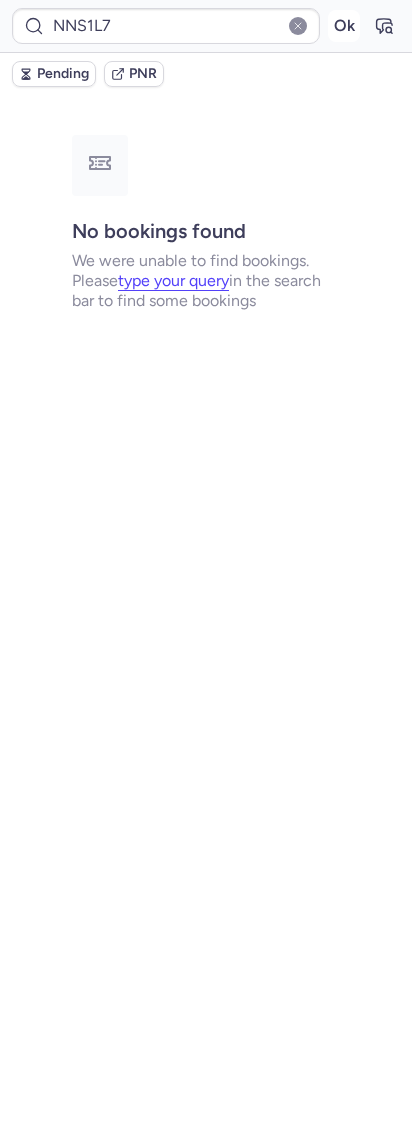 click on "Ok" at bounding box center [344, 26] 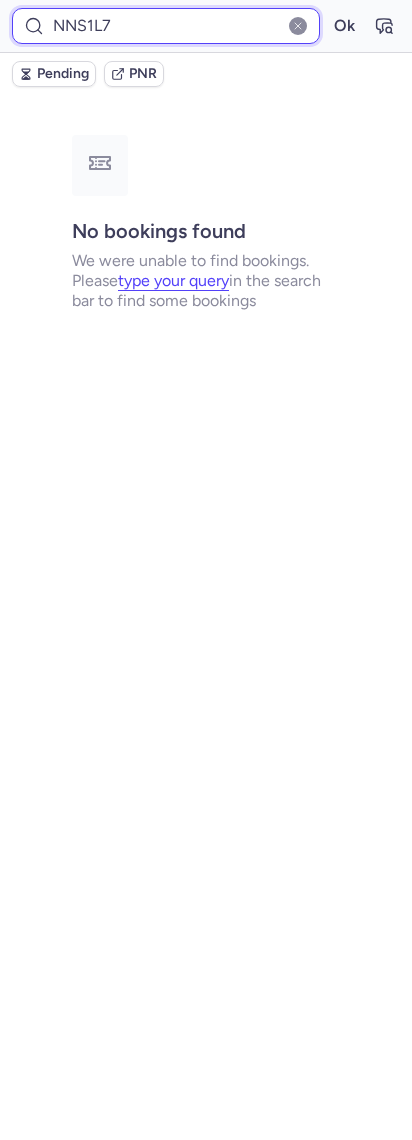 click on "NNS1L7" at bounding box center (166, 26) 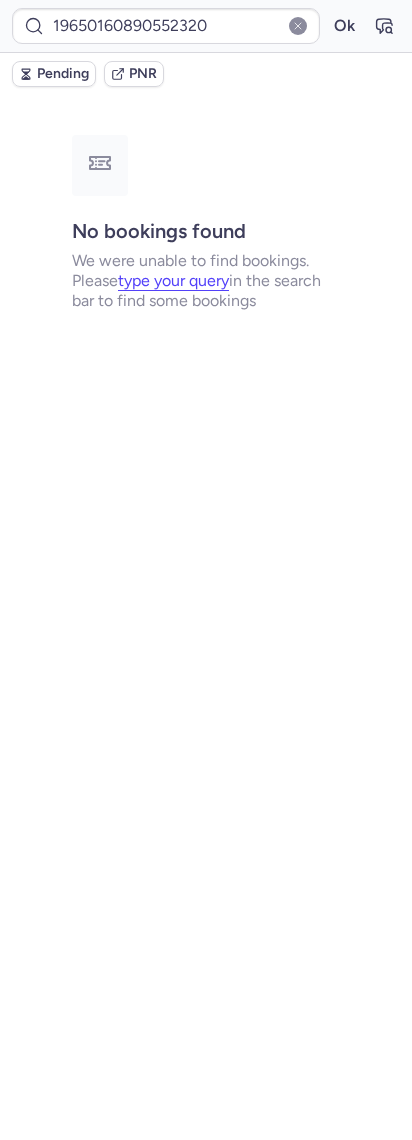 click on "19650160890552320  Ok" at bounding box center (206, 26) 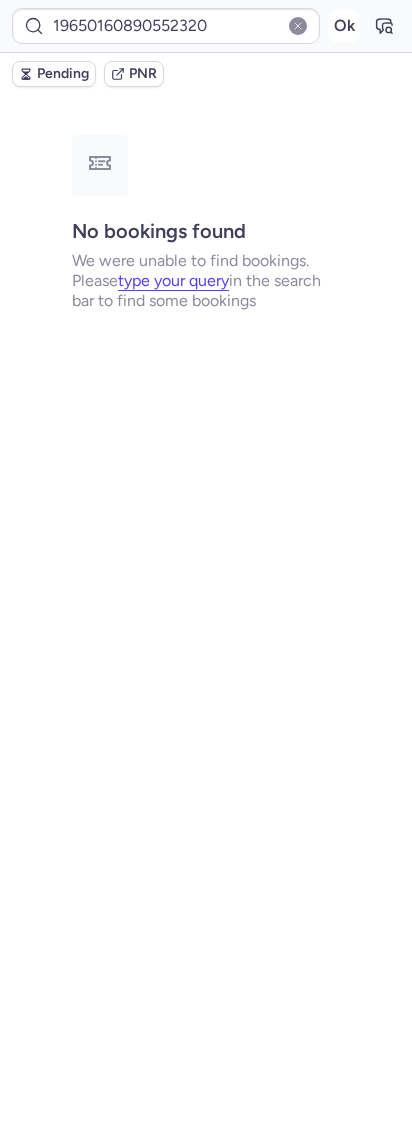 click on "Ok" at bounding box center [344, 26] 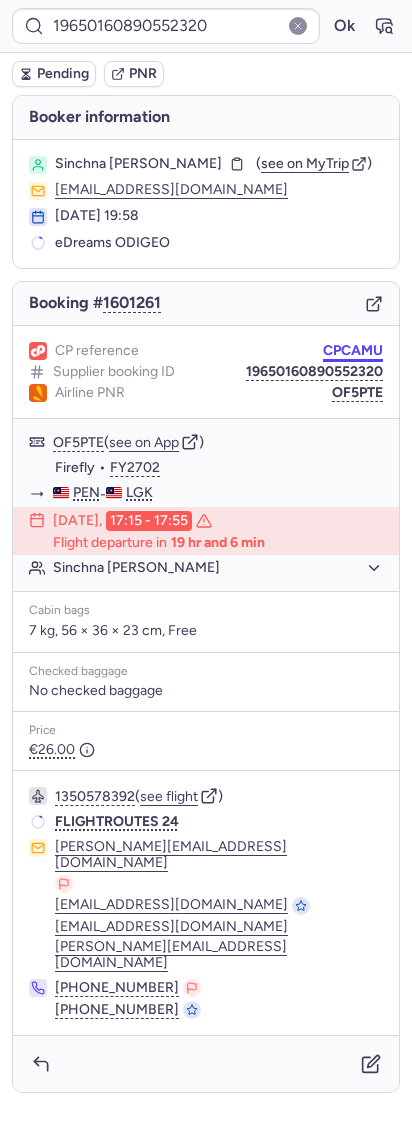click on "CPCAMU" at bounding box center (353, 351) 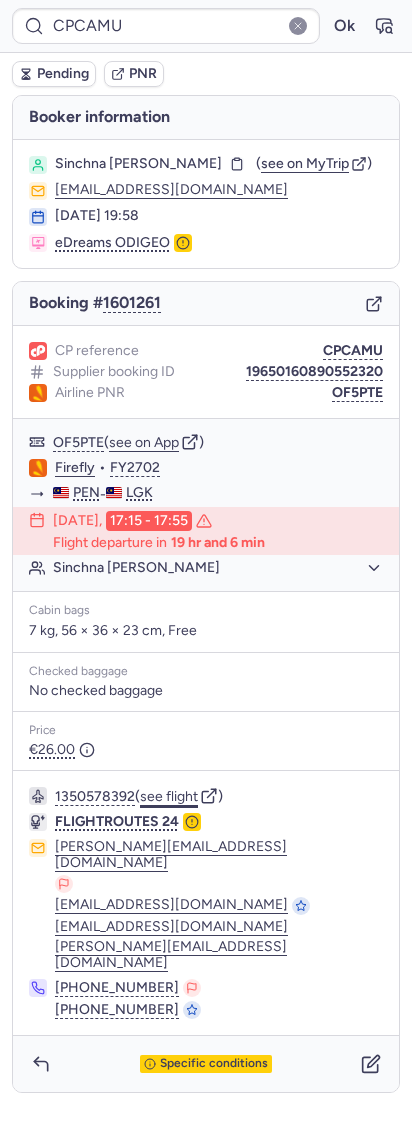 click on "see flight" 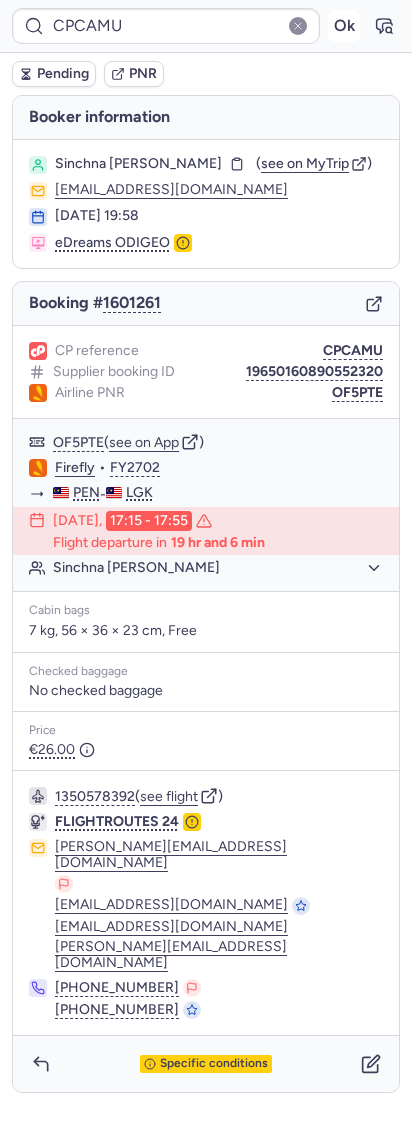 click on "Ok" at bounding box center [344, 26] 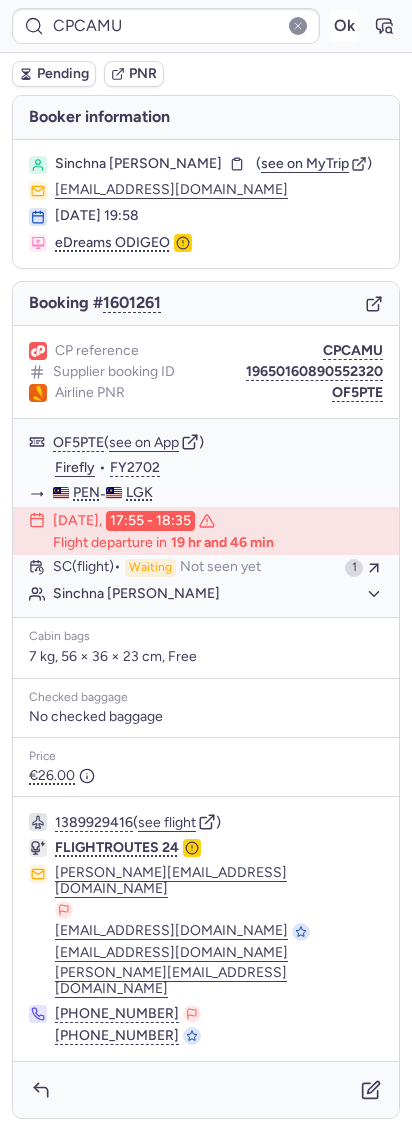 click on "Ok" at bounding box center (344, 26) 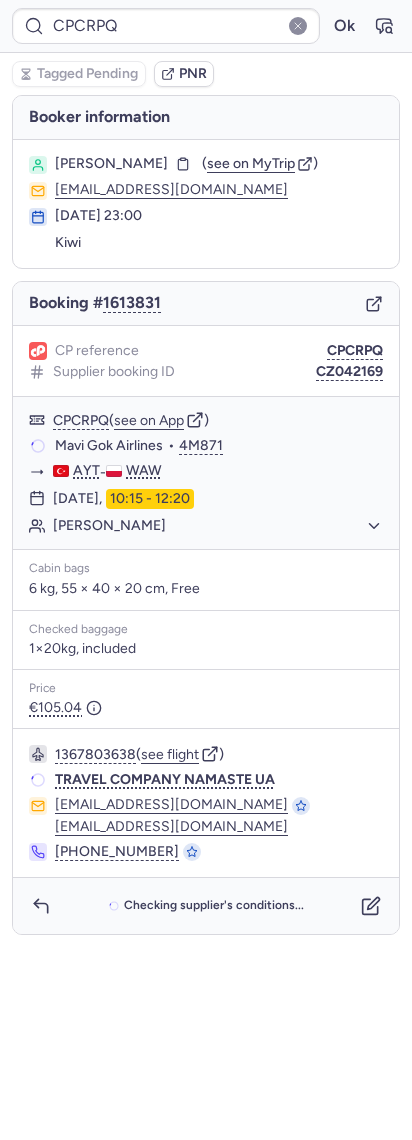 type on "CP9ES3" 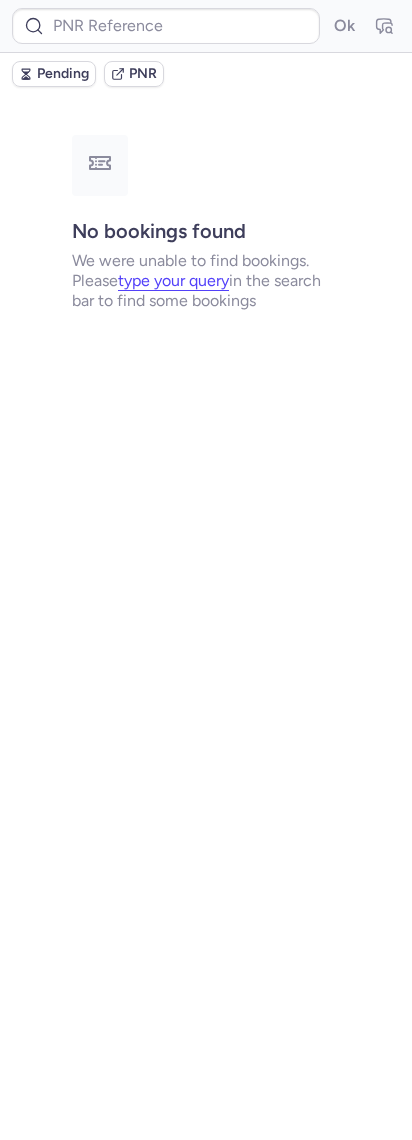 type on "CP29LM" 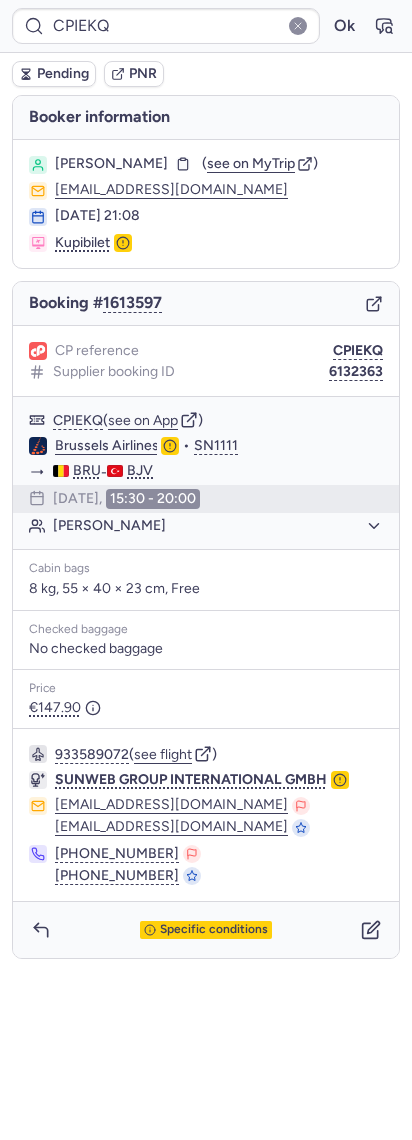 click on "CPIEKQ  Ok" at bounding box center (206, 26) 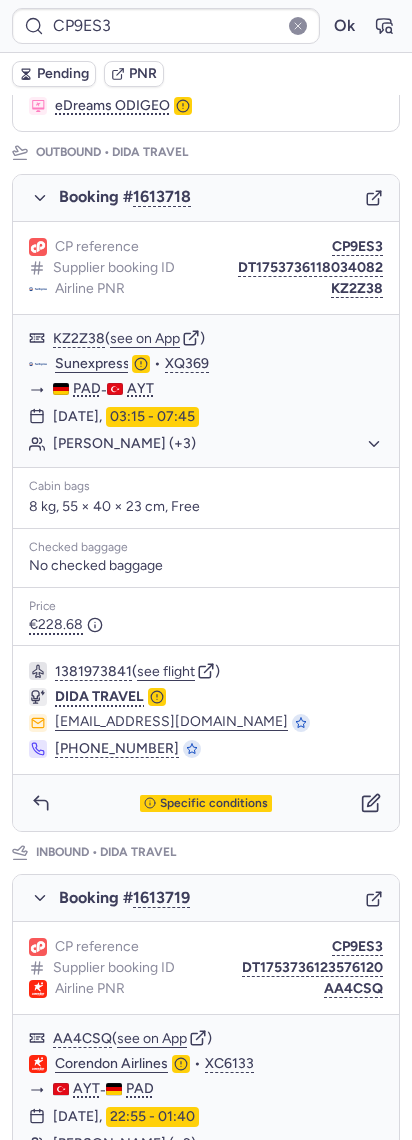 scroll, scrollTop: 228, scrollLeft: 0, axis: vertical 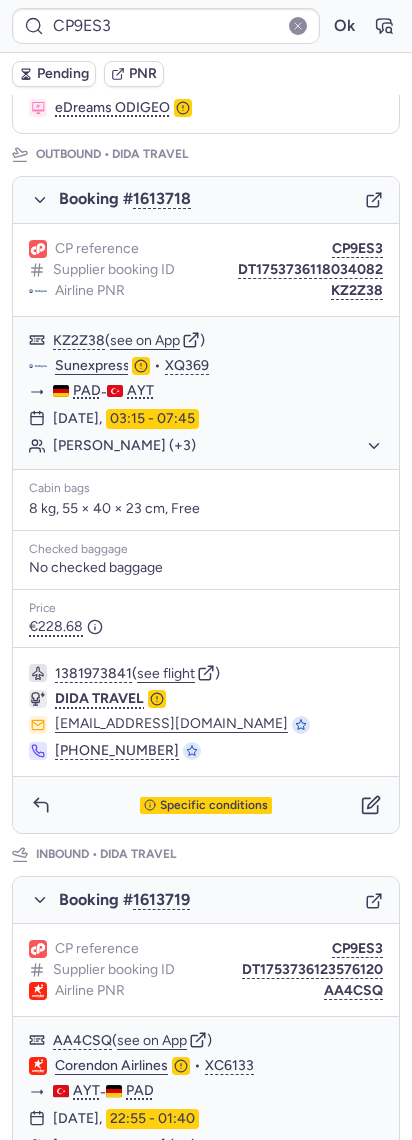click on "Airline PNR KZ2Z38" 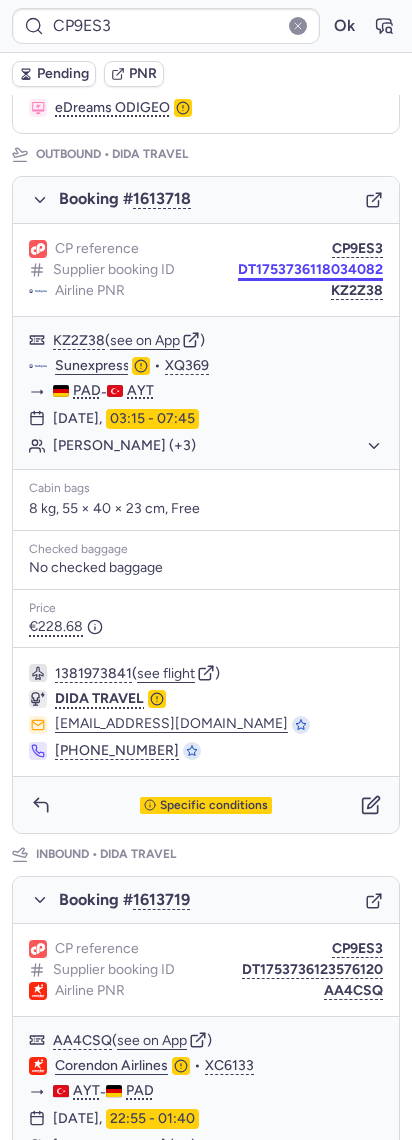 click on "DT1753736118034082" at bounding box center (310, 270) 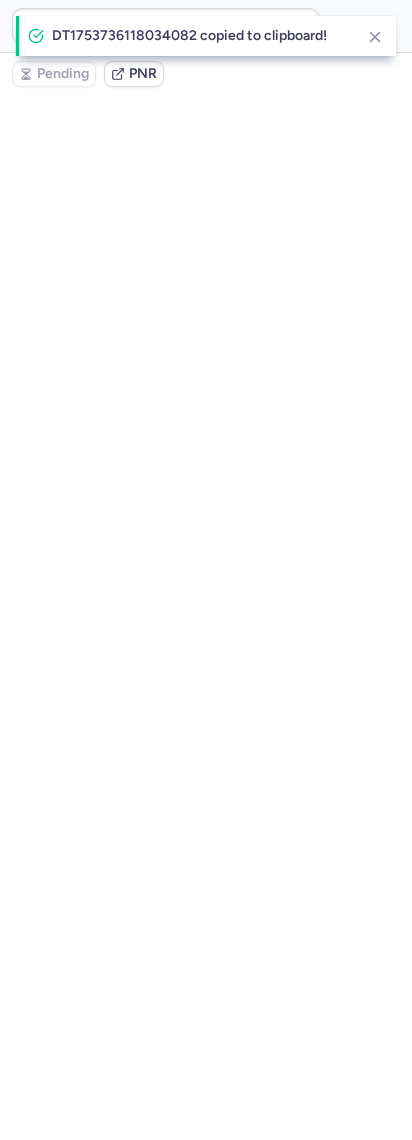 scroll, scrollTop: 0, scrollLeft: 0, axis: both 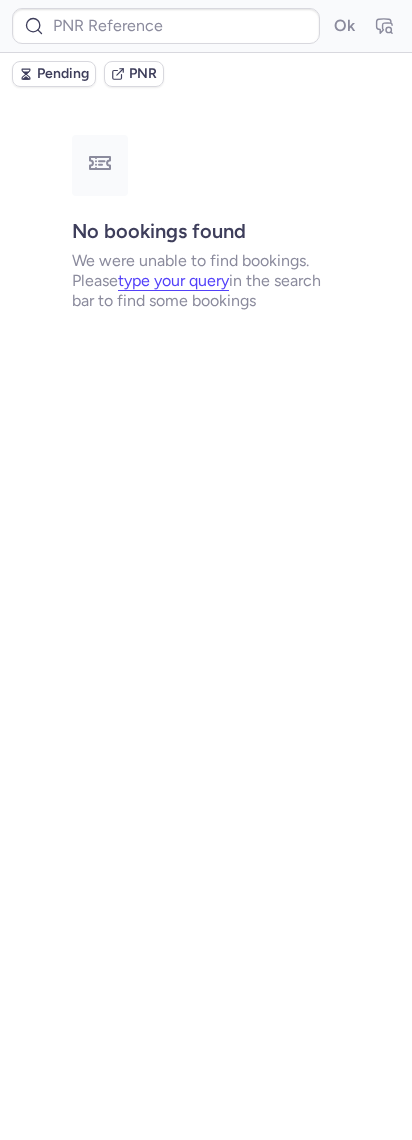 type on "CP9ES3" 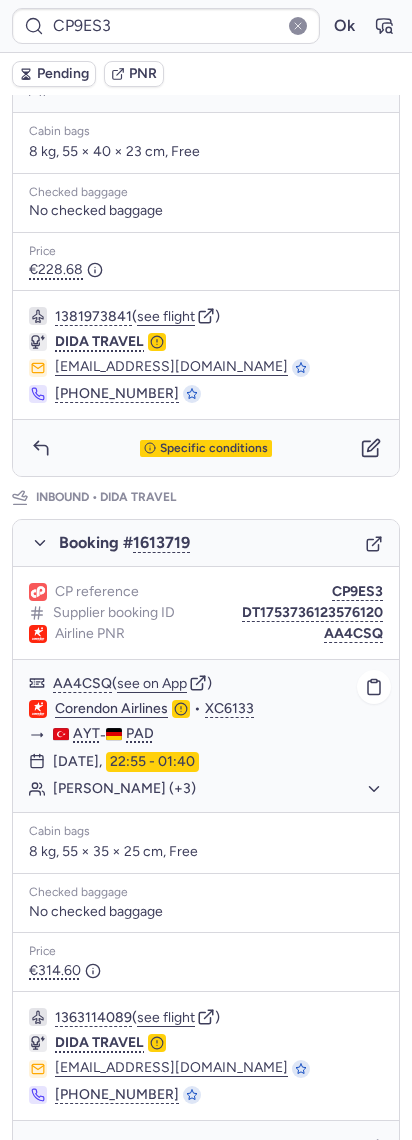 scroll, scrollTop: 628, scrollLeft: 0, axis: vertical 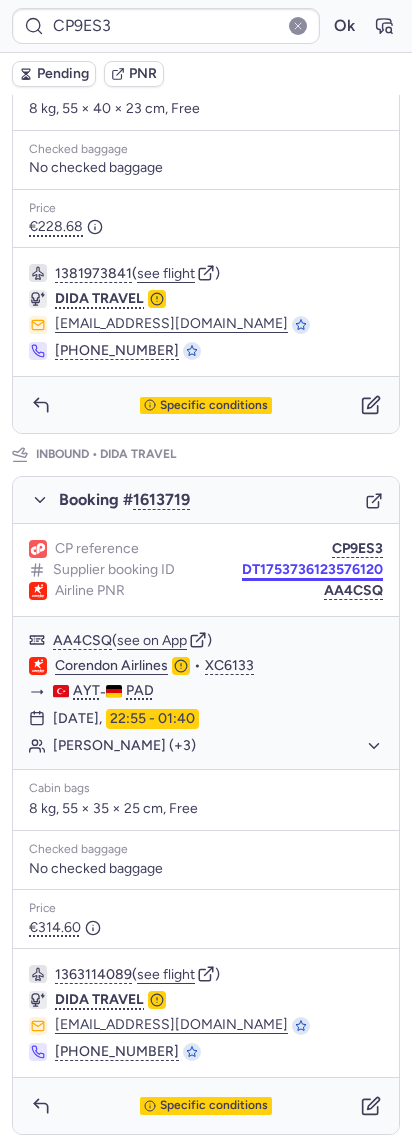 click on "CP9ES3  Ok  Pending PNR PNR linked to 2 bookings Outbound : DIDA TRAVEL Inbound : DIDA TRAVEL Booker information Selma SEL  ( see on MyTrip  )  selcan-yld@hotmail.com 28 Jul 2025, 21:55 eDreams ODIGEO Outbound •  DIDA TRAVEL  Booking # 1613718 CP reference CP9ES3 Supplier booking ID DT1753736118034082 Airline PNR KZ2Z38 KZ2Z38  ( see on App )  Sunexpress  •  XQ369 PAD  -  AYT 27 Aug 2025,  03:15 - 07:45 Selma SEL (+3)  Cabin bags  8 kg, 55 × 40 × 23 cm, Free Checked baggage No checked baggage Price €228.68  1381973841  ( see flight )  DIDA TRAVEL flightcs@dida.com +86 755 2232 7682 Specific conditions Inbound •  DIDA TRAVEL  Booking # 1613719 CP reference CP9ES3 Supplier booking ID DT1753736123576120 Airline PNR AA4CSQ AA4CSQ  ( see on App )  Corendon Airlines  •  XC6133 AYT  -  PAD 06 Sep 2025,  22:55 - 01:40 Selma SEL (+3)  Cabin bags  8 kg, 55 × 35 × 25 cm, Free Checked baggage No checked baggage Price €314.60  1363114089  ( see flight )  DIDA TRAVEL flightcs@dida.com +86 755 2232 7682" at bounding box center [206, 0] 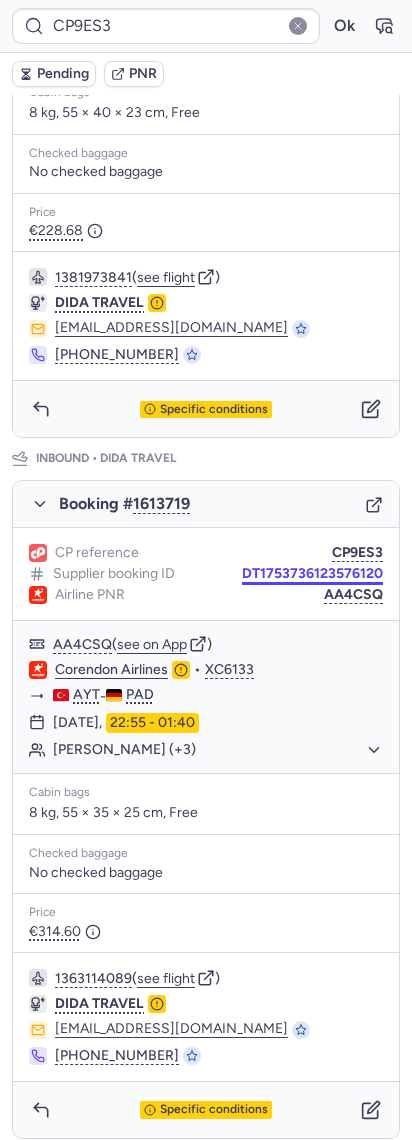 scroll, scrollTop: 628, scrollLeft: 0, axis: vertical 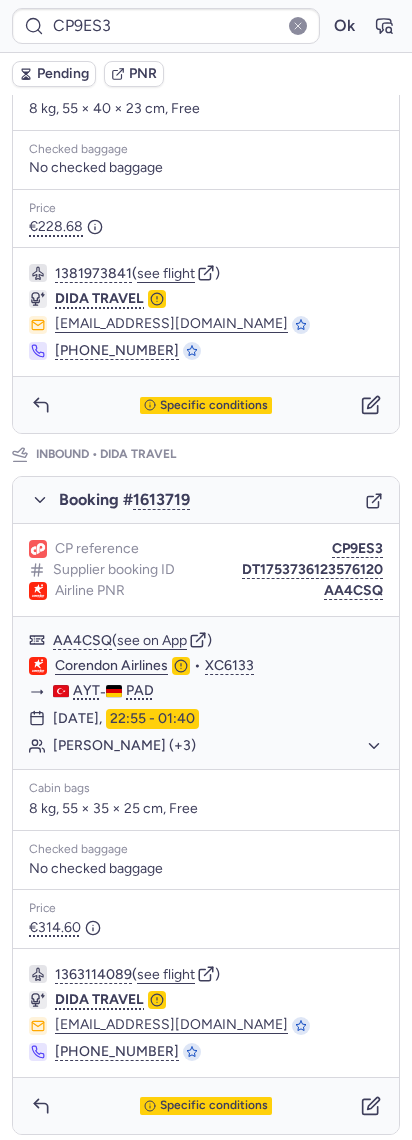 click on "CP reference CP9ES3" 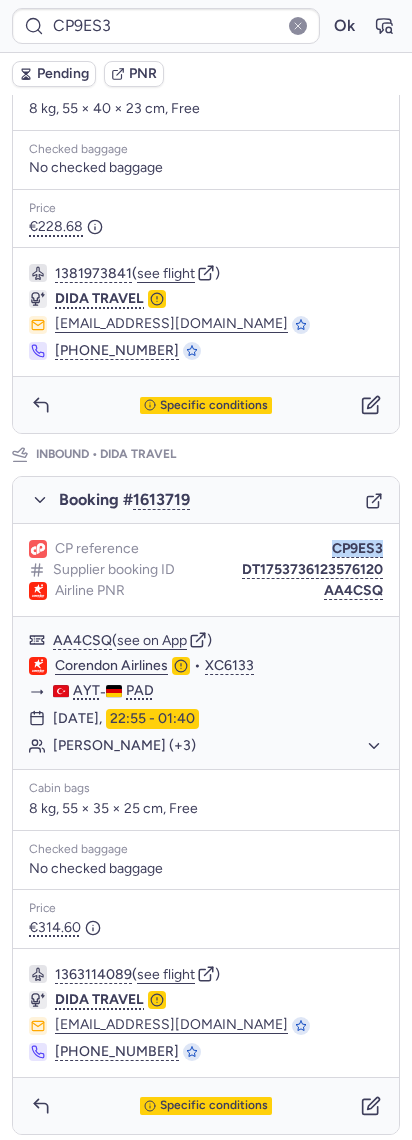 click on "CP reference CP9ES3" 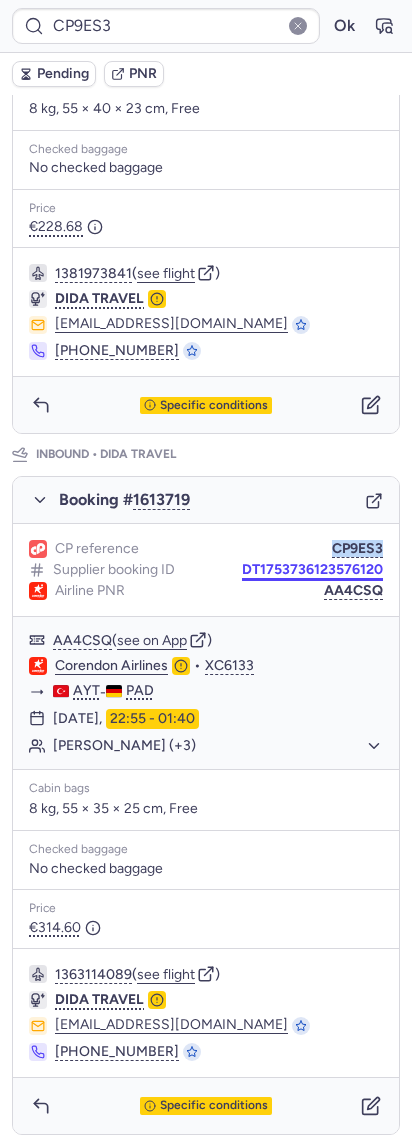 click on "DT1753736123576120" at bounding box center (312, 570) 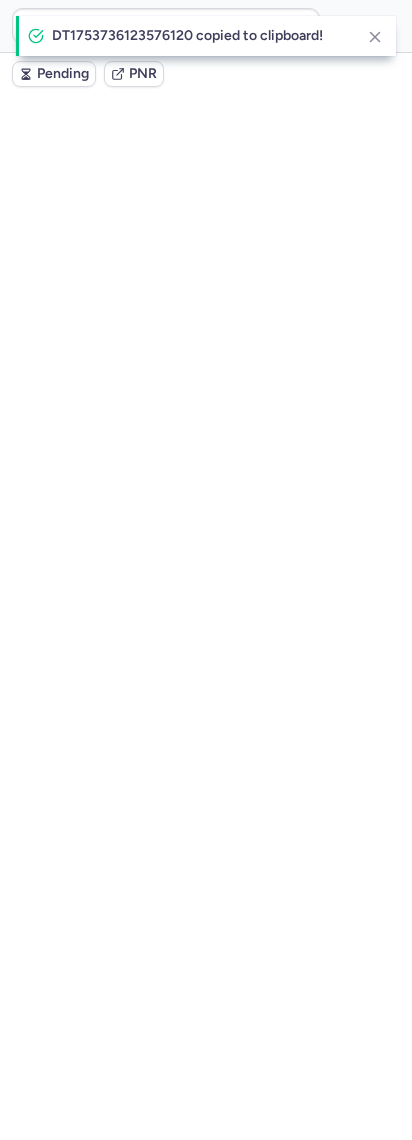 scroll, scrollTop: 0, scrollLeft: 0, axis: both 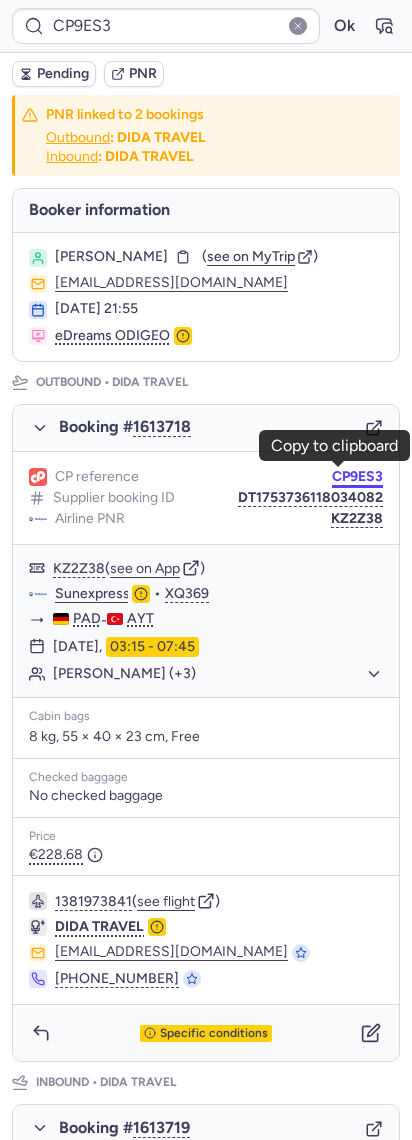 click on "CP9ES3" at bounding box center [357, 477] 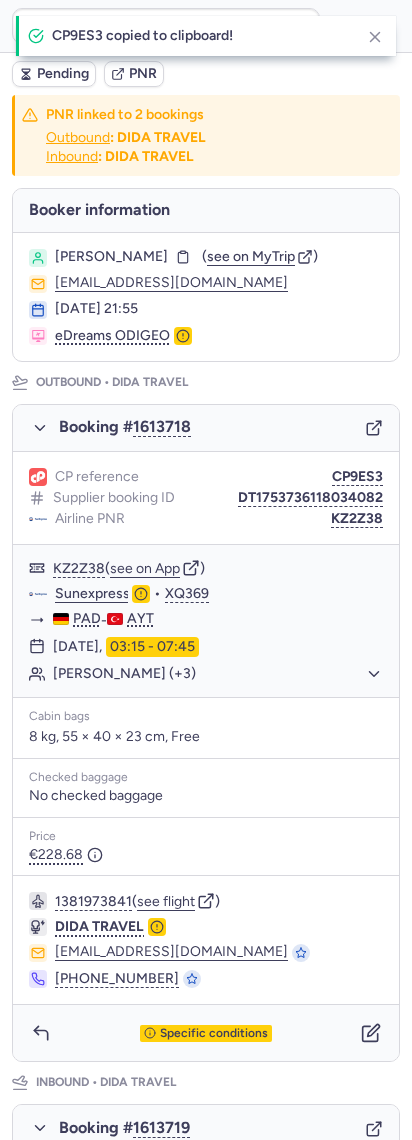 scroll, scrollTop: 628, scrollLeft: 0, axis: vertical 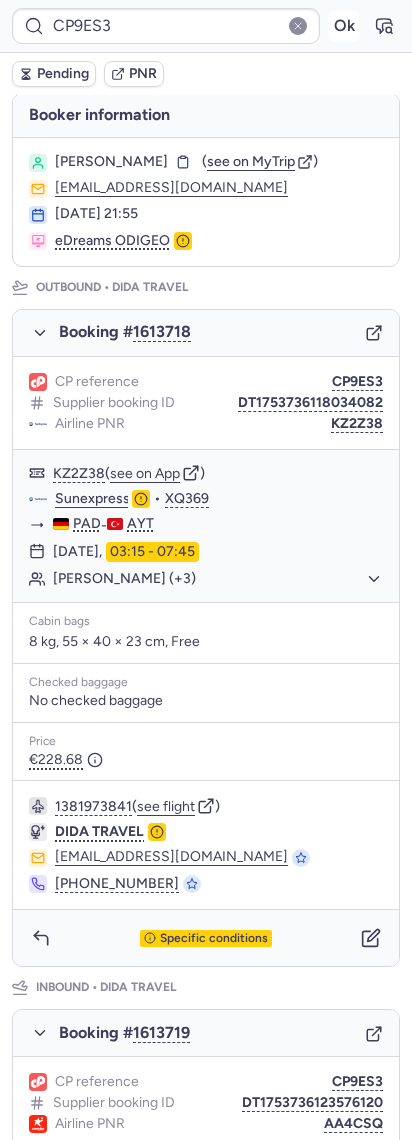 click on "Ok" at bounding box center (344, 26) 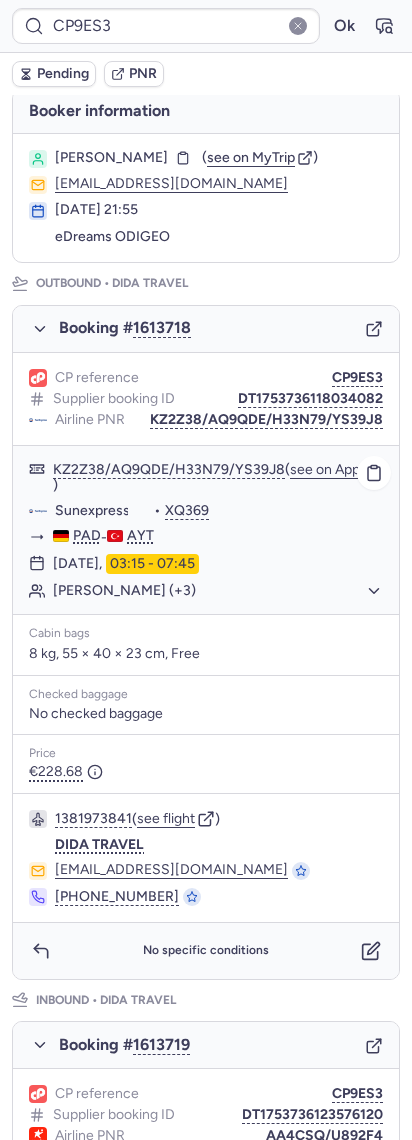 scroll, scrollTop: 95, scrollLeft: 0, axis: vertical 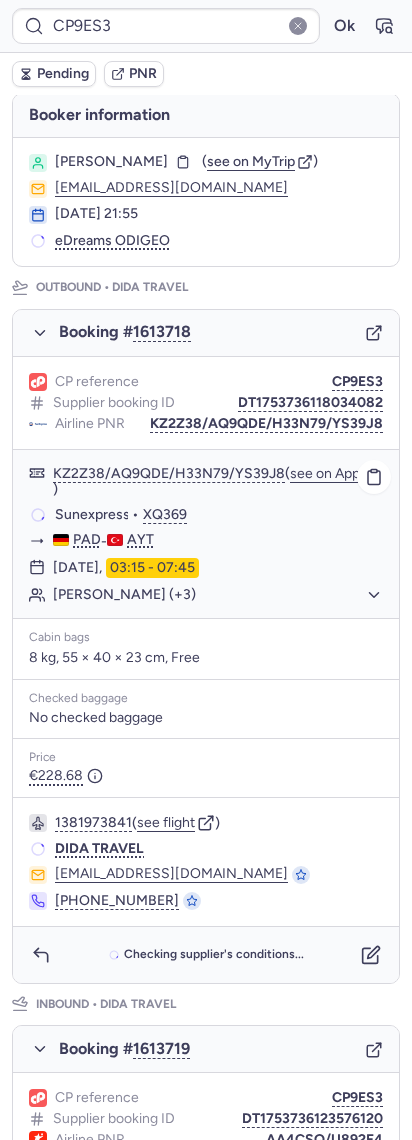 click on "Sunexpress" 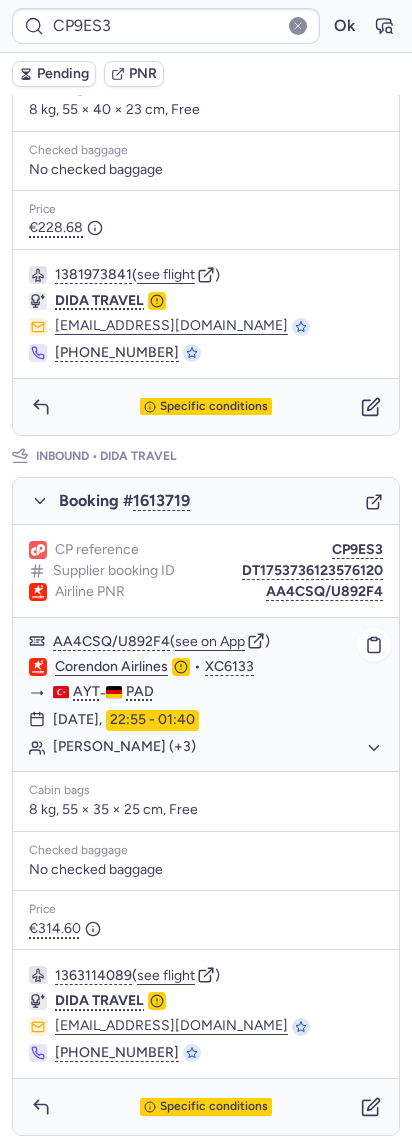 scroll, scrollTop: 644, scrollLeft: 0, axis: vertical 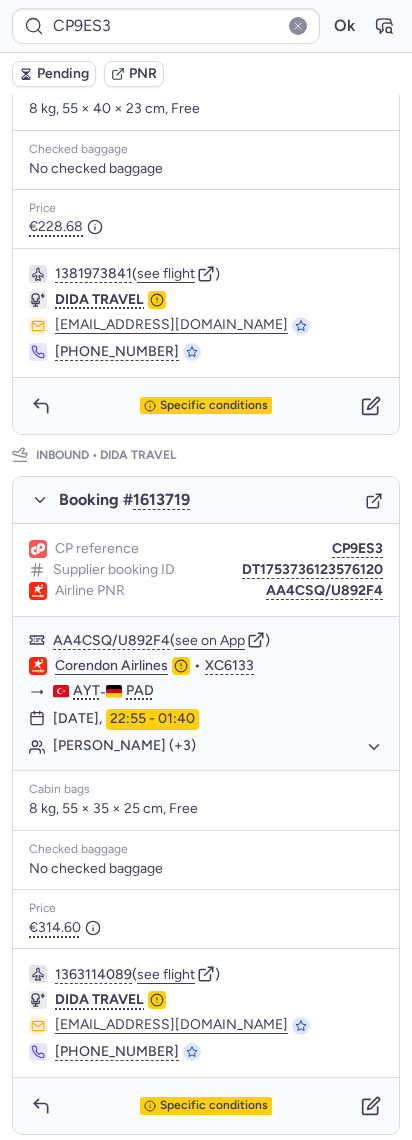 click on "CP reference CP9ES3 Supplier booking ID DT1753736123576120 Airline PNR AA4CSQ/U892F4" at bounding box center [206, 570] 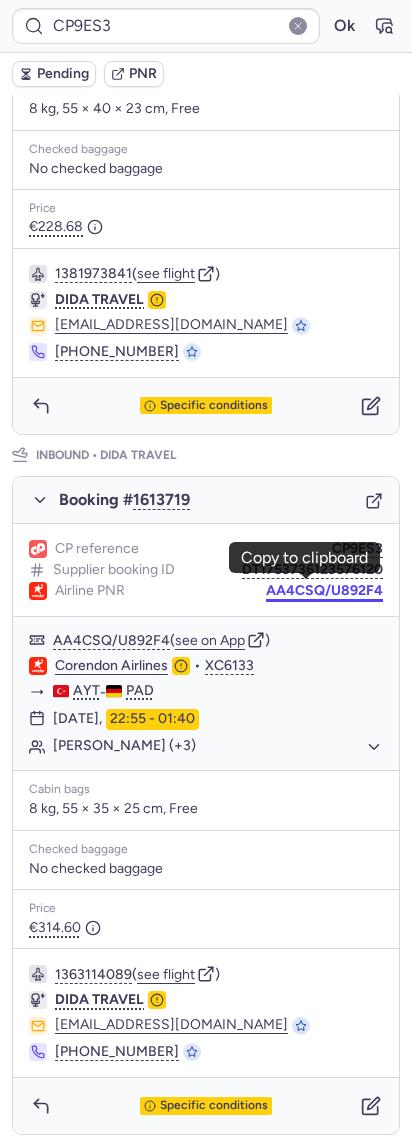 click on "AA4CSQ/U892F4" at bounding box center [324, 591] 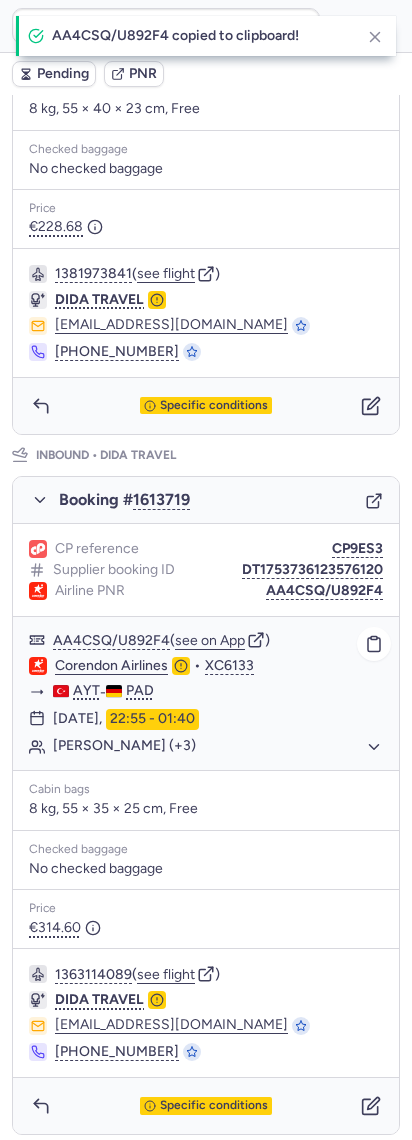 click on "Corendon Airlines" 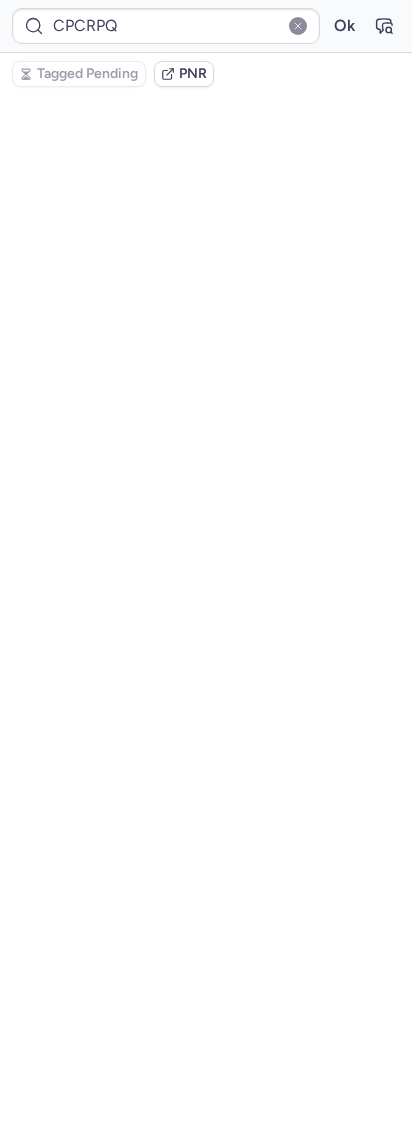scroll, scrollTop: 0, scrollLeft: 0, axis: both 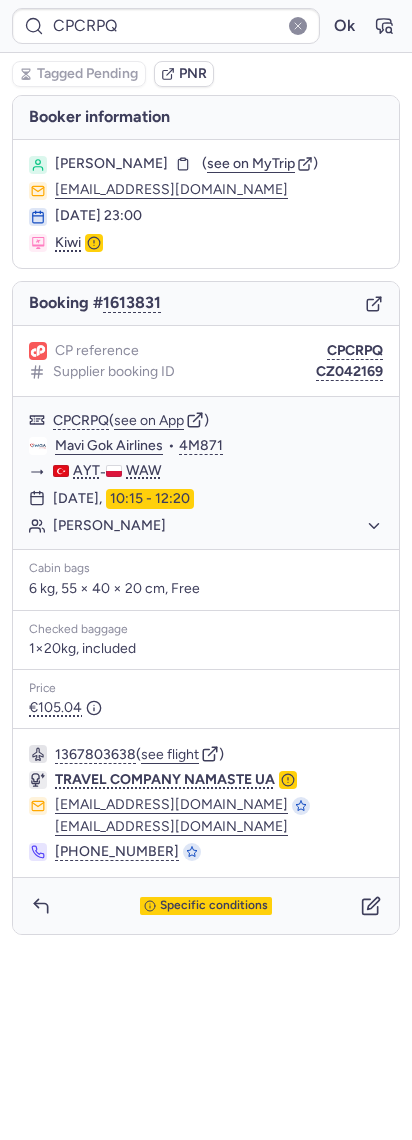 type on "CPTOTA" 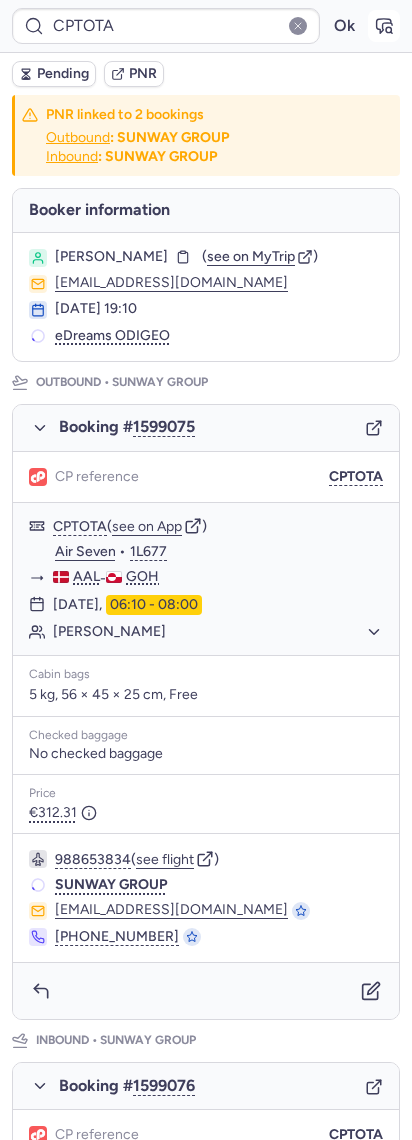 click 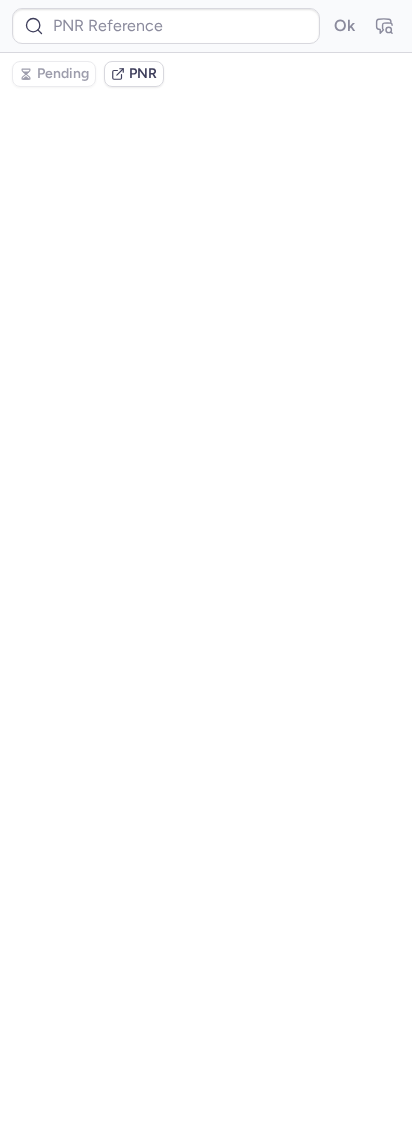 scroll, scrollTop: 0, scrollLeft: 0, axis: both 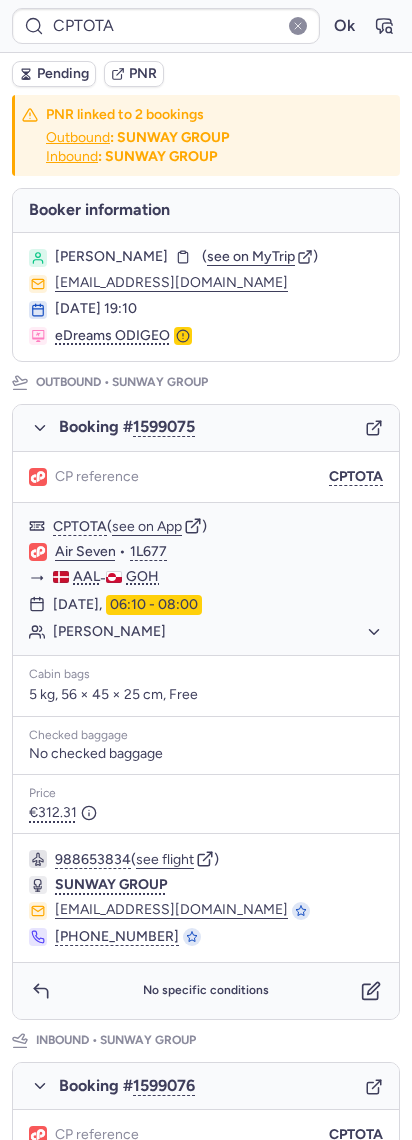 click on "Pending" at bounding box center [63, 74] 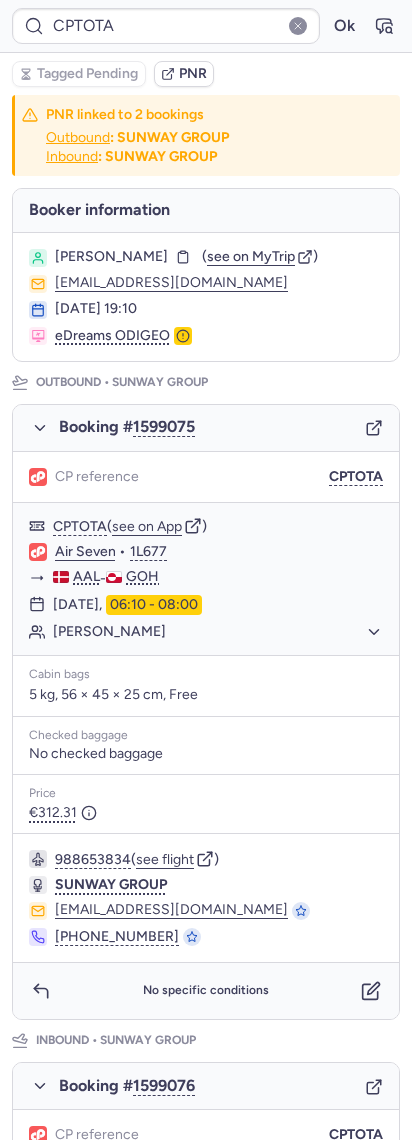 type on "CPOKKZ" 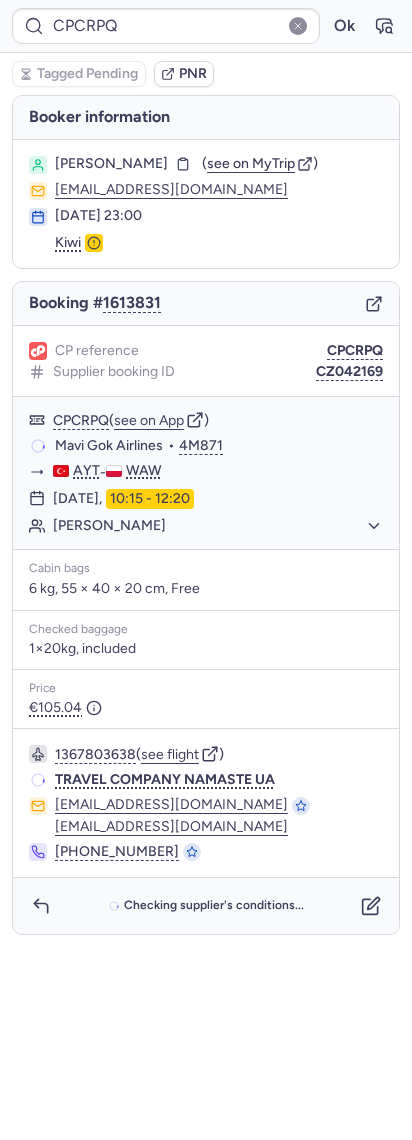 type on "16998376" 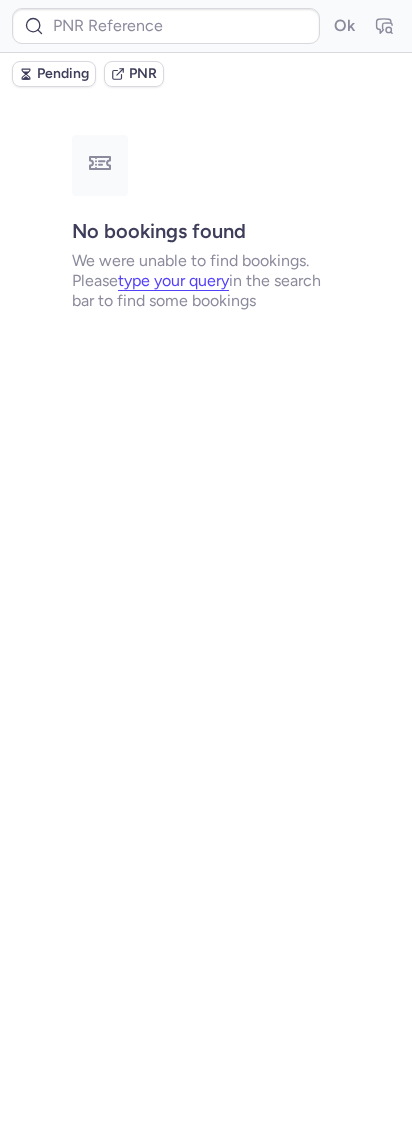 type on "16998376" 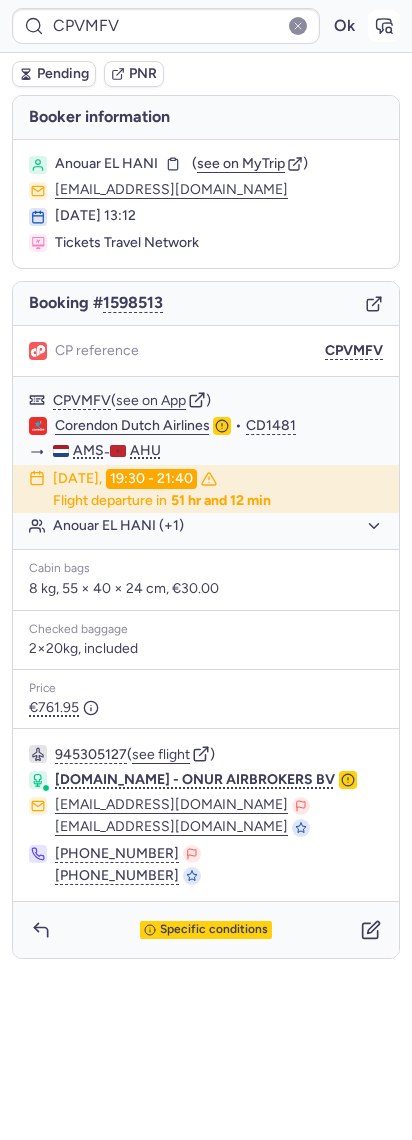 click 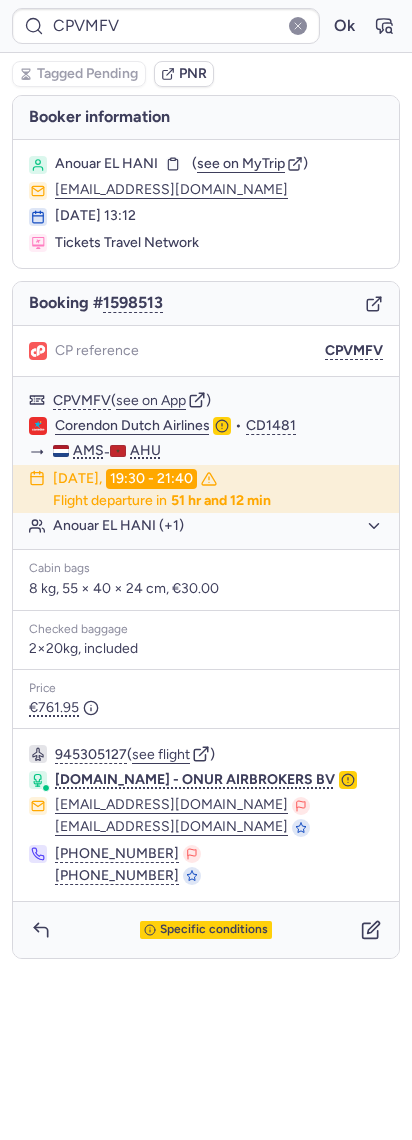 click on "Booking # 1598513" at bounding box center (206, 304) 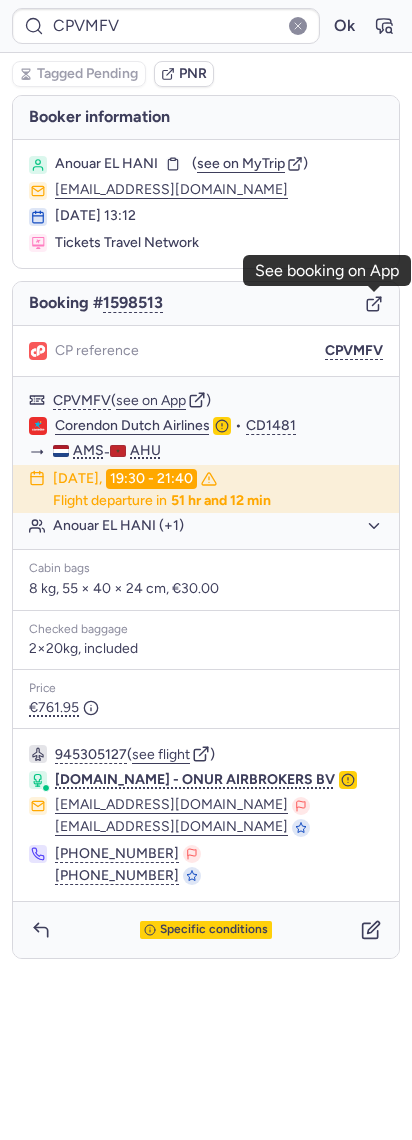 click 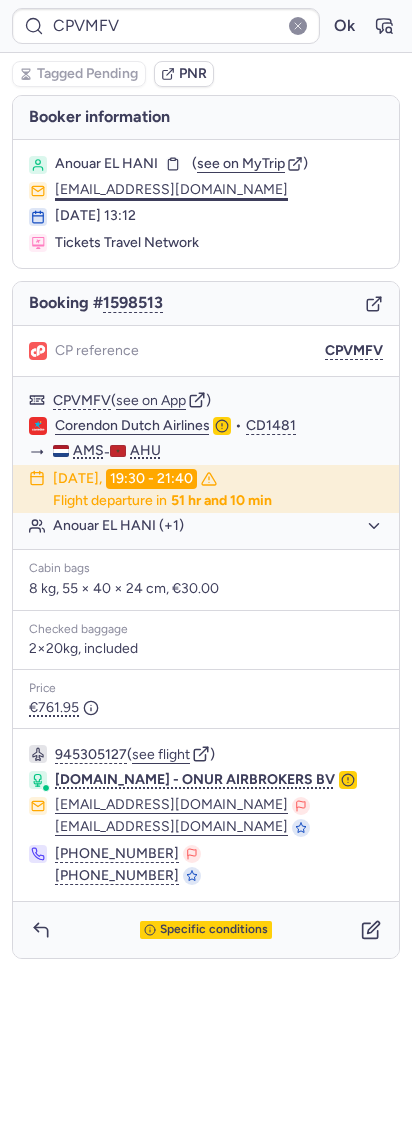 click on "[EMAIL_ADDRESS][DOMAIN_NAME]" 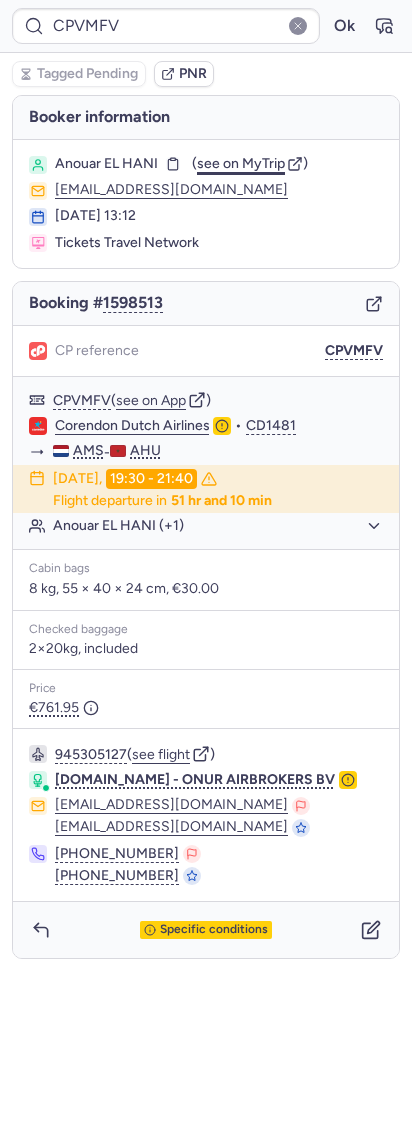 click on "see on MyTrip" at bounding box center (241, 163) 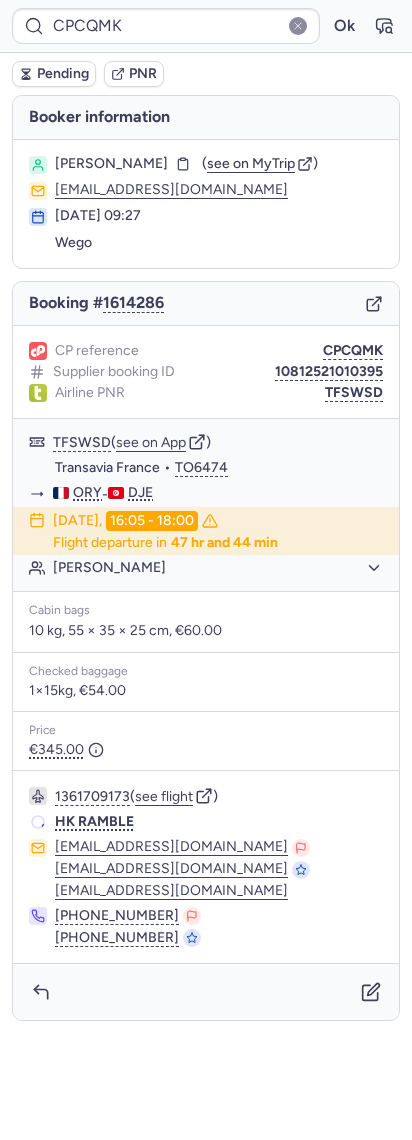 type on "CPOKKZ" 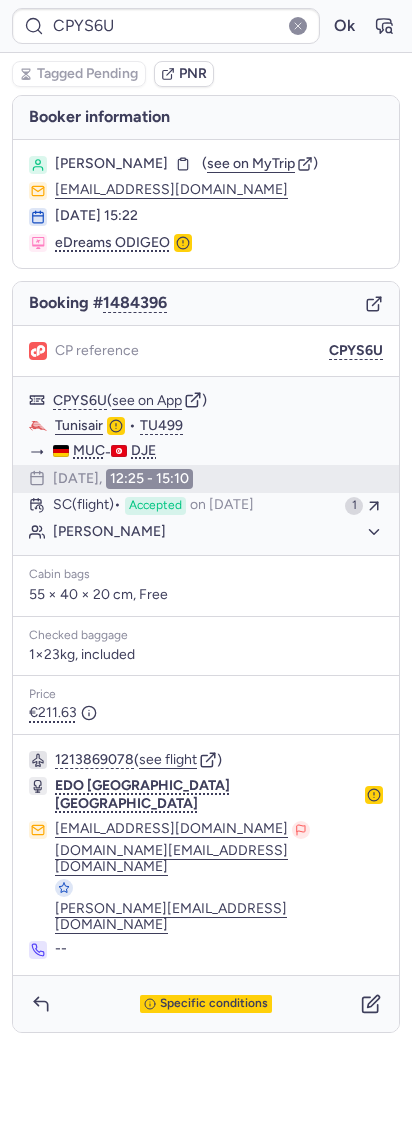 type on "CPT6TX" 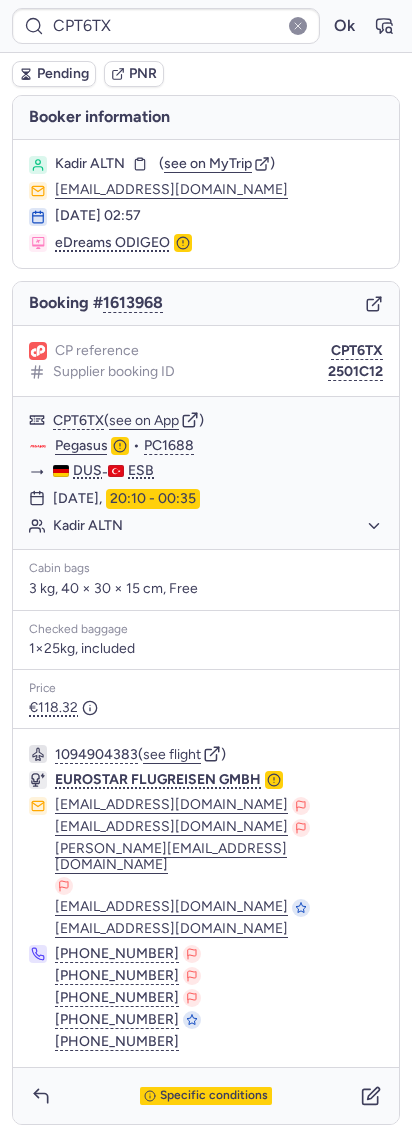 click on "CPT6TX  Ok  Pending PNR Booker information Kadir ALTN  ( see on MyTrip  )  kadirr40@hotmail.com 29 Jul 2025, 02:57 eDreams ODIGEO Booking # 1613968 CP reference CPT6TX Supplier booking ID 2501C12 CPT6TX  ( see on App )  Pegasus  •  PC1688 DUS  -  ESB 08 Aug 2025,  20:10 - 00:35 Kadir ALTN   Cabin bags  3 kg, 40 × 30 × 15 cm, Free Checked baggage 1×25kg, included Price €118.32  1094904383  ( see flight )  EUROSTAR FLUGREISEN GMBH hikmet@eurostarweb.de birol@eurostarweb.de ahmet@eurostarweb.de info@eurostarweb.de info@eurostarweb.de +49 177 7002525 +49 211 3611380 +49 177 4694777 +49 211 3611380 +49 211 3611380 Specific conditions" 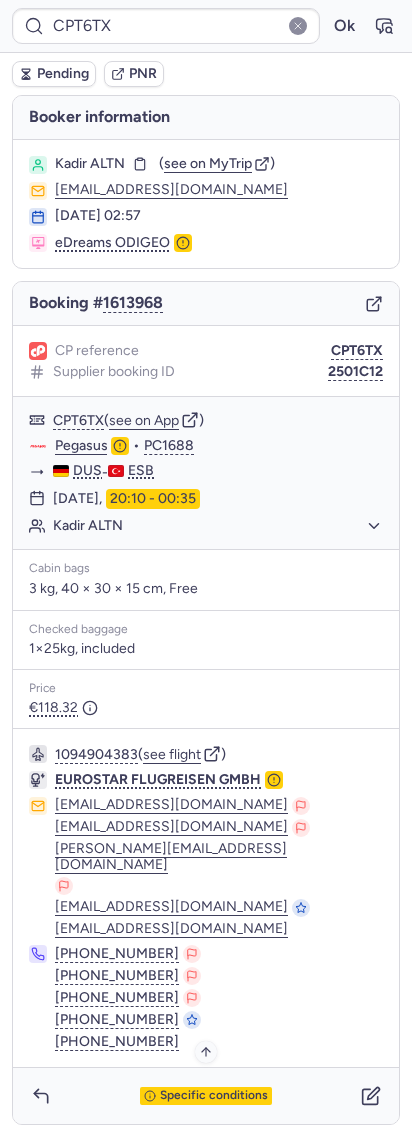click on "Specific conditions" at bounding box center (214, 1096) 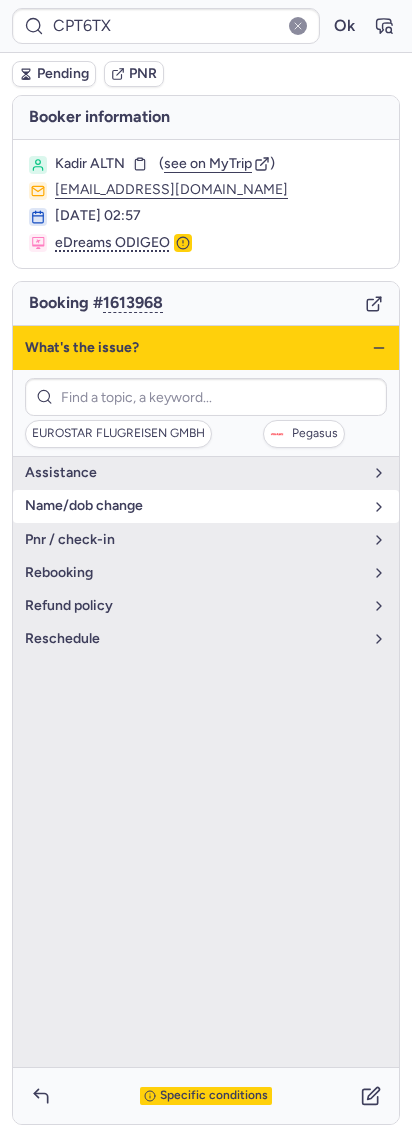 click on "name/dob change" at bounding box center [194, 506] 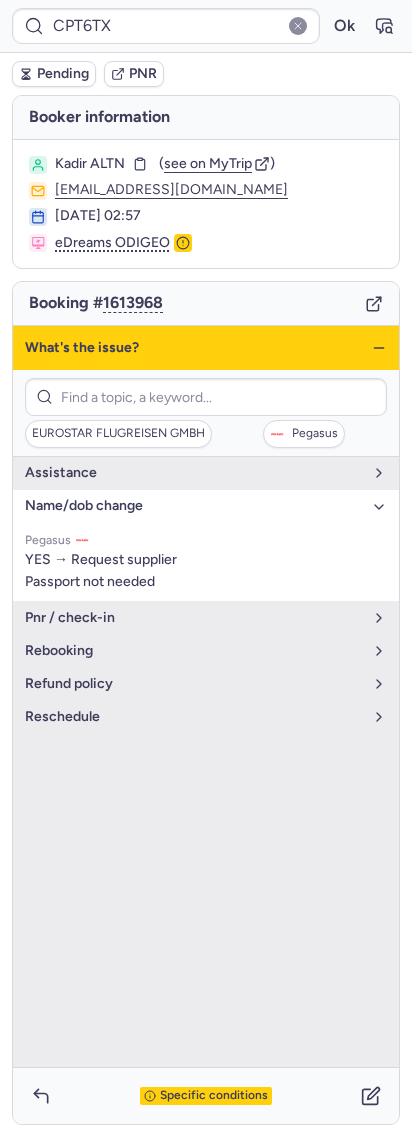 click on "name/dob change" at bounding box center (194, 506) 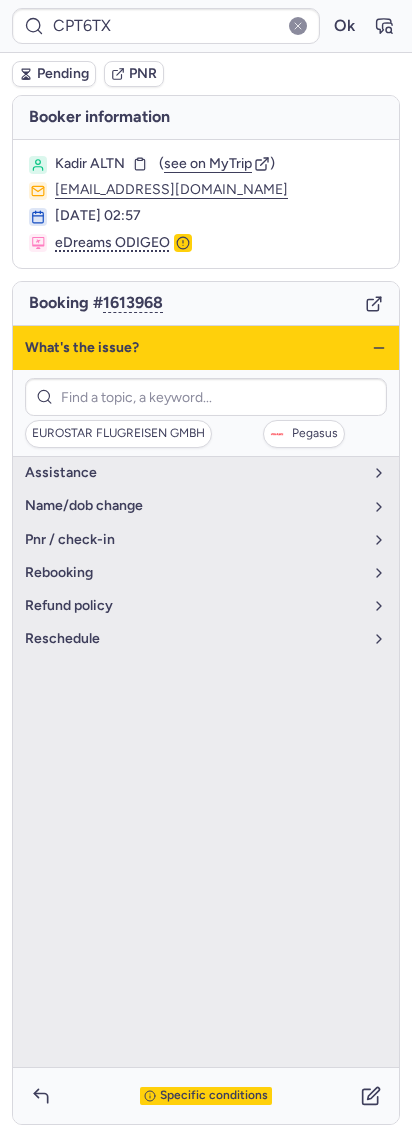 click on "What's the issue?" at bounding box center [206, 348] 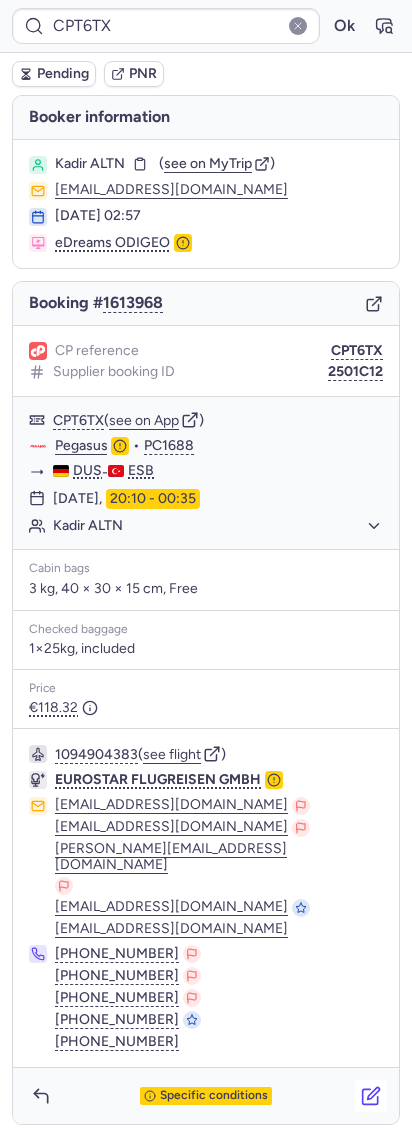 click at bounding box center [371, 1096] 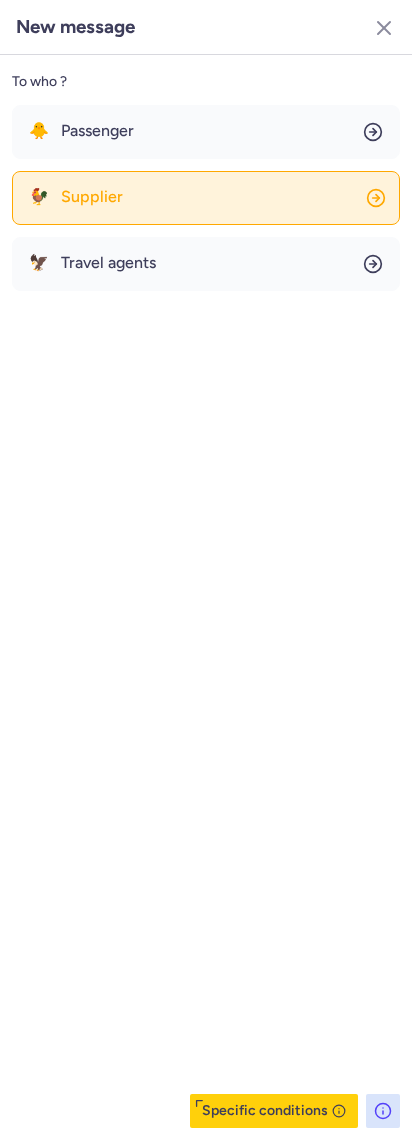 click on "Supplier" at bounding box center [92, 197] 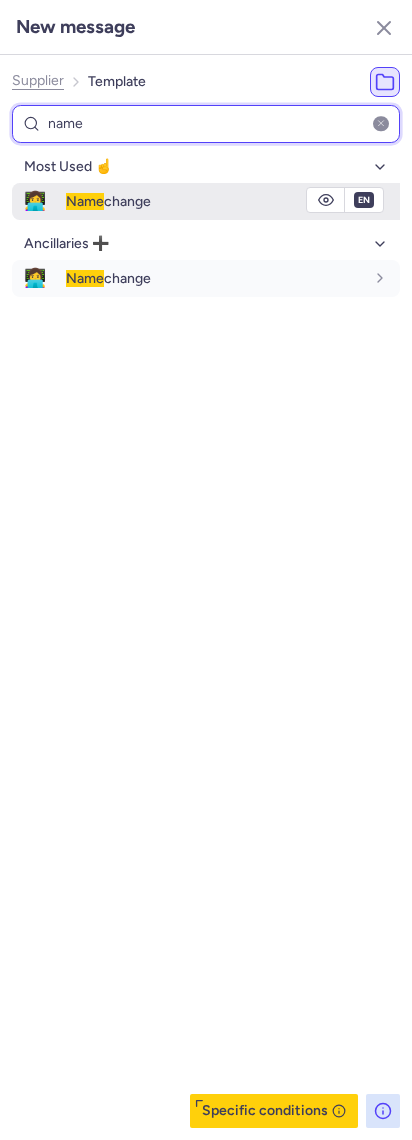 type on "name" 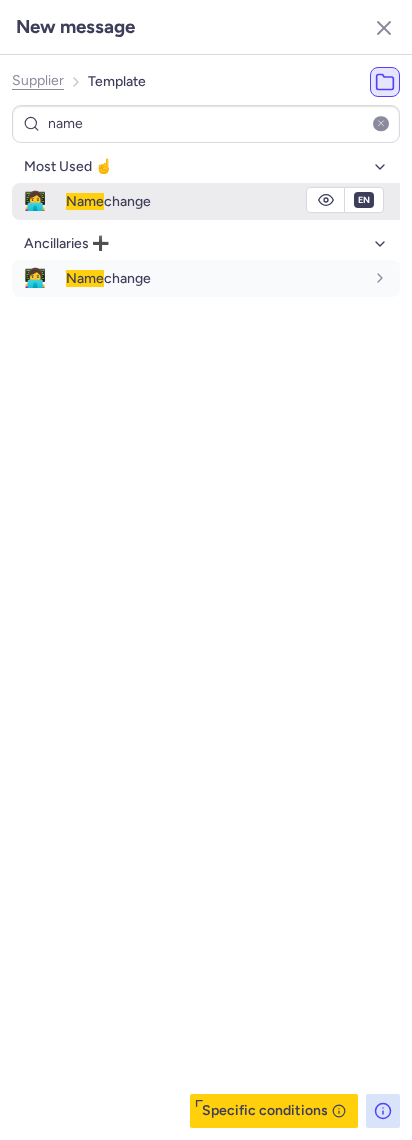 click on "Name  change" at bounding box center (233, 201) 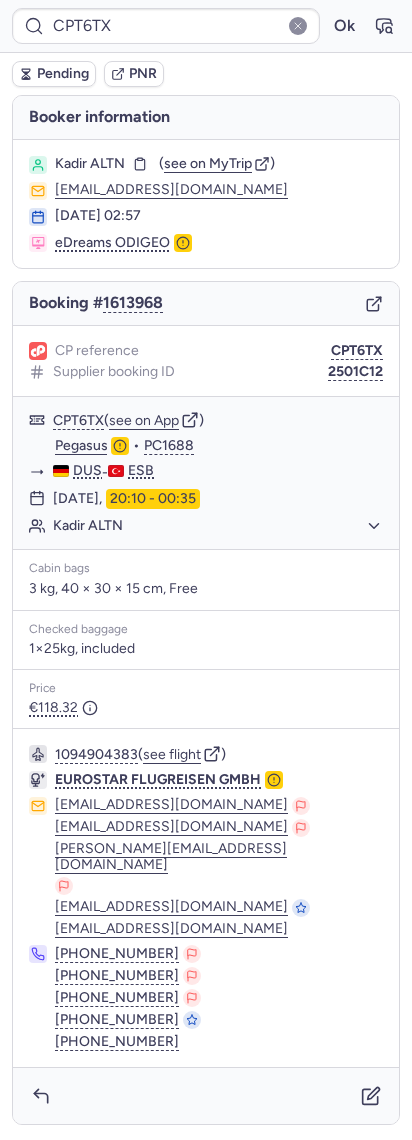 click on "Booking # 1613968" at bounding box center (206, 304) 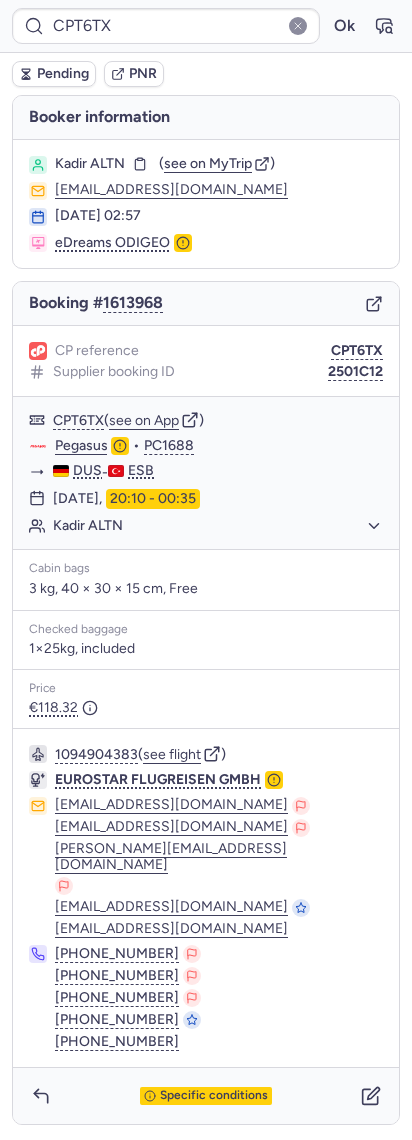 click 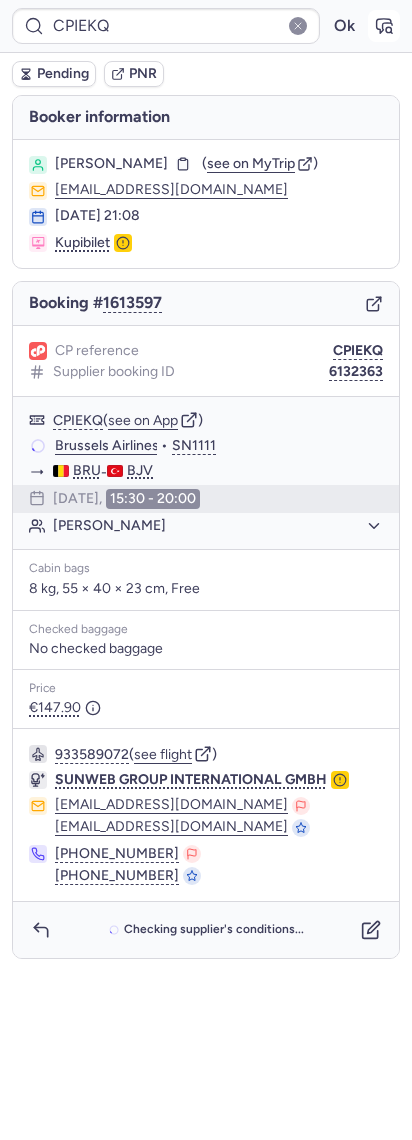 click 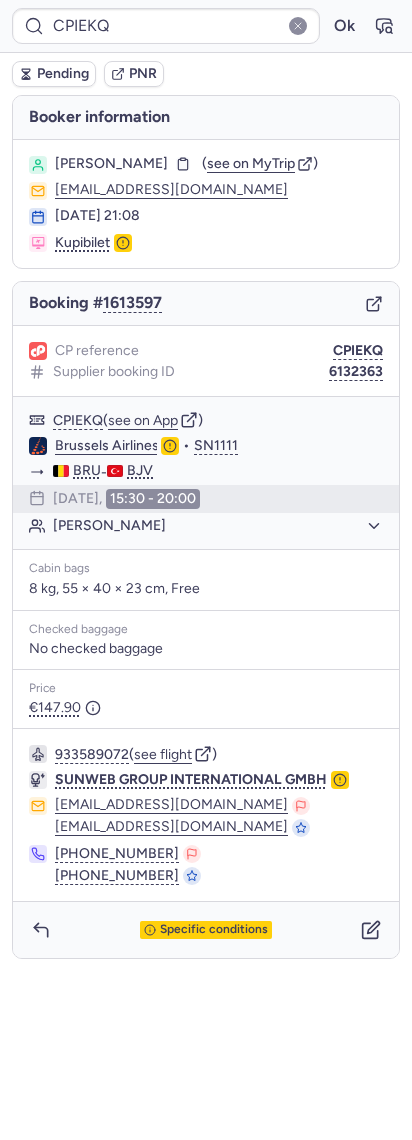 click on "Booking # 1613597" at bounding box center (206, 304) 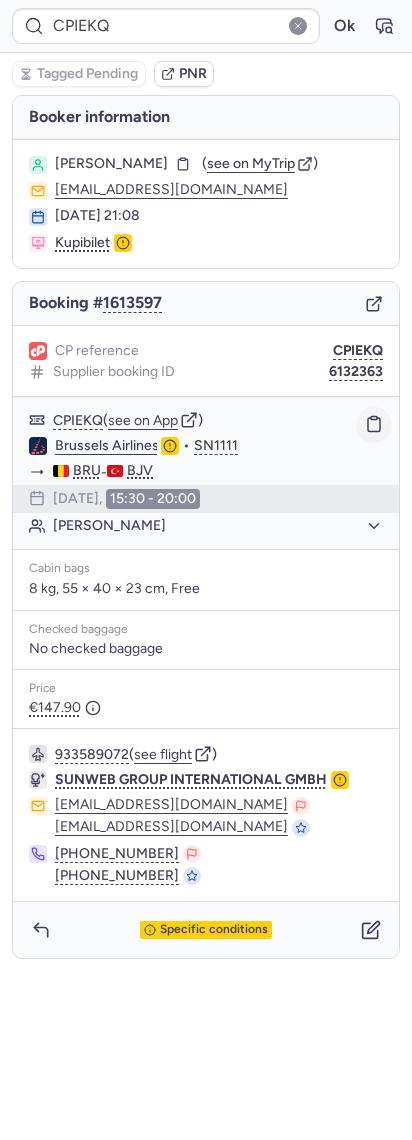 click 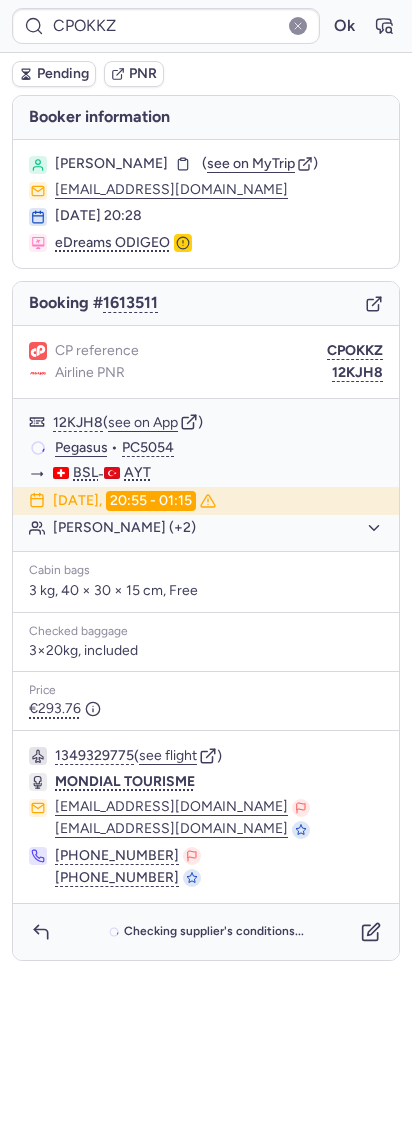 type on "CP34VV" 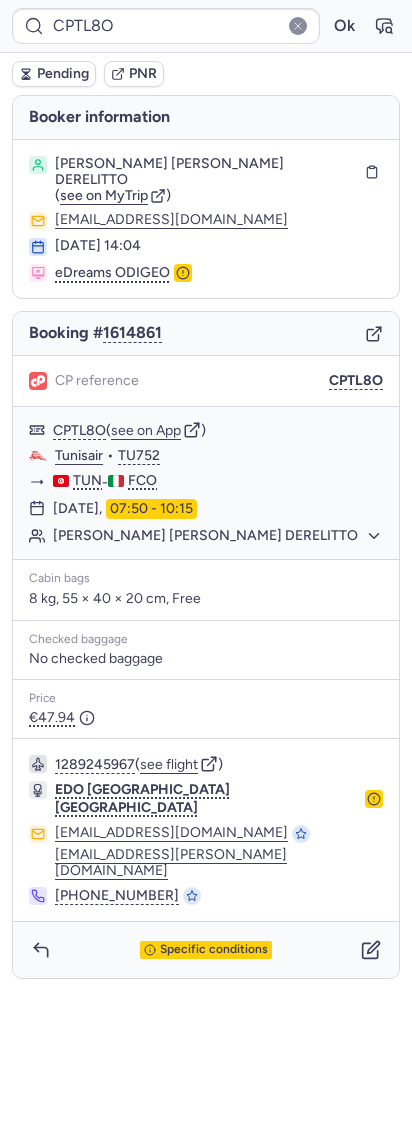 type on "CPCRPQ" 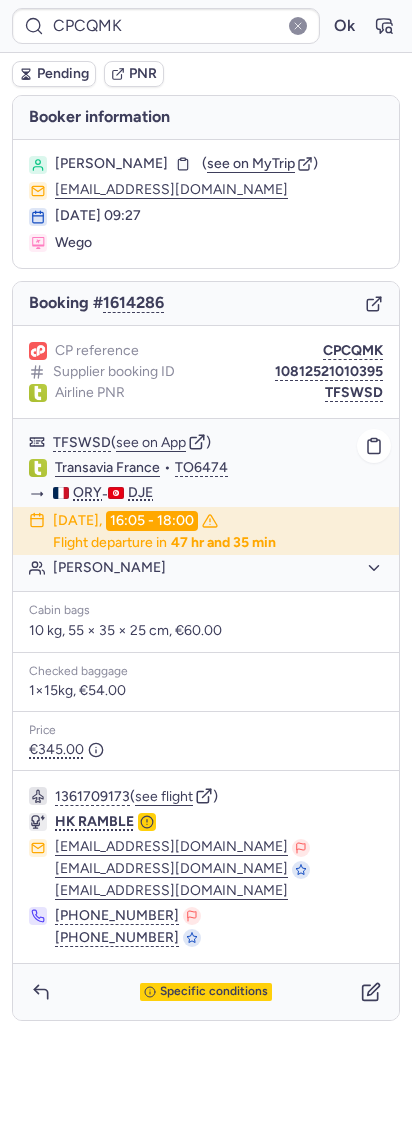 type on "CPTOTA" 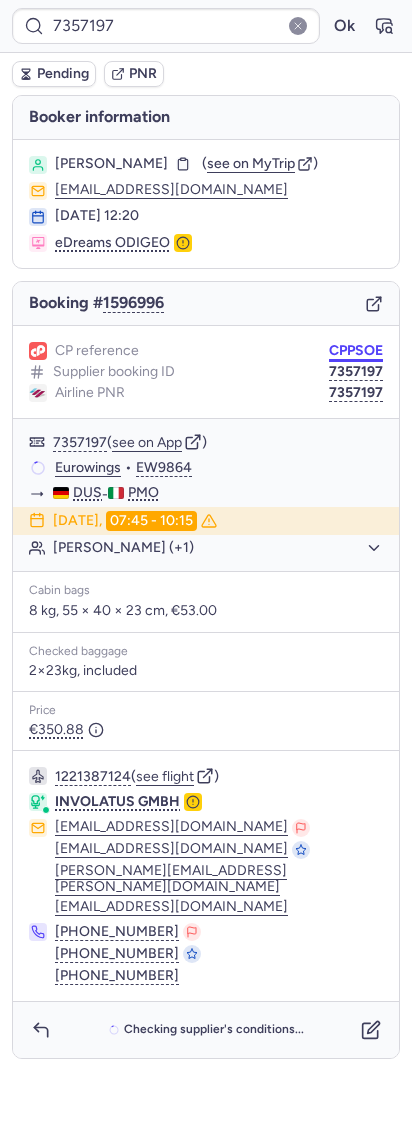 click on "CPPSOE" at bounding box center [356, 351] 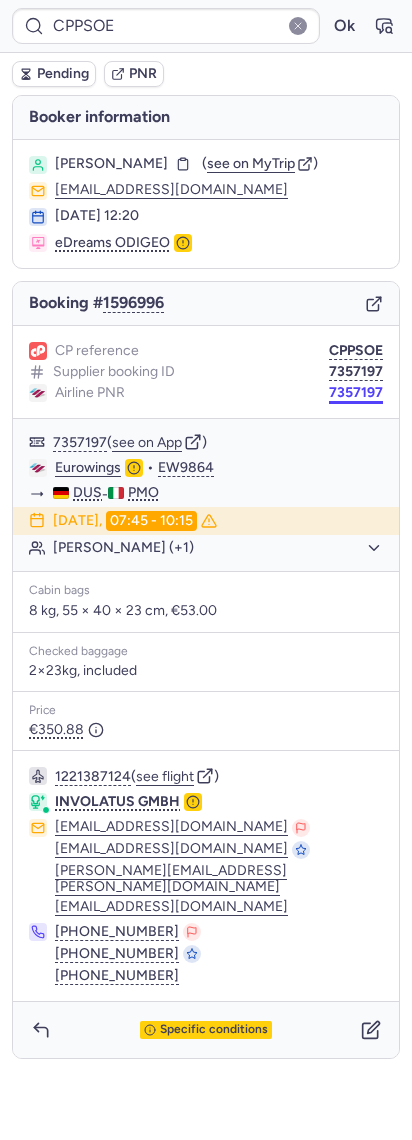 click on "7357197" at bounding box center (356, 393) 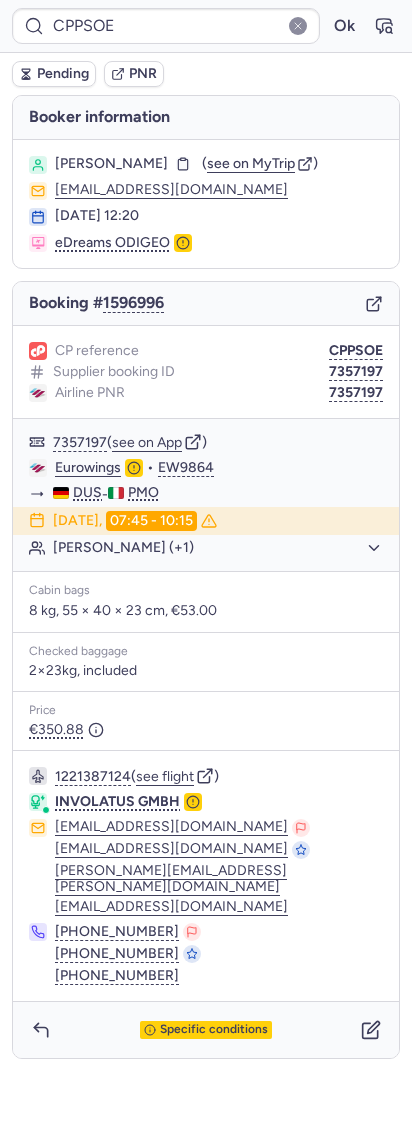 click on "Jeannette OSWALD" at bounding box center (111, 164) 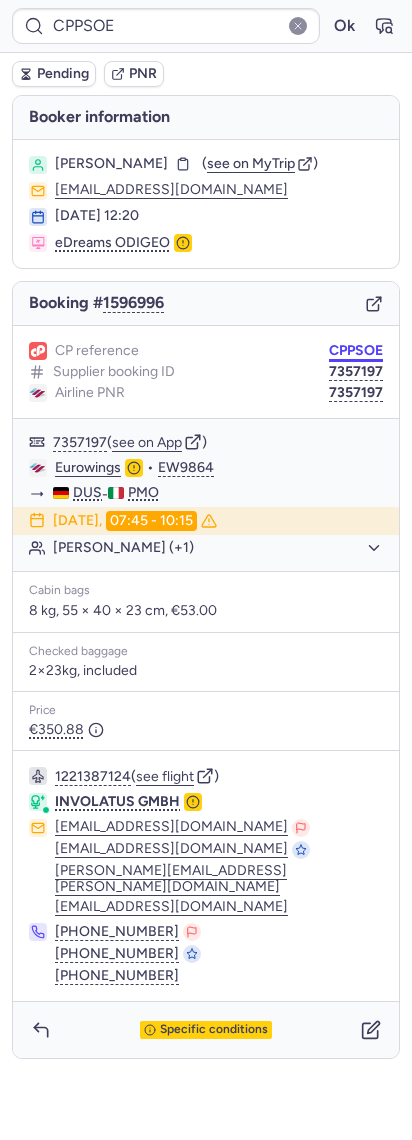 click on "CPPSOE" at bounding box center [356, 351] 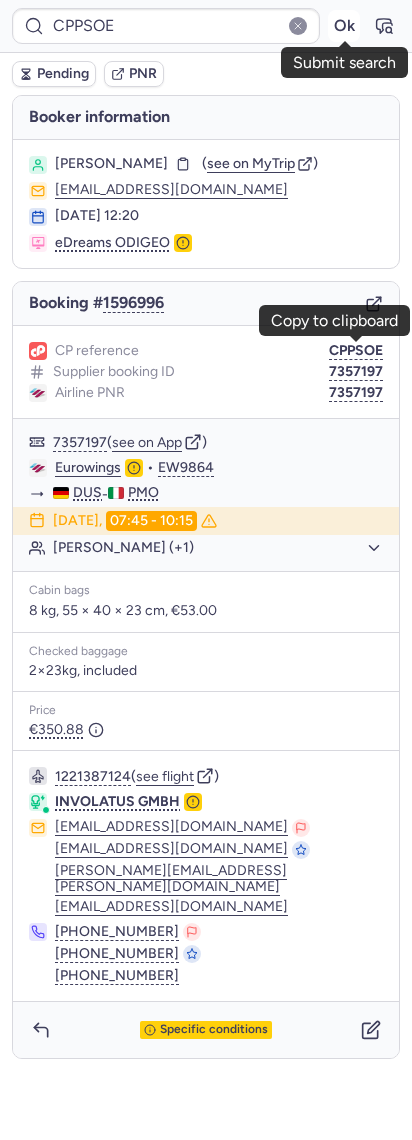 click on "Ok" at bounding box center (344, 26) 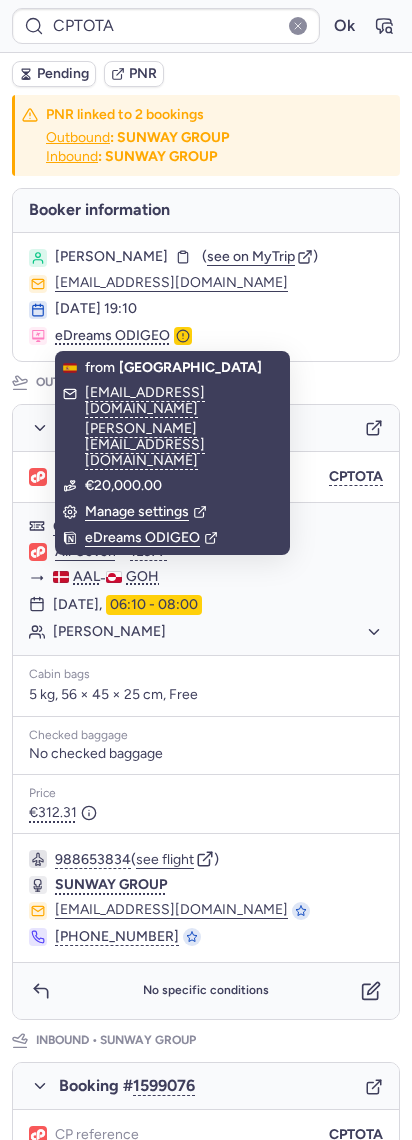 click on "CPTOTA  Ok" at bounding box center (206, 26) 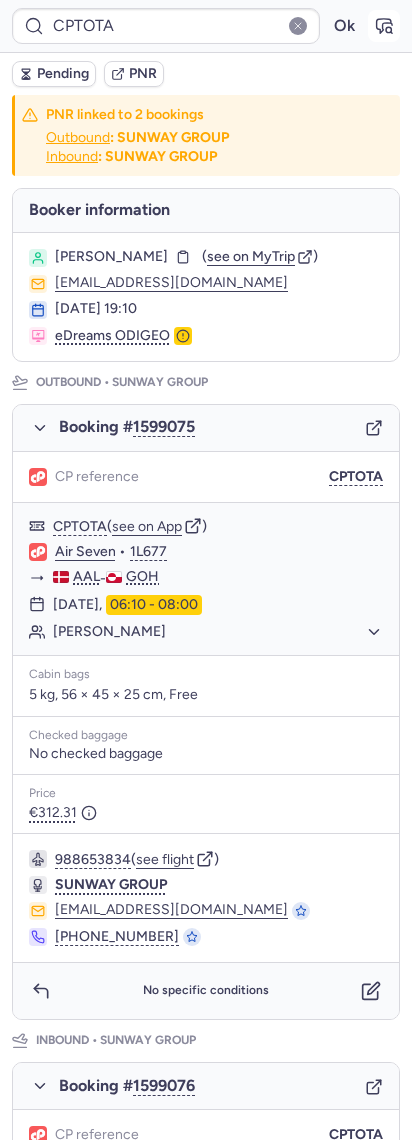 click 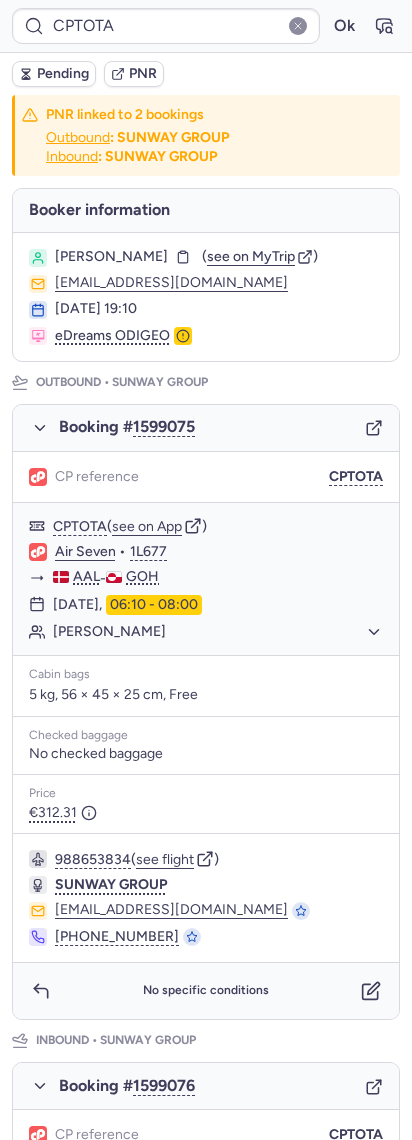 click on "CPTOTA  Ok" at bounding box center [206, 26] 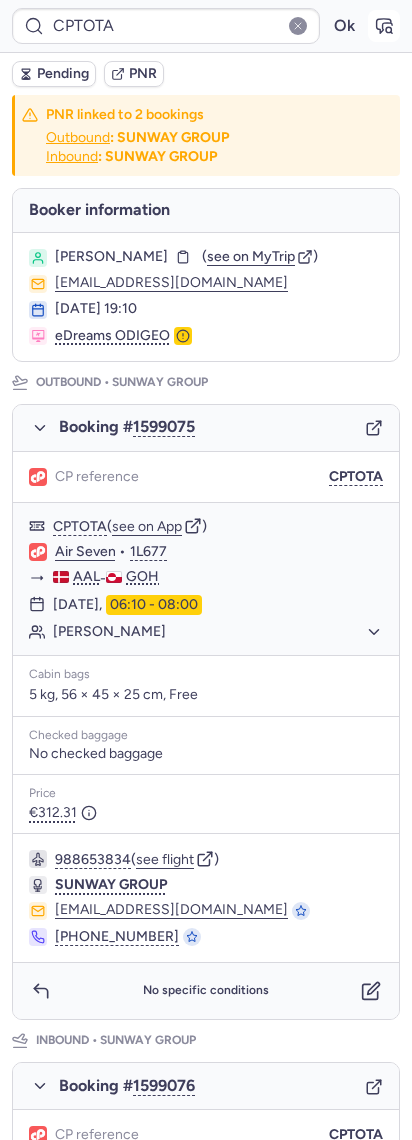 click 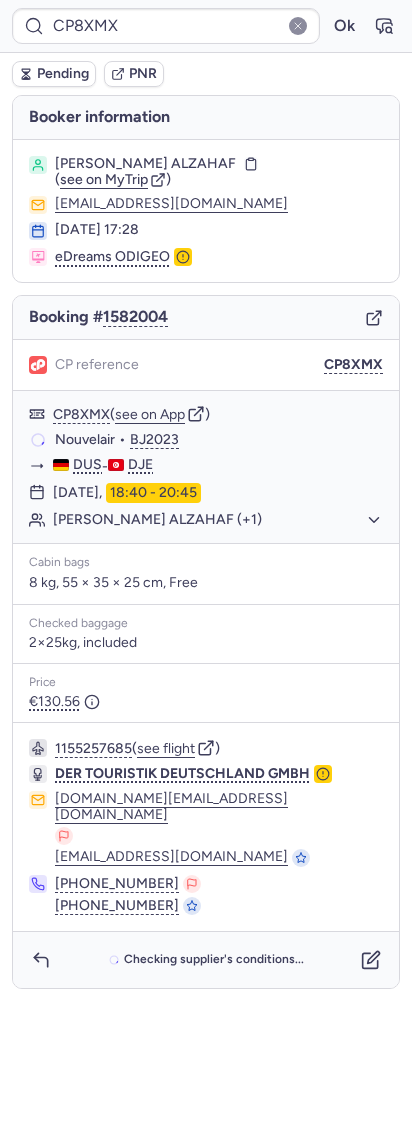 type on "CP34VV" 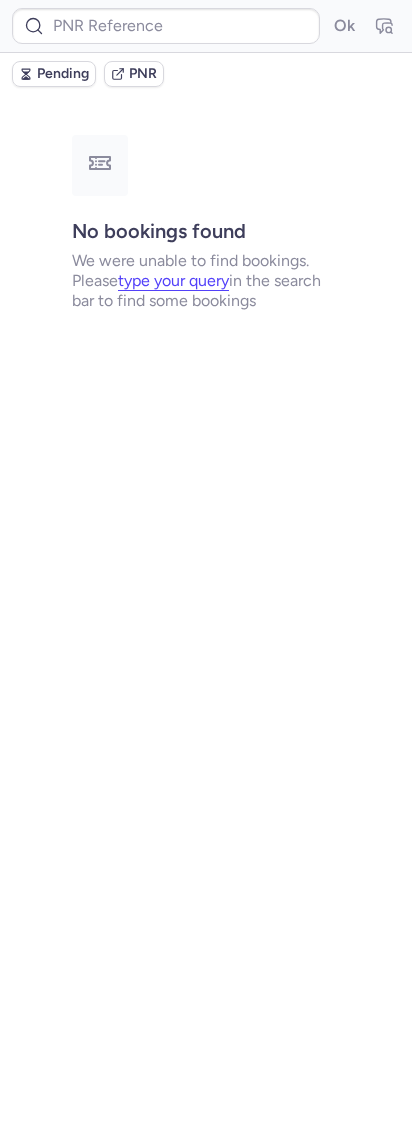 type on "CP34VV" 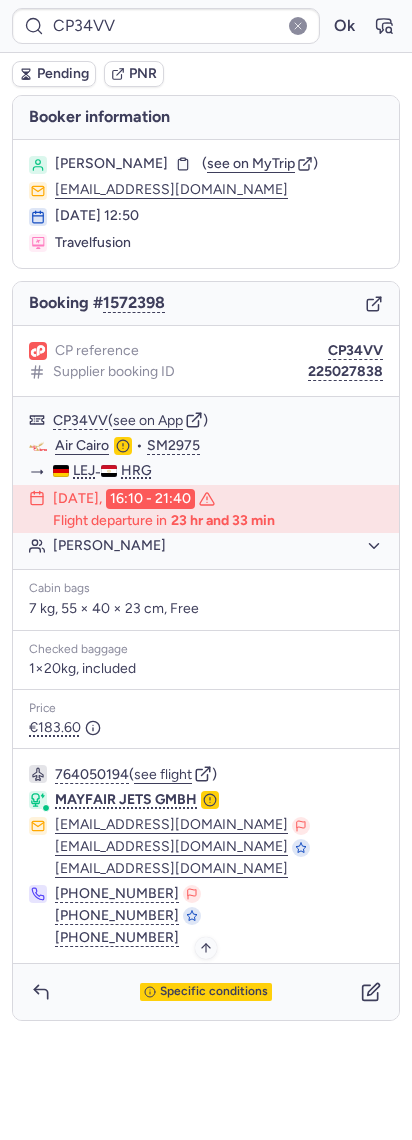 click on "Specific conditions" at bounding box center [214, 992] 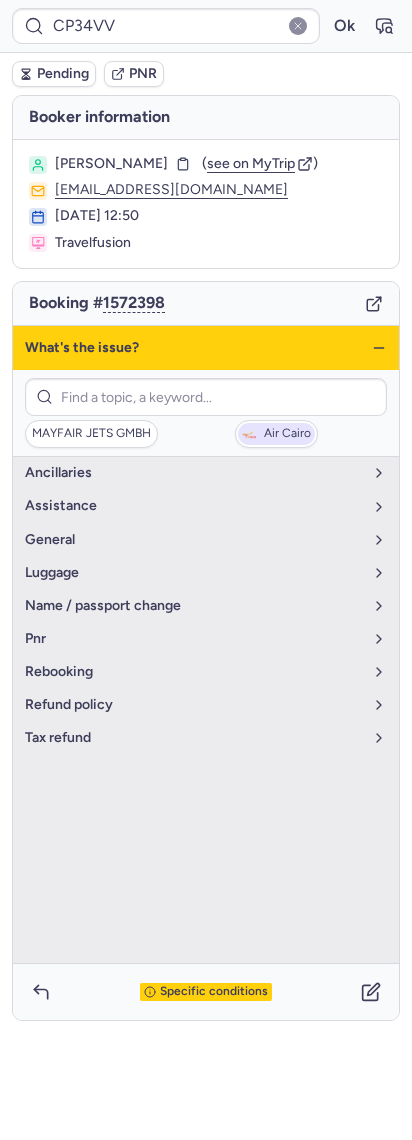 click on "Air Cairo" at bounding box center [287, 434] 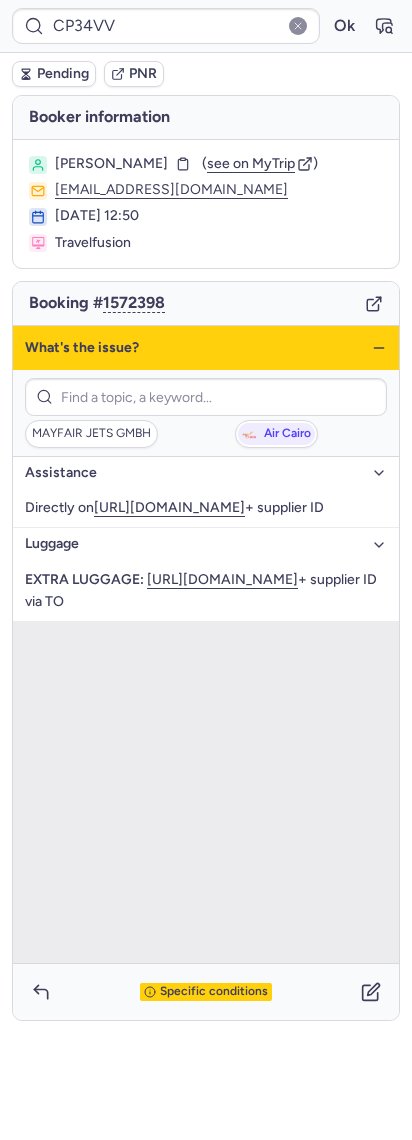 click 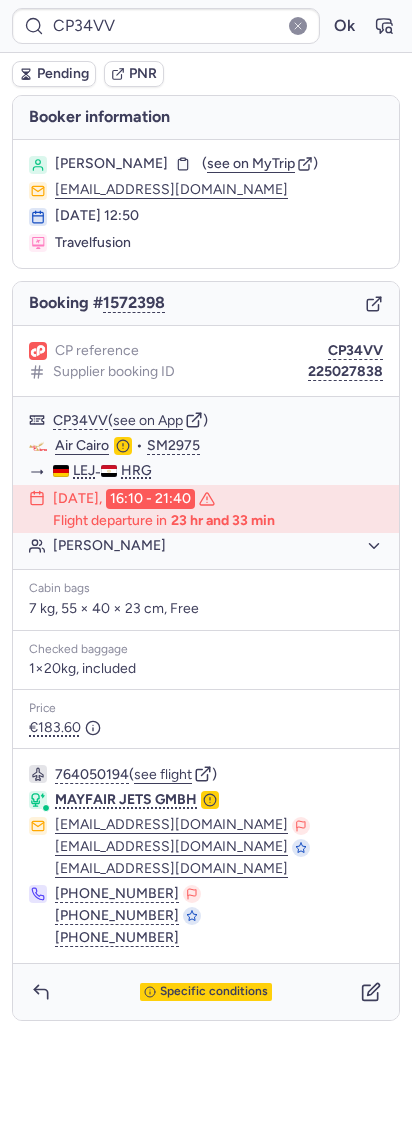click on "CP reference CP34VV Supplier booking ID 225027838" at bounding box center [206, 361] 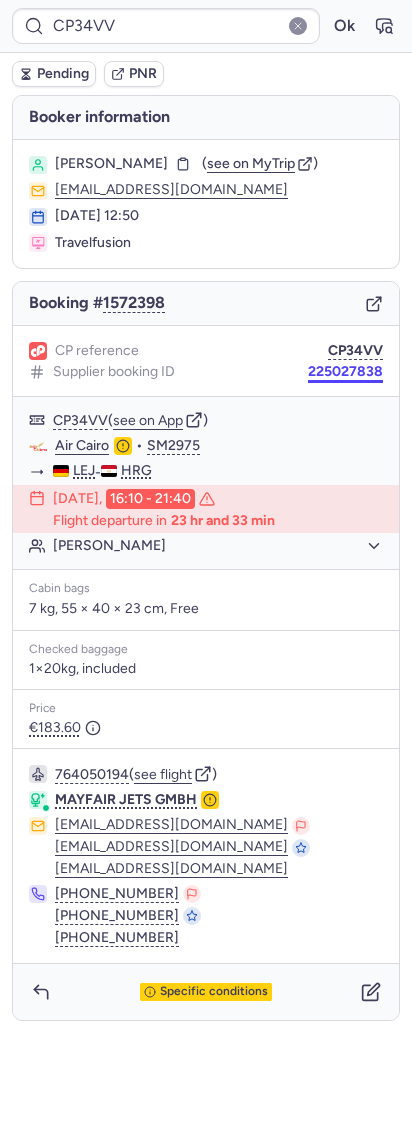 click on "225027838" at bounding box center (345, 372) 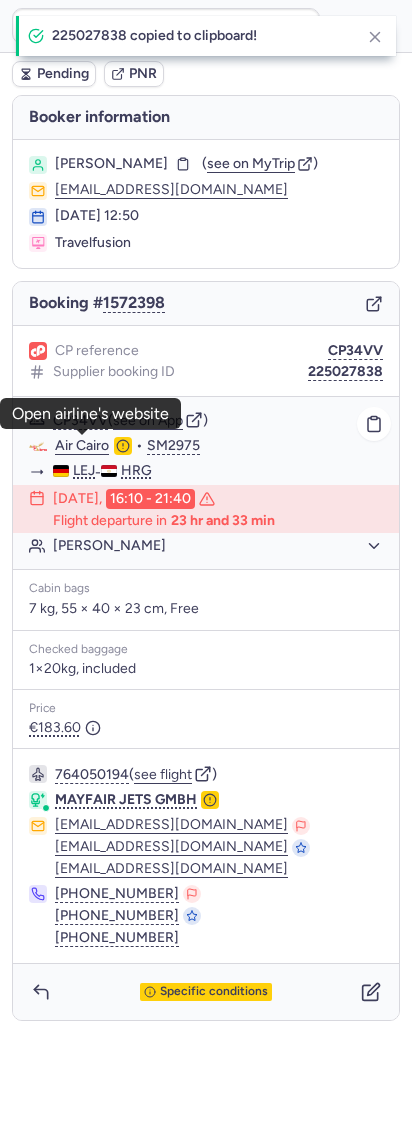 click on "Air Cairo" 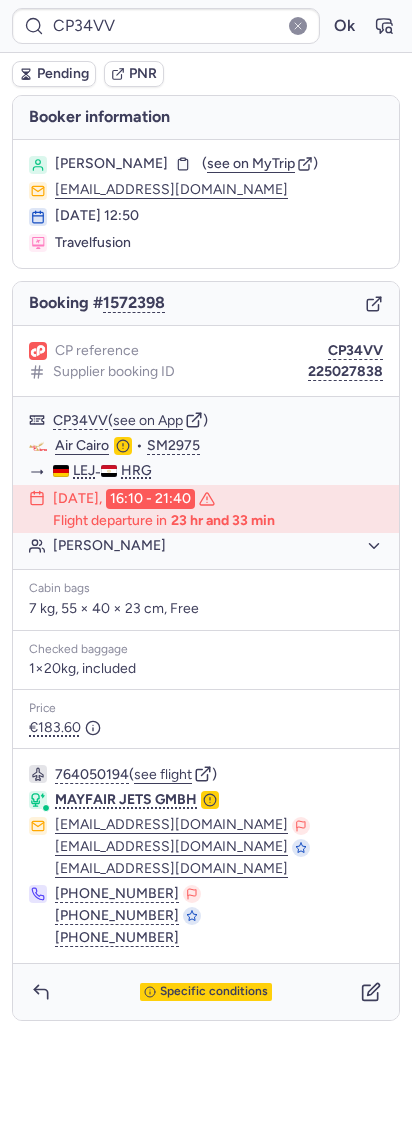 click on "Ahmed ELSHERIF  ( see on MyTrip  )  bookings@lmnbookings.com 05 Jul 2025, 12:50 Travelfusion" at bounding box center (206, 204) 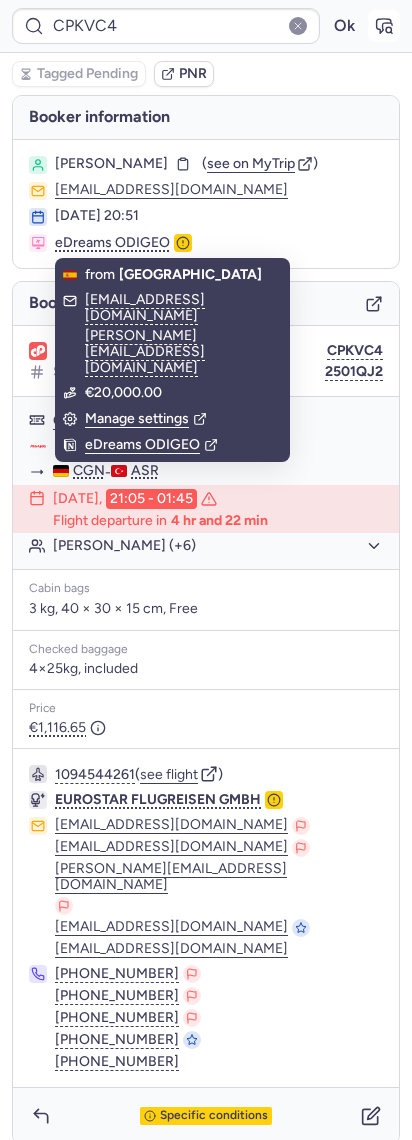 click 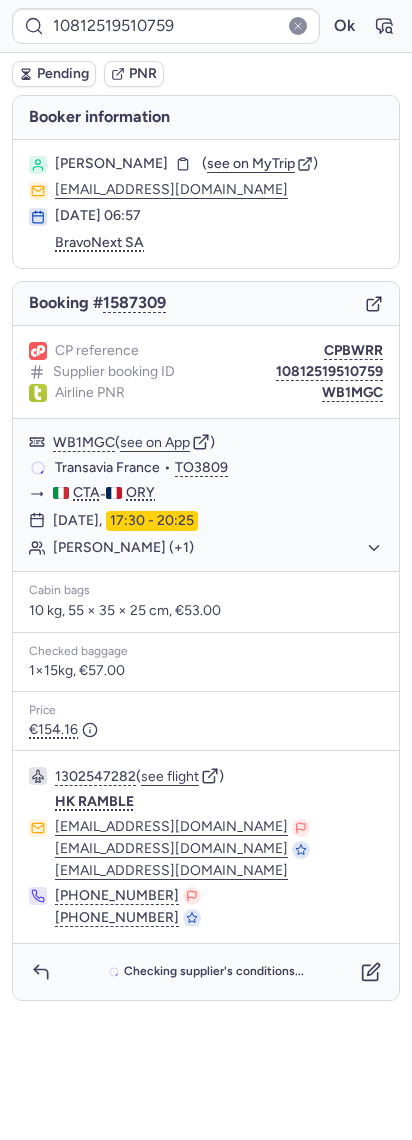type on "CP8XMX" 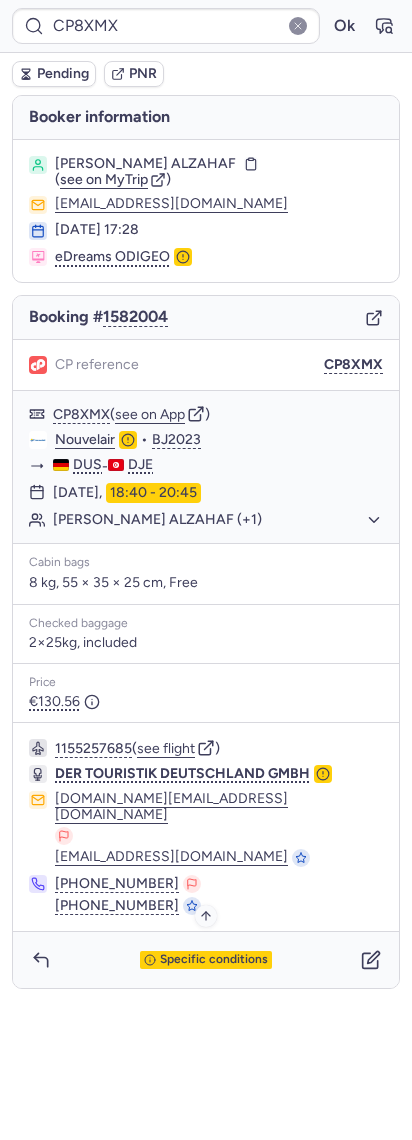 click on "Specific conditions" at bounding box center [214, 960] 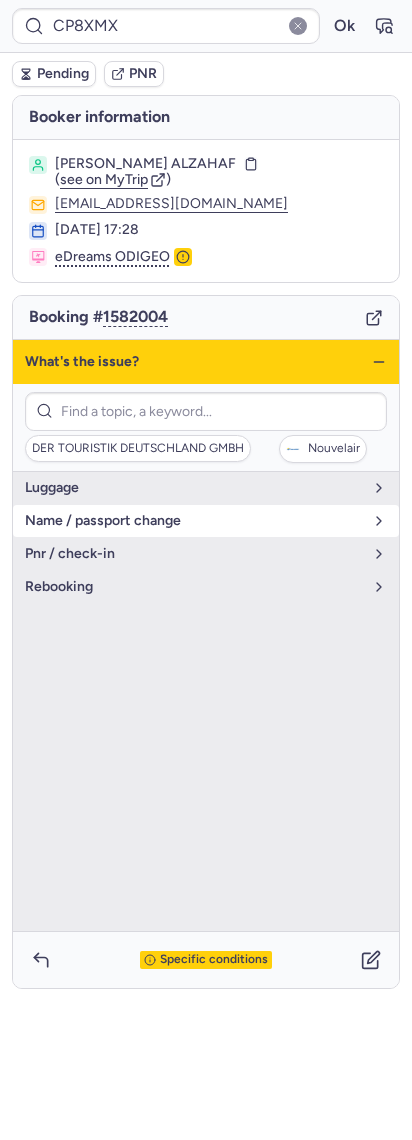 click on "name / passport change" at bounding box center (206, 521) 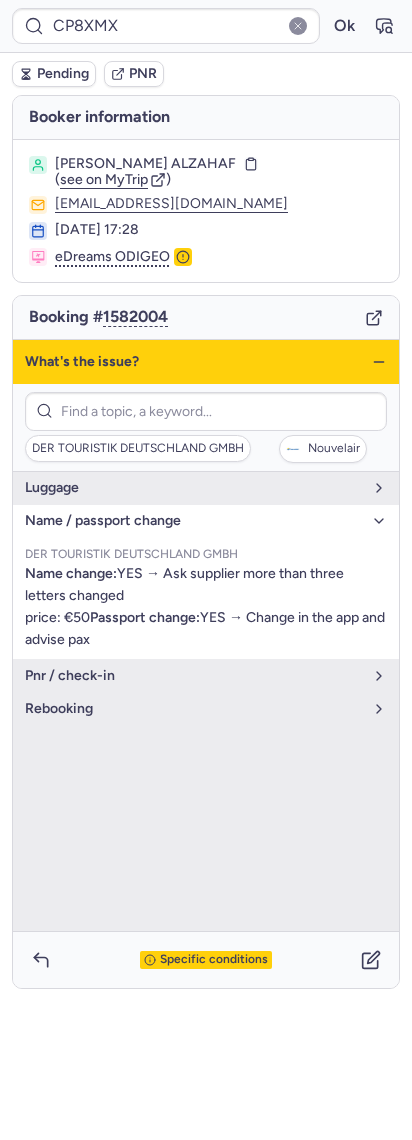 drag, startPoint x: 383, startPoint y: 332, endPoint x: 374, endPoint y: 368, distance: 37.107952 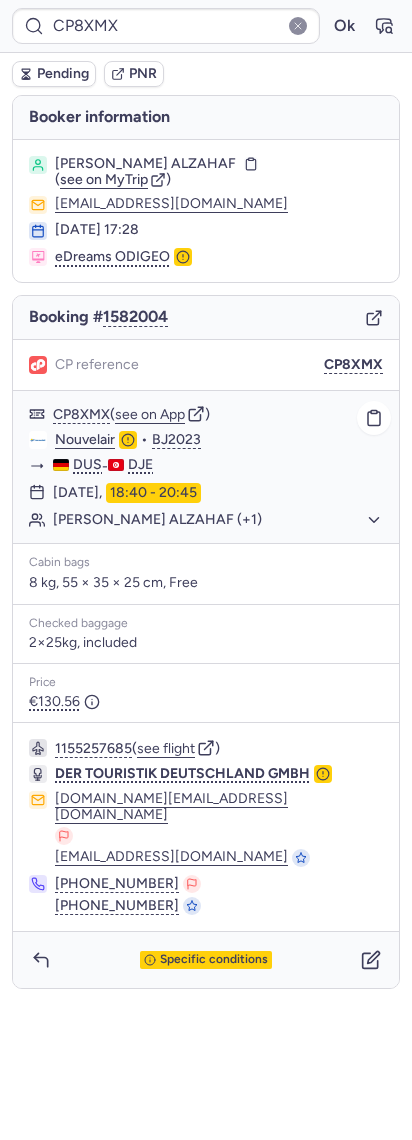 click on "Hussen ALZAHAF (+1)" 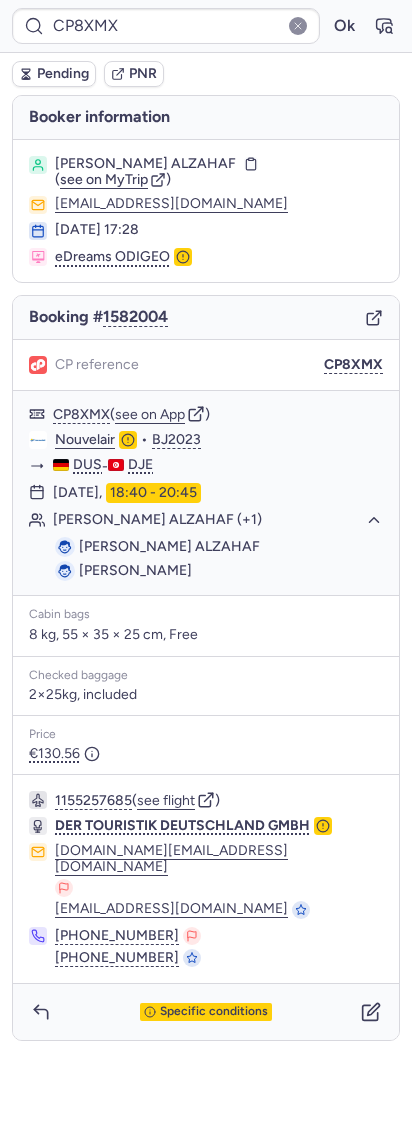 click on "Booking # 1582004" at bounding box center (206, 318) 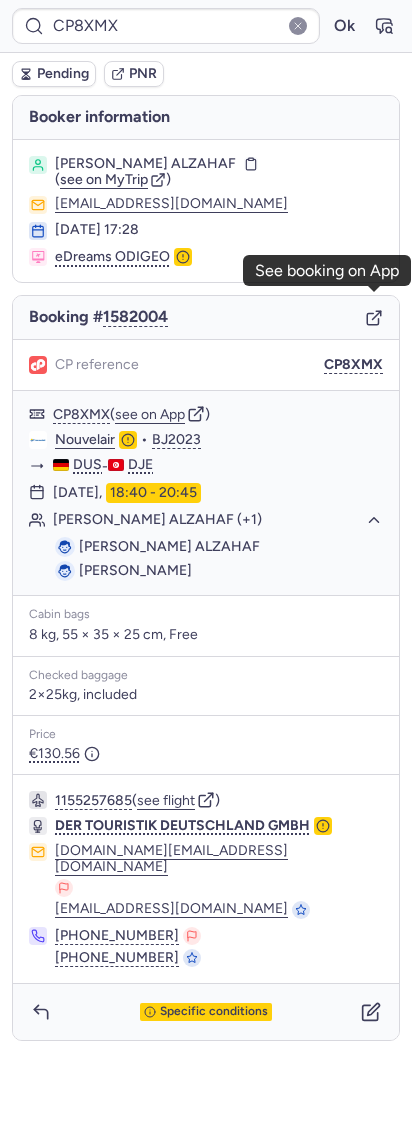 click 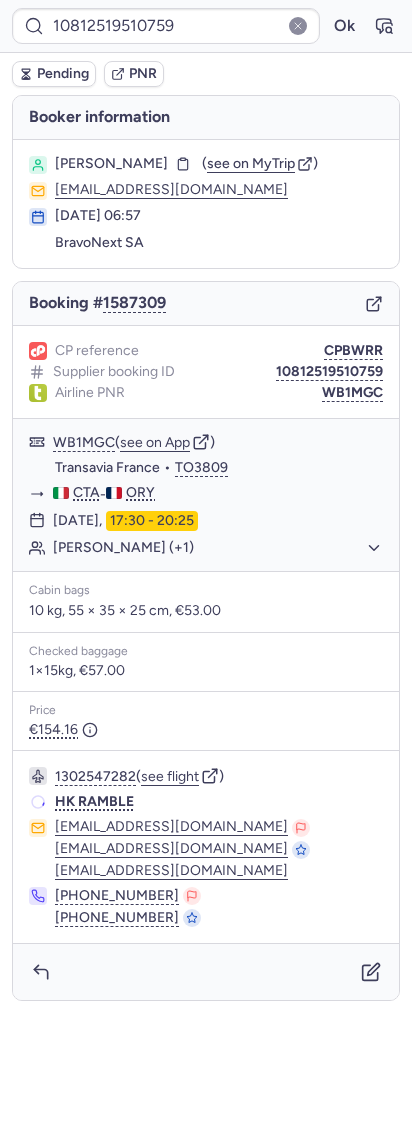 type on "CP8XMX" 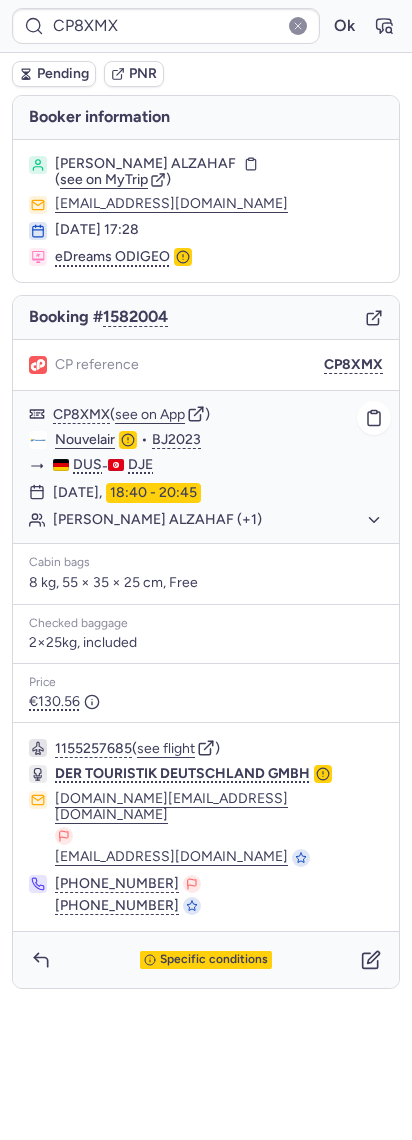 click on "Hussen ALZAHAF (+1)" 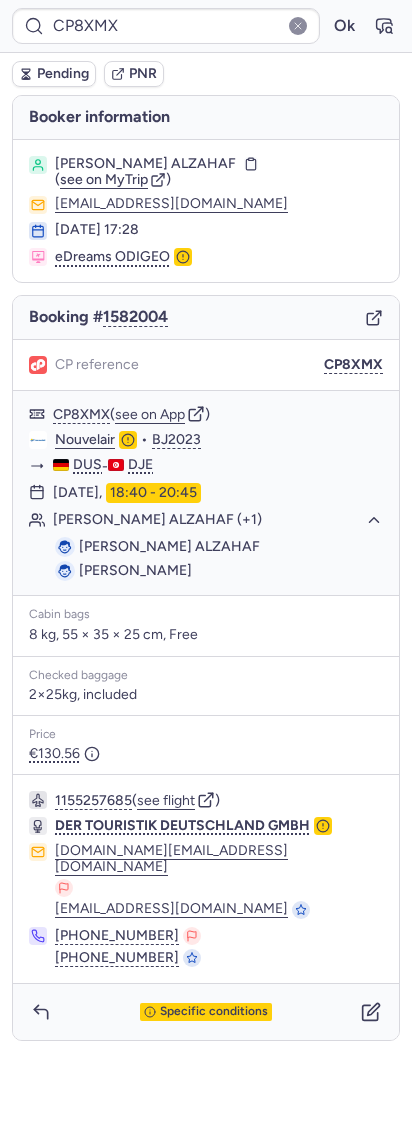 click on "Specific conditions" at bounding box center [206, 1012] 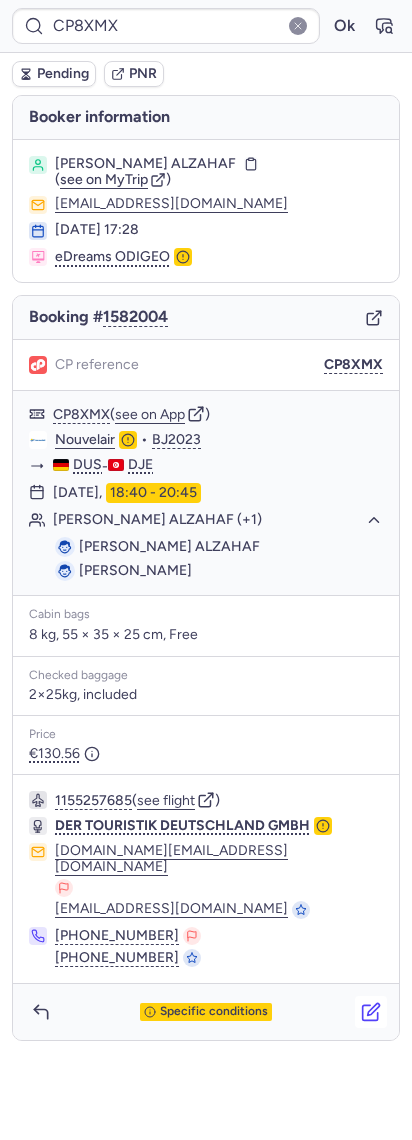 click 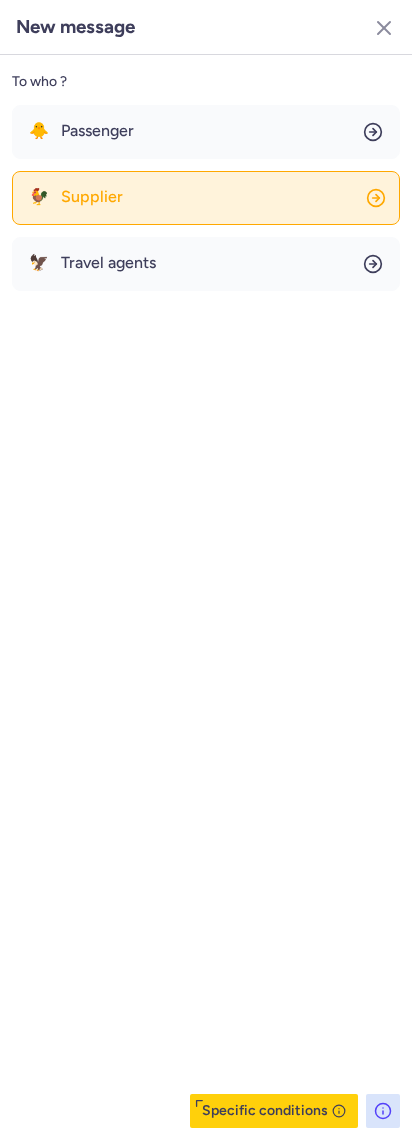 click on "Supplier" at bounding box center (92, 197) 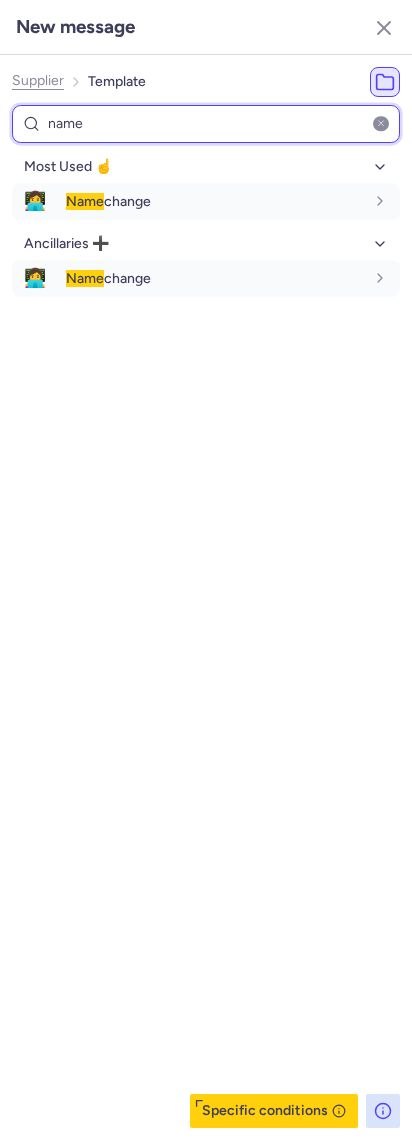 type on "name" 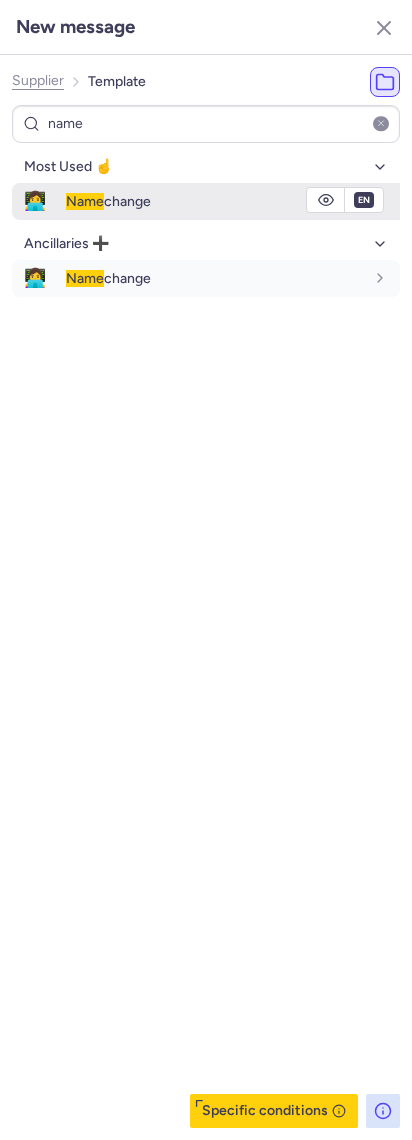 click on "Name" at bounding box center [85, 201] 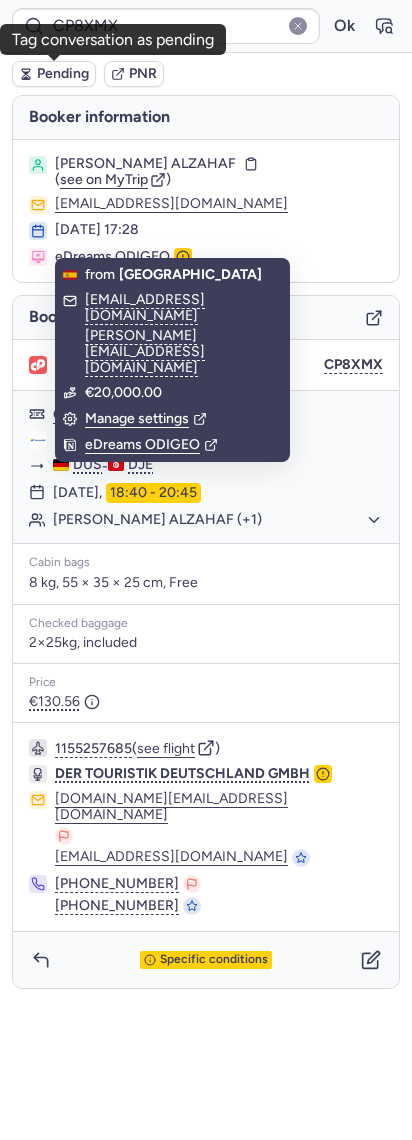 click on "Pending" at bounding box center (63, 74) 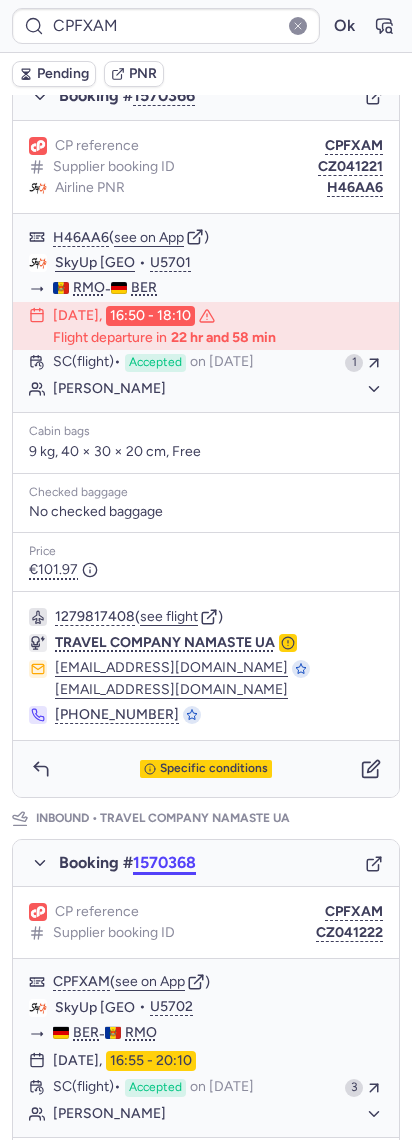 scroll, scrollTop: 400, scrollLeft: 0, axis: vertical 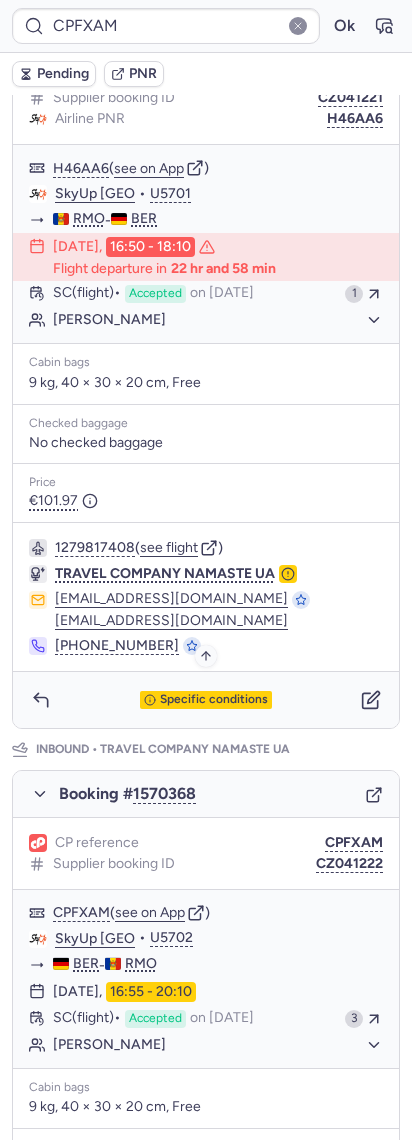 click on "Specific conditions" at bounding box center (214, 700) 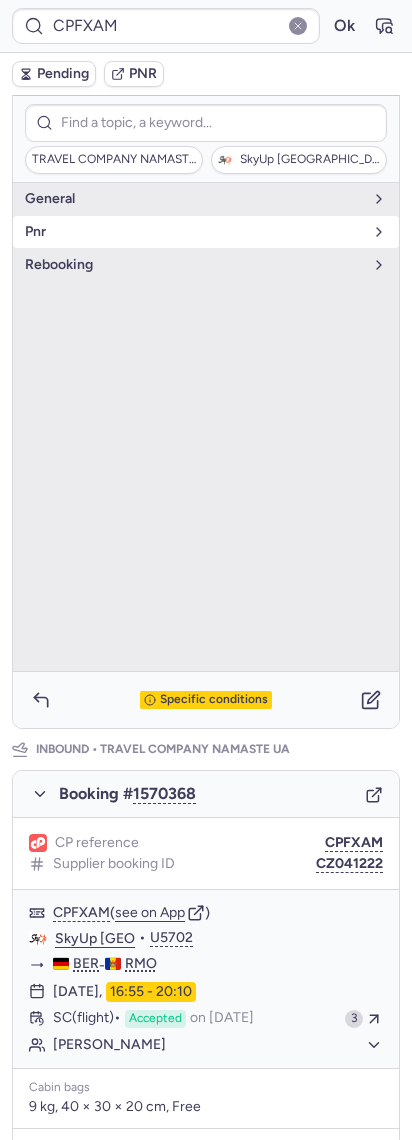 click on "pnr" at bounding box center [194, 232] 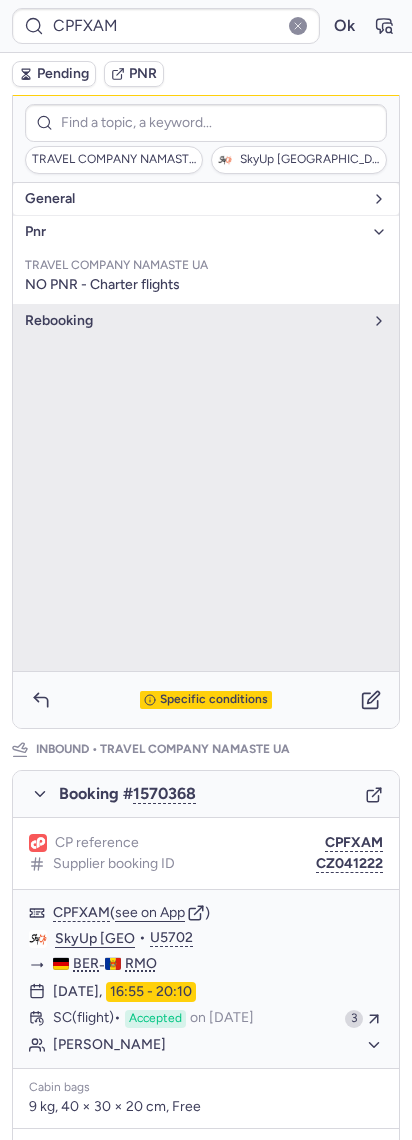 drag, startPoint x: 173, startPoint y: 239, endPoint x: 215, endPoint y: 230, distance: 42.953465 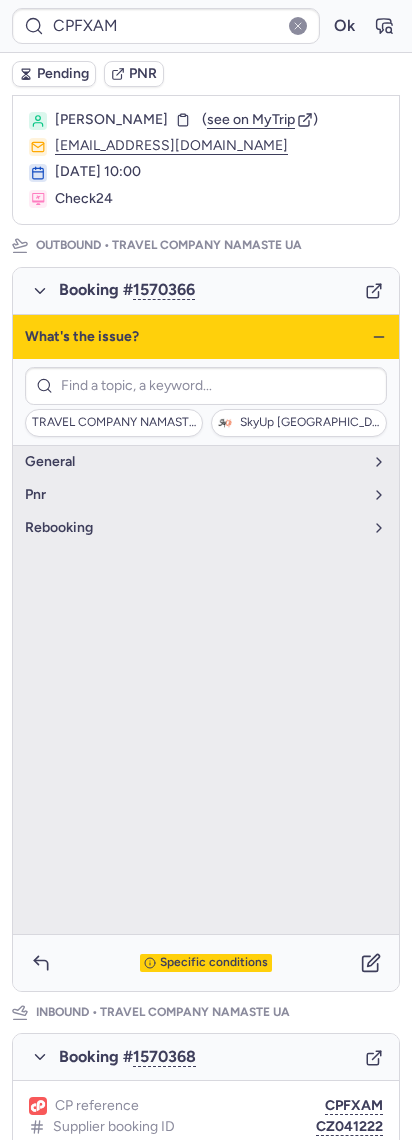 scroll, scrollTop: 133, scrollLeft: 0, axis: vertical 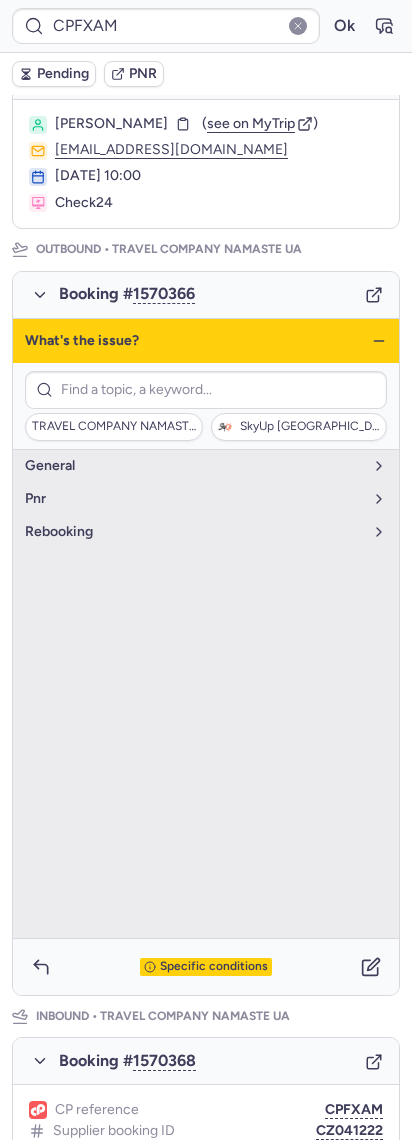 click on "What's the issue?" at bounding box center (206, 341) 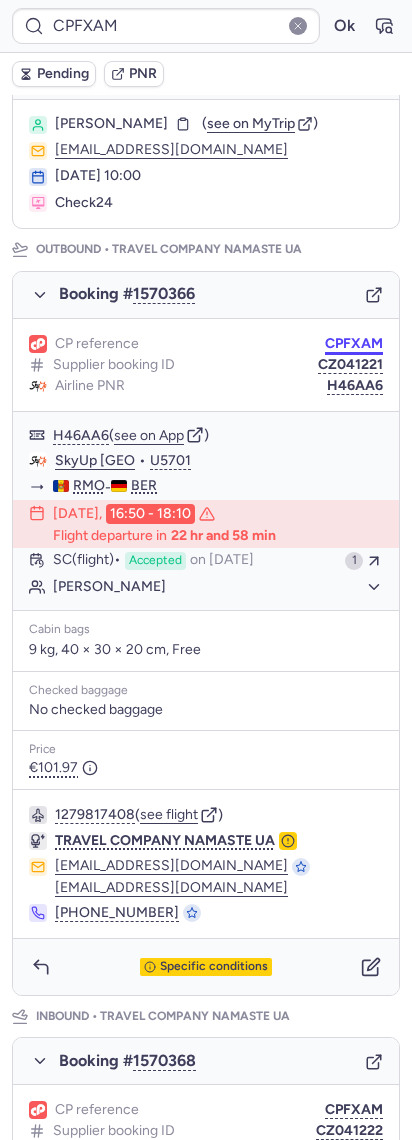 click on "CPFXAM" at bounding box center (354, 344) 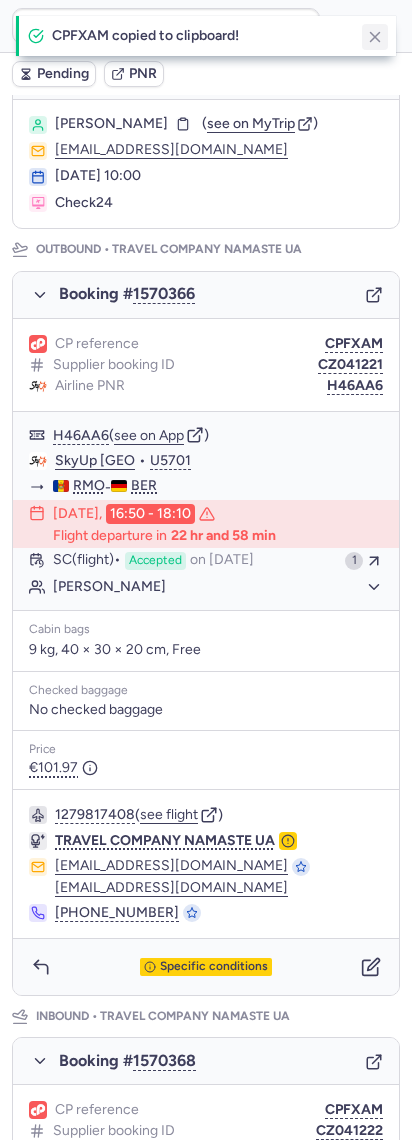 click 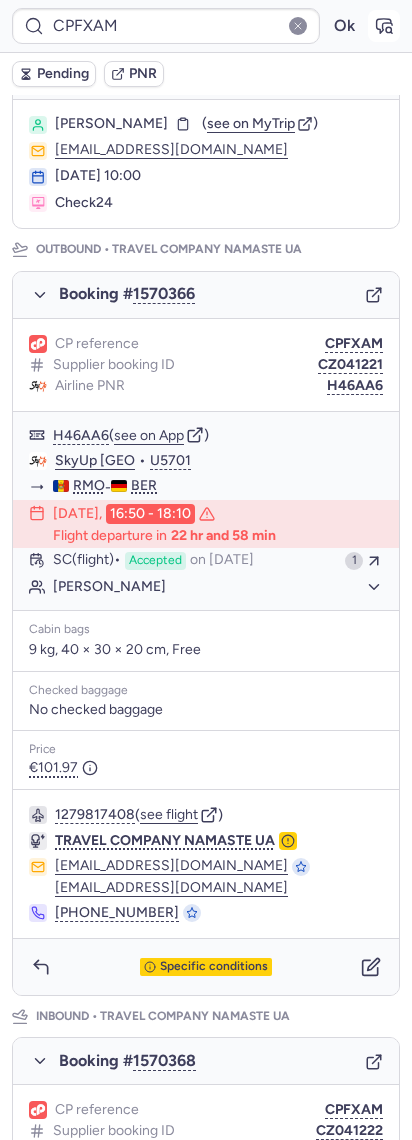 click 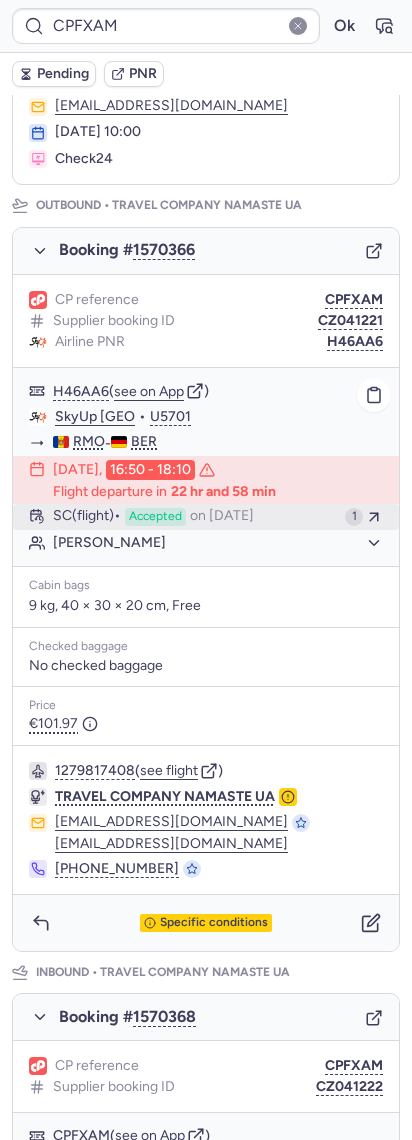 scroll, scrollTop: 133, scrollLeft: 0, axis: vertical 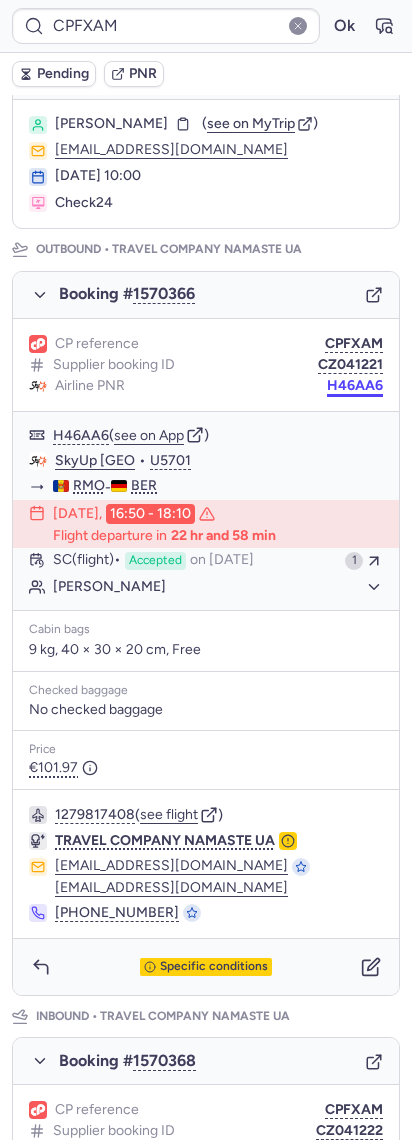 click on "H46AA6" at bounding box center (355, 386) 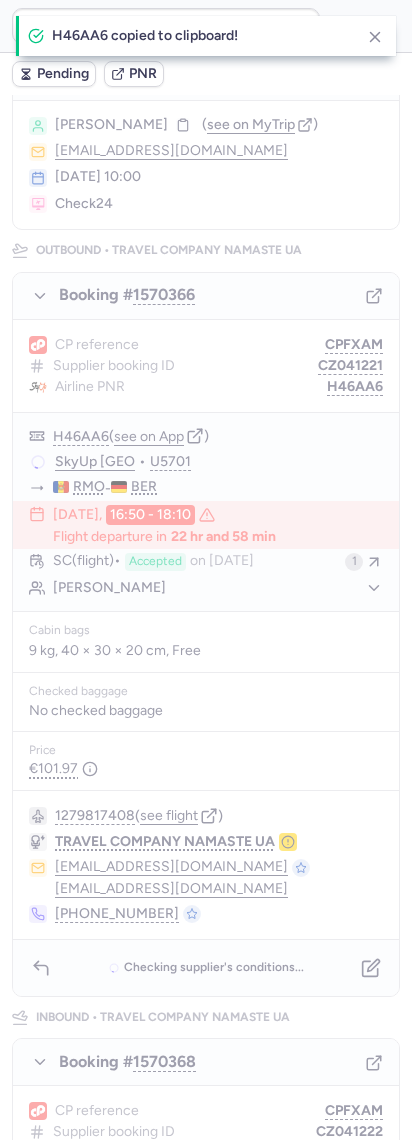 scroll, scrollTop: 0, scrollLeft: 0, axis: both 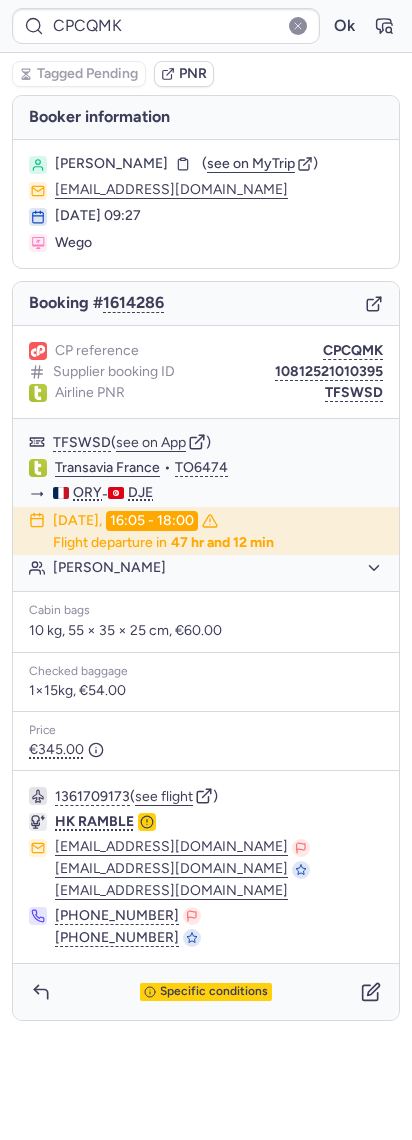 click on "Ameni KOUT  ( see on MyTrip  )" at bounding box center [206, 165] 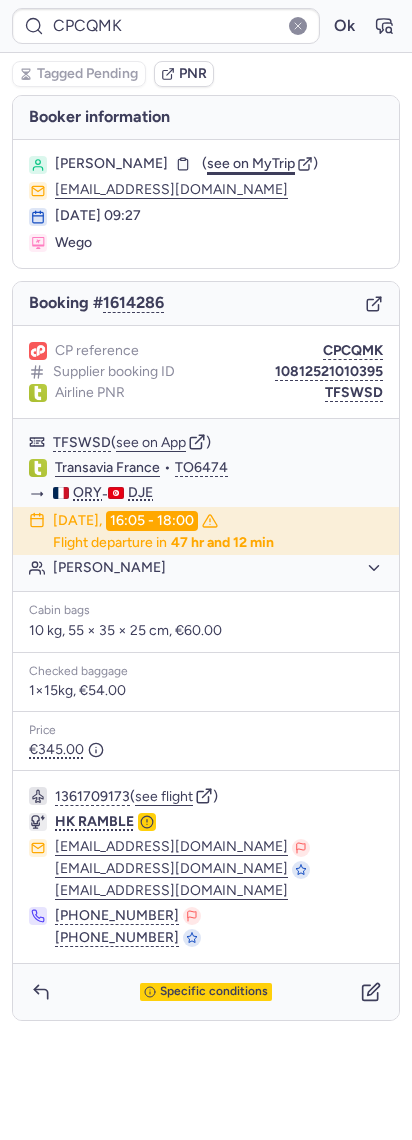 click on "see on MyTrip" at bounding box center [251, 163] 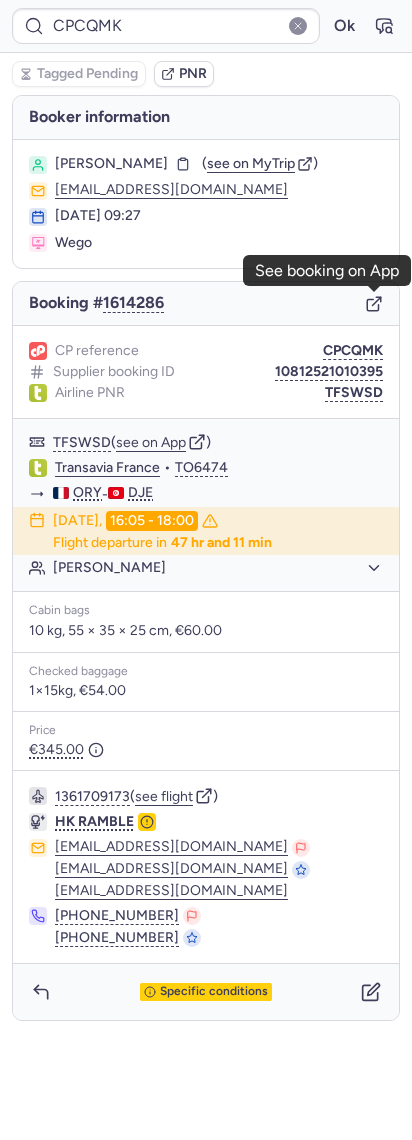 click 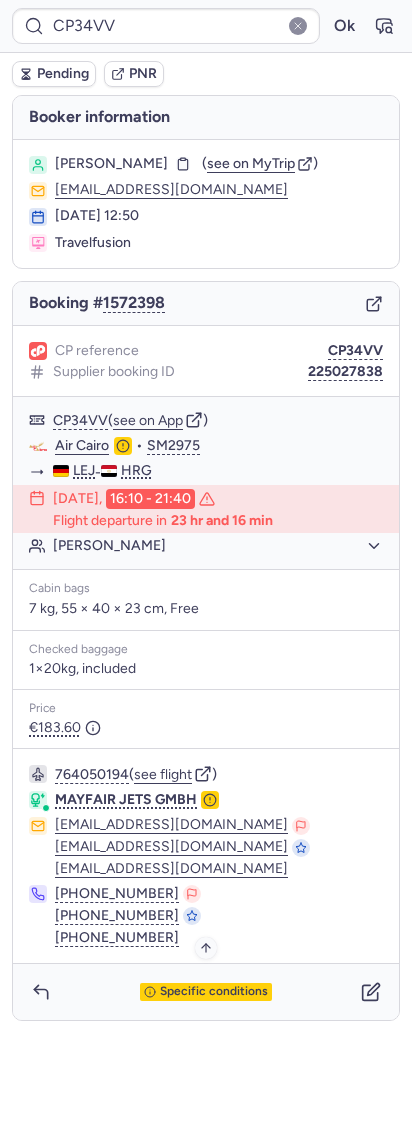 click on "Specific conditions" at bounding box center (214, 992) 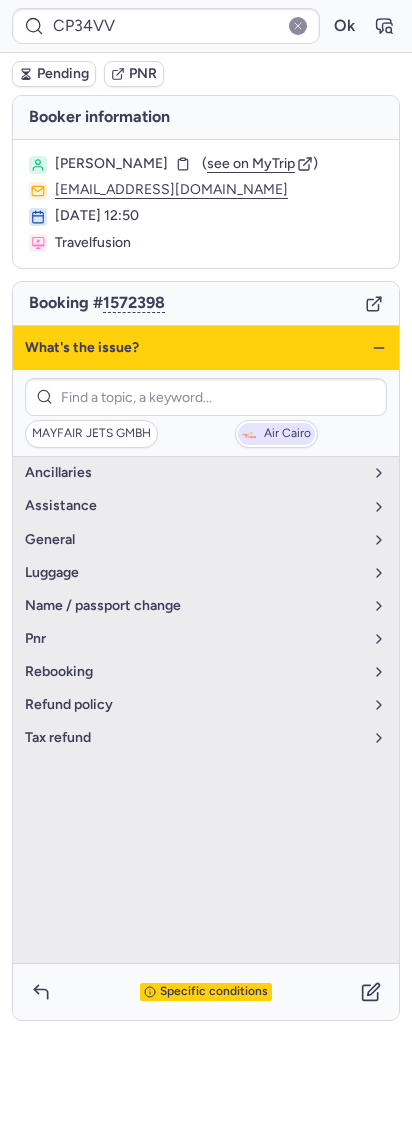 click on "Air Cairo" at bounding box center (276, 434) 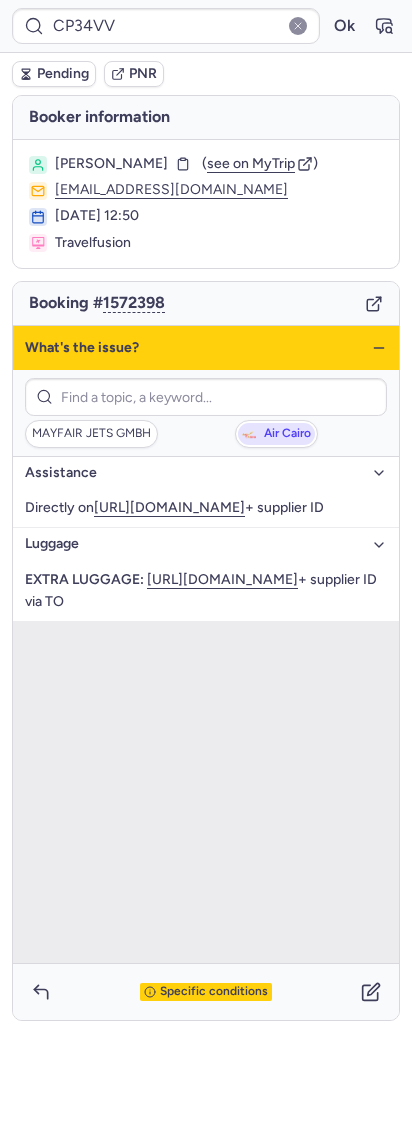 click on "Air Cairo" at bounding box center [287, 434] 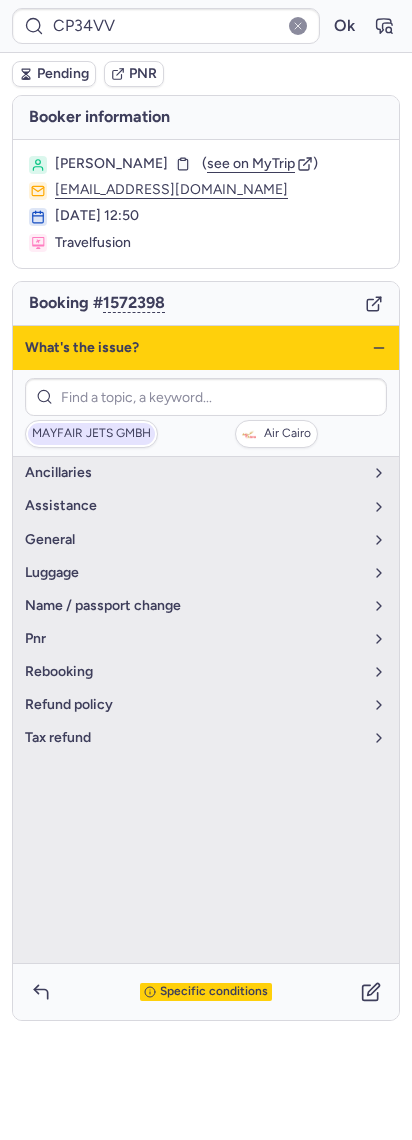 click on "MAYFAIR JETS GMBH" at bounding box center (91, 434) 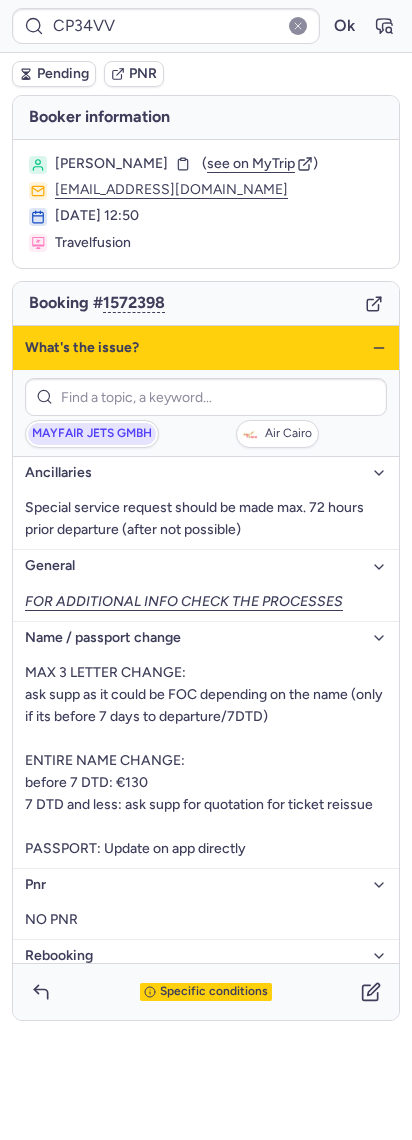 click on "MAYFAIR JETS GMBH" at bounding box center [92, 434] 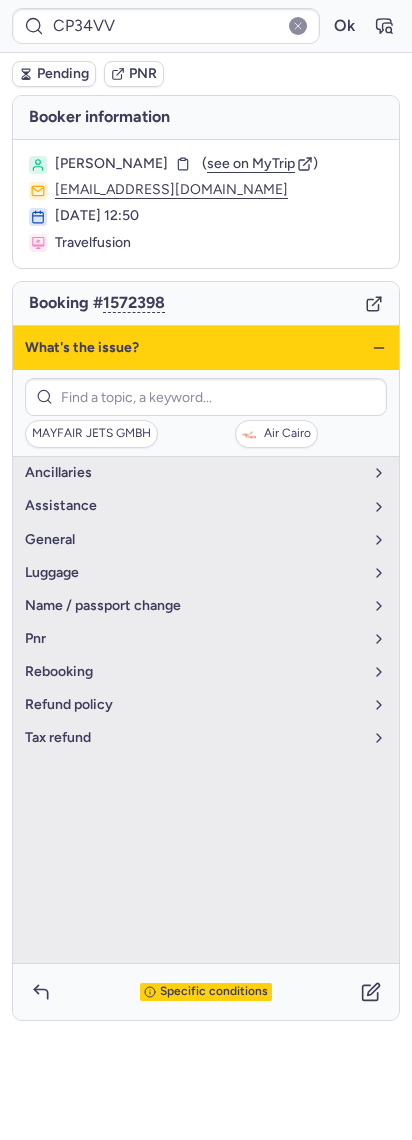 click 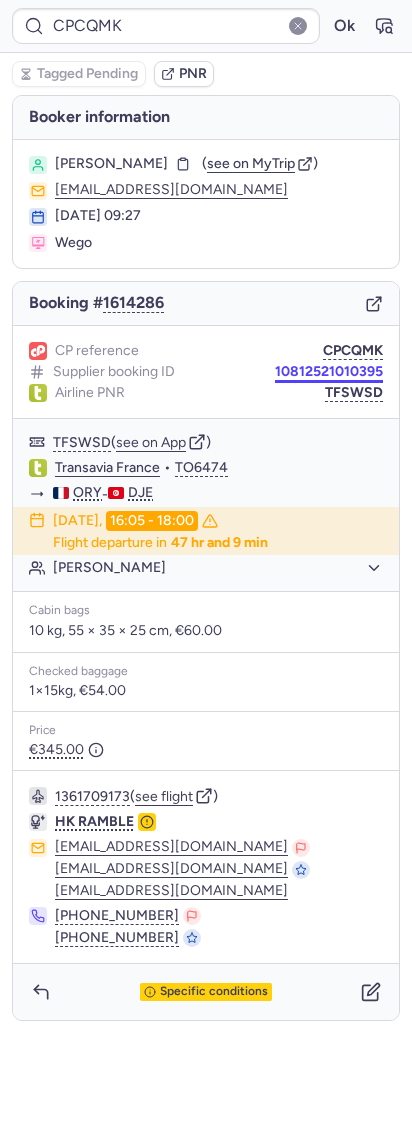 click on "10812521010395" at bounding box center (329, 372) 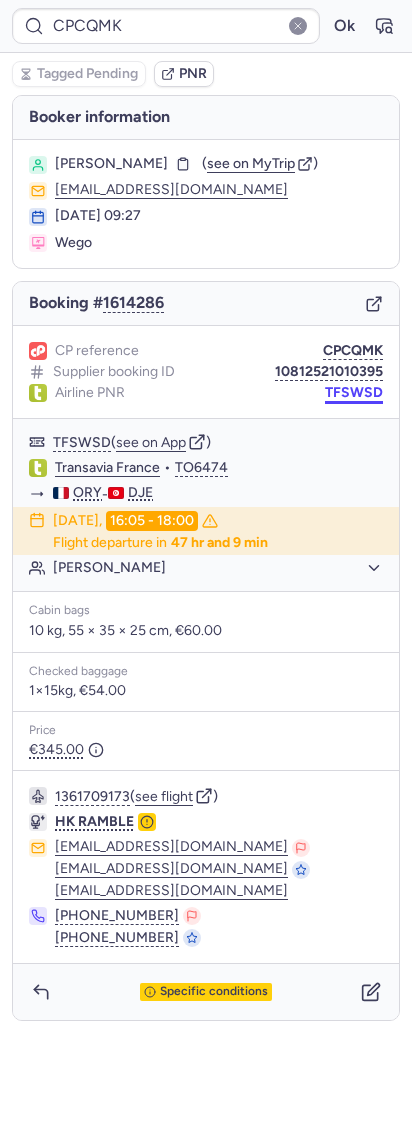 click on "TFSWSD" at bounding box center [354, 393] 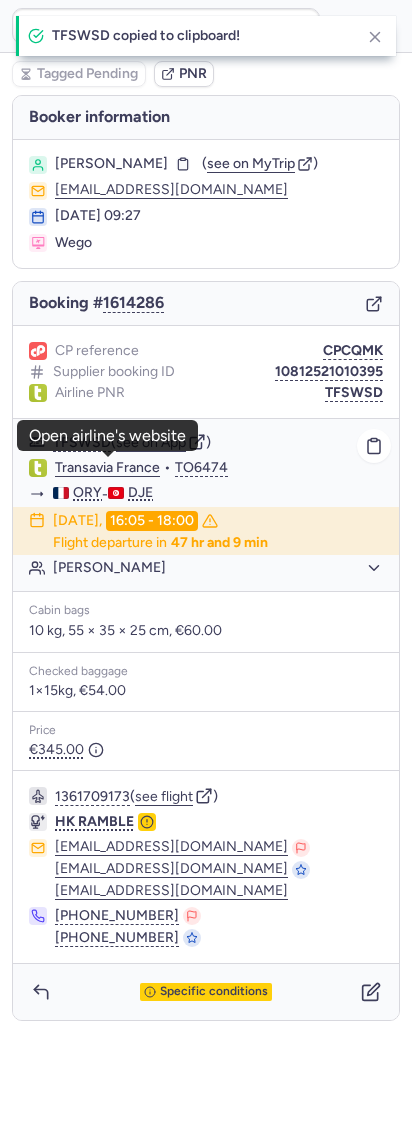 click on "Transavia France" 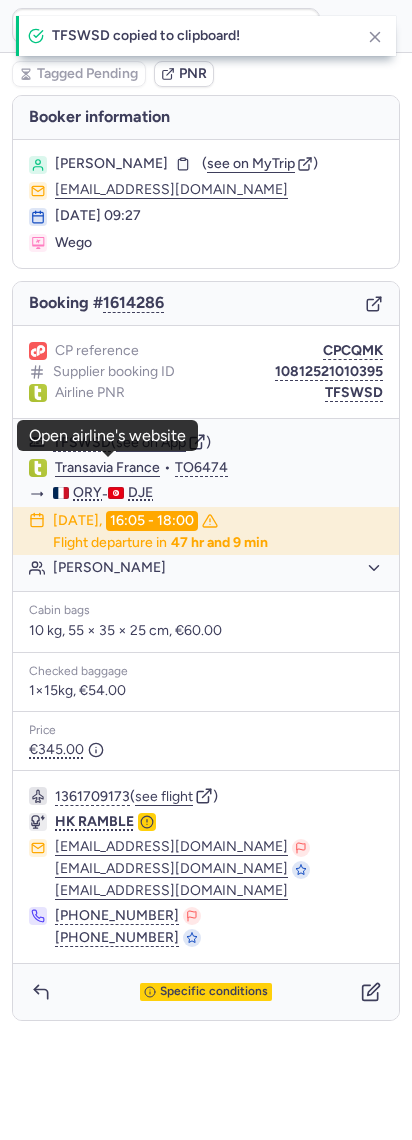 click on "[PERSON_NAME]" at bounding box center (111, 164) 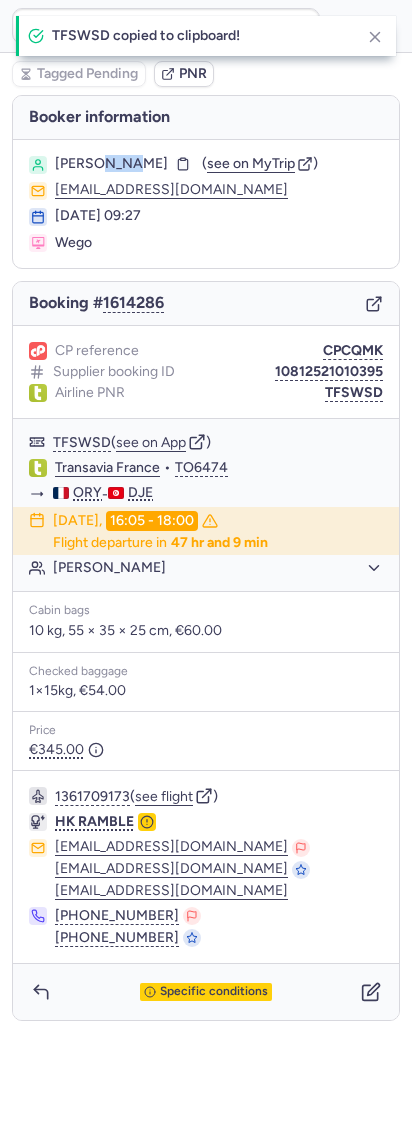 click on "[PERSON_NAME]" at bounding box center (111, 164) 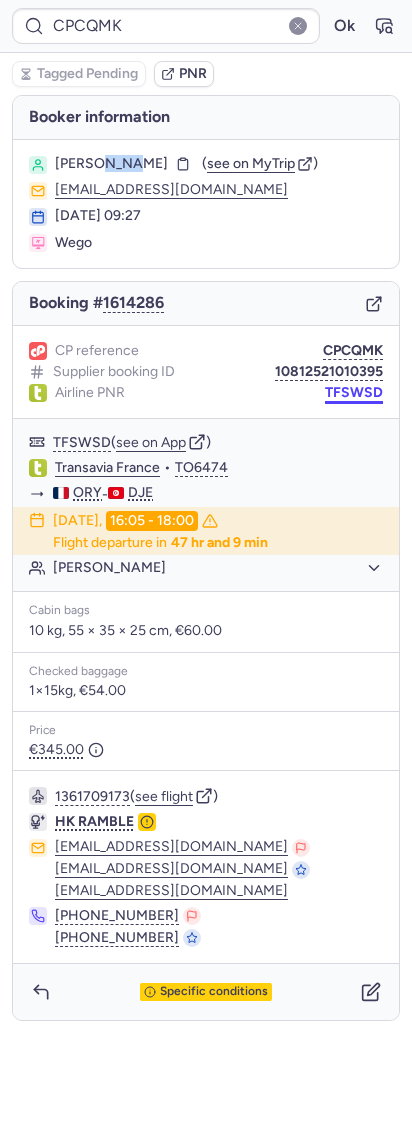 click on "TFSWSD" at bounding box center (354, 393) 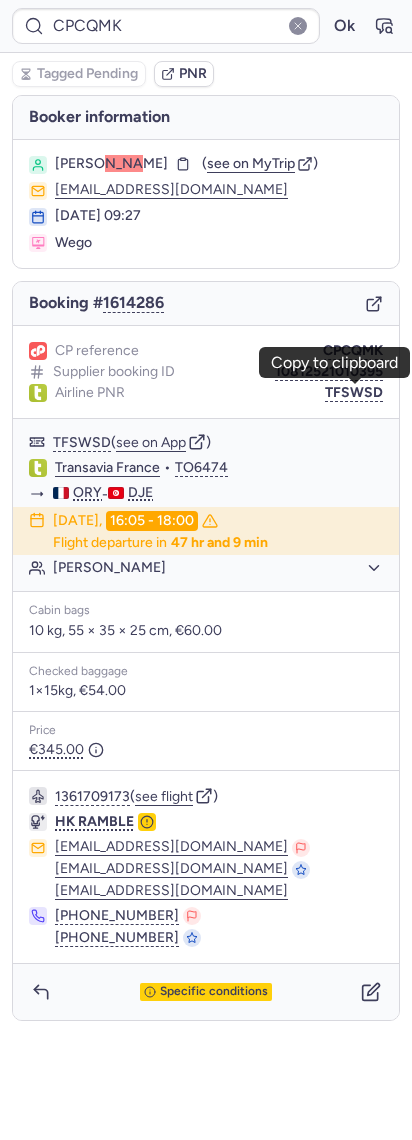 type on "CP34VV" 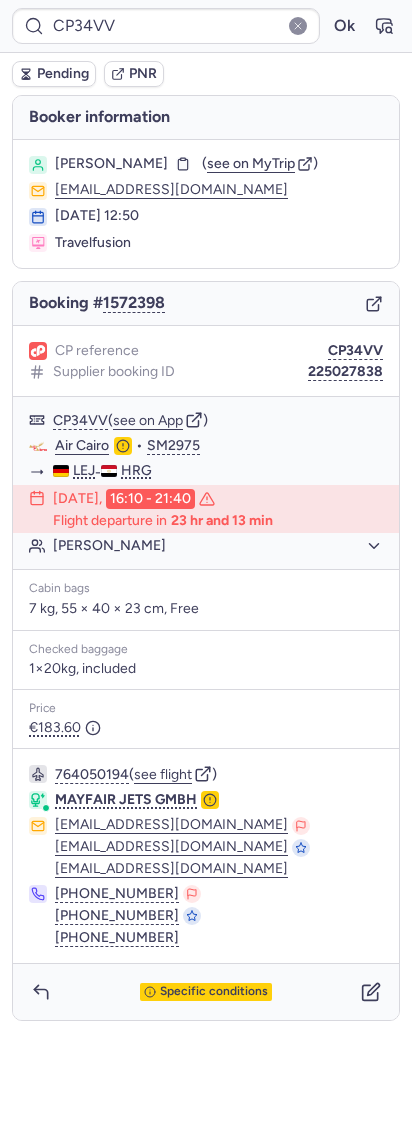 click on "Specific conditions" at bounding box center [206, 992] 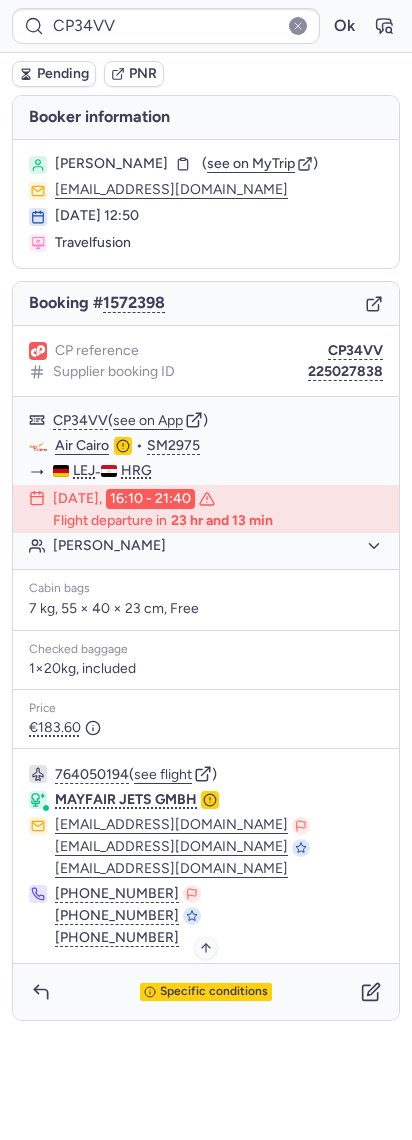 click on "Specific conditions" at bounding box center [214, 992] 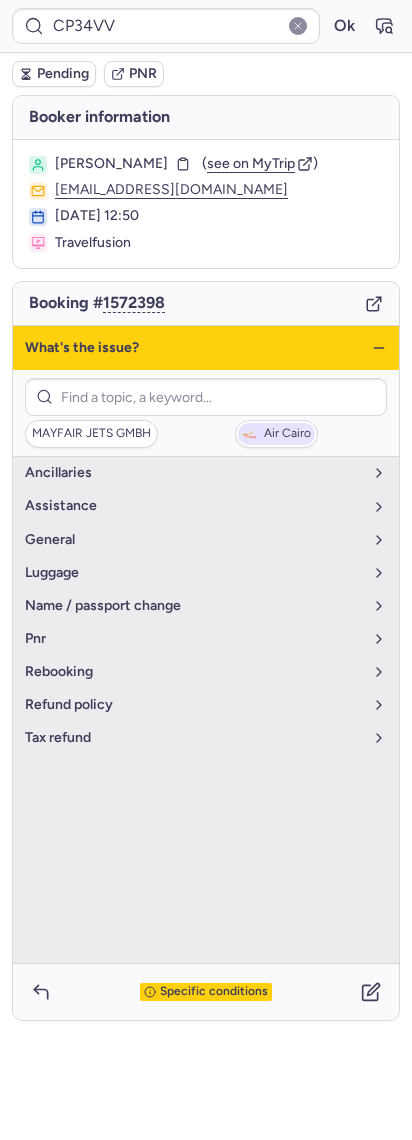 click 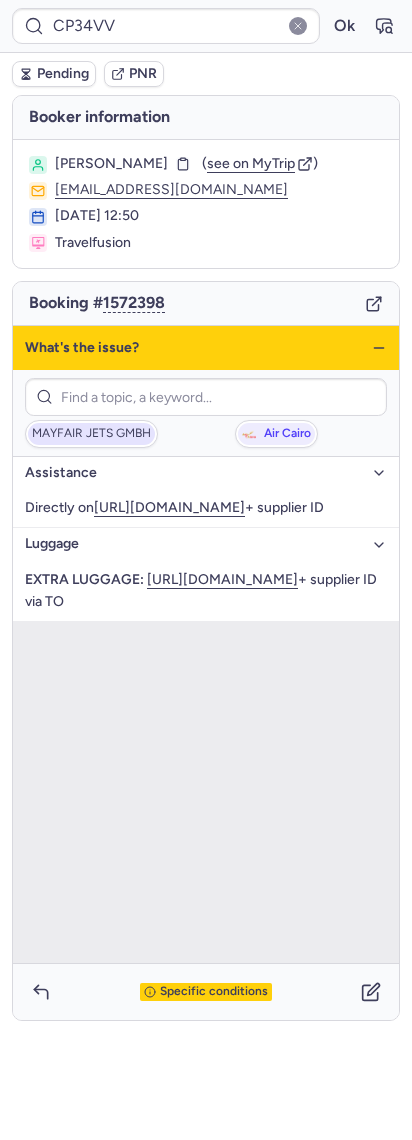 click on "MAYFAIR JETS GMBH" at bounding box center [91, 434] 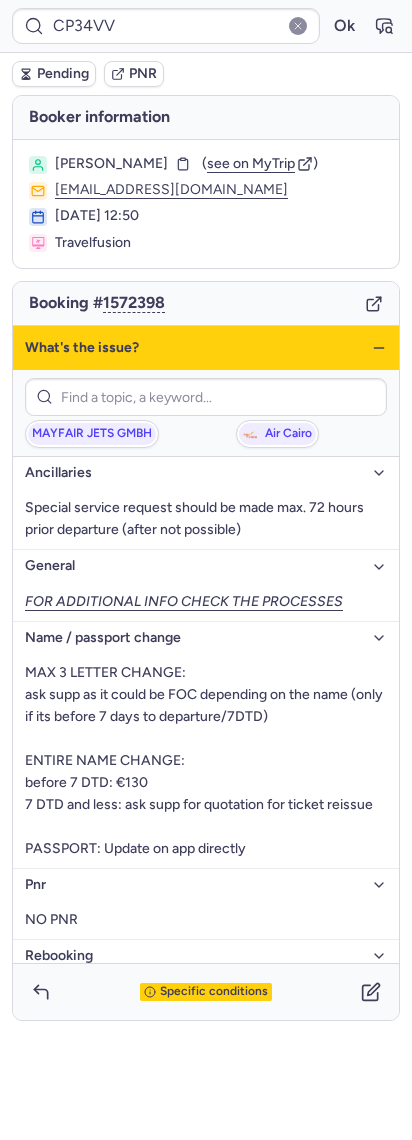 click 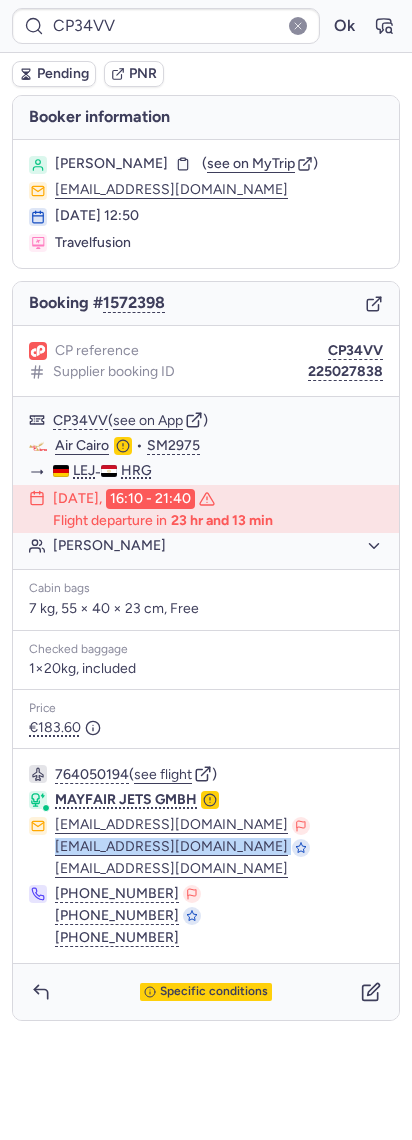drag, startPoint x: 287, startPoint y: 836, endPoint x: 48, endPoint y: 836, distance: 239 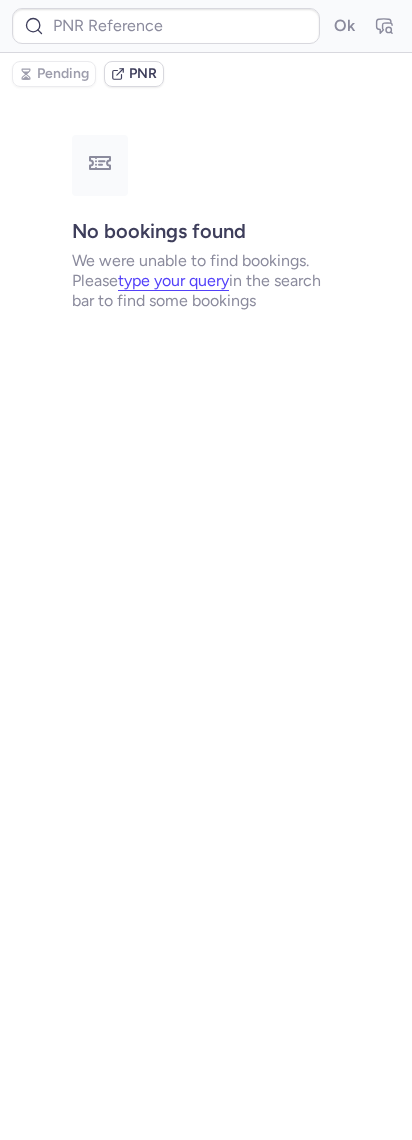 type on "CPBMYQ" 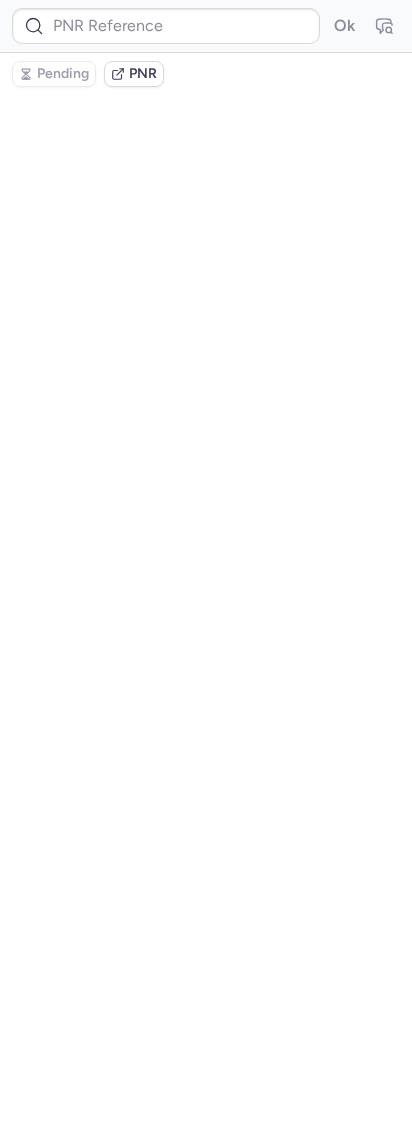 type on "CPBQCQ" 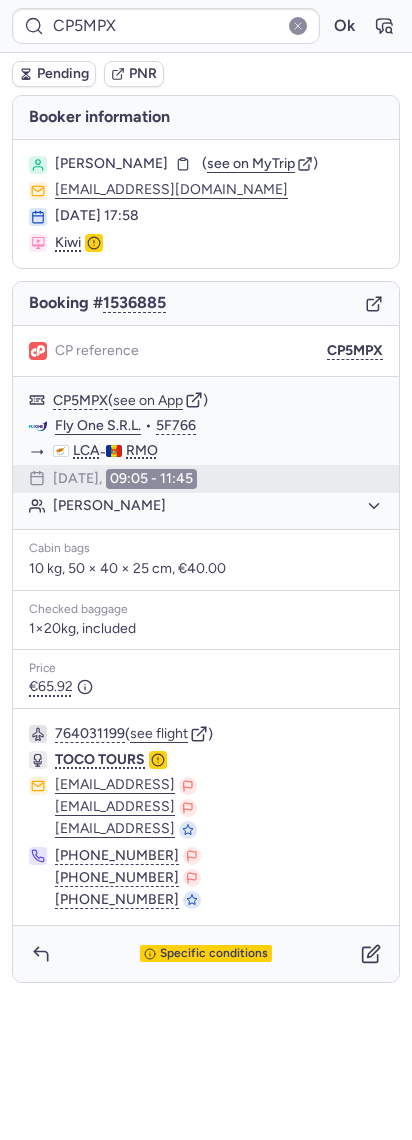 type on "CPCQMK" 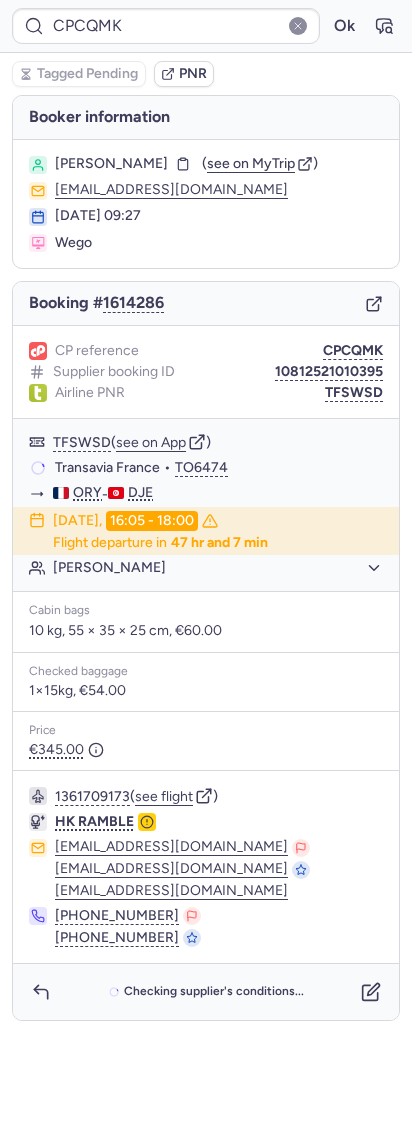 click on "Booking # 1614286" at bounding box center (206, 304) 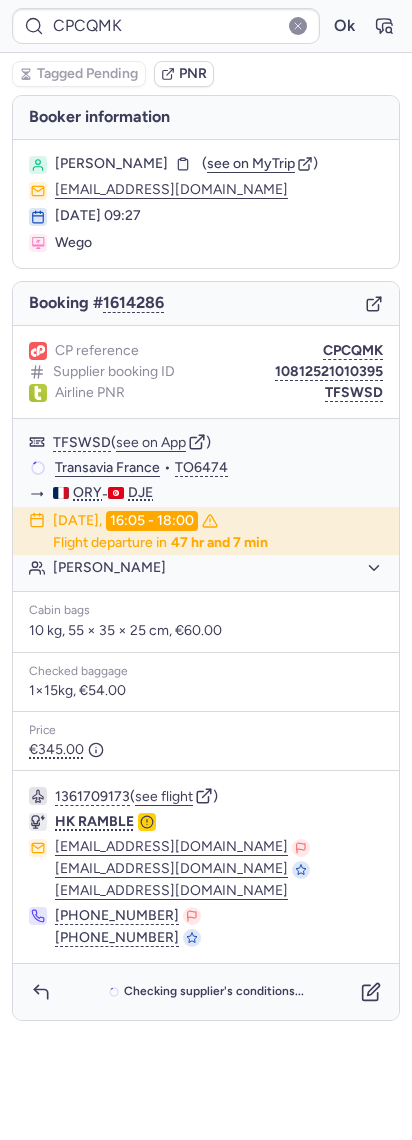 click on "Booking # 1614286" at bounding box center [206, 304] 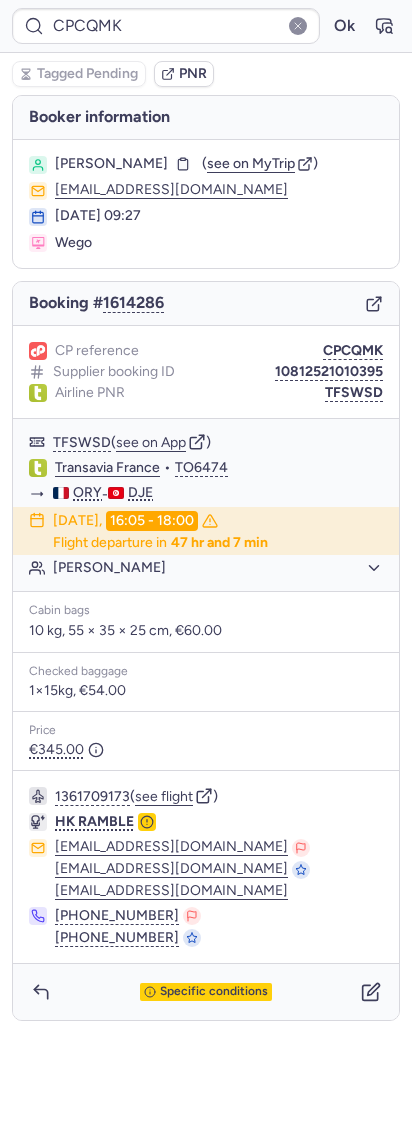 click 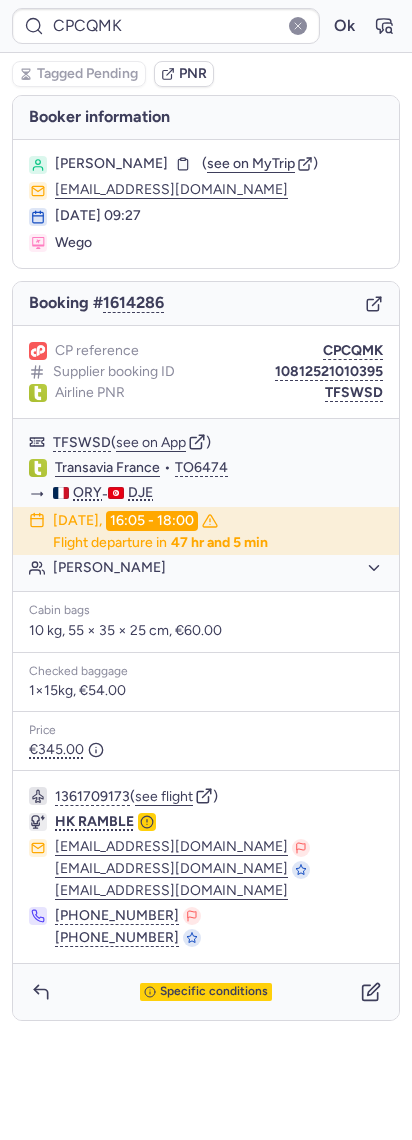 click on "Booking # 1614286" at bounding box center [206, 304] 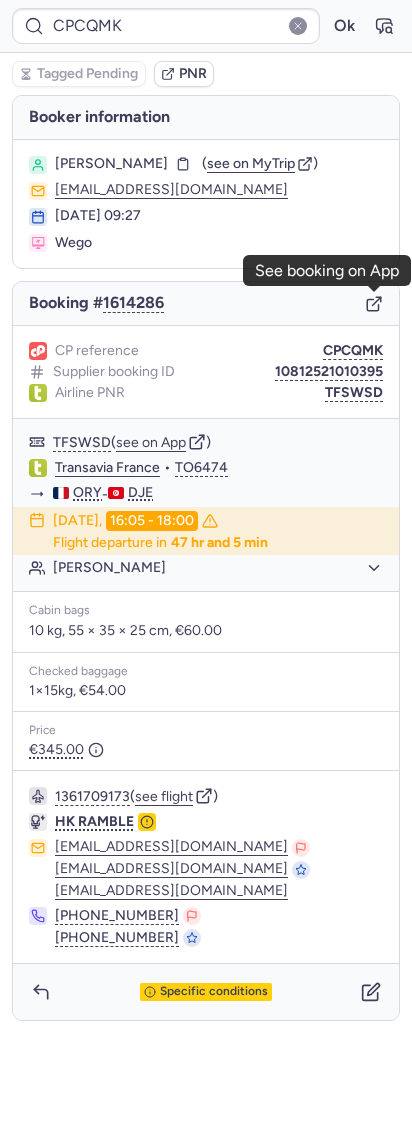 click 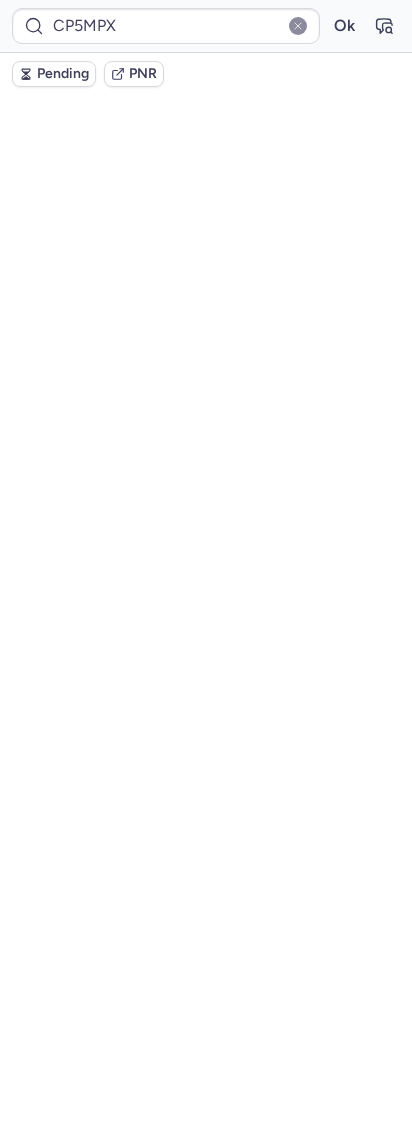 scroll, scrollTop: 0, scrollLeft: 0, axis: both 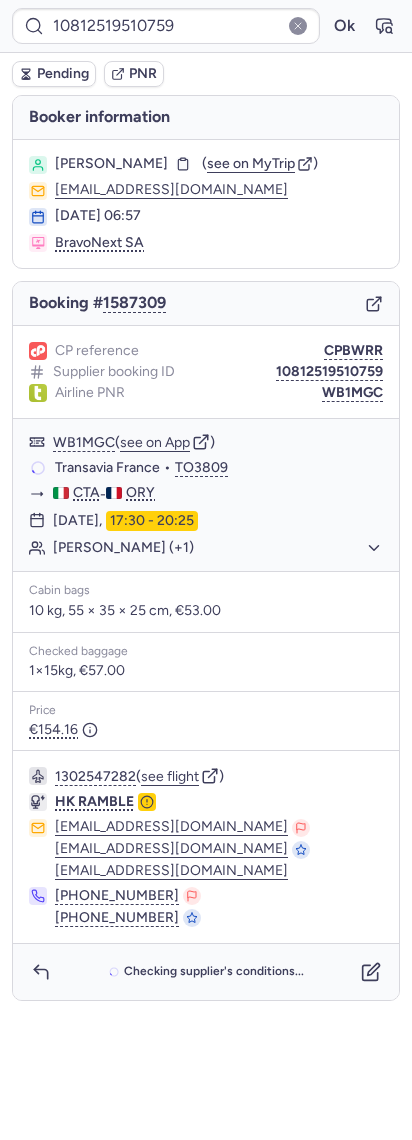 click on "1302547282  ( see flight )  HK RAMBLE support_service@hkramble.com support_service@hkramble.com li.liu@hkramble.com +86 132 6313 2780 +86 180 5619 6868" at bounding box center [206, 847] 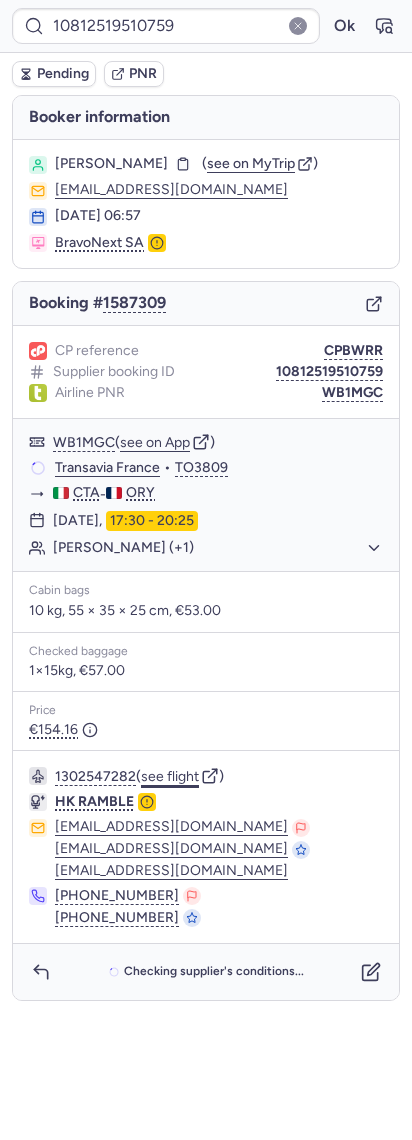 click on "see flight" 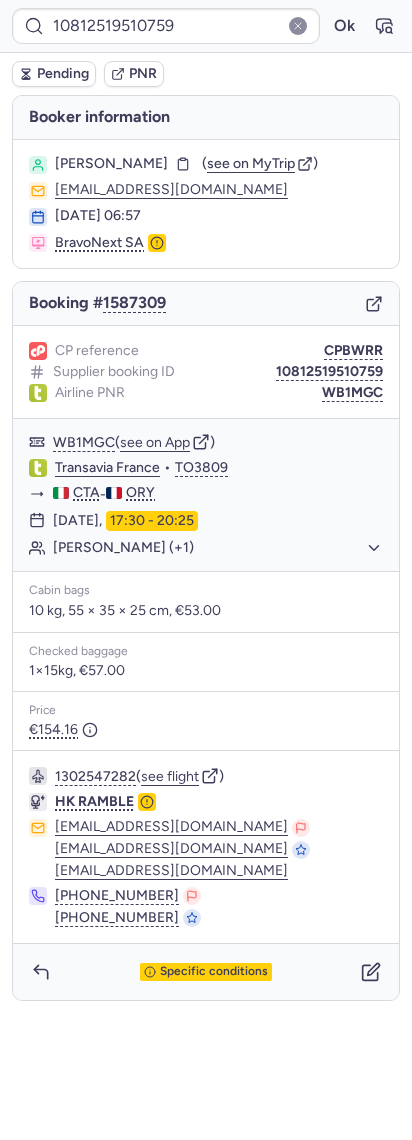 click on "10812519510759  Ok" at bounding box center [206, 26] 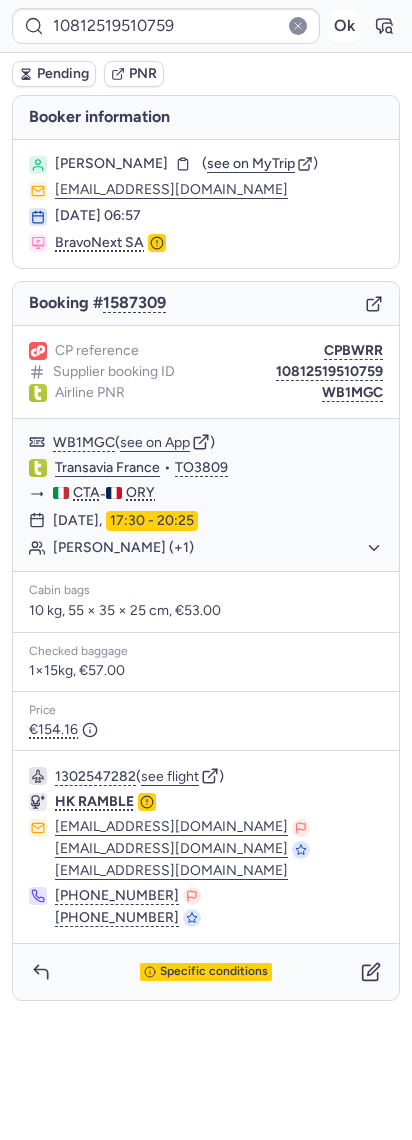 click on "Ok" at bounding box center [344, 26] 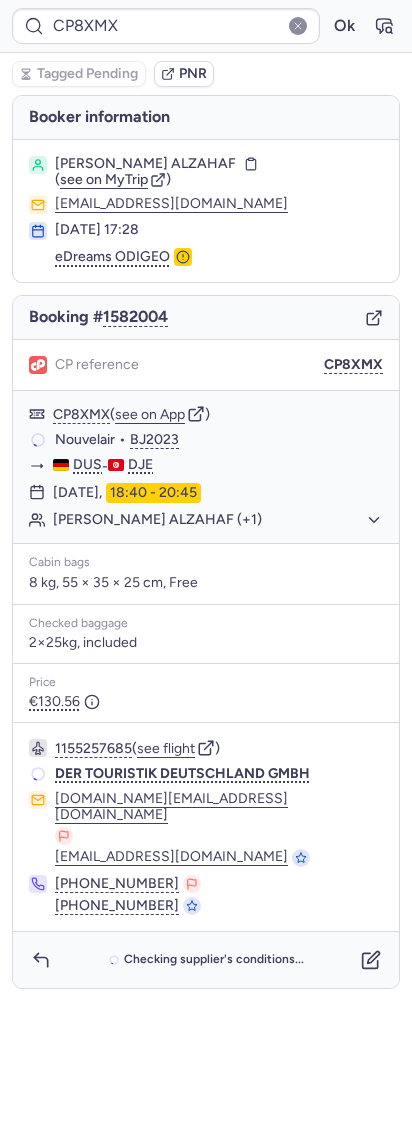 type on "CP5MPX" 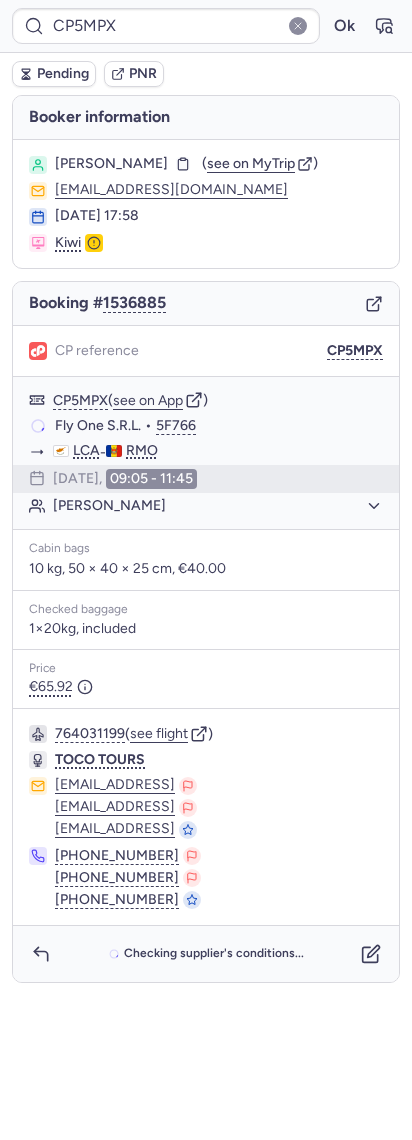 type on "CPT6TX" 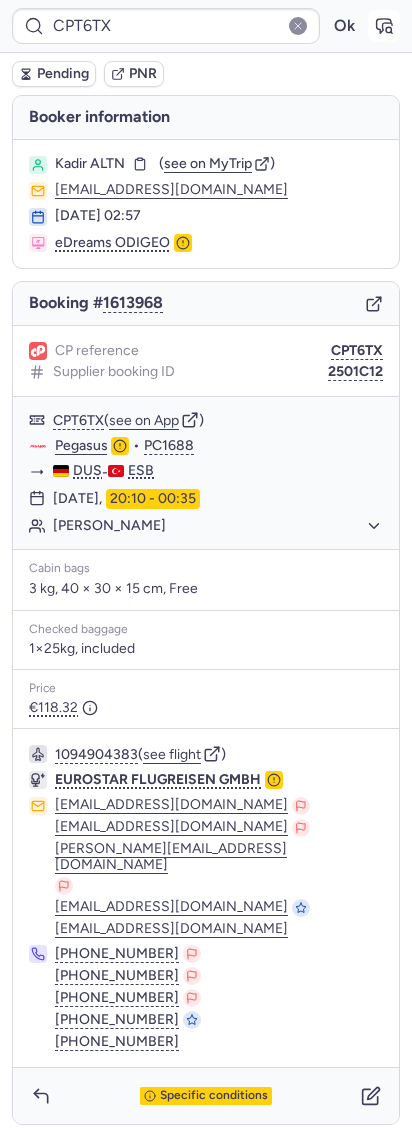 click at bounding box center [384, 26] 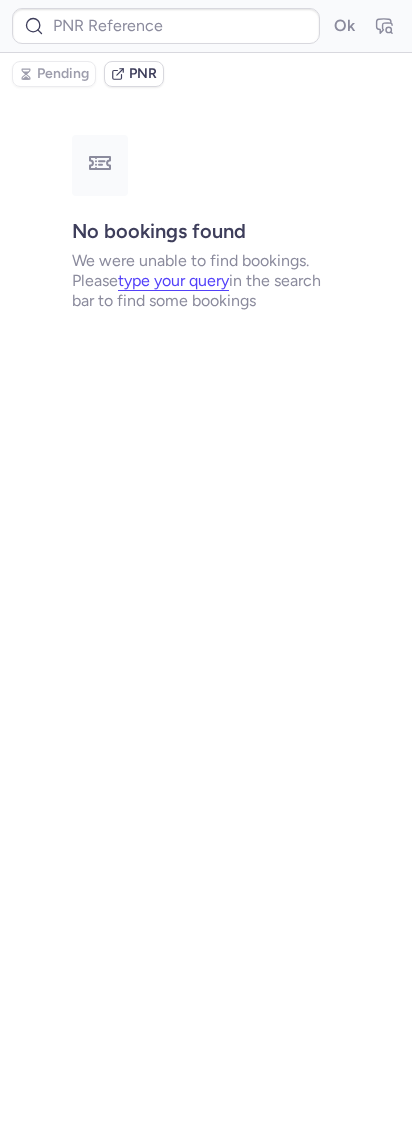 type on "CPT6TX" 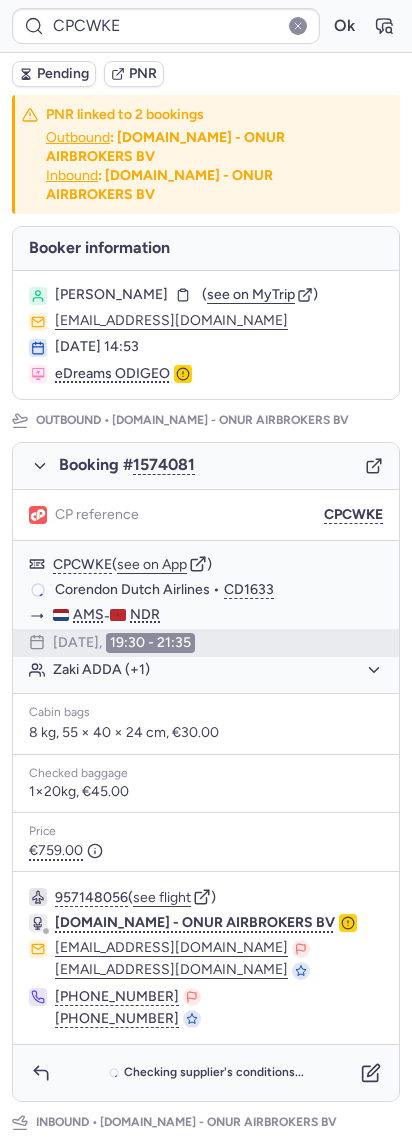 type on "CP5MPX" 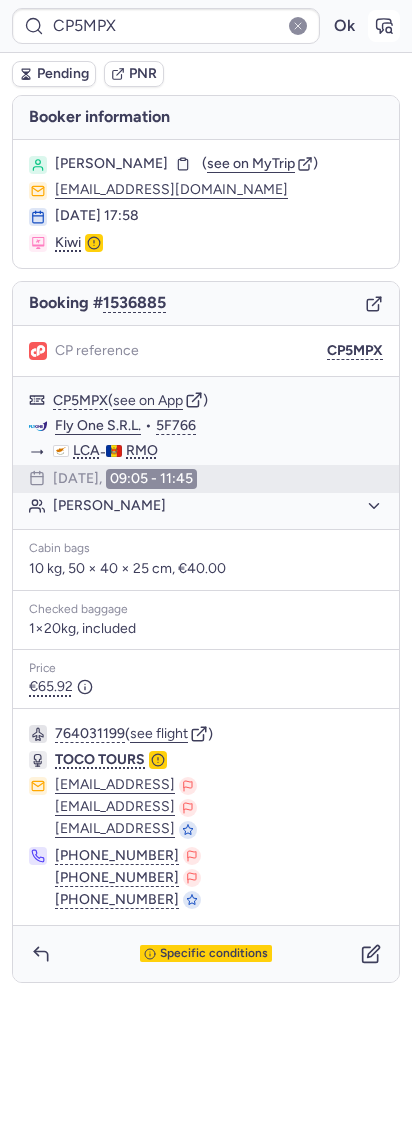 click 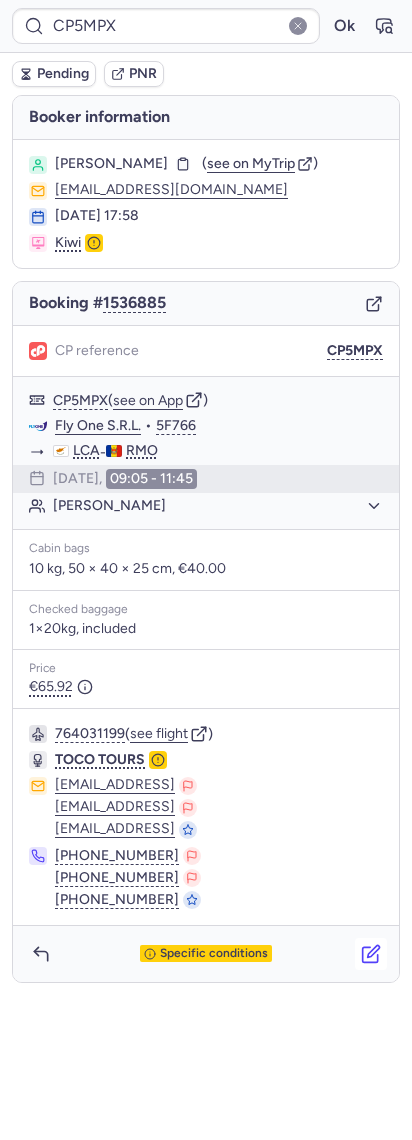 click 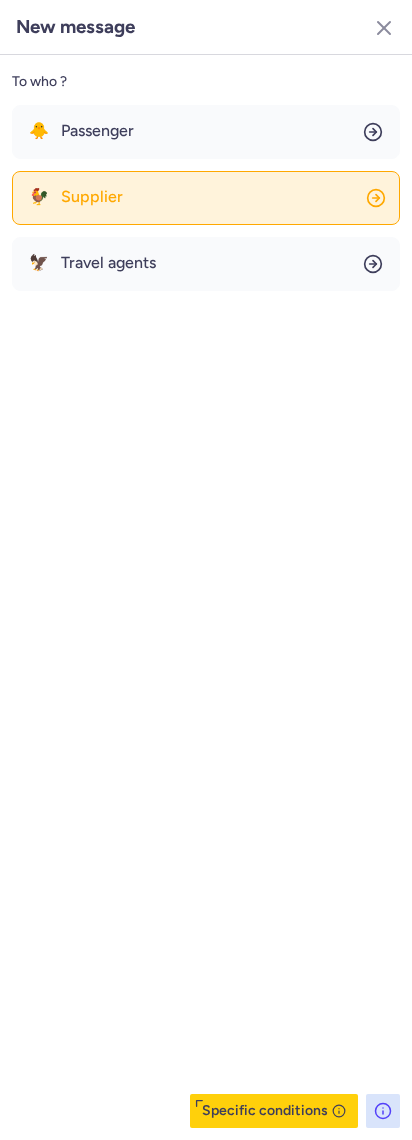 click on "Supplier" at bounding box center [92, 197] 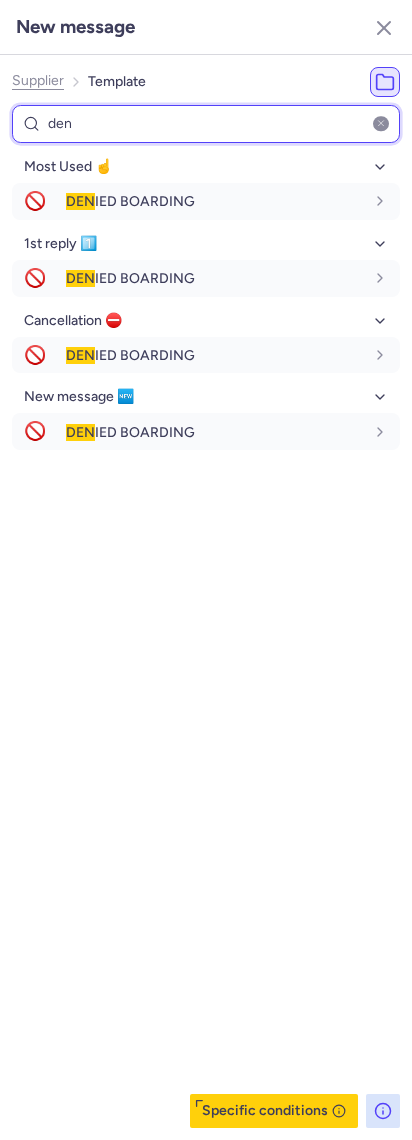 type 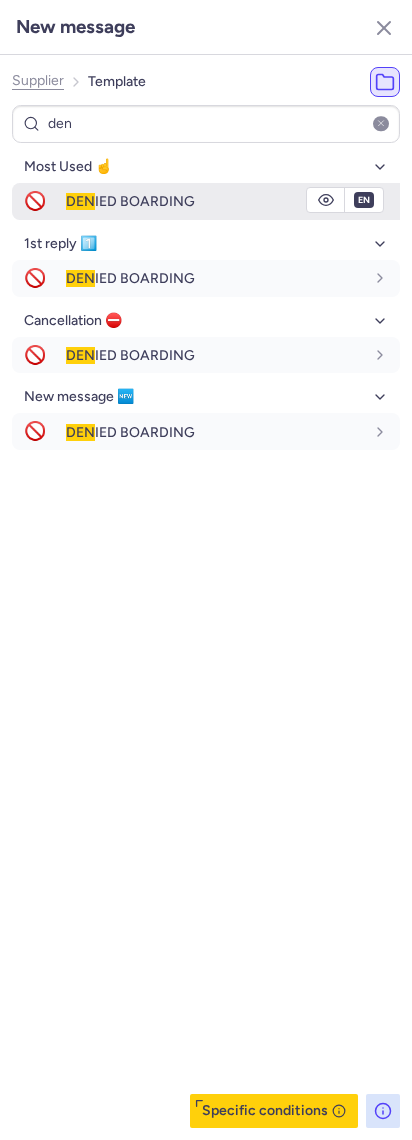 click on "DEN IED BOARDING" at bounding box center (130, 201) 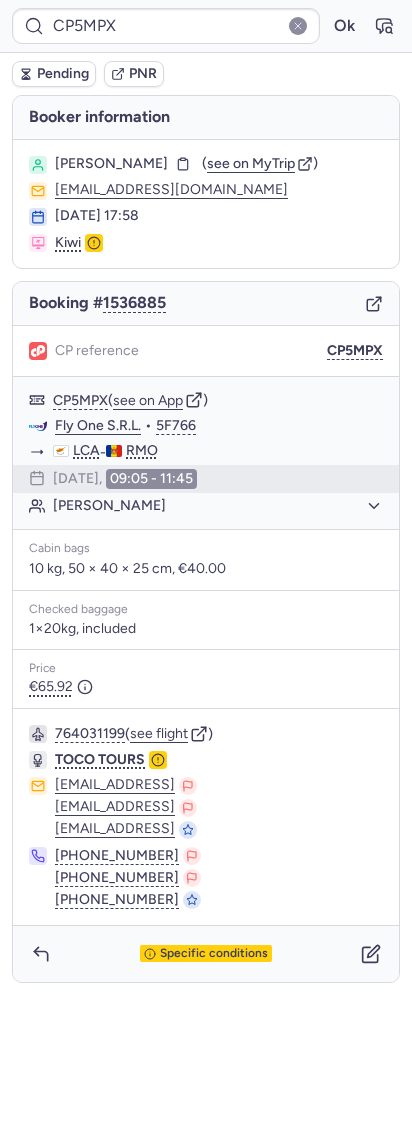 click on "Pending" at bounding box center (54, 74) 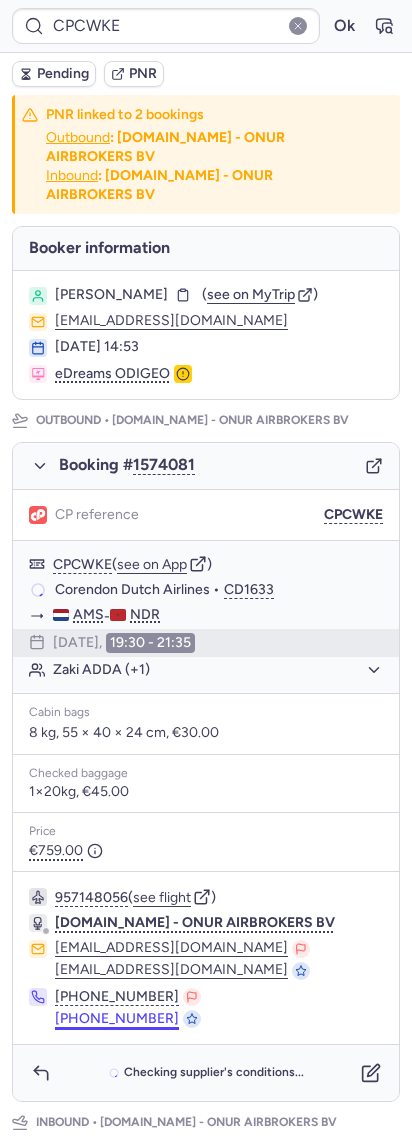 scroll, scrollTop: 669, scrollLeft: 0, axis: vertical 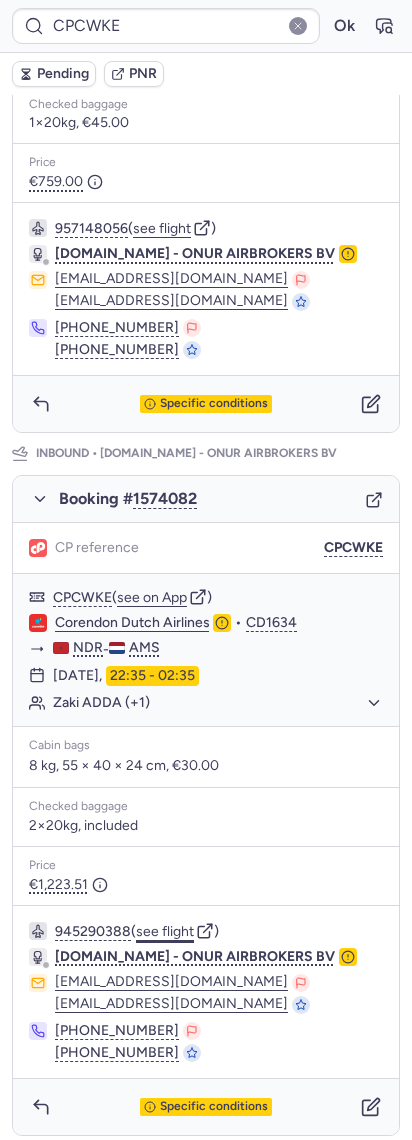 click on "see flight" 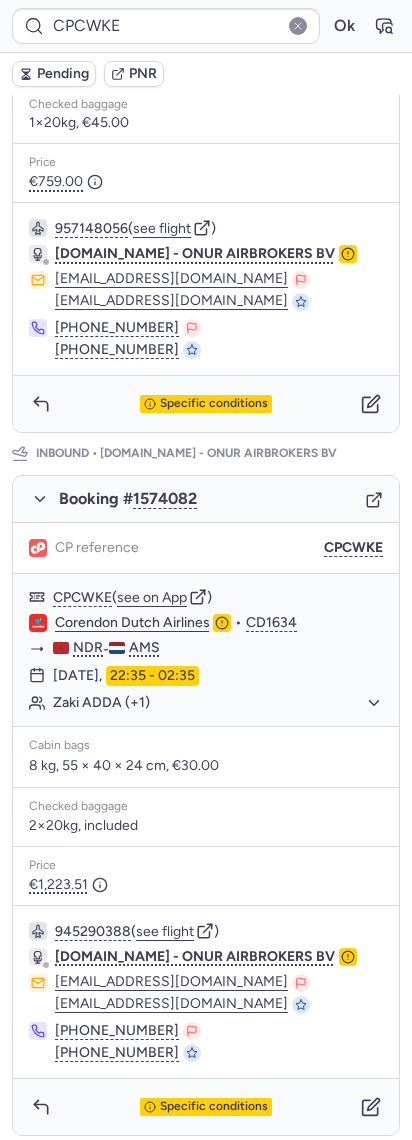 scroll, scrollTop: 3, scrollLeft: 0, axis: vertical 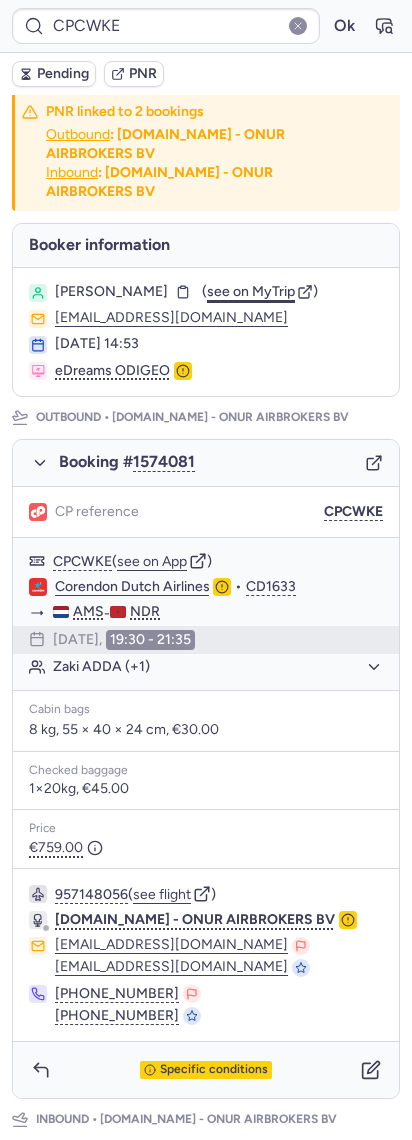 click on "see on MyTrip" at bounding box center [251, 291] 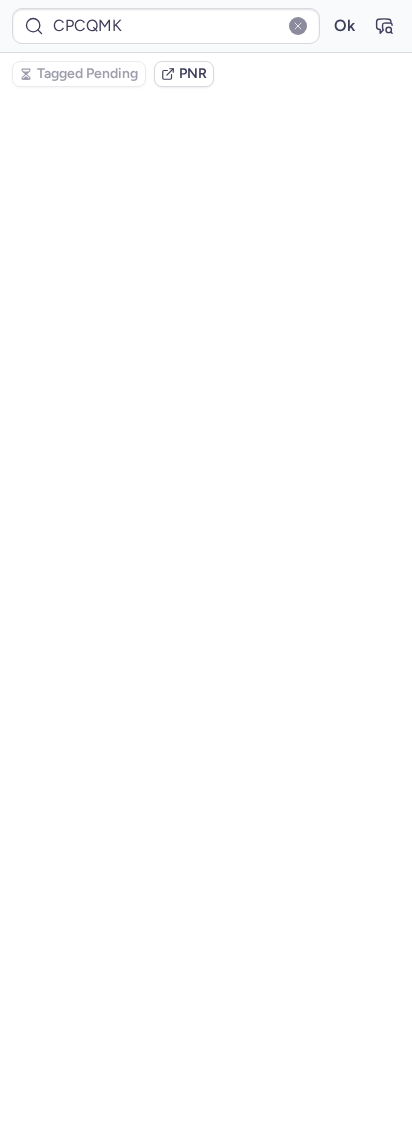 scroll, scrollTop: 0, scrollLeft: 0, axis: both 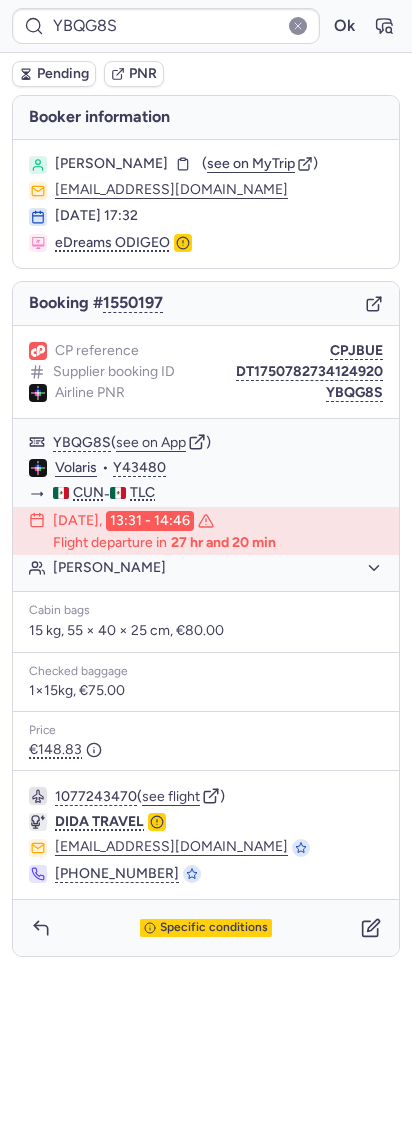 click on "CP reference CPJBUE Supplier booking ID DT1750782734124920 Airline PNR YBQG8S" at bounding box center (206, 372) 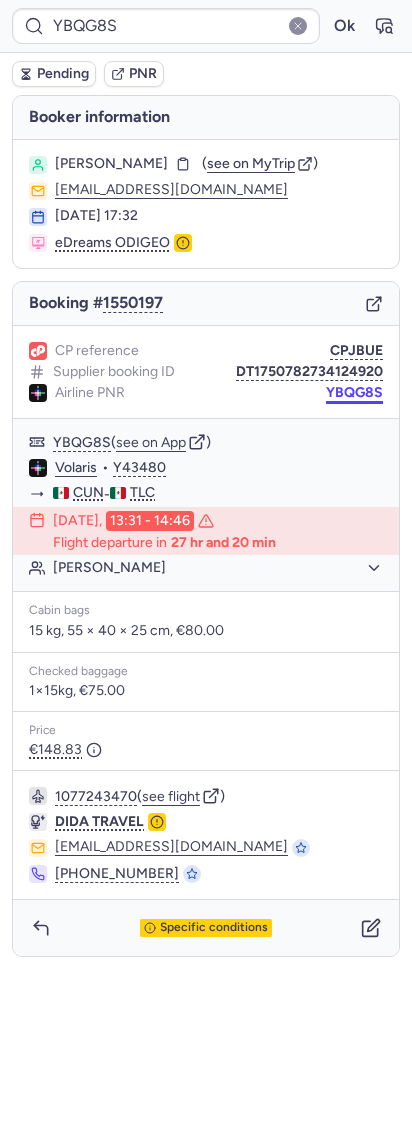 click on "YBQG8S" at bounding box center (354, 393) 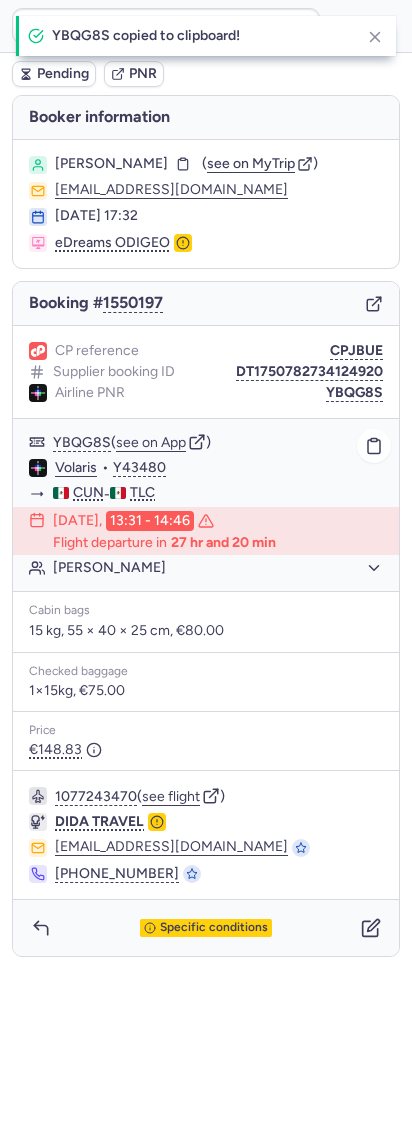 click on "Volaris" 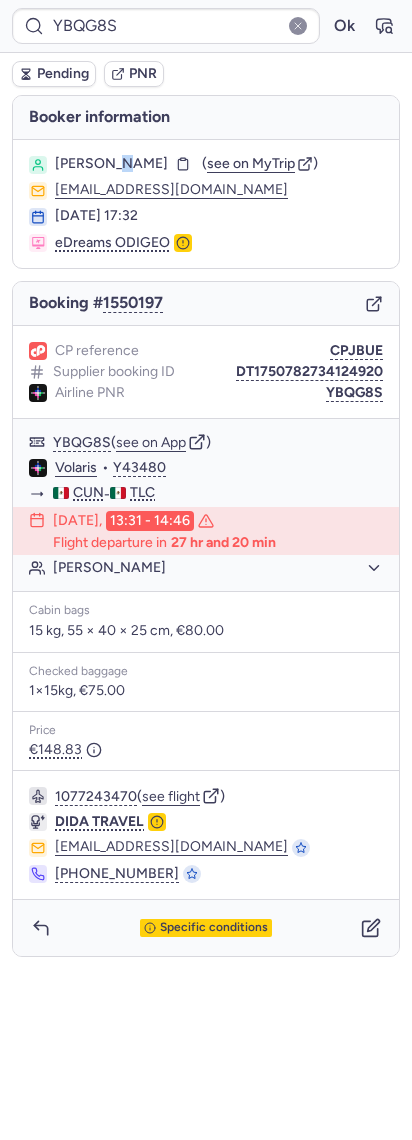 click on "Lani LATTIMER  ( see on MyTrip  )  lanigrace92@gmail.com 24 Jun 2025, 17:32 eDreams ODIGEO" at bounding box center [206, 204] 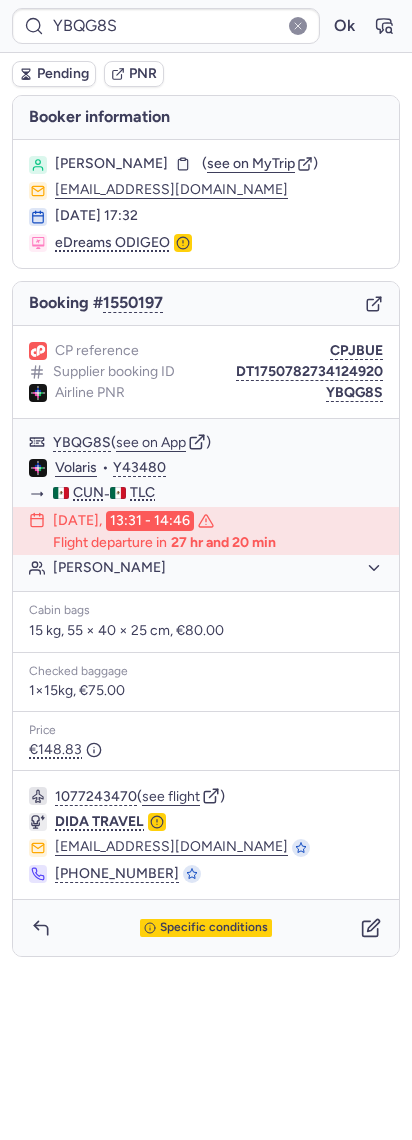 click on "Lani LATTIMER" at bounding box center [111, 164] 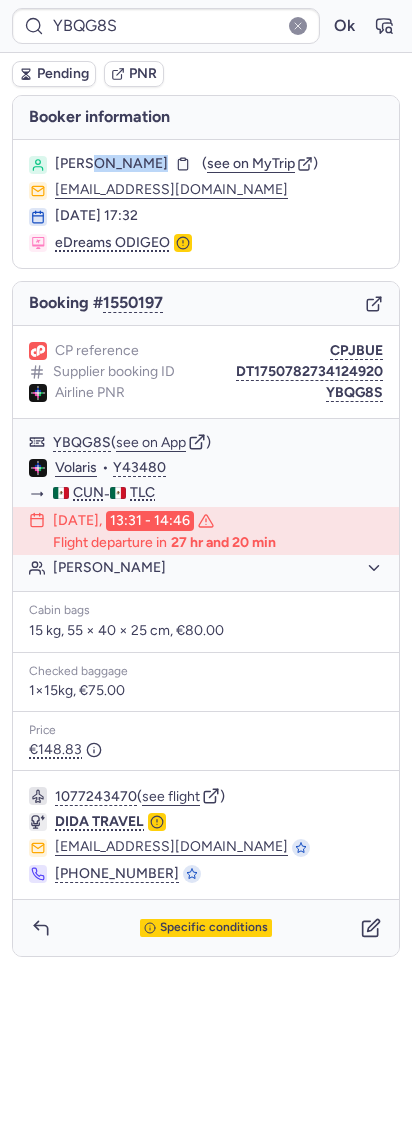 click on "Lani LATTIMER" at bounding box center [111, 164] 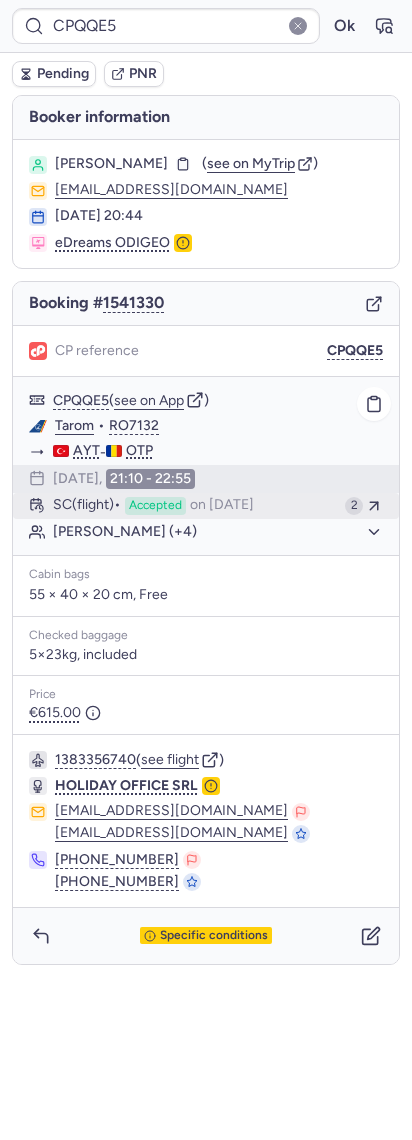 click on "Accepted" at bounding box center (155, 506) 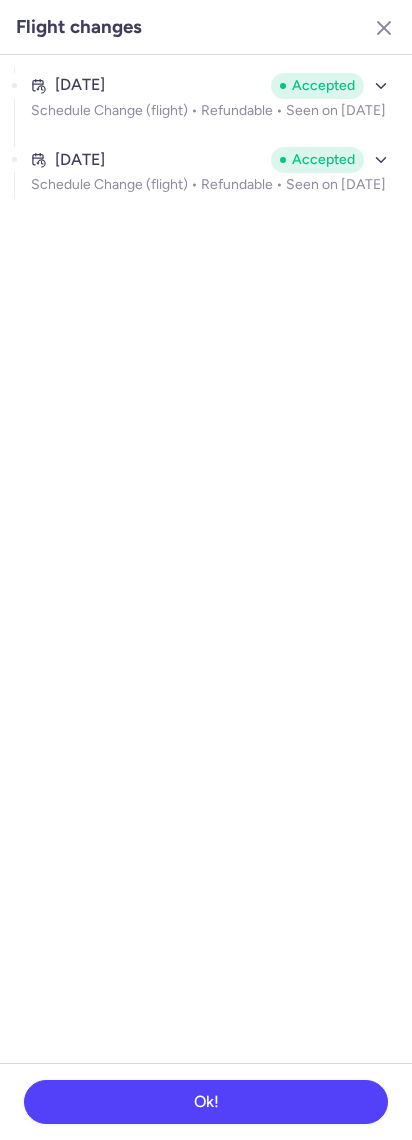 click on "Jun 20, 2025 Accepted Schedule Change (flight) • Refundable • Seen on Jun 20, 2025" at bounding box center [212, 104] 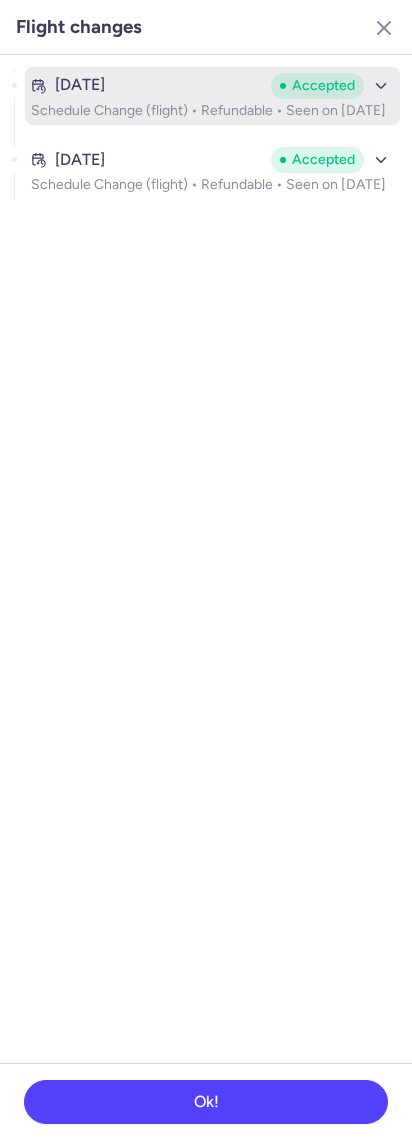 click on "Jun 20, 2025" at bounding box center (147, 85) 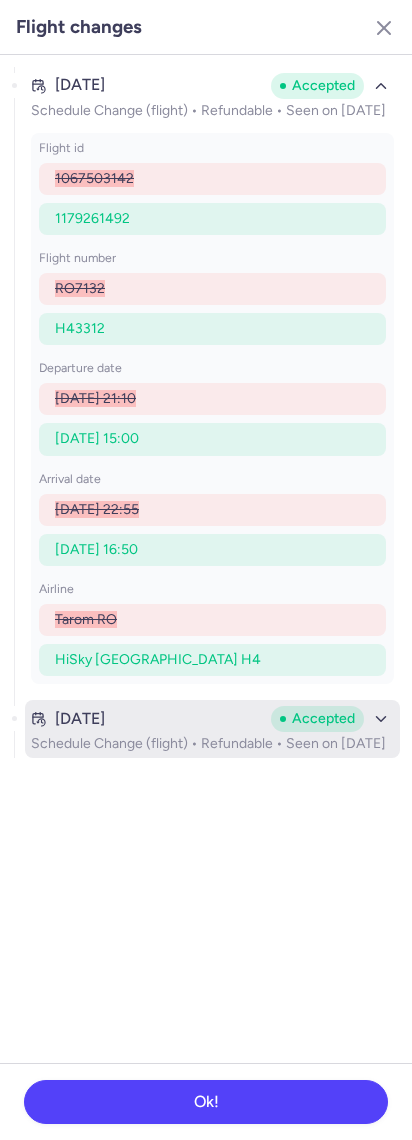 click on "Jul 28, 2025 Accepted Schedule Change (flight) • Refundable • Seen on Jul 28, 2025" at bounding box center [212, 729] 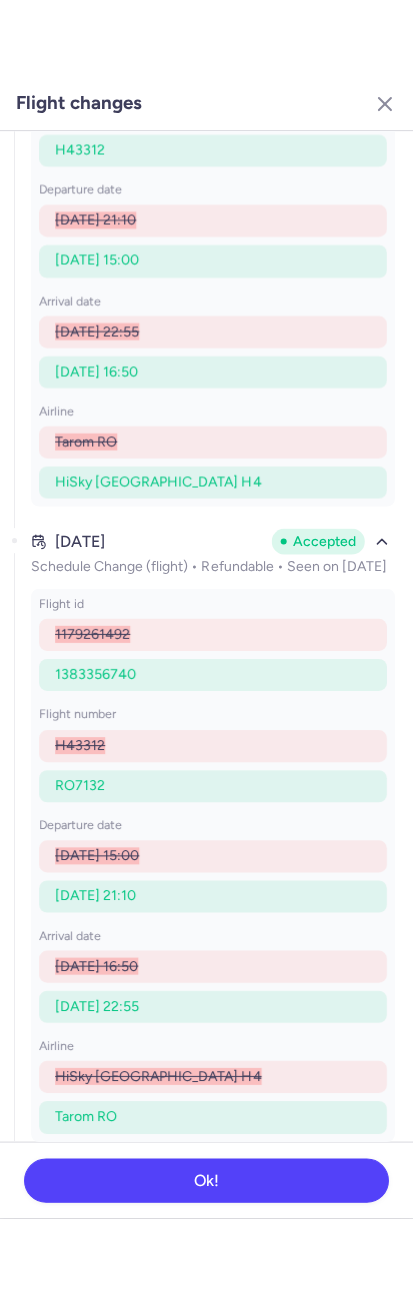 scroll, scrollTop: 0, scrollLeft: 0, axis: both 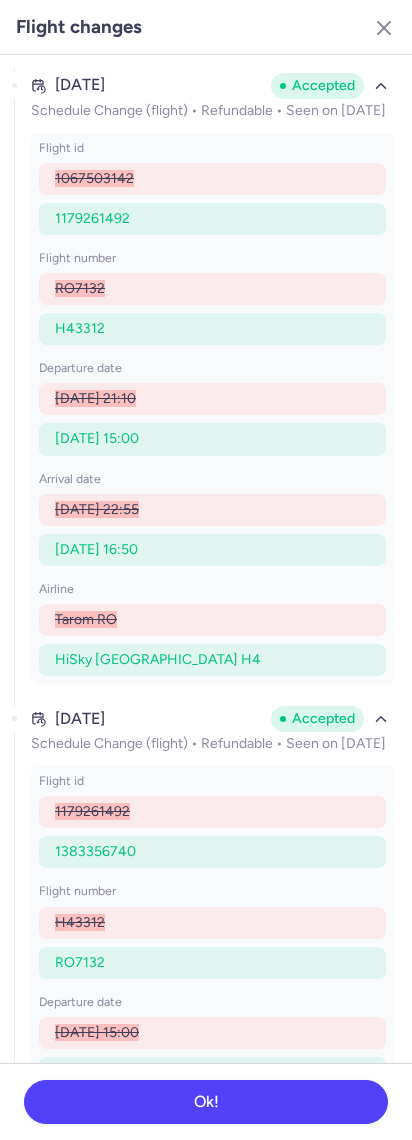 click on "Flight changes" at bounding box center (206, 27) 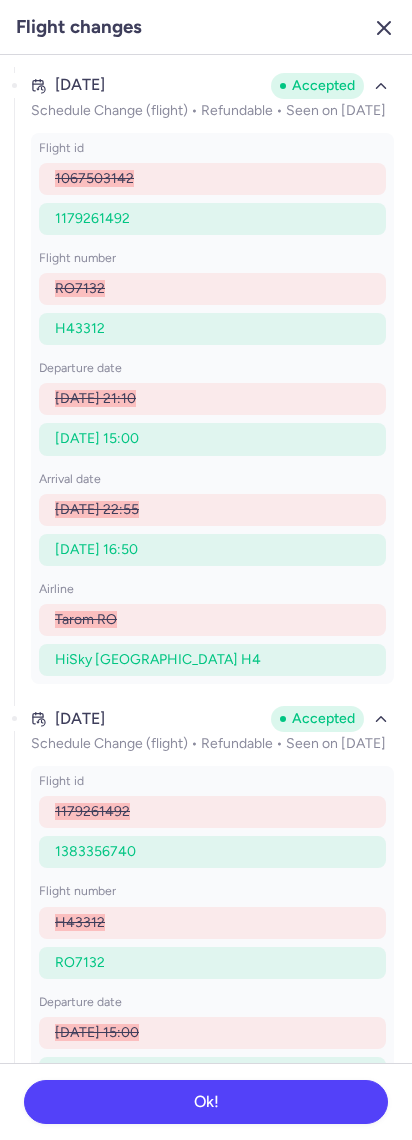 click 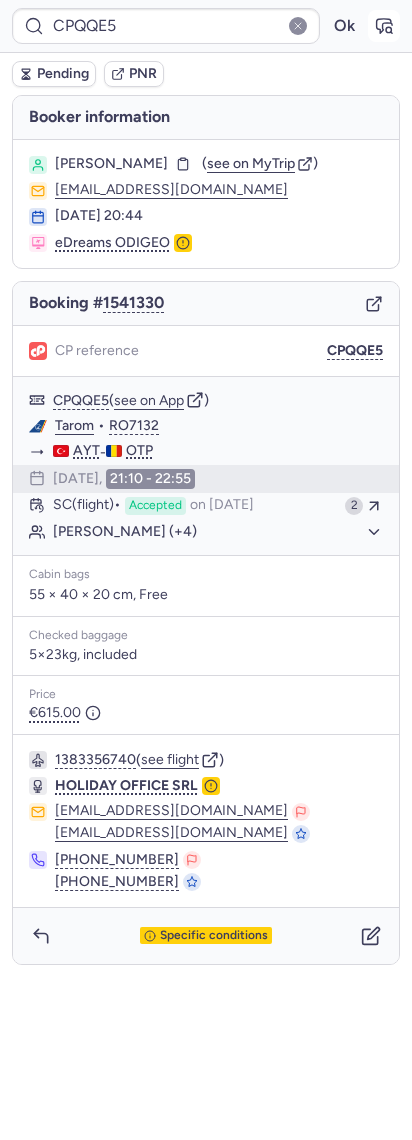 click at bounding box center [384, 26] 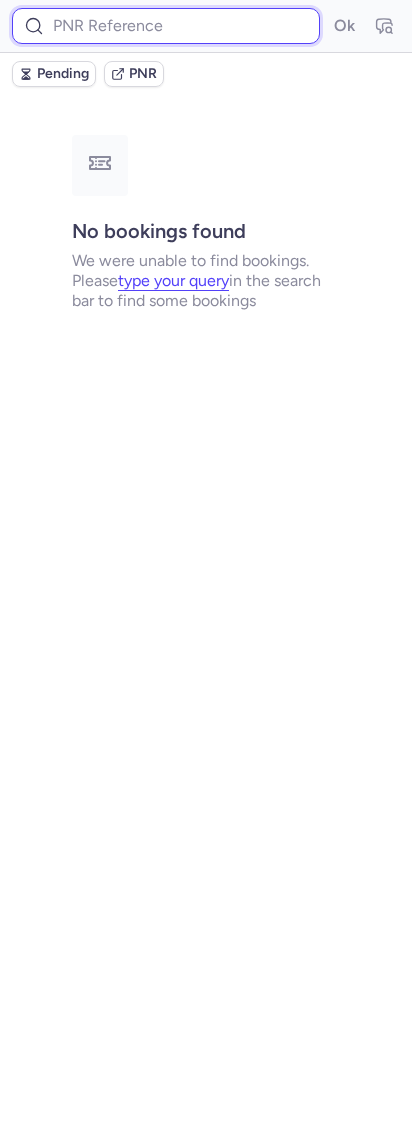 click at bounding box center [166, 26] 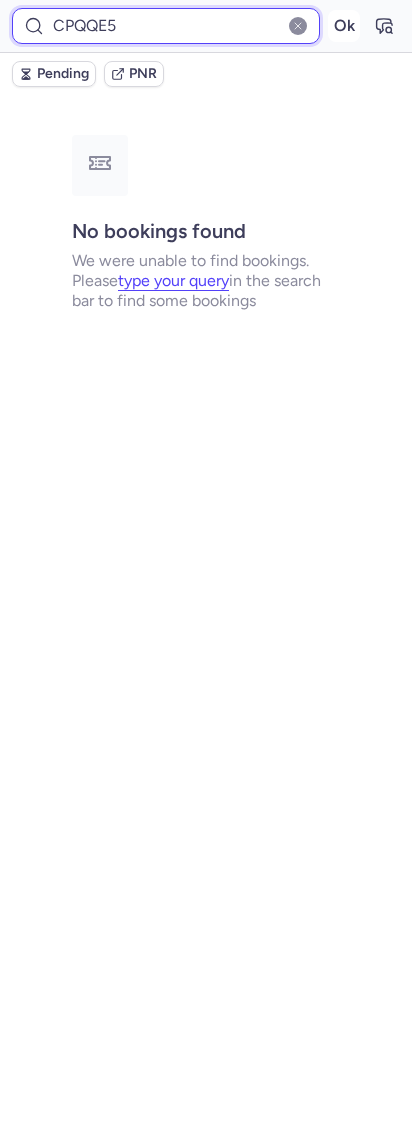 drag, startPoint x: 320, startPoint y: 22, endPoint x: 329, endPoint y: 17, distance: 10.29563 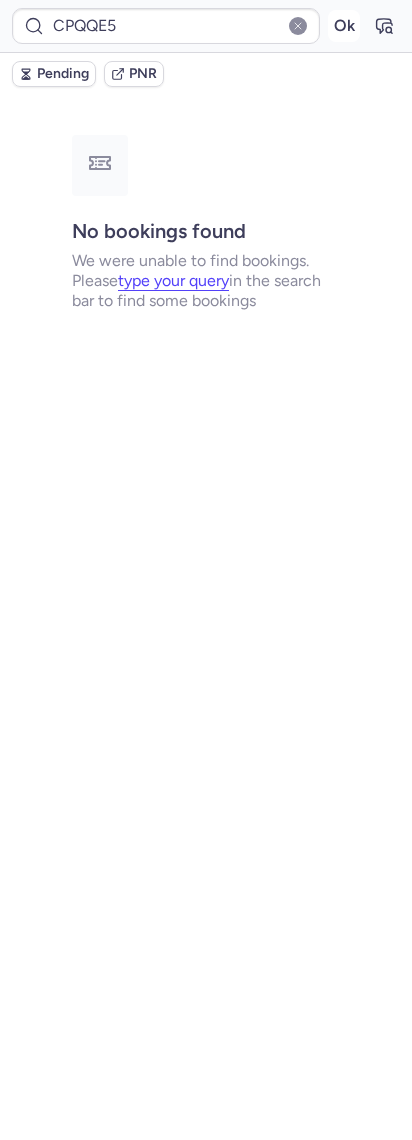 click on "Ok" at bounding box center (344, 26) 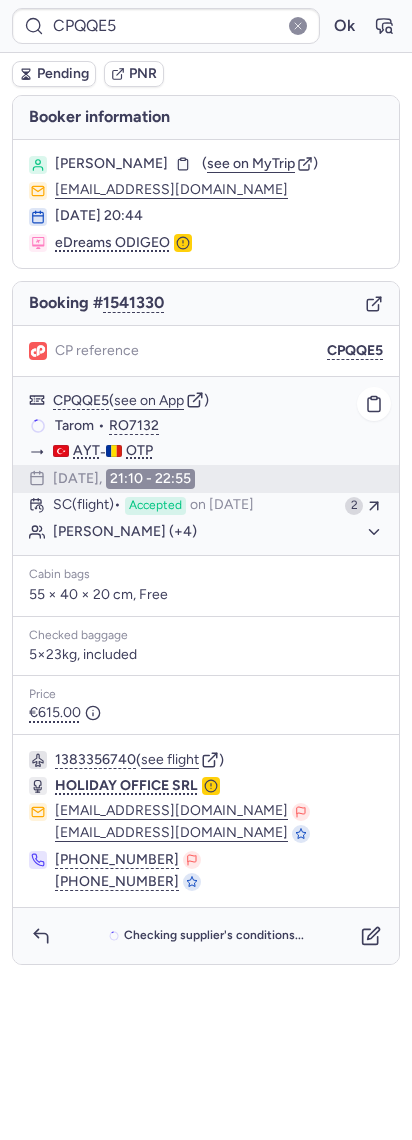 click on "21:10 - 22:55" at bounding box center [150, 479] 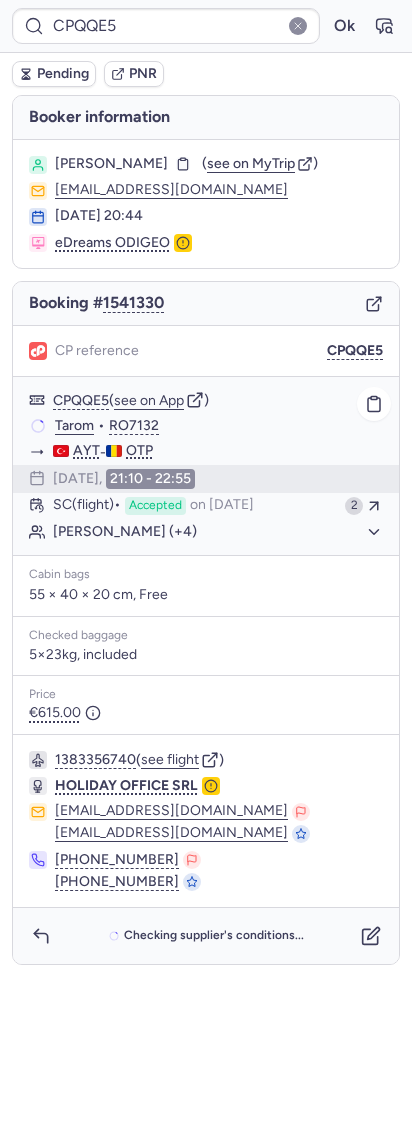 click on "21:10 - 22:55" at bounding box center (150, 479) 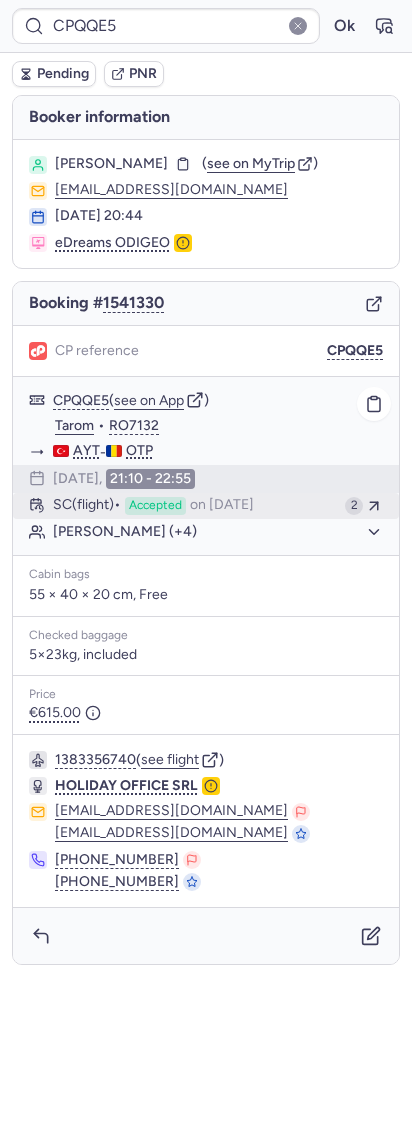 click on "Accepted" at bounding box center (155, 506) 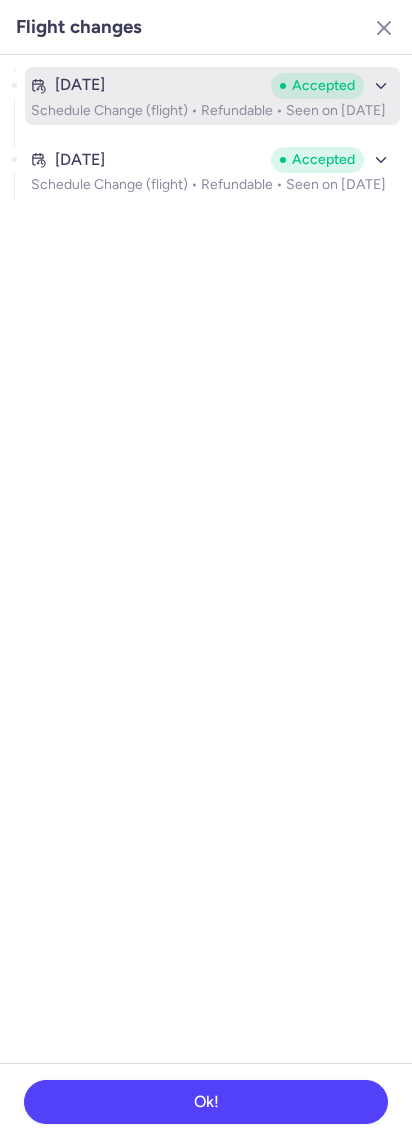 click on "Jun 20, 2025 Accepted Schedule Change (flight) • Refundable • Seen on Jun 20, 2025" at bounding box center (212, 96) 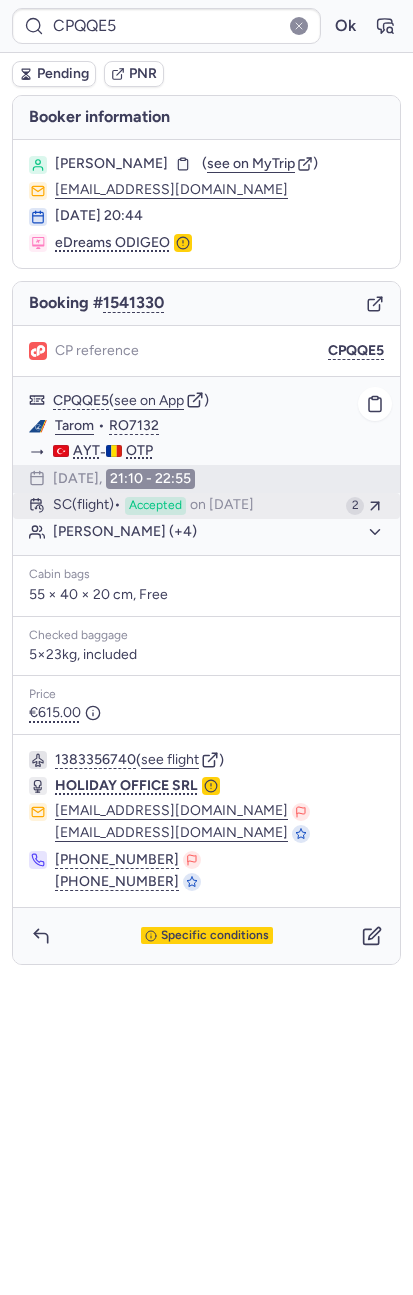 click on "on Jul 28, 2025" at bounding box center (222, 506) 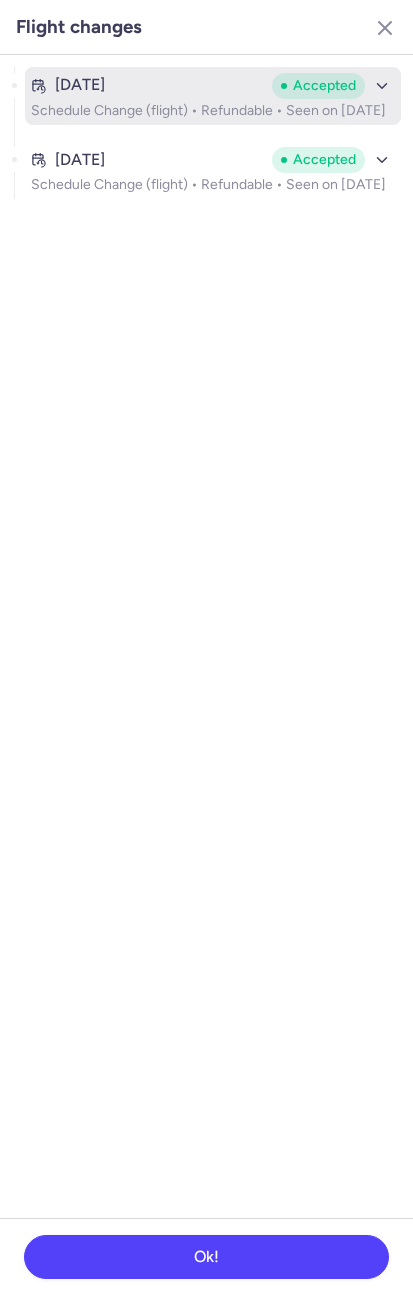 click on "Schedule Change (flight) • Refundable • Seen on Jun 20, 2025" at bounding box center (213, 111) 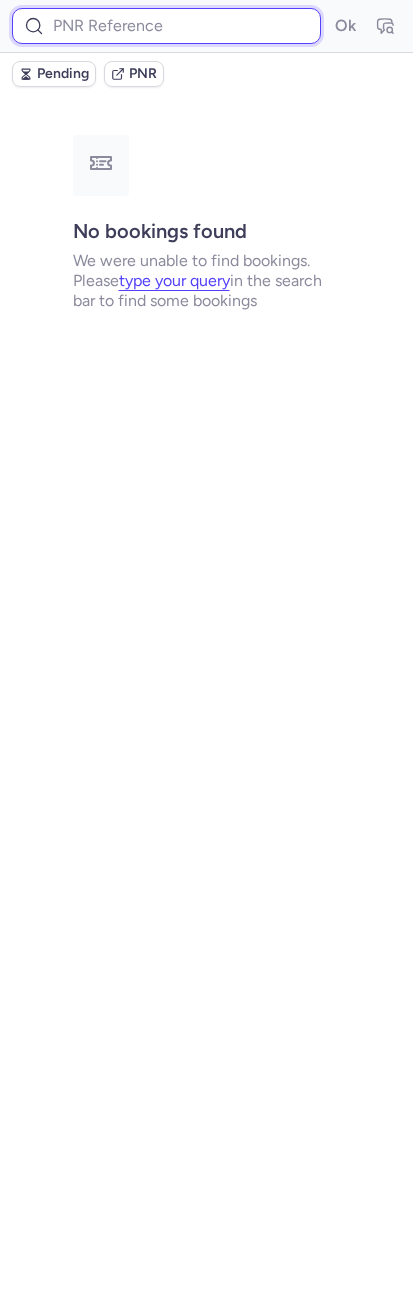 click at bounding box center [166, 26] 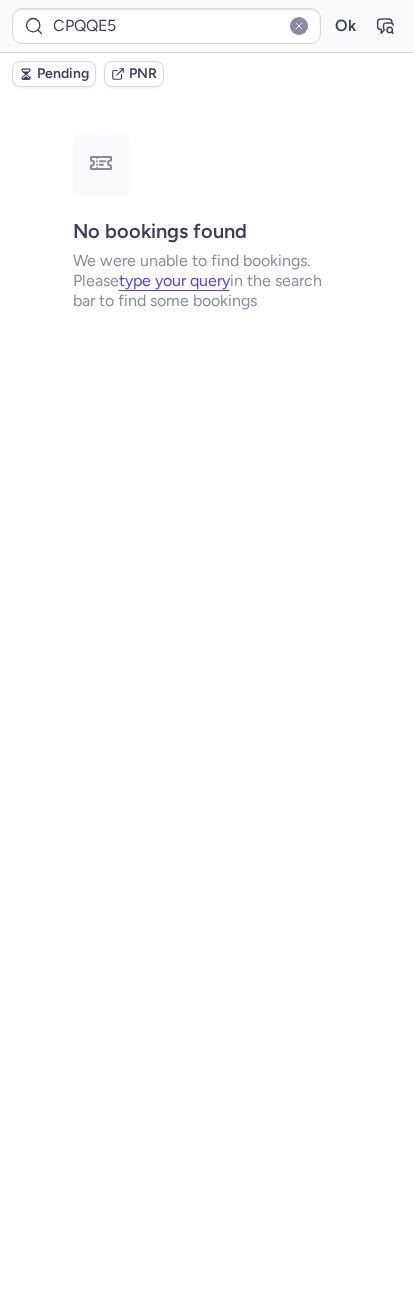 click on "CPQQE5  Ok" at bounding box center (206, 26) 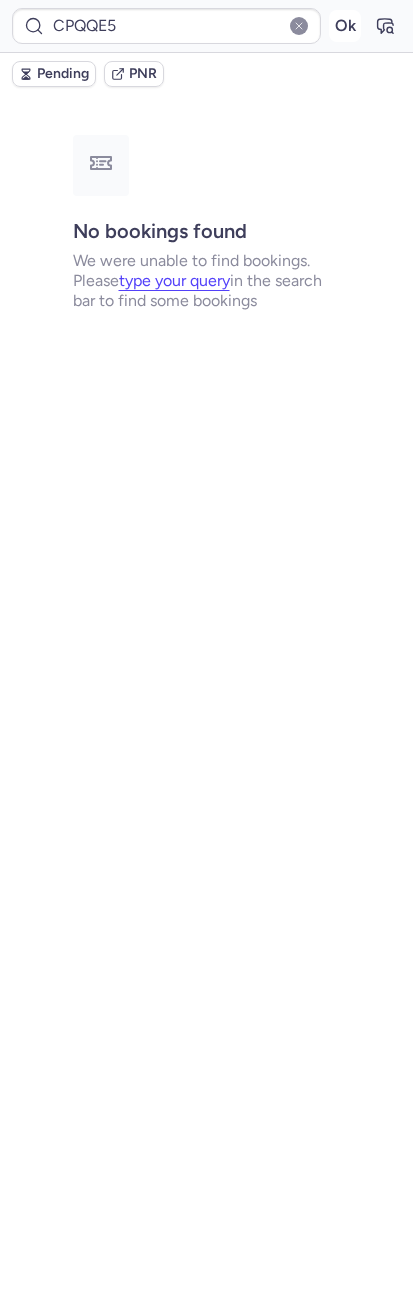 click on "Ok" at bounding box center (345, 26) 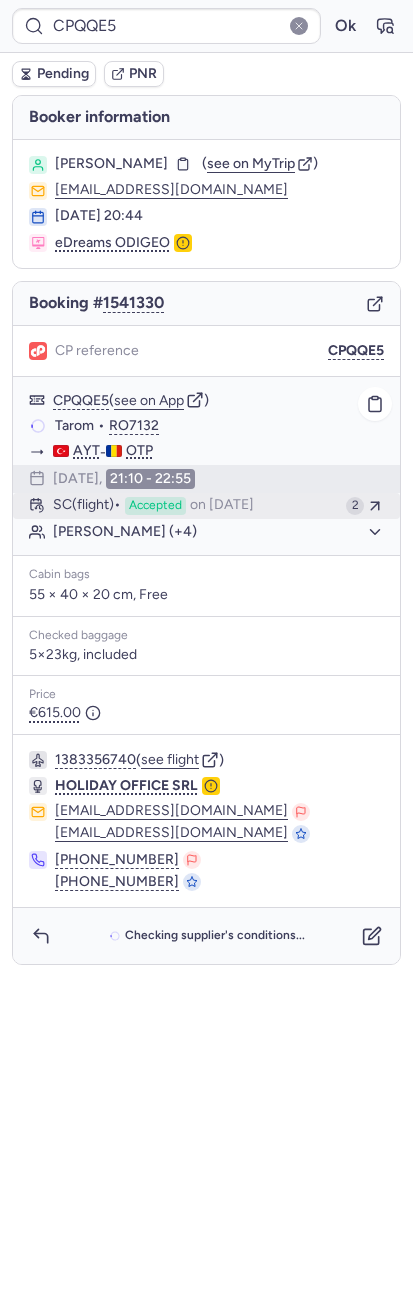 click on "SC   (flight)  Accepted  on Jul 28, 2025 2" 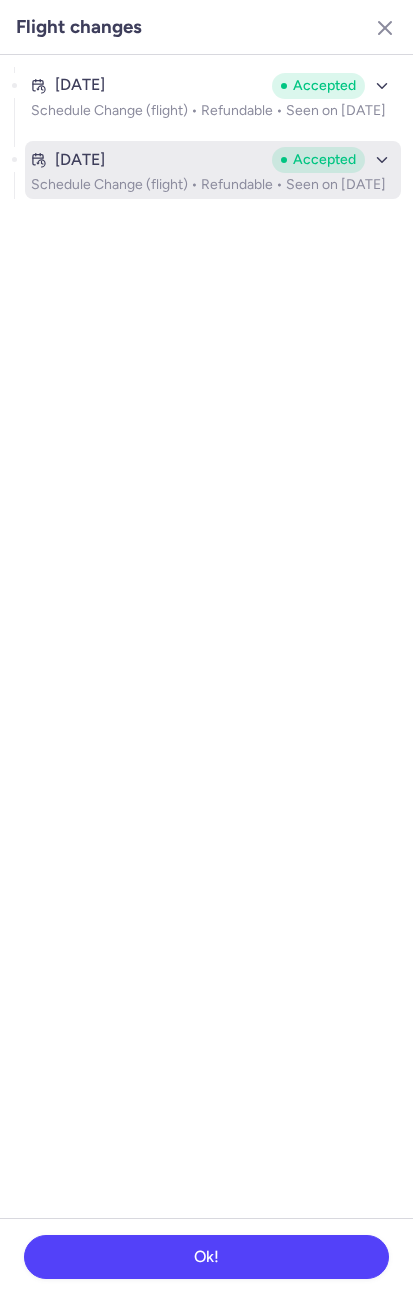 click on "Schedule Change (flight) • Refundable • Seen on Jul 28, 2025" at bounding box center (213, 185) 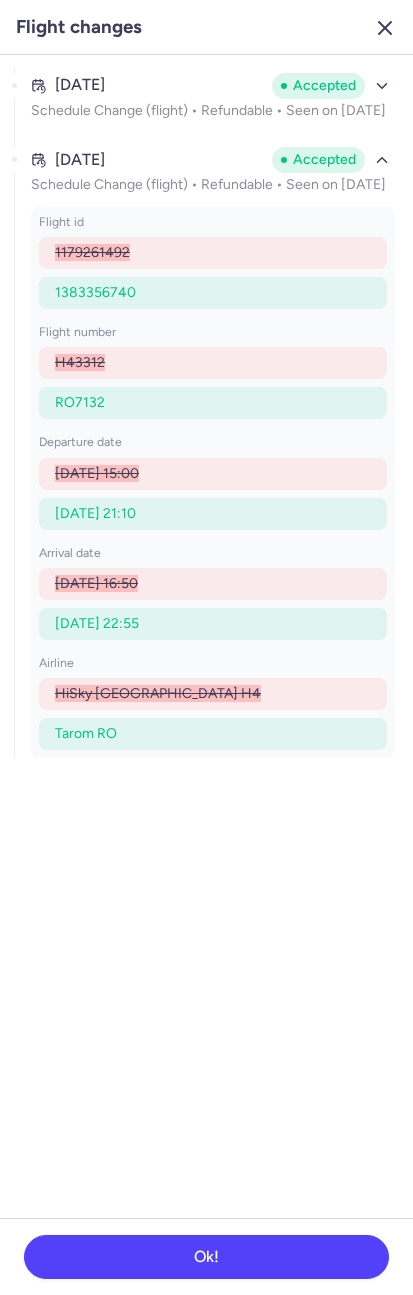 click 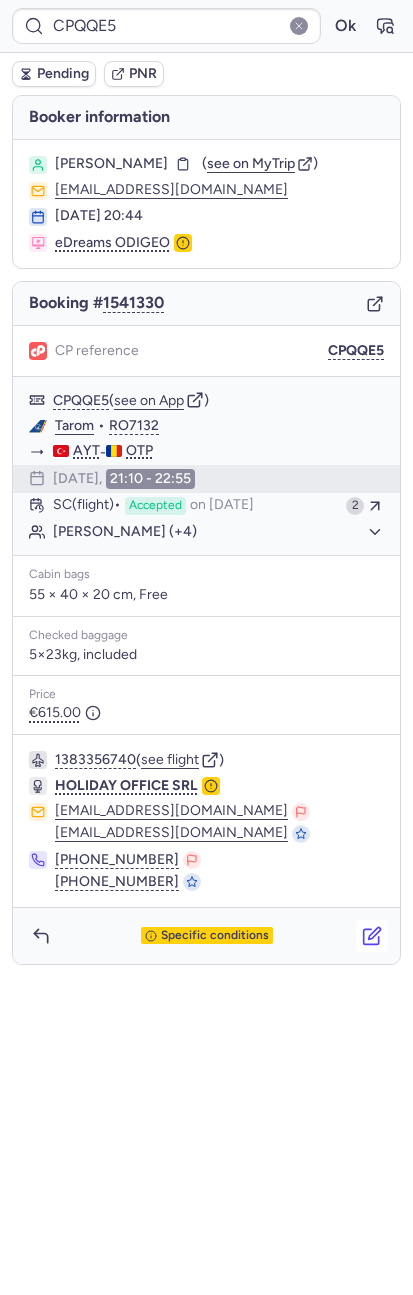 click 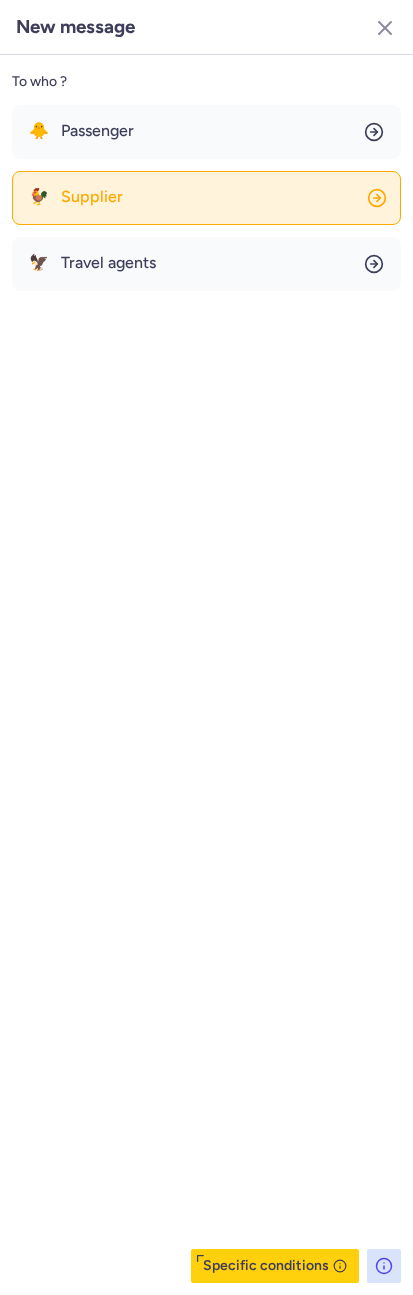 click on "🐓 Supplier" 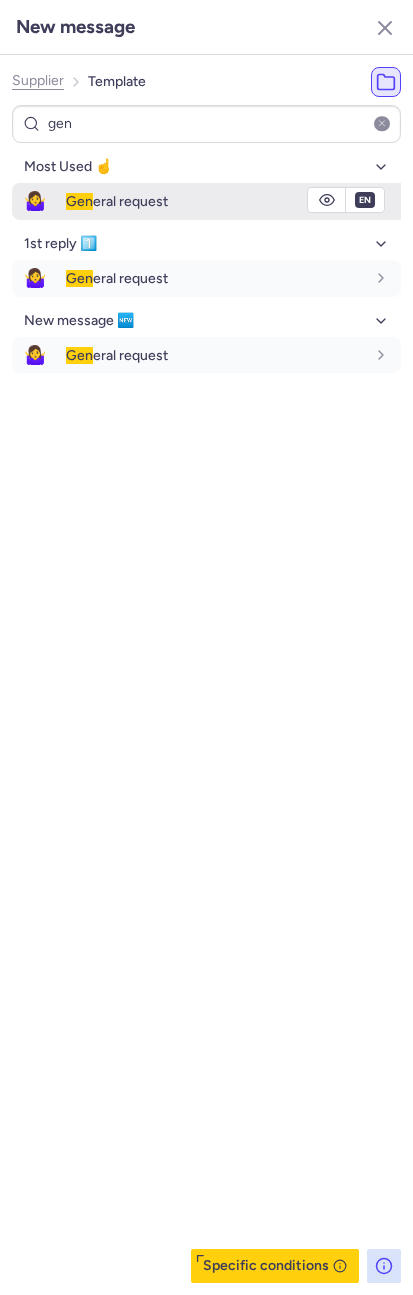 click on "Gen eral request" at bounding box center [117, 201] 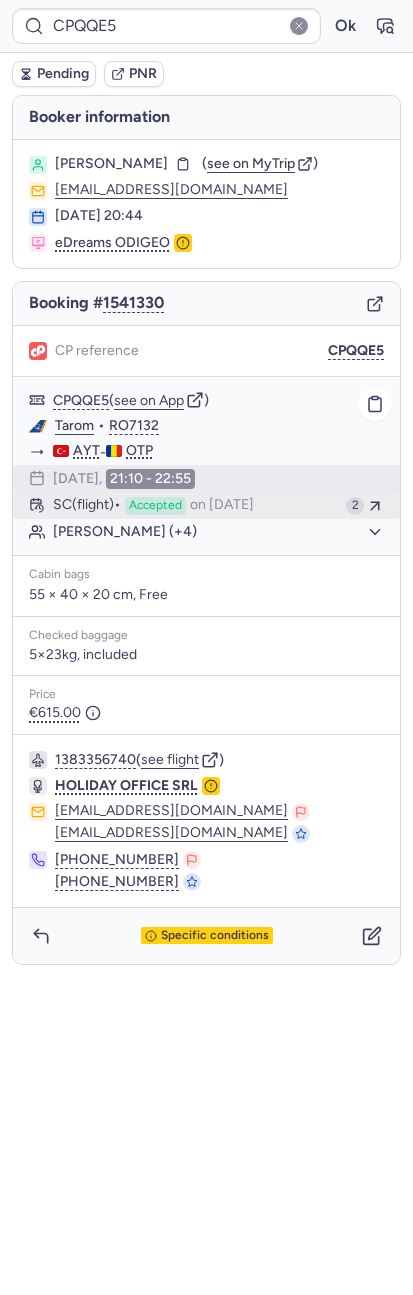 click on "on Jul 28, 2025" at bounding box center [222, 506] 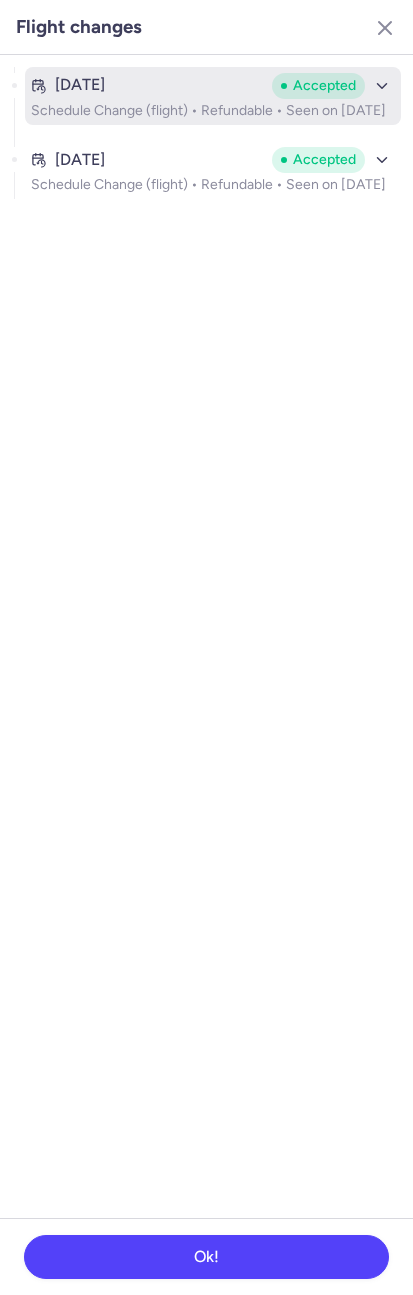 click on "Jun 20, 2025 Accepted Schedule Change (flight) • Refundable • Seen on Jun 20, 2025" at bounding box center (213, 96) 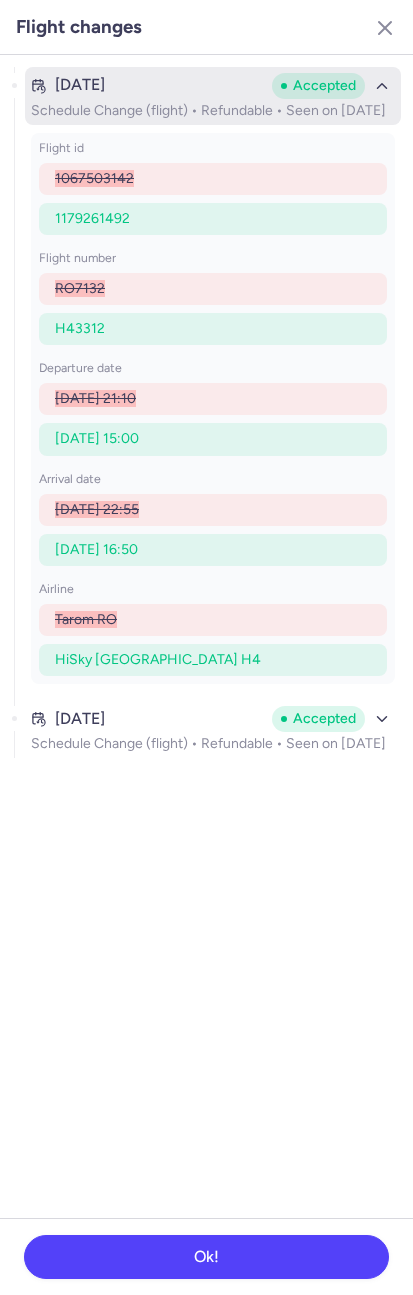 click on "Jun 20, 2025" at bounding box center (147, 85) 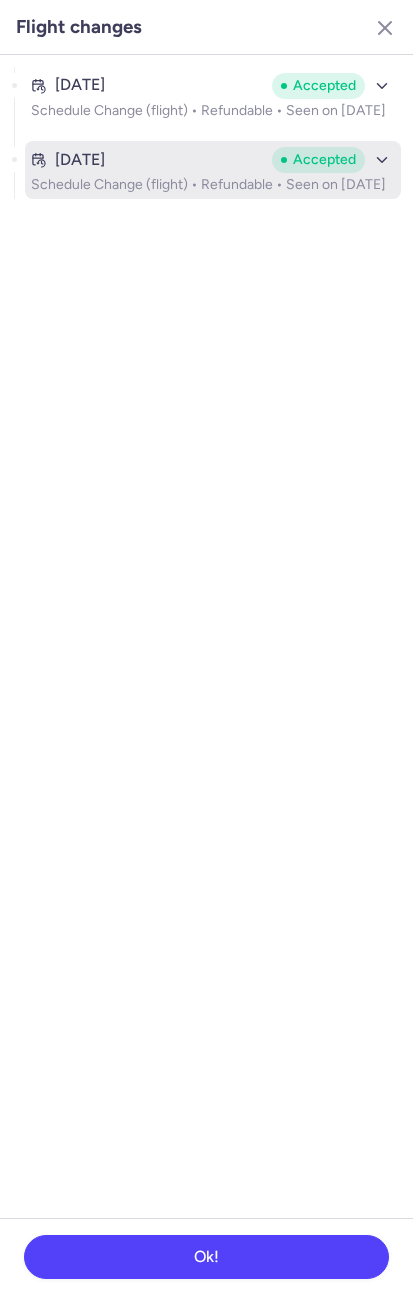 click on "Schedule Change (flight) • Refundable • Seen on Jul 28, 2025" at bounding box center [213, 185] 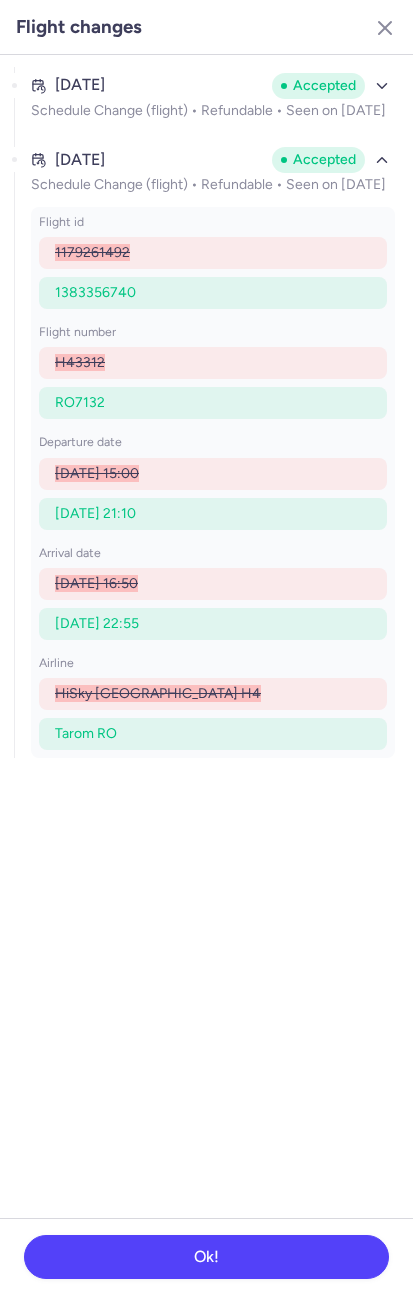 click on "Jul 28, 2025 Accepted Schedule Change (flight) • Refundable • Seen on Jul 28, 2025 flight id 1179261492 1383356740 flight number H43312 RO7132 departure date 2025 Jul 28, 15:00 2025 Jul 28, 21:10 arrival date 2025 Jul 28, 16:50 2025 Jul 28, 22:55 airline HiSky Romania H4 Tarom RO" at bounding box center [213, 450] 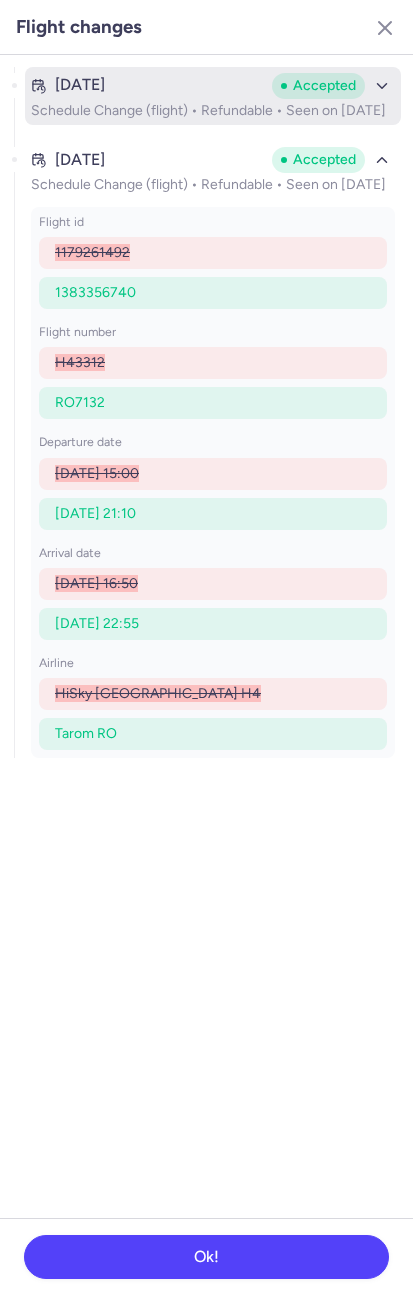 click on "Jun 20, 2025" at bounding box center (147, 85) 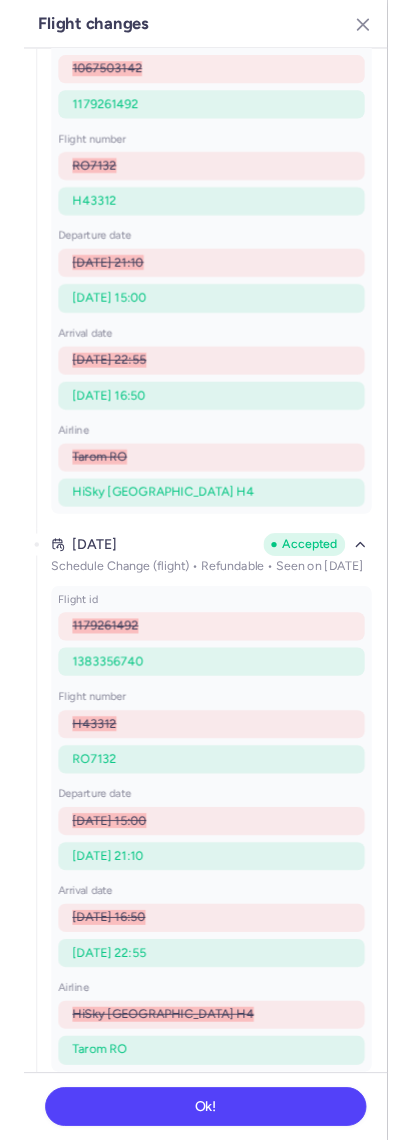 scroll, scrollTop: 130, scrollLeft: 0, axis: vertical 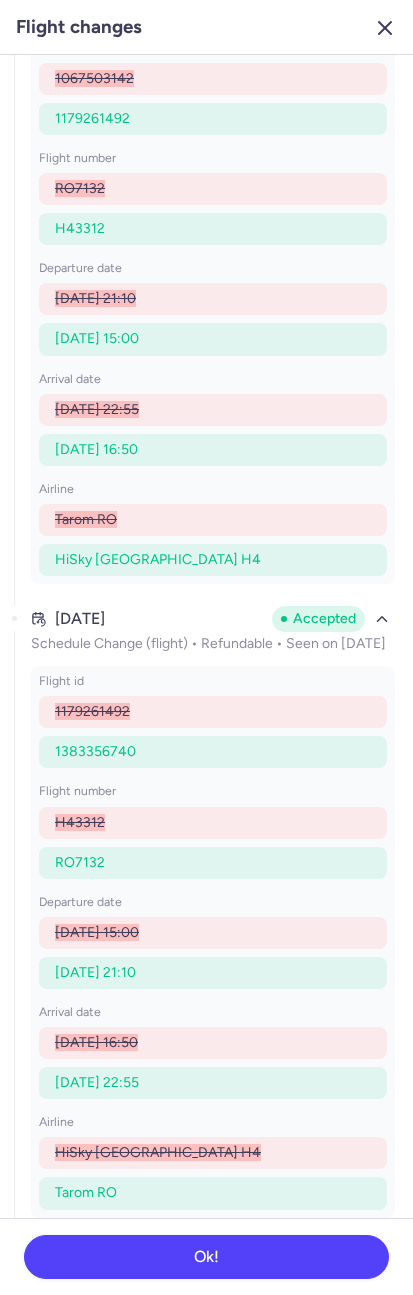 click 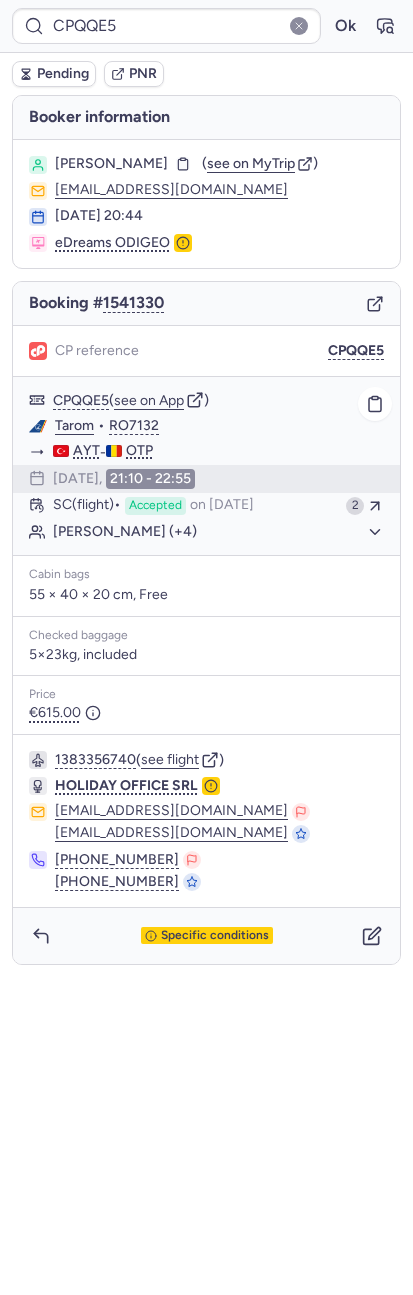 click on "Constantin ALECSE (+4)" 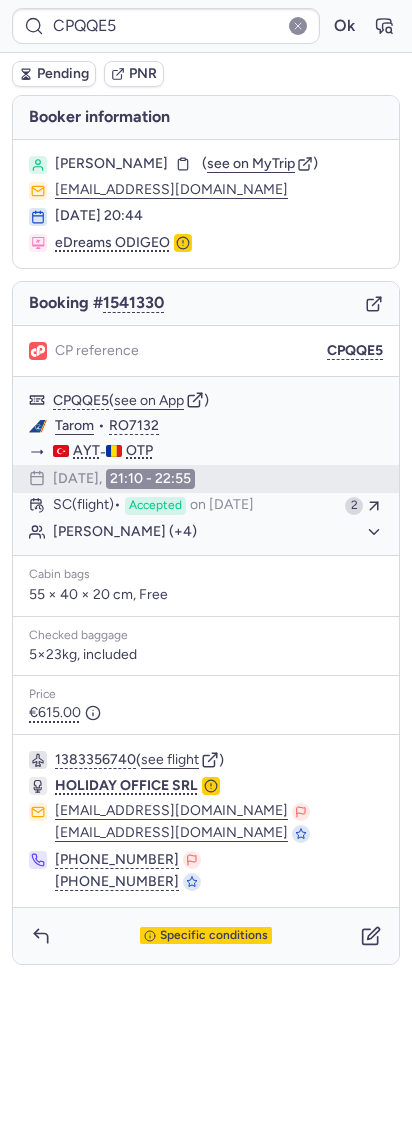 click on "Pending" at bounding box center (63, 74) 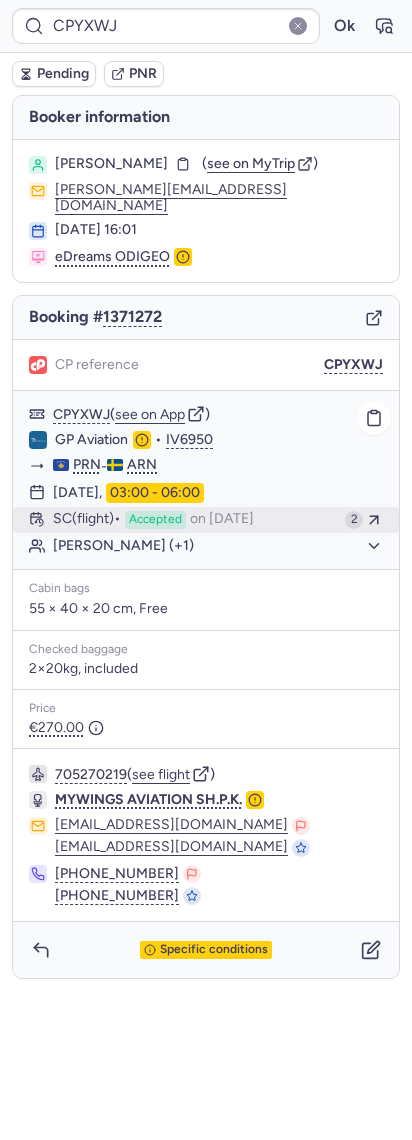 click on "on [DATE]" at bounding box center (222, 520) 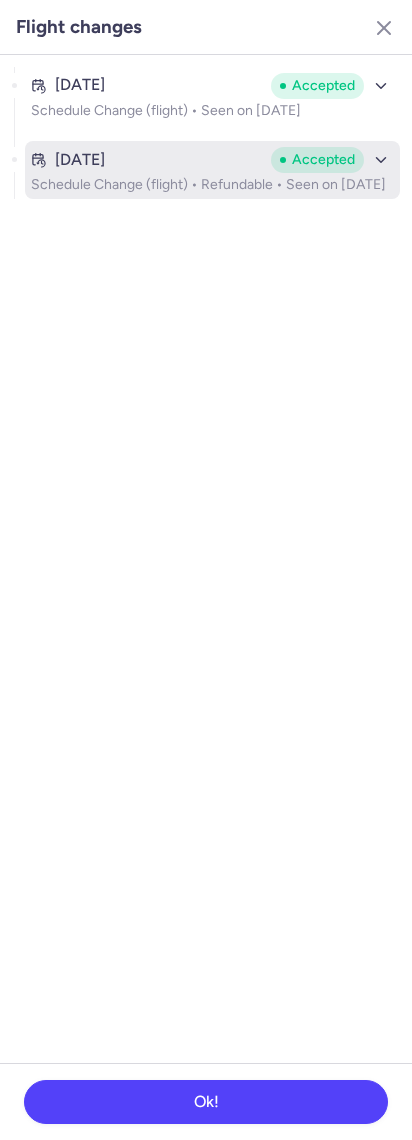 click on "Jul 8, 2025" at bounding box center (147, 160) 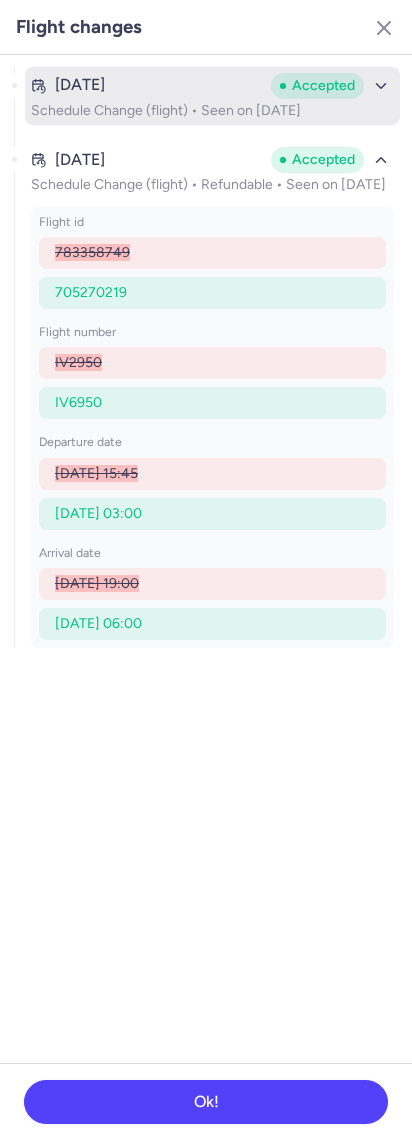 click on "Schedule Change (flight) •  Seen on Mar 20, 2025" at bounding box center [212, 111] 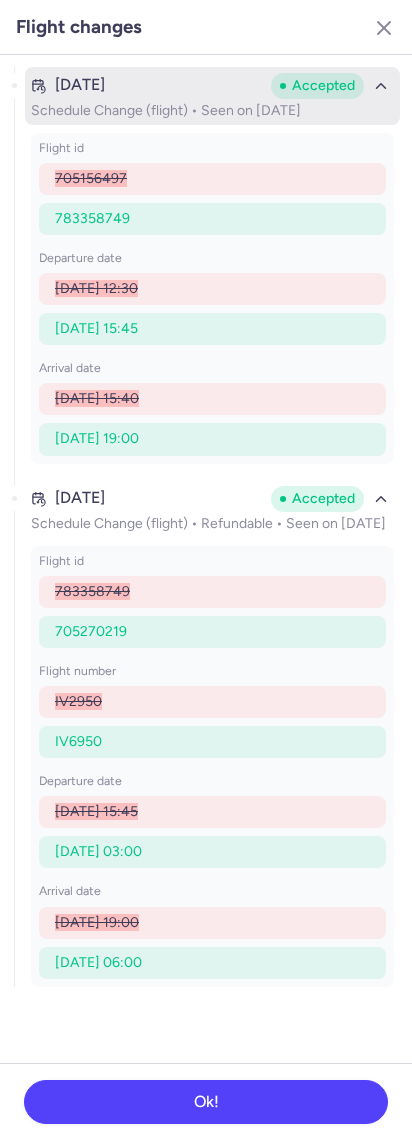 click on "Schedule Change (flight) •  Seen on Mar 20, 2025" at bounding box center (212, 111) 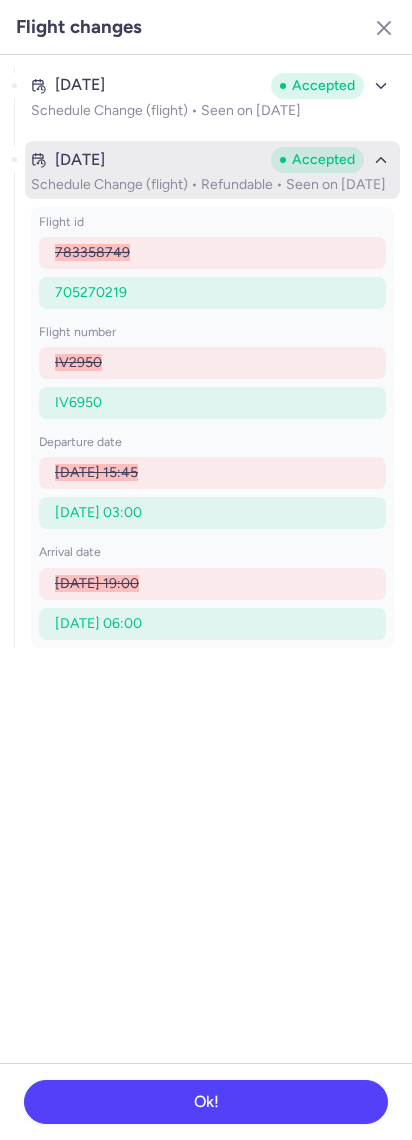 click on "Schedule Change (flight) • Refundable • Seen on Jul 10, 2025" at bounding box center [212, 185] 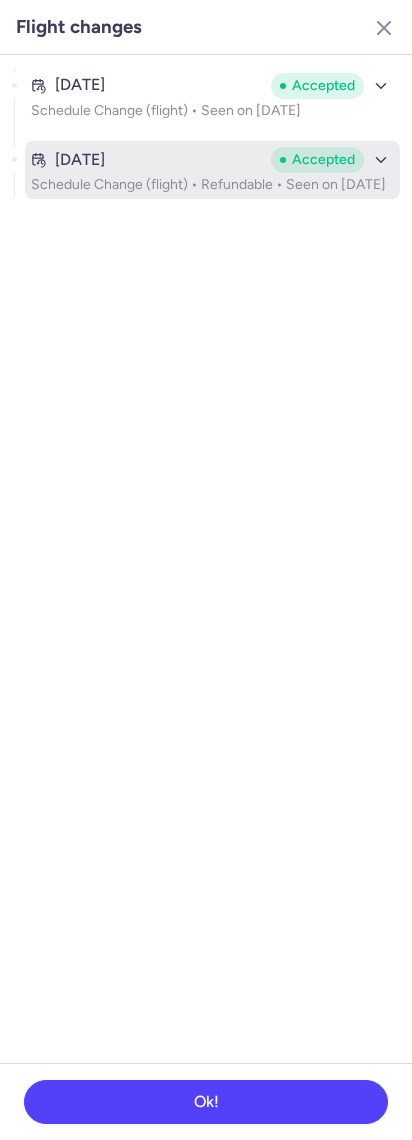 click on "Jul 8, 2025 Accepted Schedule Change (flight) • Refundable • Seen on Jul 10, 2025" 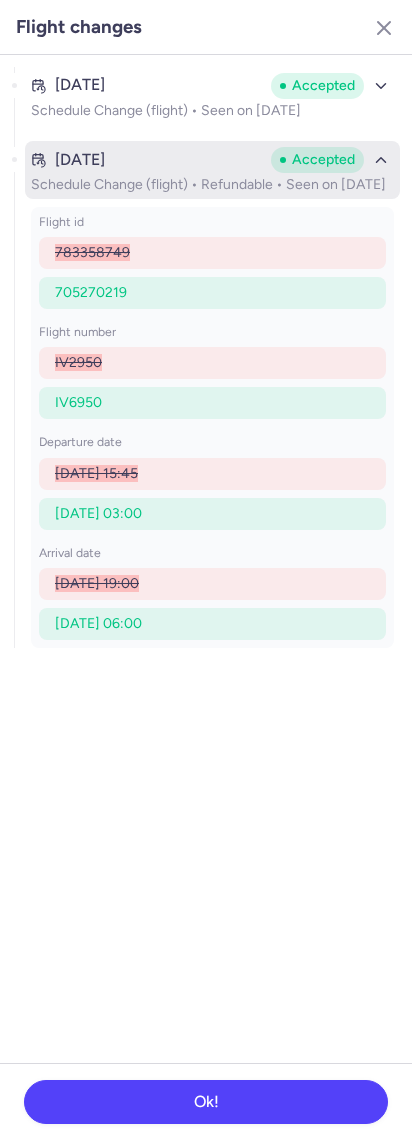 click 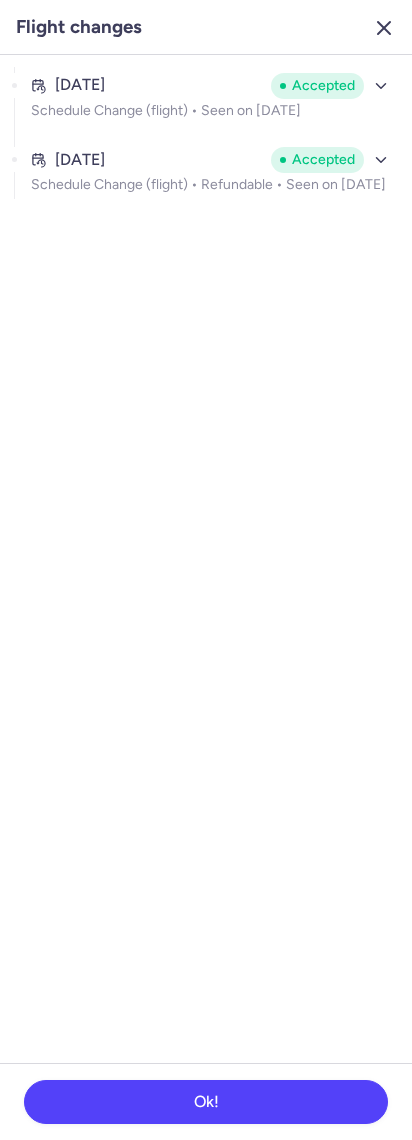 click 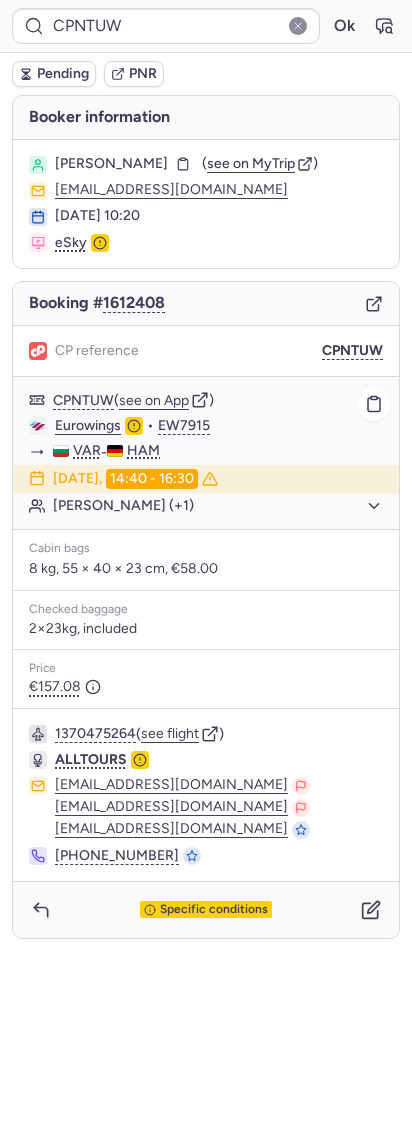 click on "Yanko EVTIMOV (+1)" 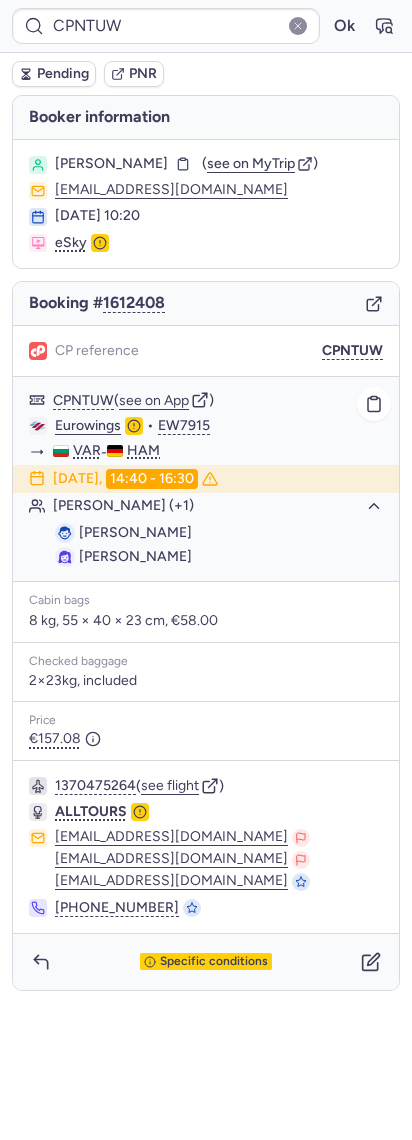 click on "Yanko EVTIMOV (+1)" 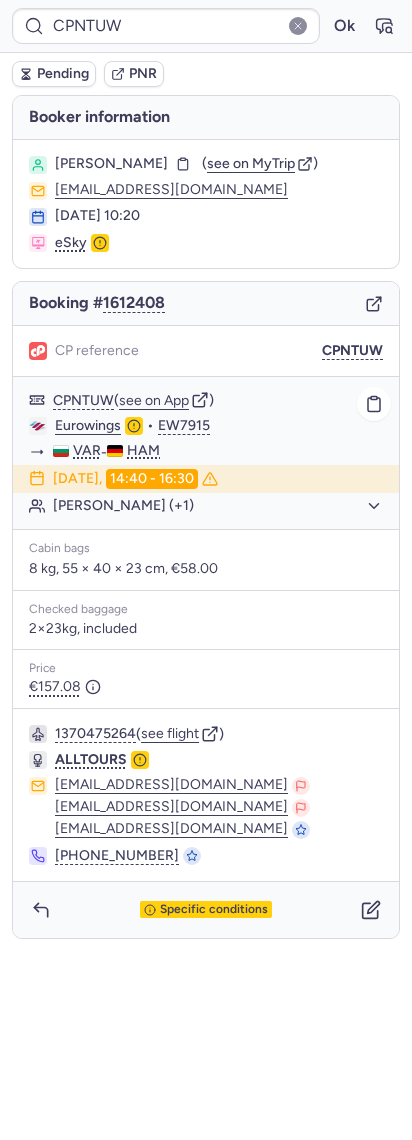 click on "Yanko EVTIMOV (+1)" 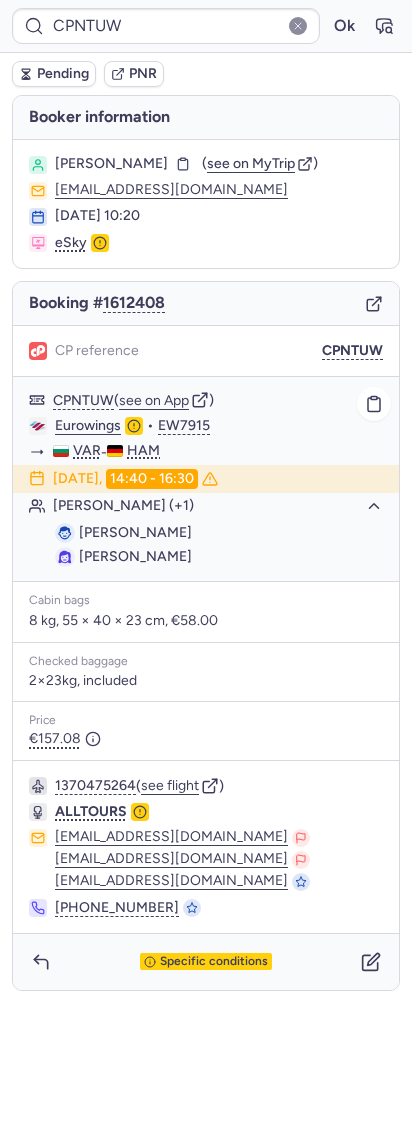 click on "Yanko EVTIMOV (+1)" 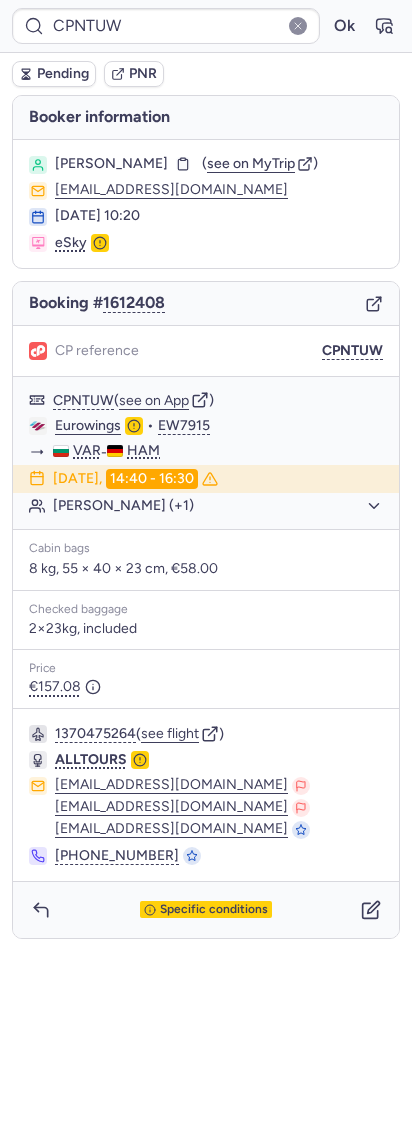 click at bounding box center [371, 910] 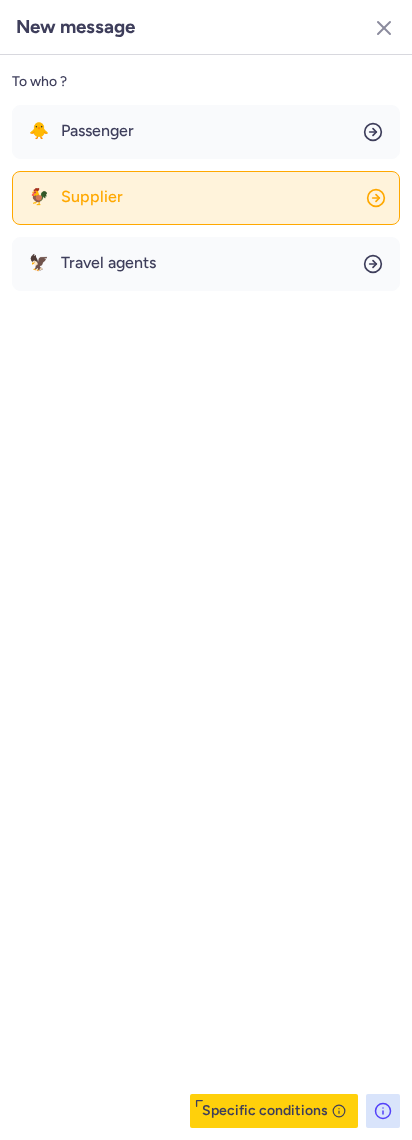 click on "🐓 Supplier" 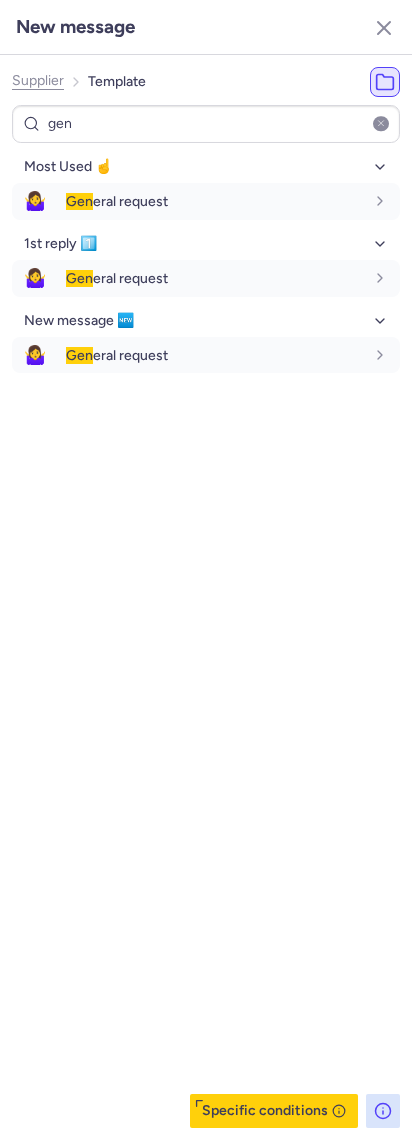 drag, startPoint x: 62, startPoint y: 229, endPoint x: 53, endPoint y: 220, distance: 12.727922 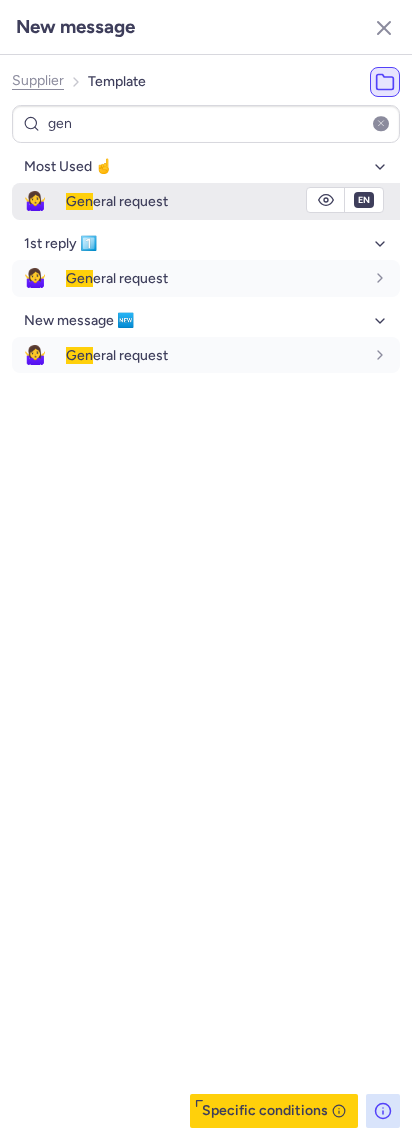 click on "🤷‍♀️" at bounding box center [35, 201] 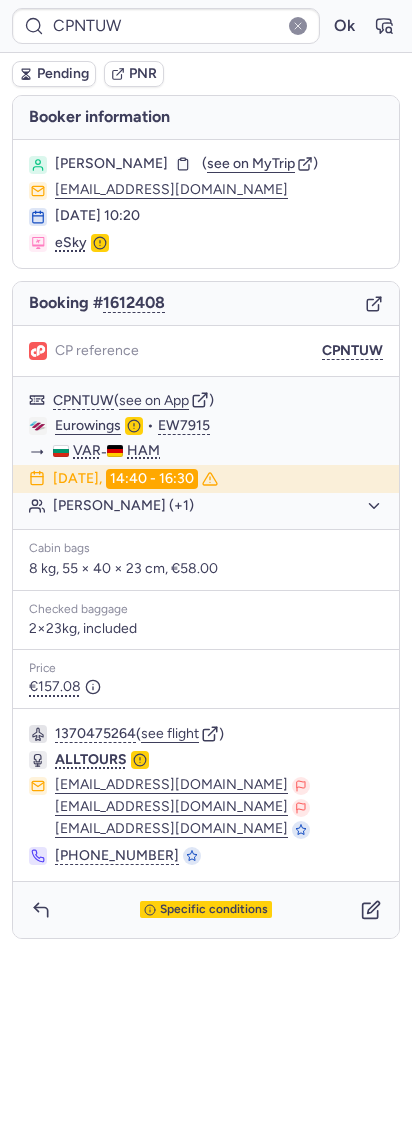 click on "Pending" at bounding box center [63, 74] 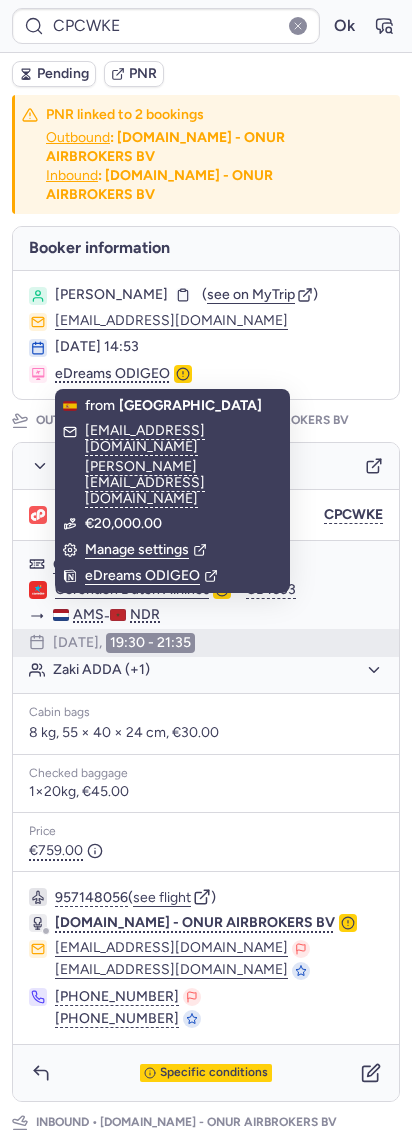 drag, startPoint x: 183, startPoint y: 262, endPoint x: 183, endPoint y: 290, distance: 28 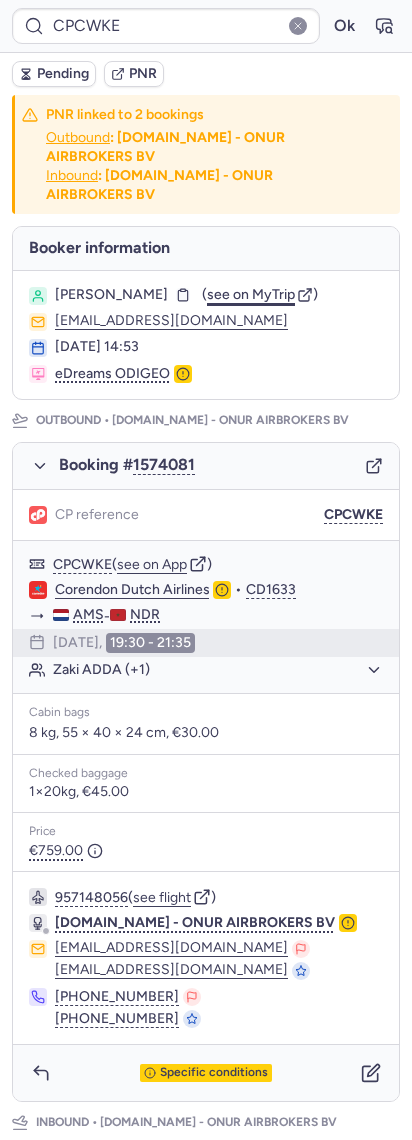 click on "see on MyTrip" at bounding box center [251, 294] 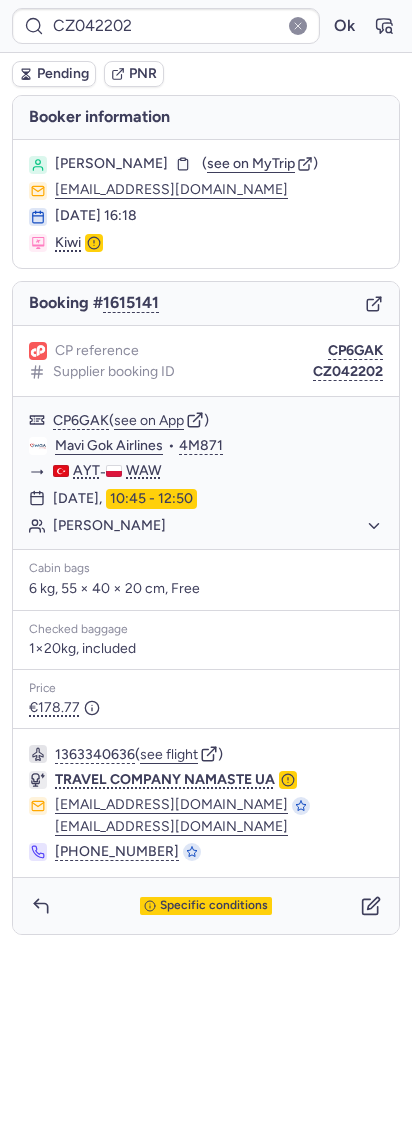 click on "CP reference CP6GAK Supplier booking ID CZ042202" at bounding box center (206, 361) 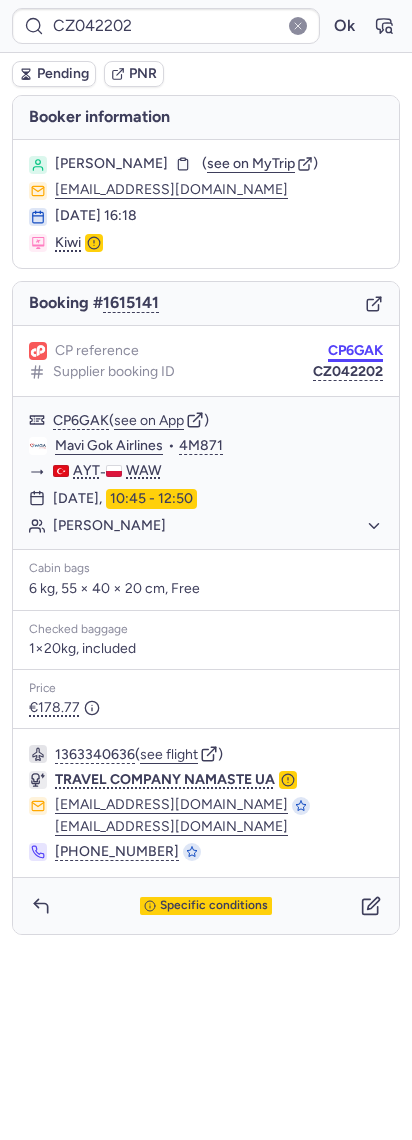 click on "CP6GAK" at bounding box center [355, 351] 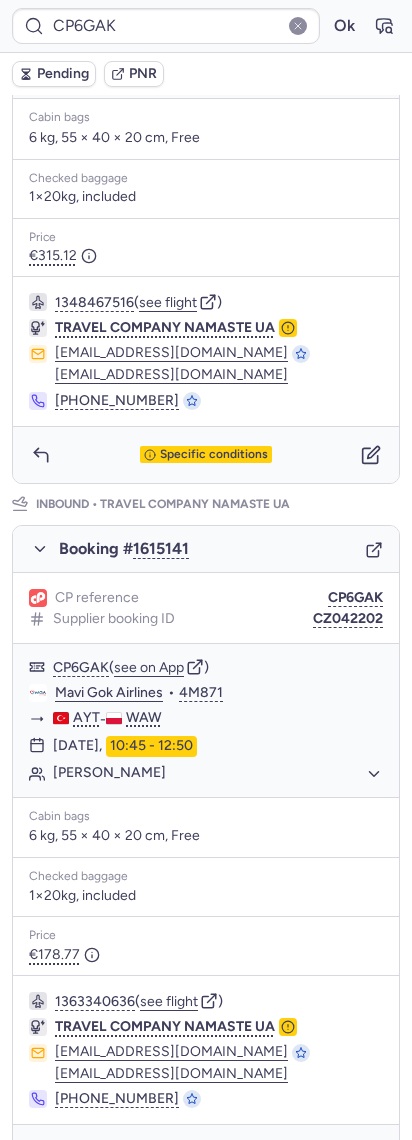 scroll, scrollTop: 243, scrollLeft: 0, axis: vertical 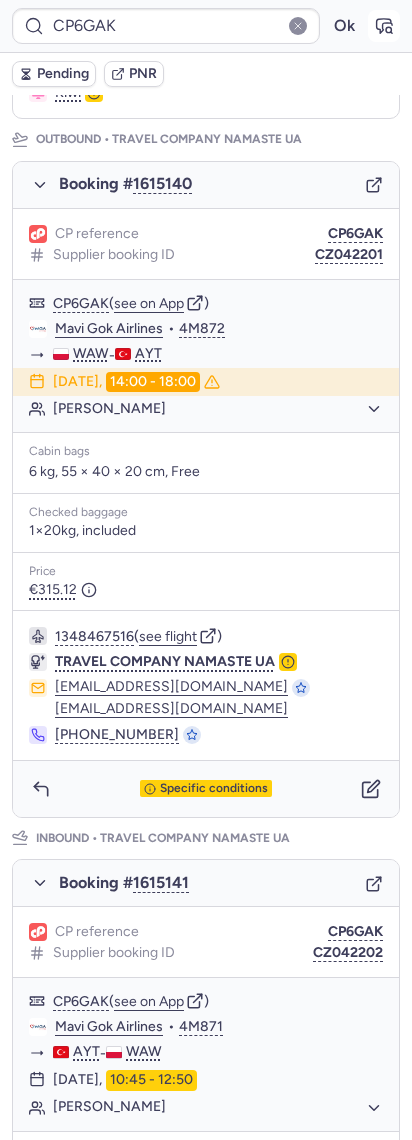 click 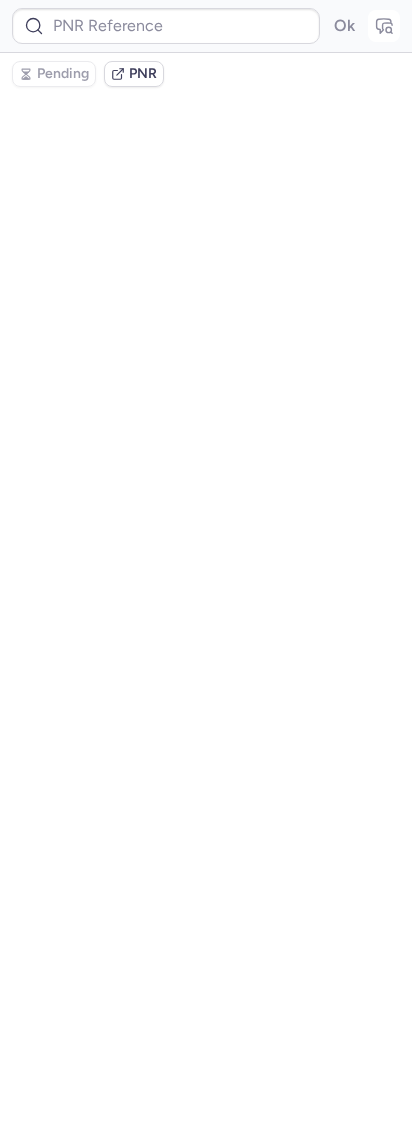scroll, scrollTop: 0, scrollLeft: 0, axis: both 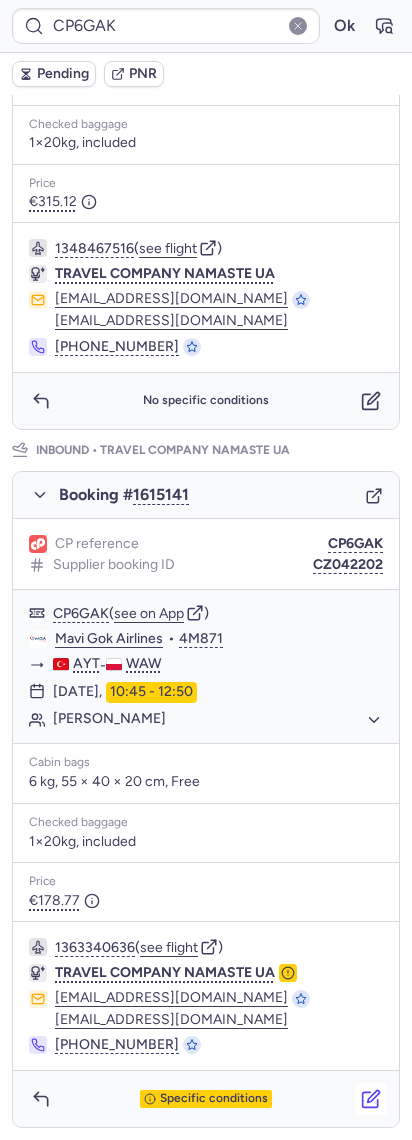 click 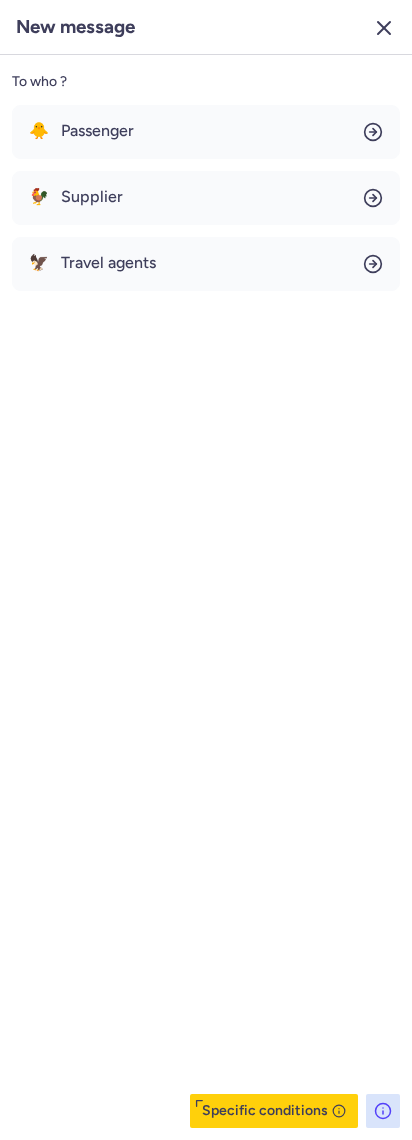 click 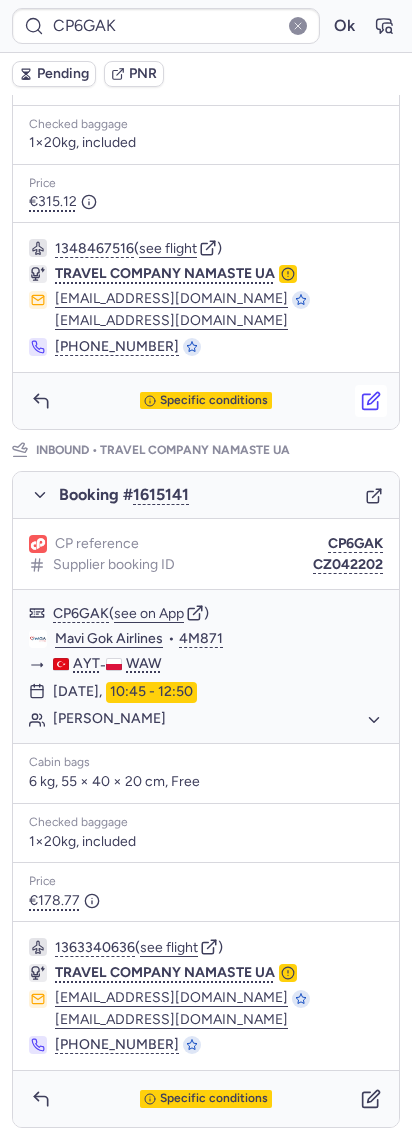 click 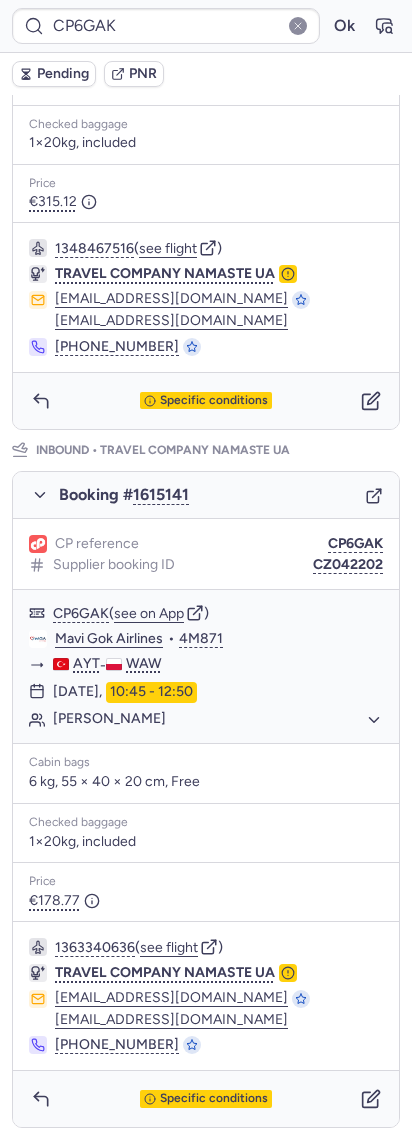 scroll, scrollTop: 643, scrollLeft: 0, axis: vertical 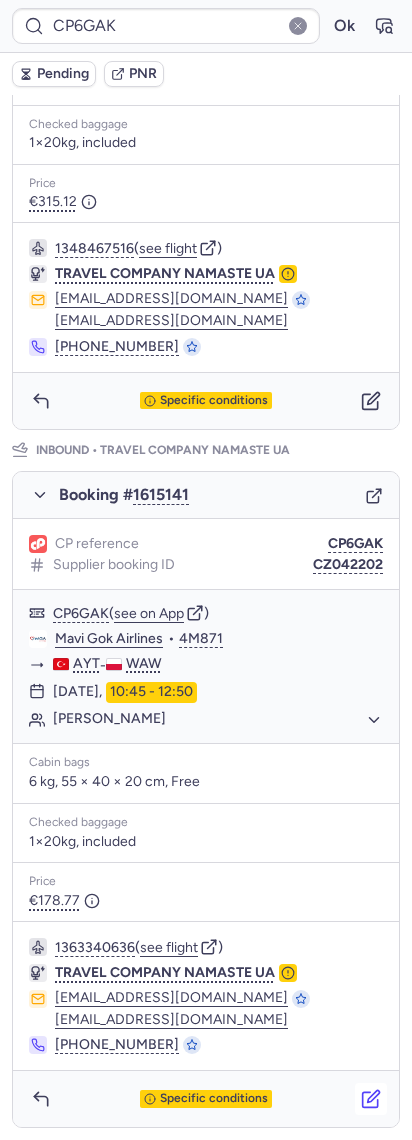 click at bounding box center (371, 1099) 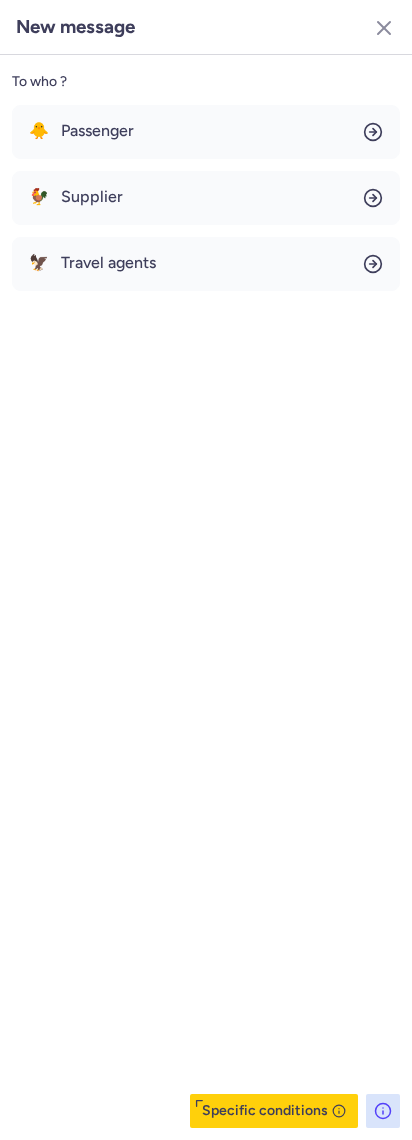 click on "To who ? 🐥 Passenger 🐓 Supplier 🦅 Travel agents  Specific conditions" 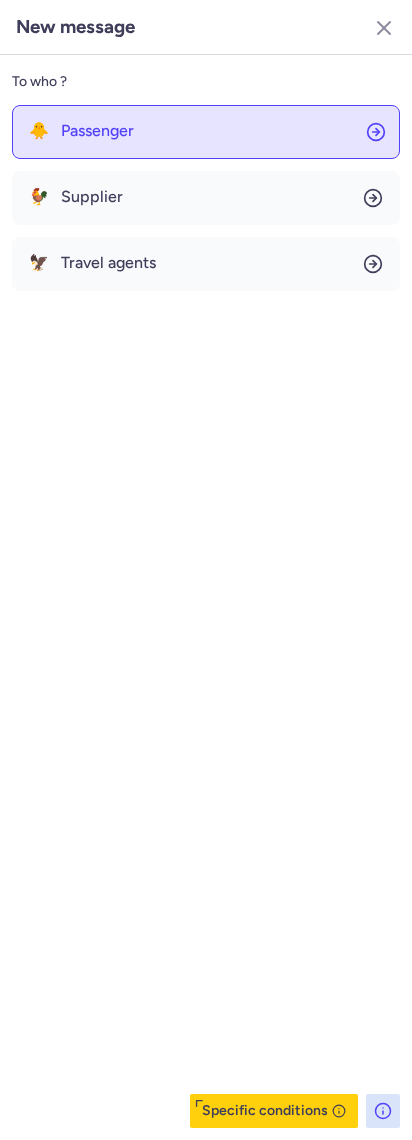 click on "🐥 Passenger" 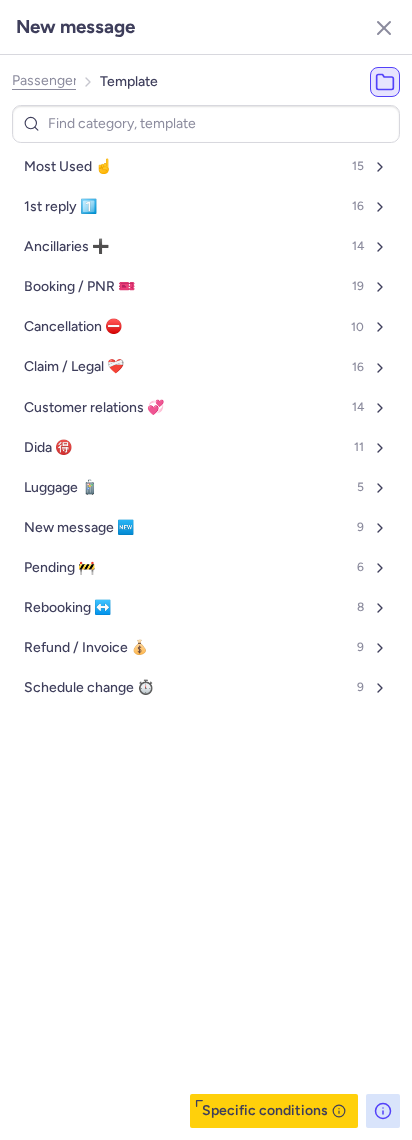 click on "Most Used ☝️ 15 1st reply 1️⃣ 16 Ancillaries ➕ 14 Booking / PNR 🎫 19 Cancellation ⛔️ 10 Claim / Legal ❤️‍🩹 16 Customer relations 💞 14 Dida 🉐 11 Luggage 🧳 5 New message 🆕 9 Pending 🚧 6 Rebooking ↔️ 8 Refund / Invoice 💰 9 Schedule change ⏱️ 9" at bounding box center [206, 616] 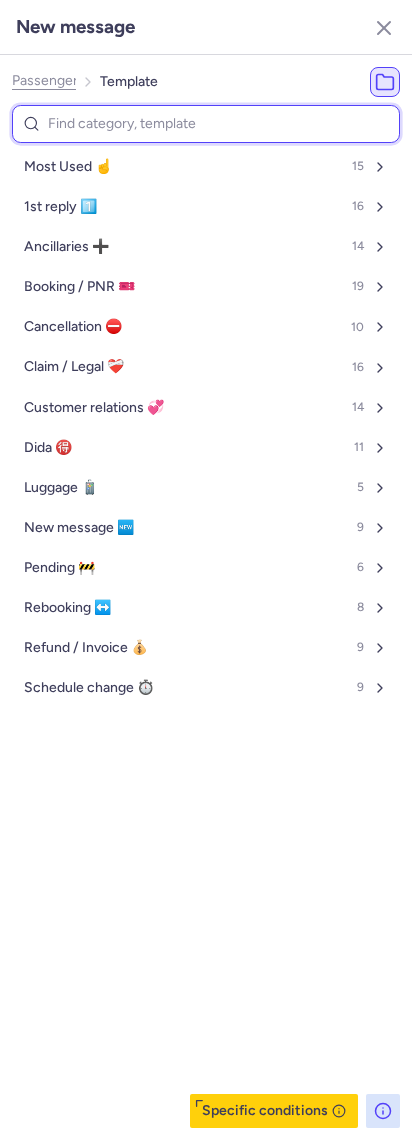 click at bounding box center (206, 124) 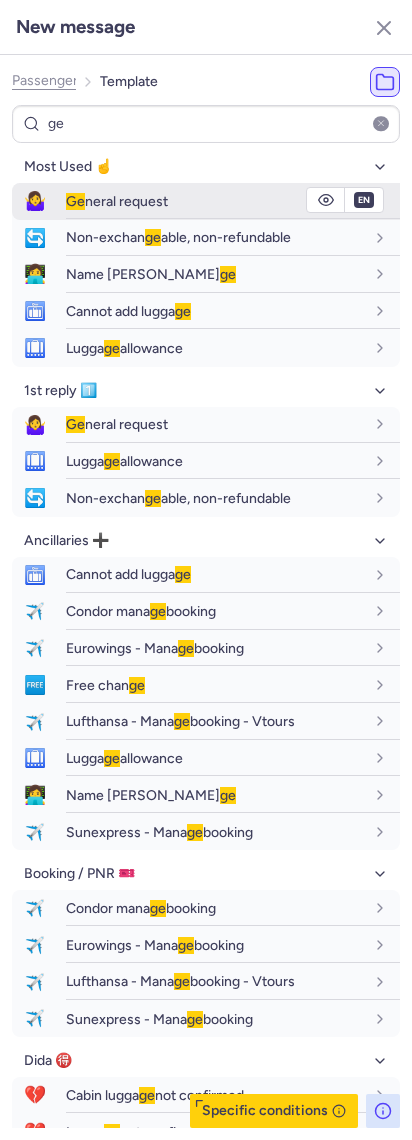 click on "Ge" at bounding box center (75, 201) 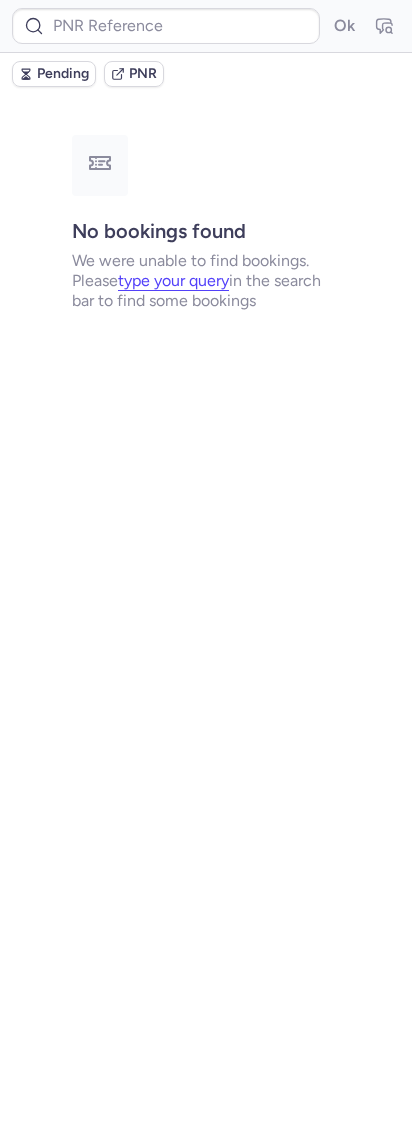 scroll, scrollTop: 0, scrollLeft: 0, axis: both 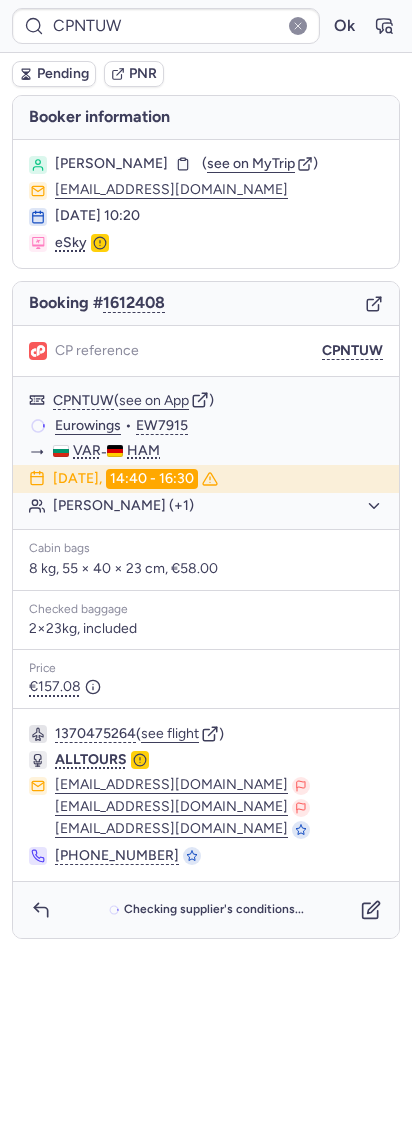 click on "Pending" at bounding box center (63, 74) 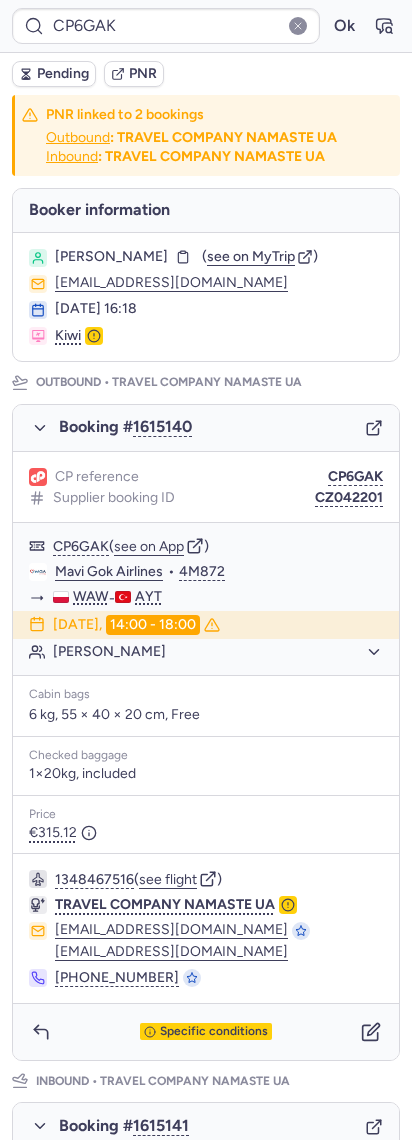 click on "Pending" at bounding box center (54, 74) 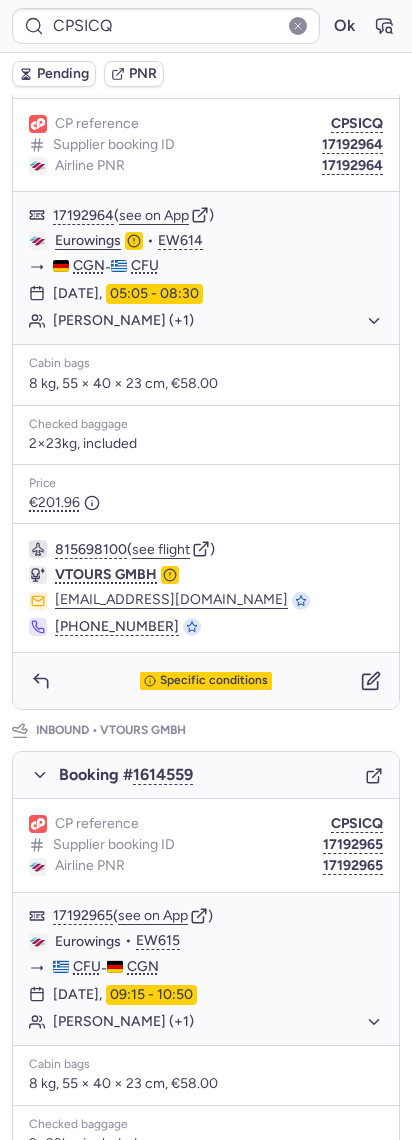 scroll, scrollTop: 361, scrollLeft: 0, axis: vertical 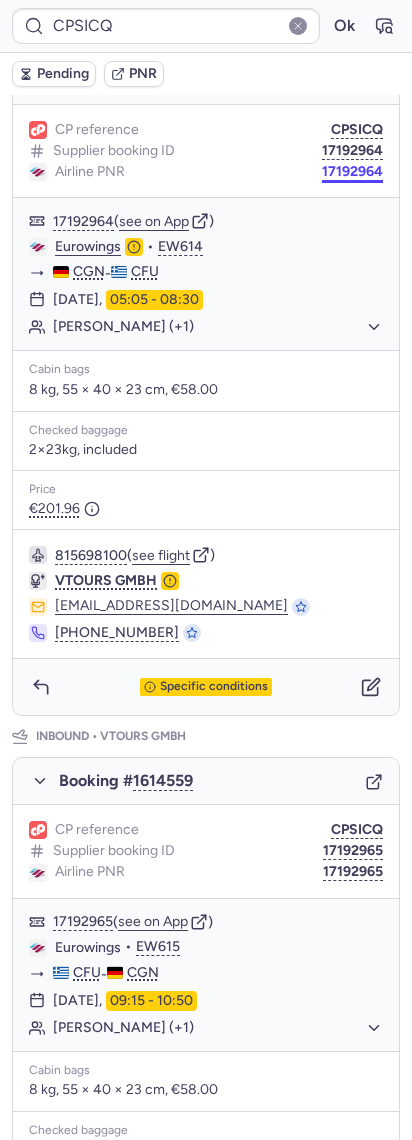 click on "17192964" at bounding box center (352, 172) 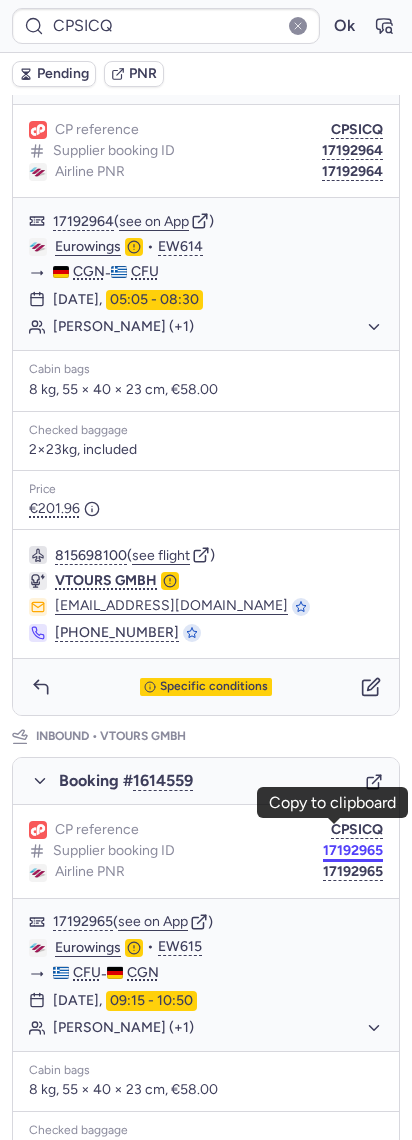 click on "17192965" at bounding box center (353, 851) 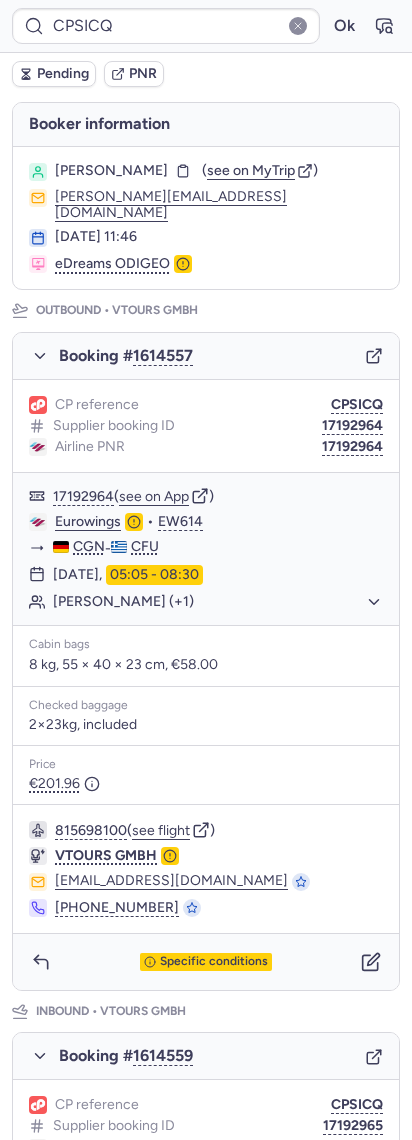 scroll, scrollTop: 0, scrollLeft: 0, axis: both 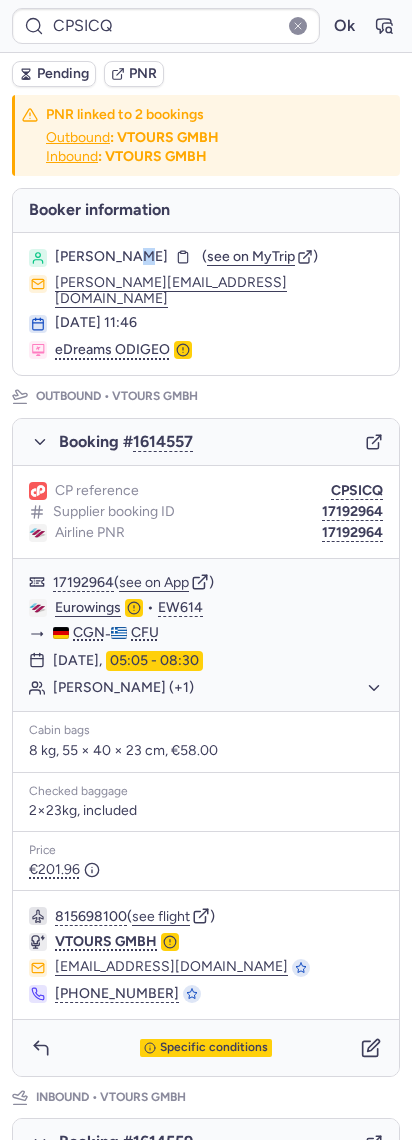 click on "[PERSON_NAME]" at bounding box center [111, 257] 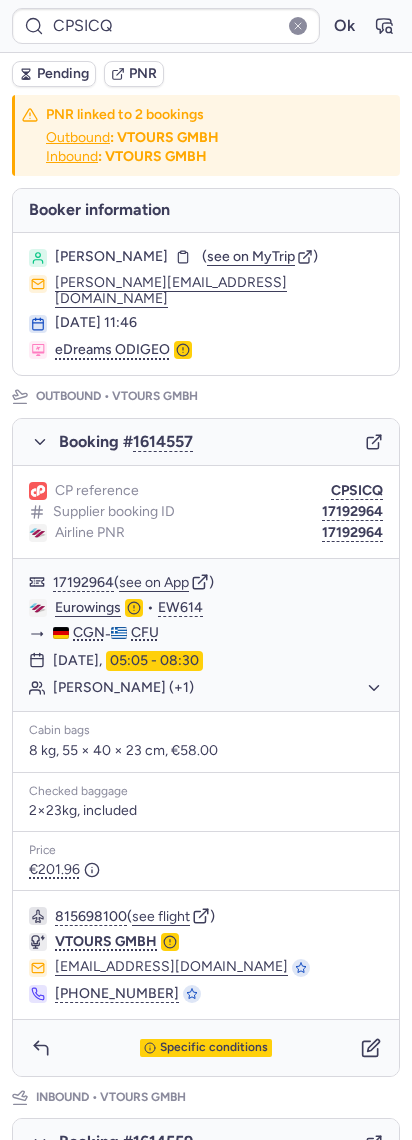 click on "Claudia RUPERT  ( see on MyTrip  )  c.rupert@gmx.de 29 Jul 2025, 11:46 eDreams ODIGEO" at bounding box center [206, 304] 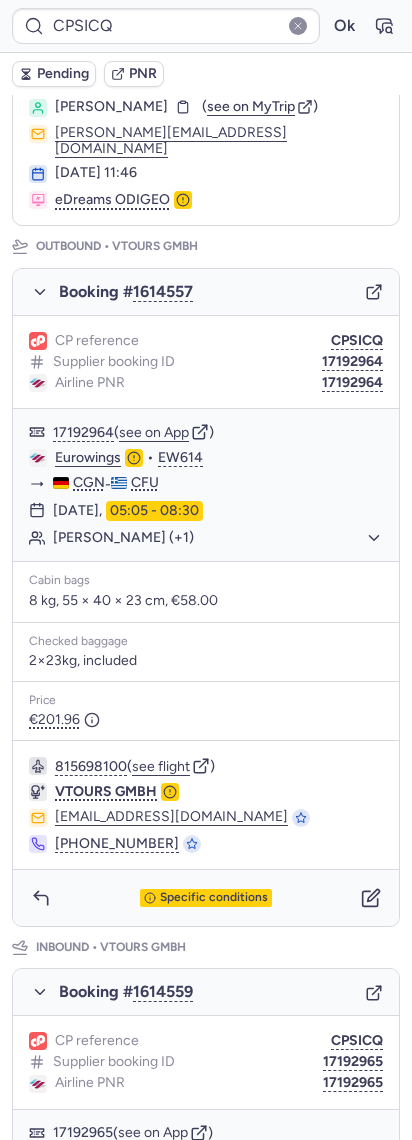 scroll, scrollTop: 628, scrollLeft: 0, axis: vertical 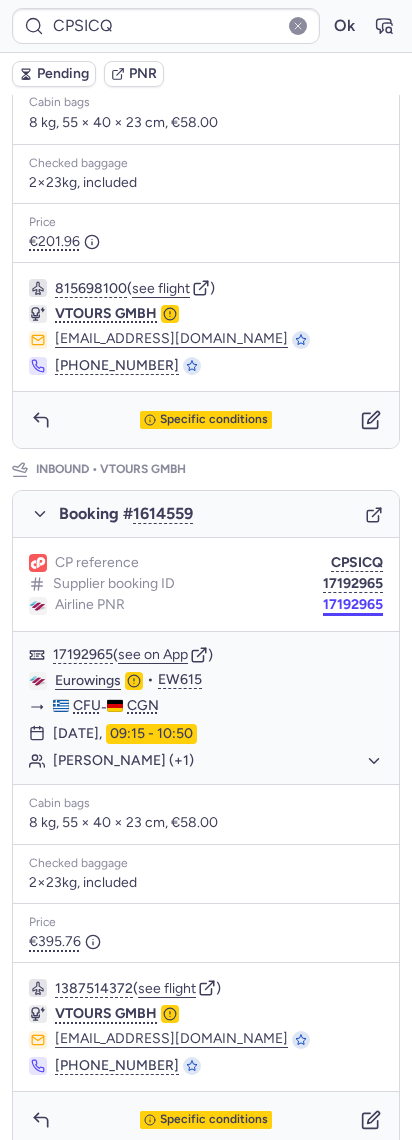 click on "17192965" at bounding box center (353, 605) 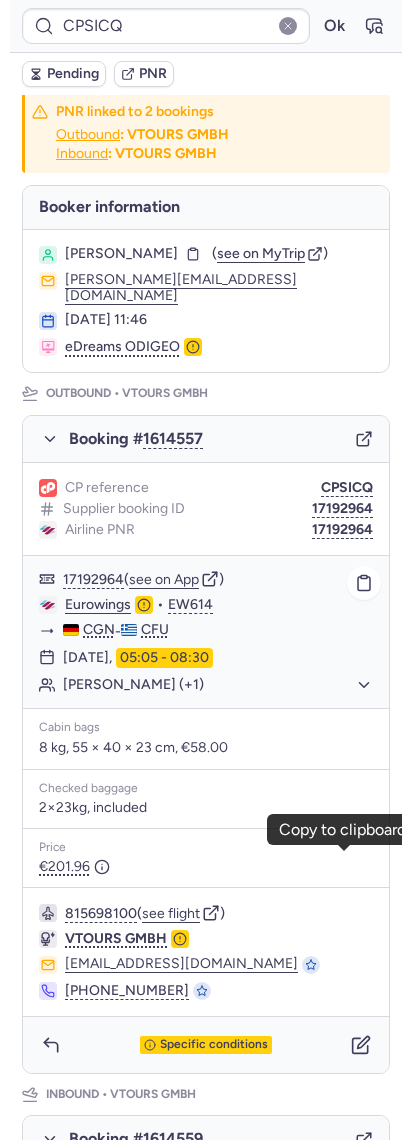 scroll, scrollTop: 0, scrollLeft: 0, axis: both 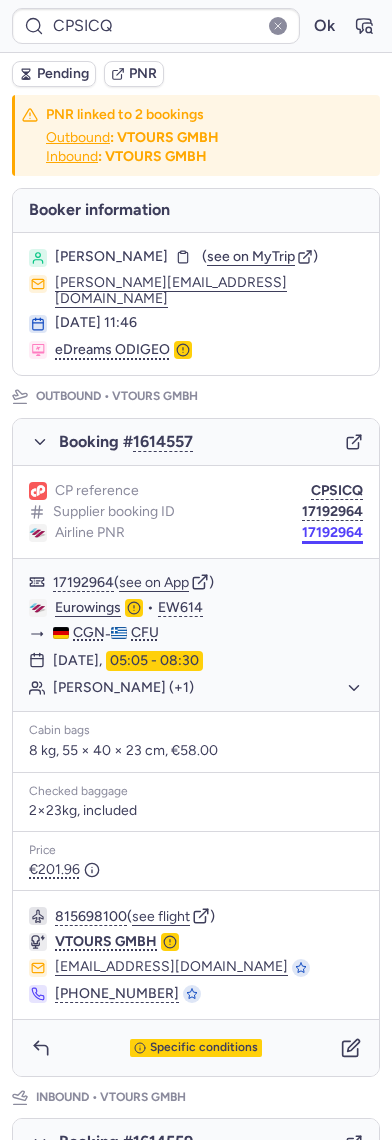 click on "17192964" at bounding box center (332, 533) 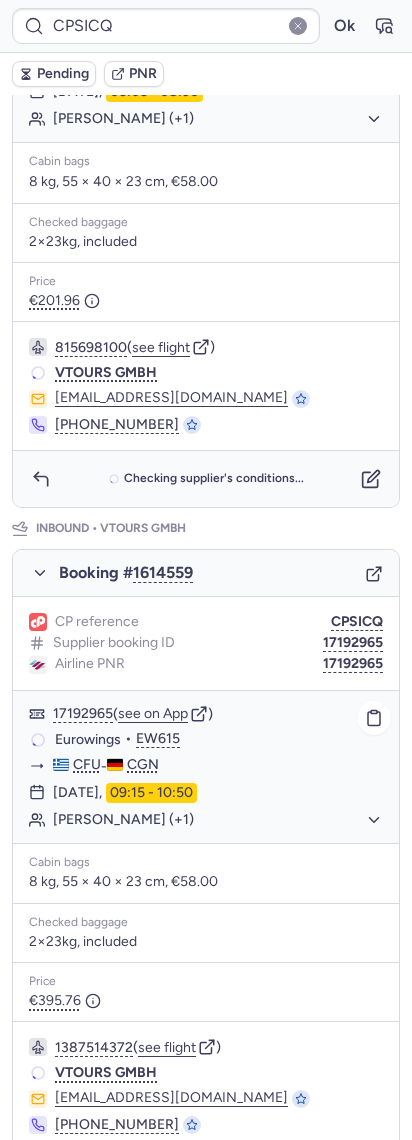 scroll, scrollTop: 628, scrollLeft: 0, axis: vertical 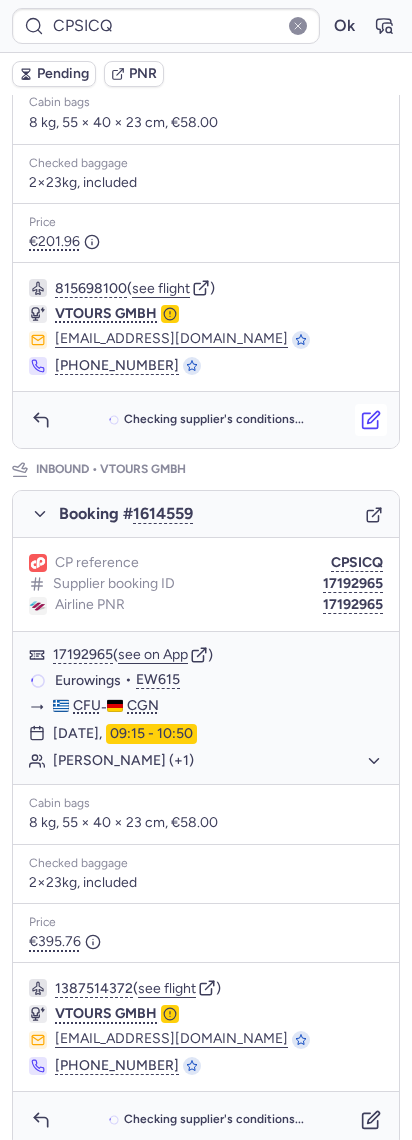 click 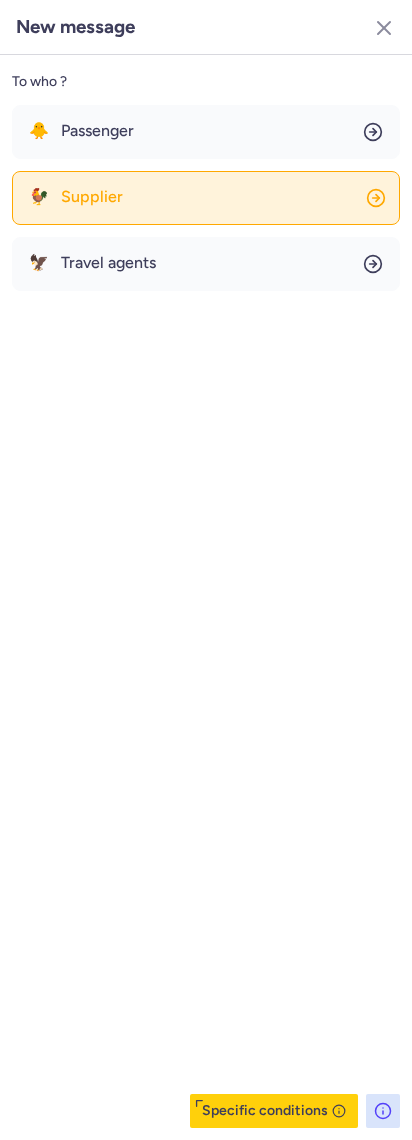 click on "🐓 Supplier" 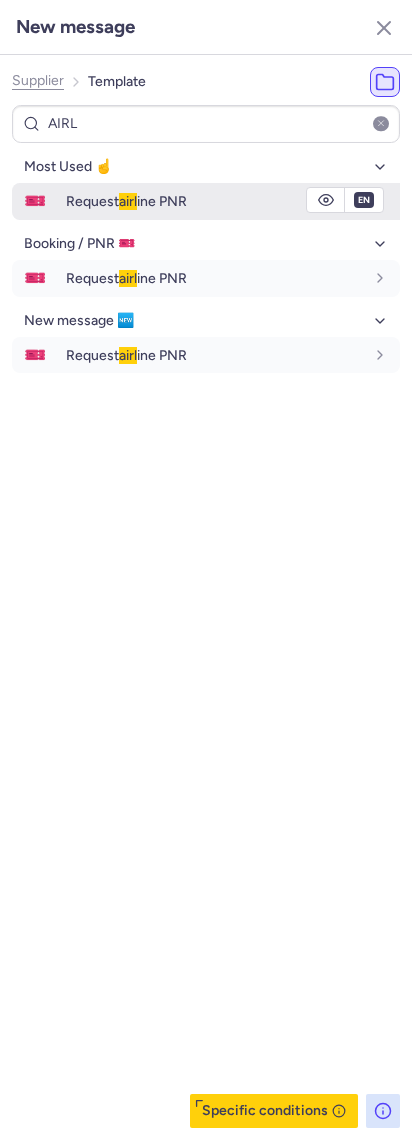 click on "Request  airl ine PNR" at bounding box center [126, 201] 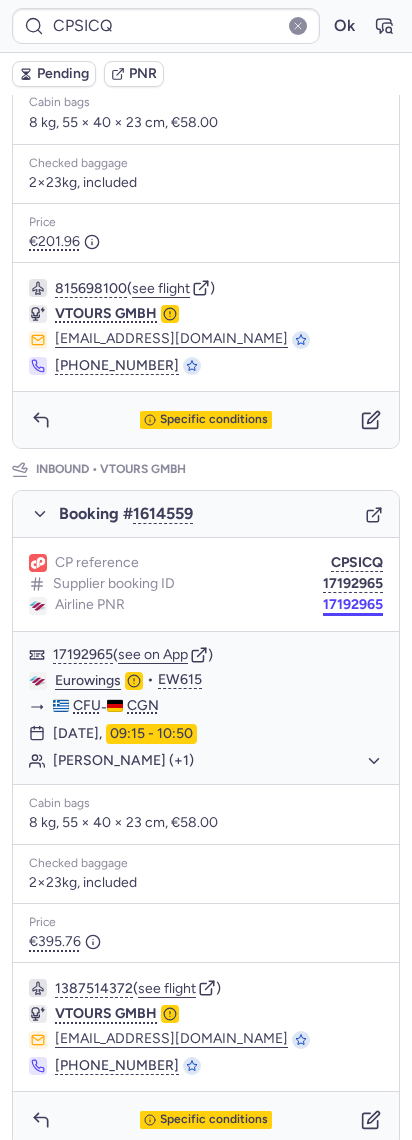 click on "17192965" at bounding box center (353, 605) 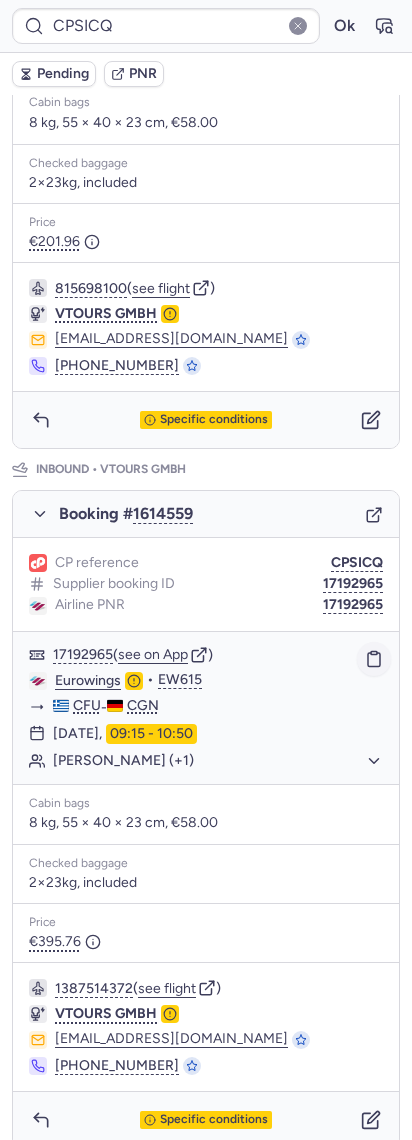 click 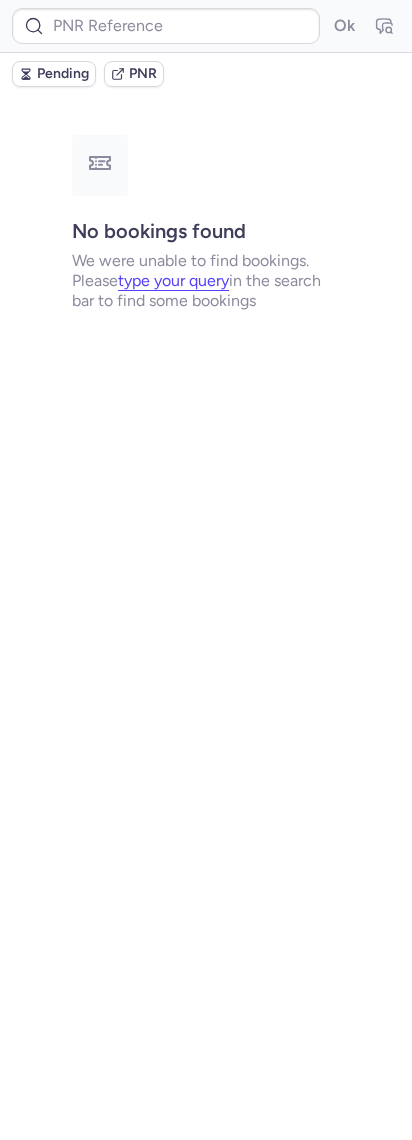 scroll, scrollTop: 0, scrollLeft: 0, axis: both 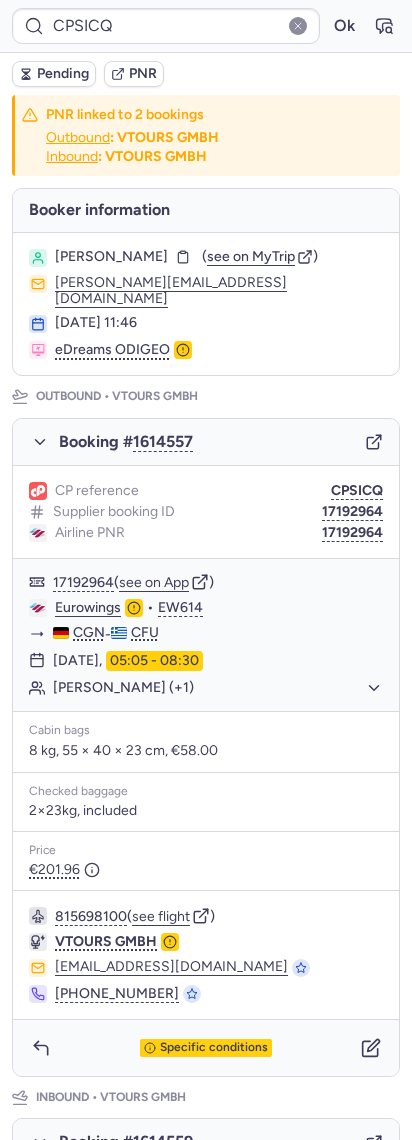 click on "Pending" at bounding box center [54, 74] 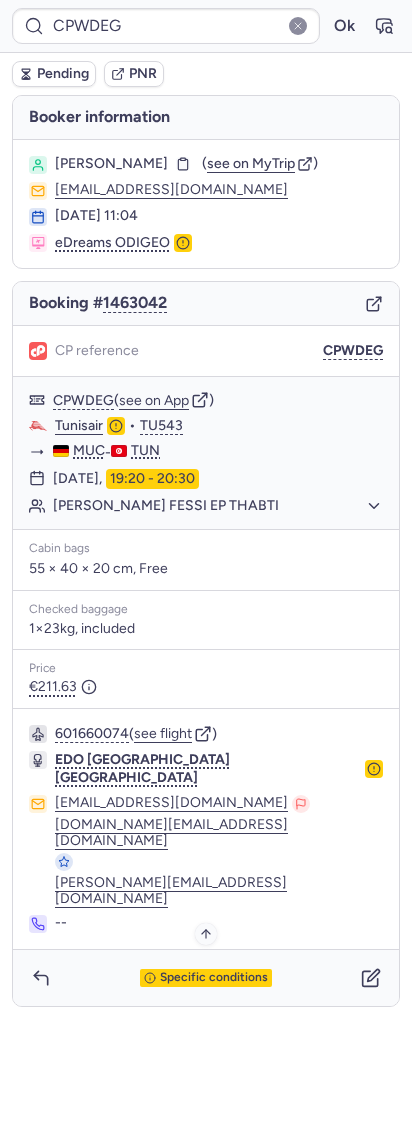 click on "Specific conditions" at bounding box center [214, 978] 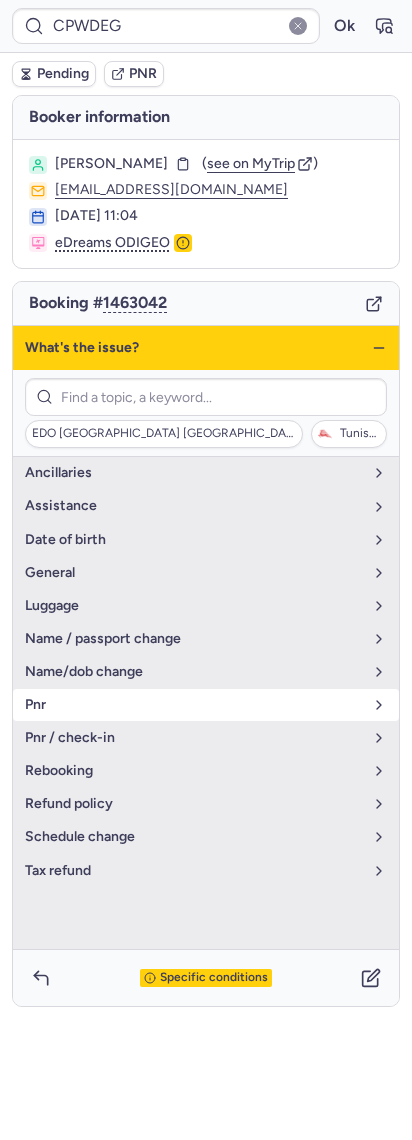 click on "pnr" at bounding box center (194, 705) 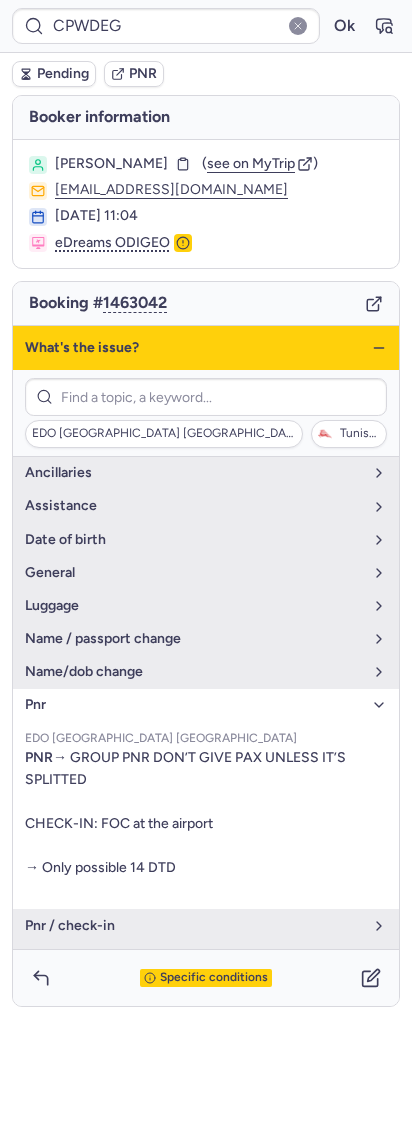 scroll, scrollTop: 43, scrollLeft: 0, axis: vertical 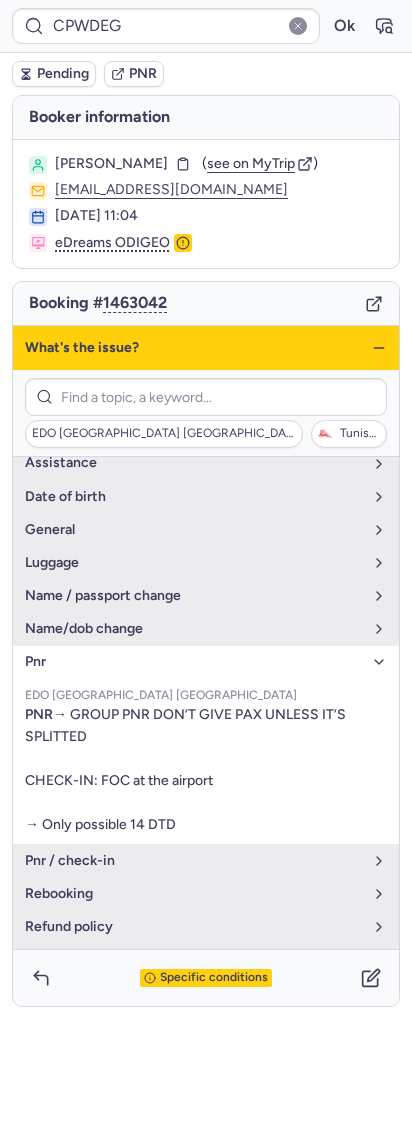 click on "pnr" at bounding box center (194, 662) 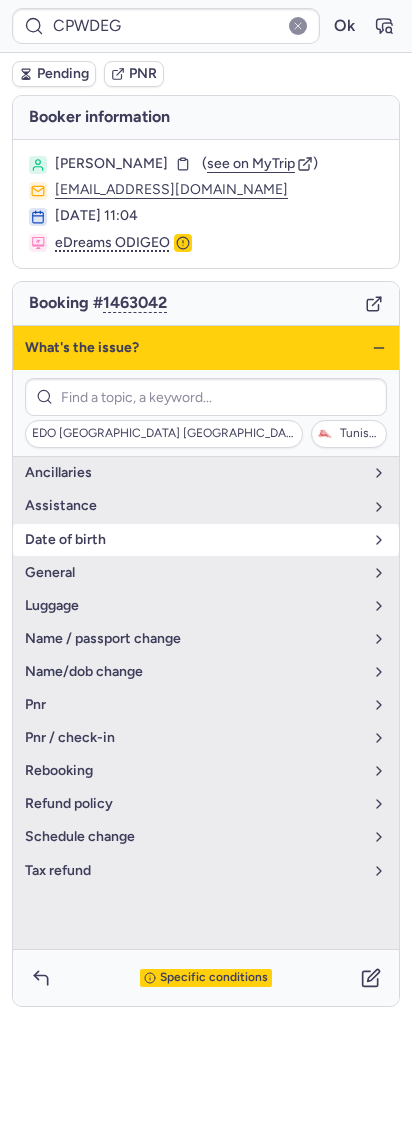 scroll, scrollTop: 6, scrollLeft: 0, axis: vertical 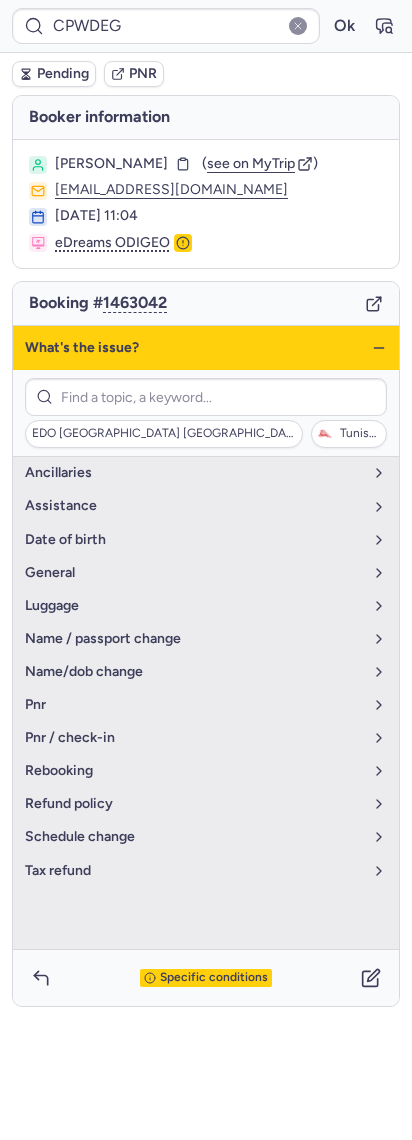 click on "What's the issue?" at bounding box center [206, 348] 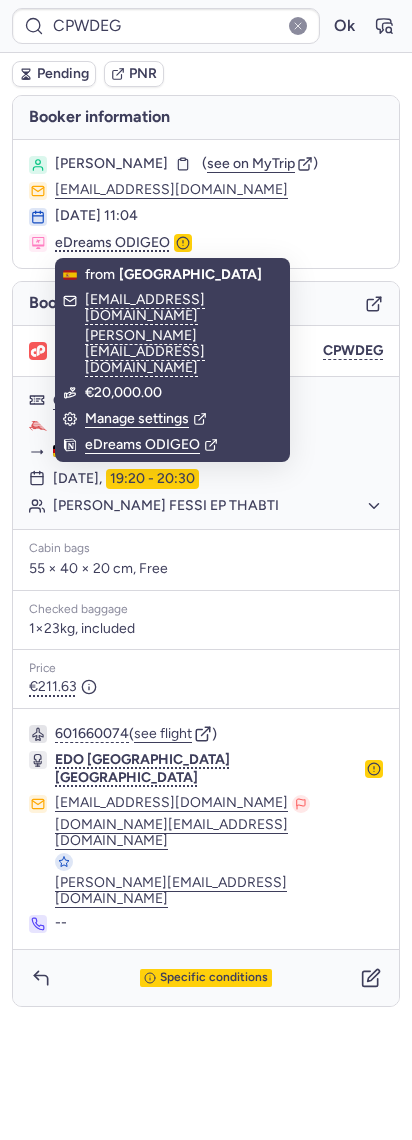 click on "Pending" at bounding box center (54, 74) 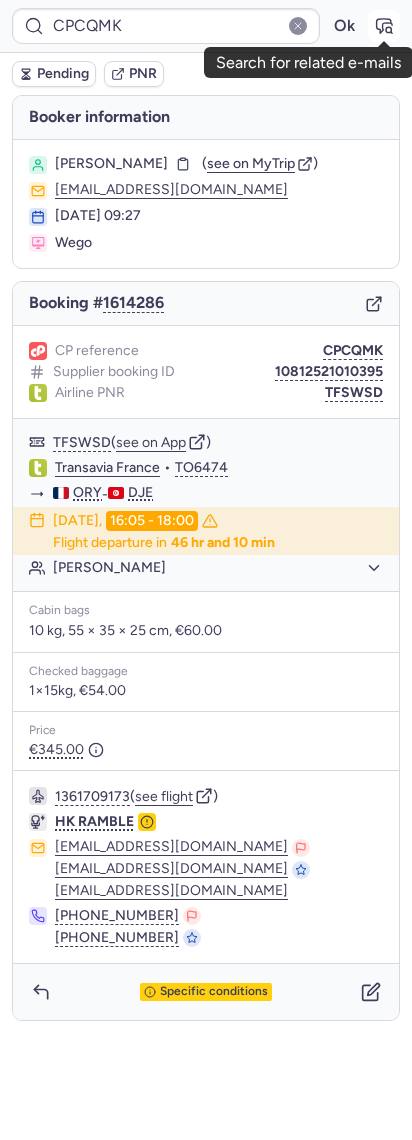 click 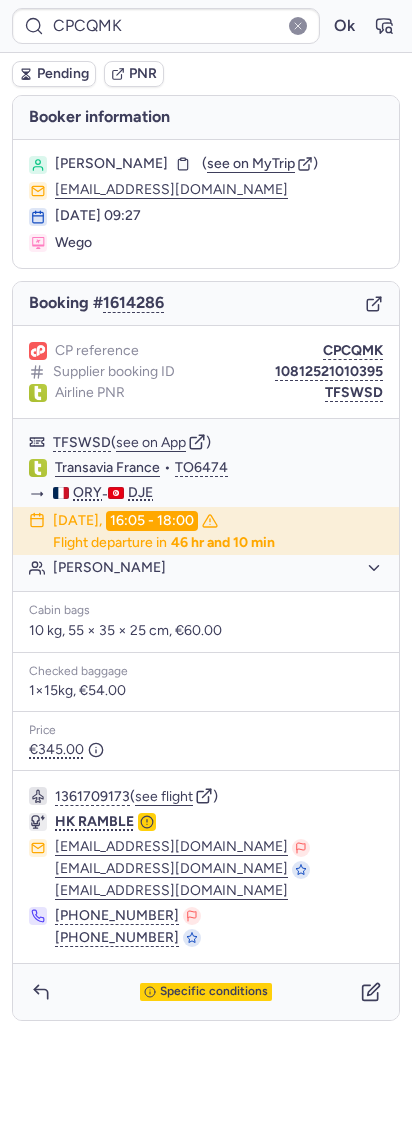 click on "Booking # 1614286" at bounding box center (206, 304) 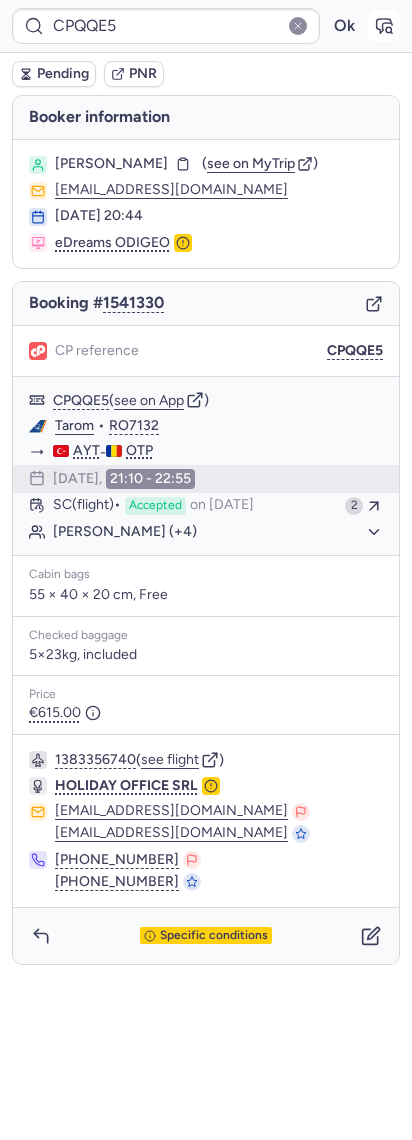 click 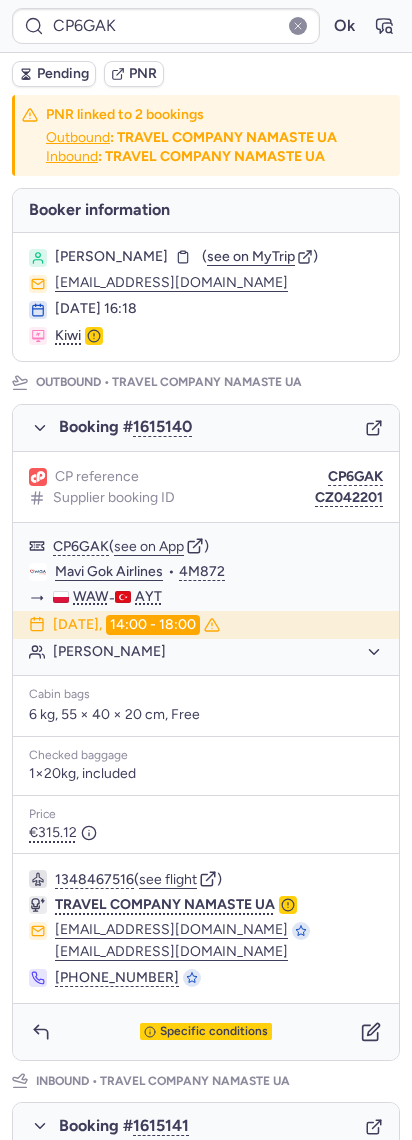 click on "CP6GAK  Ok" at bounding box center [206, 26] 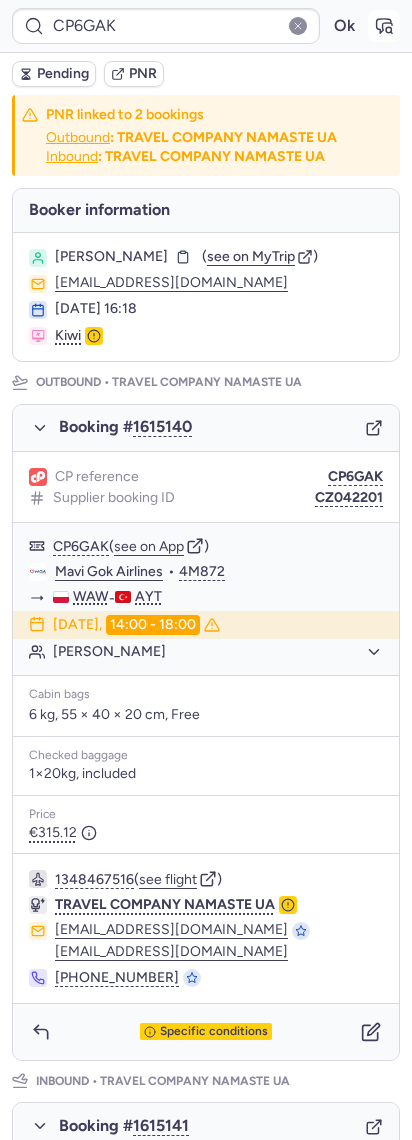 click 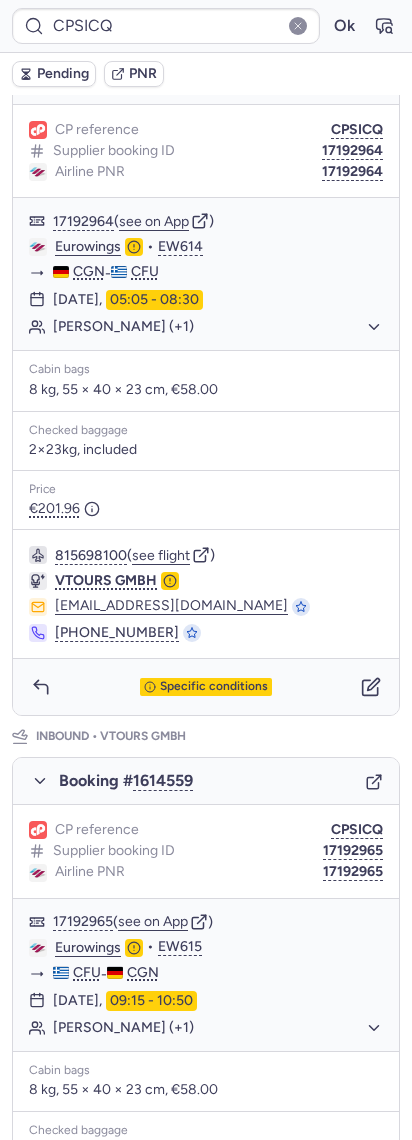 scroll, scrollTop: 95, scrollLeft: 0, axis: vertical 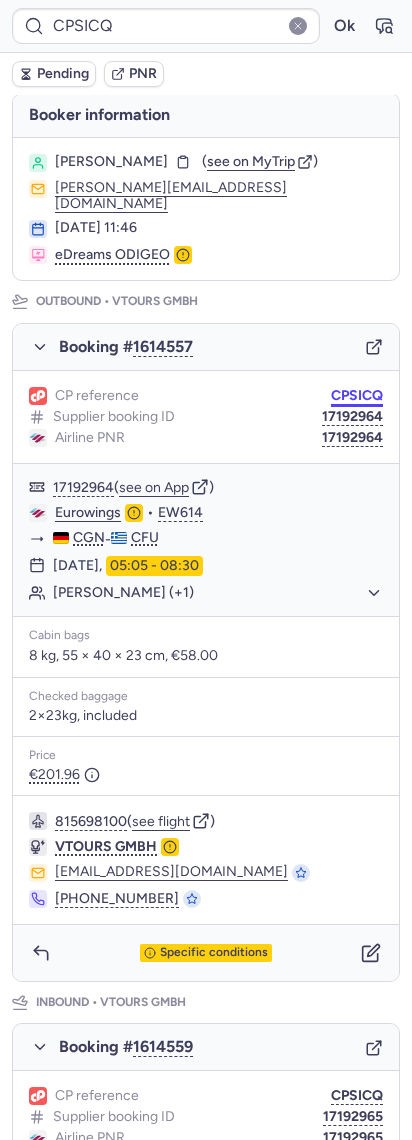 click on "CPSICQ" at bounding box center (357, 396) 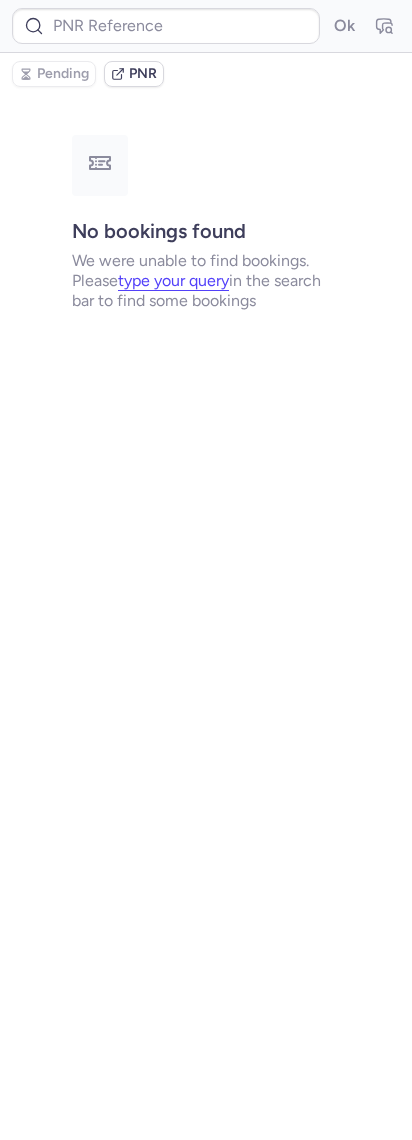 scroll, scrollTop: 0, scrollLeft: 0, axis: both 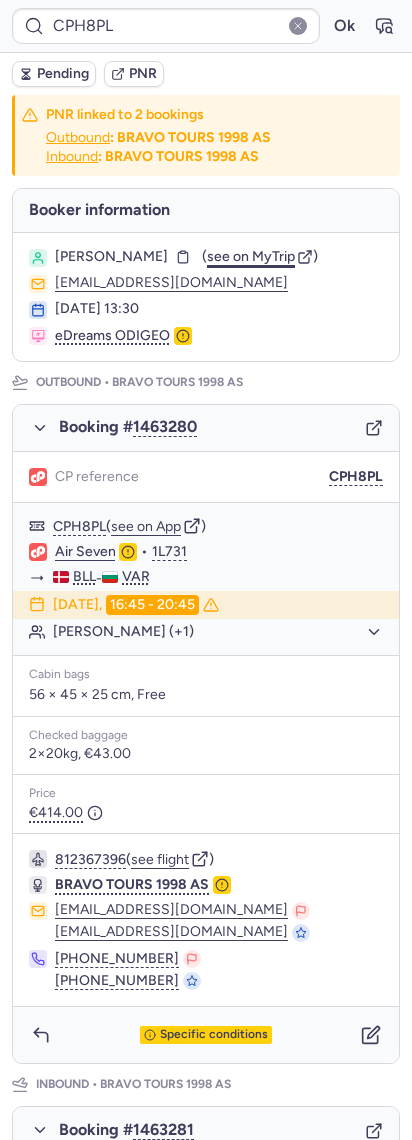 click on "see on MyTrip" at bounding box center [251, 256] 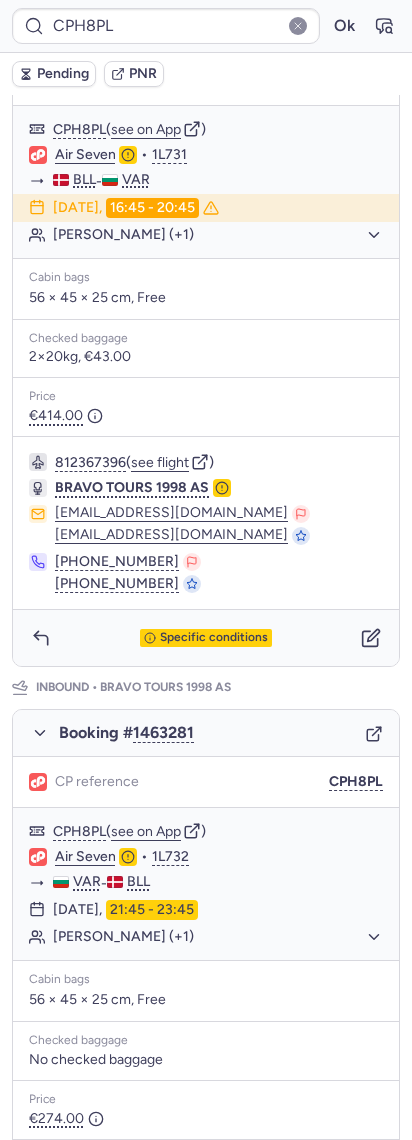 scroll, scrollTop: 400, scrollLeft: 0, axis: vertical 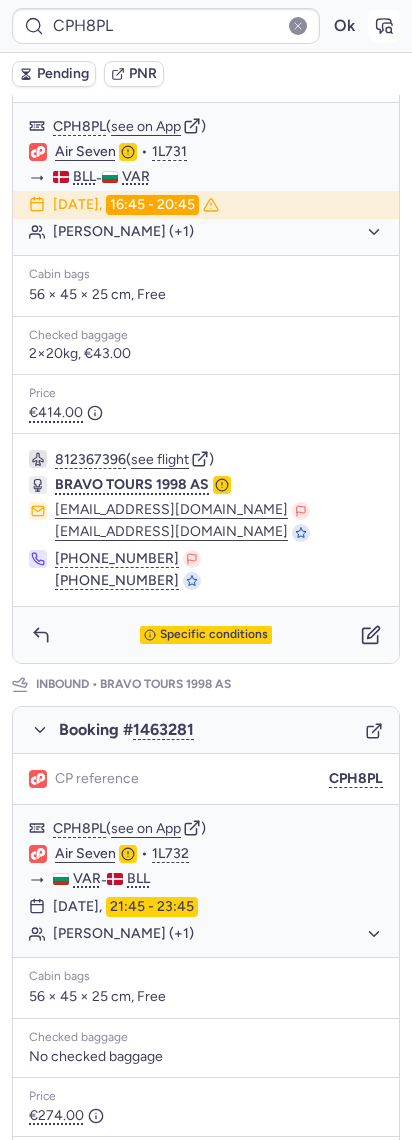 click at bounding box center [384, 26] 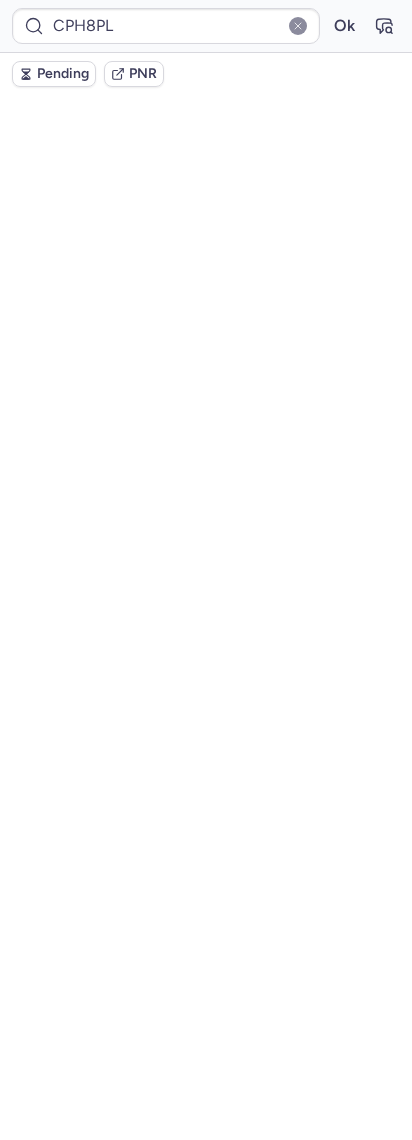 scroll, scrollTop: 0, scrollLeft: 0, axis: both 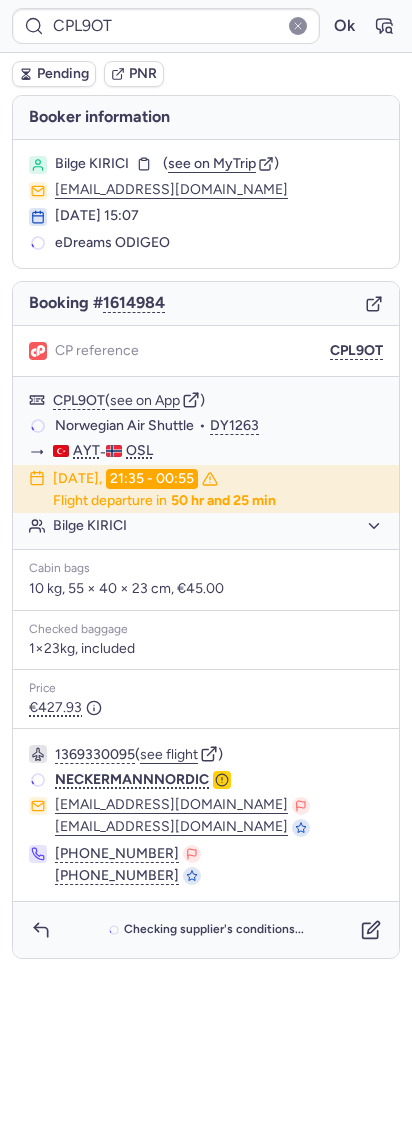 click on "CPL9OT  Ok" at bounding box center [206, 26] 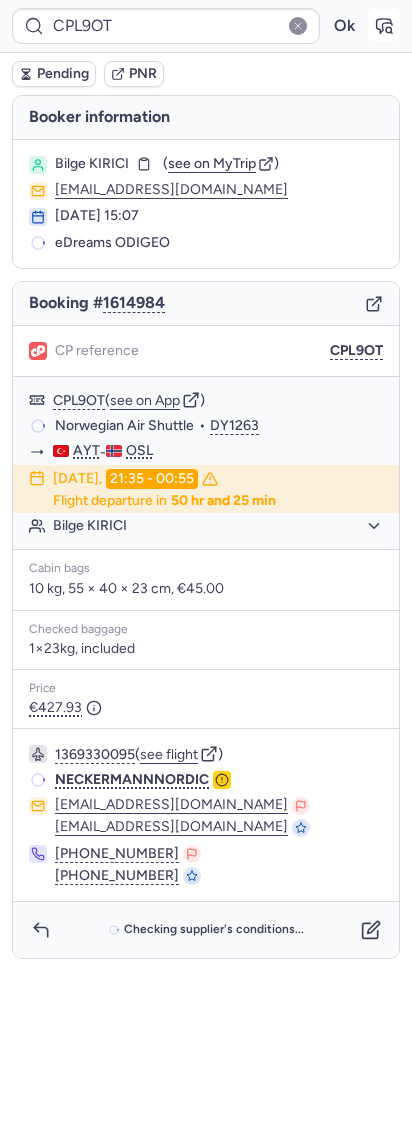 click at bounding box center [384, 26] 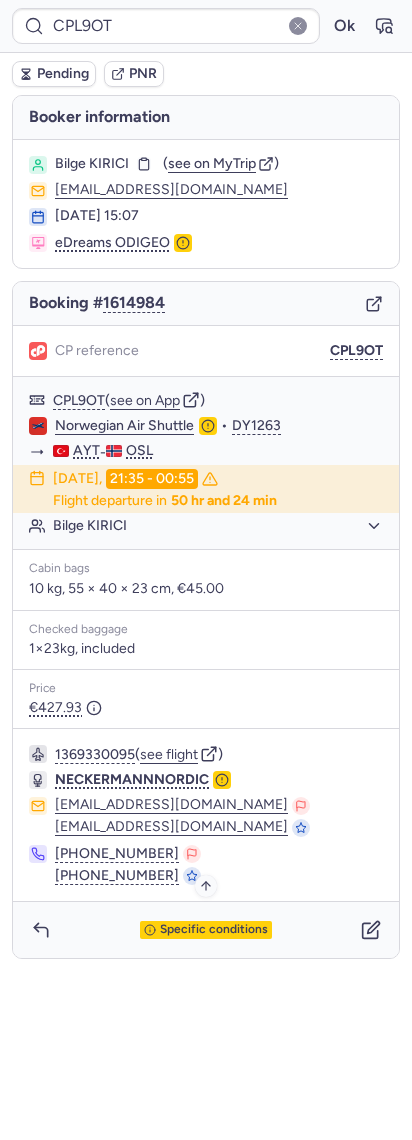 click on "Specific conditions" at bounding box center [214, 930] 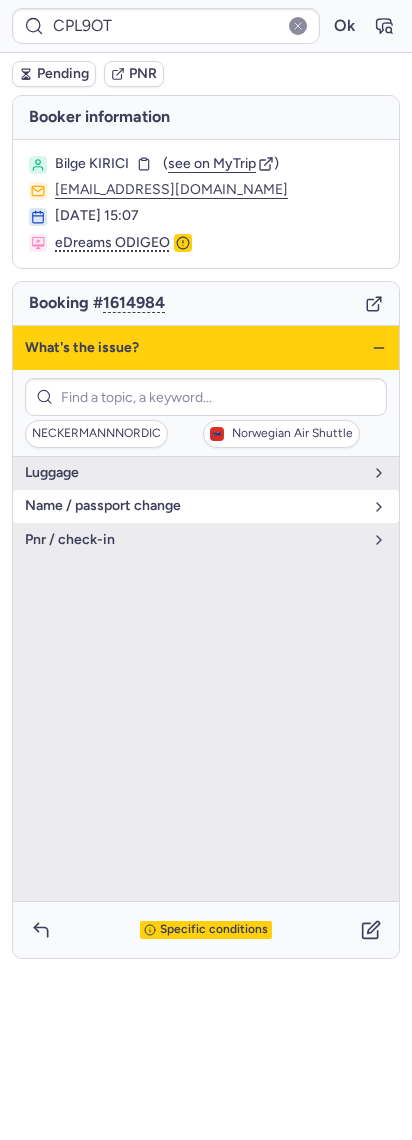 click on "name / passport change" at bounding box center (194, 506) 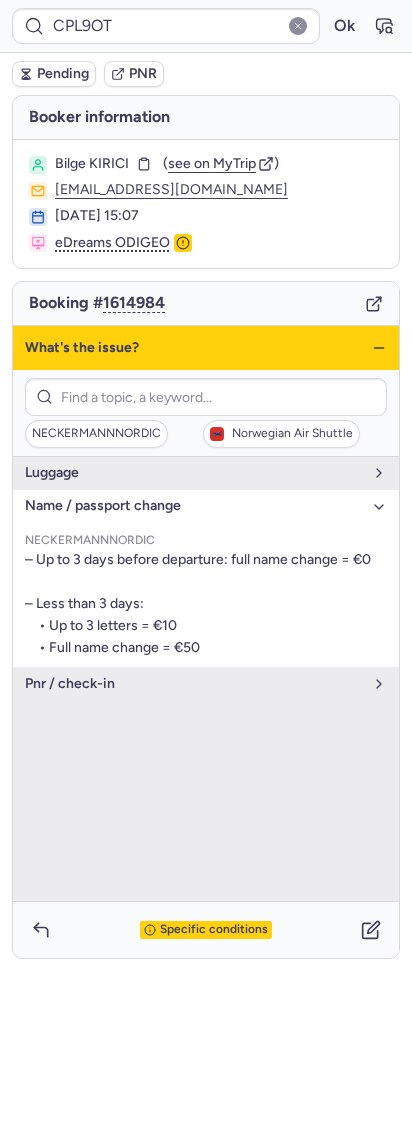 click on "What's the issue?" at bounding box center (206, 348) 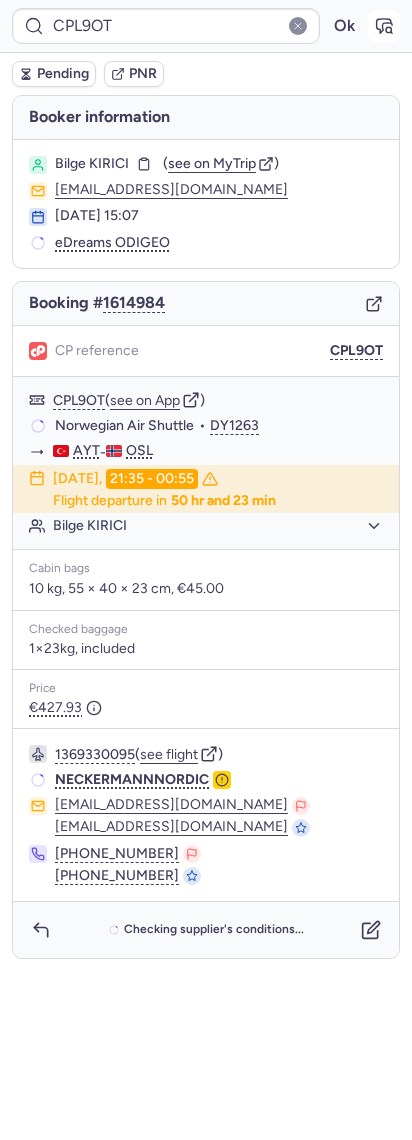 click at bounding box center (384, 26) 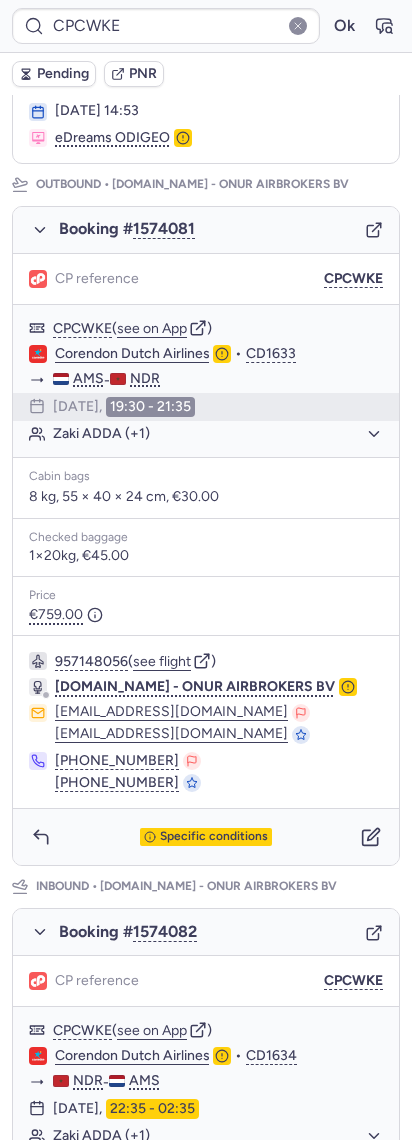 scroll, scrollTop: 666, scrollLeft: 0, axis: vertical 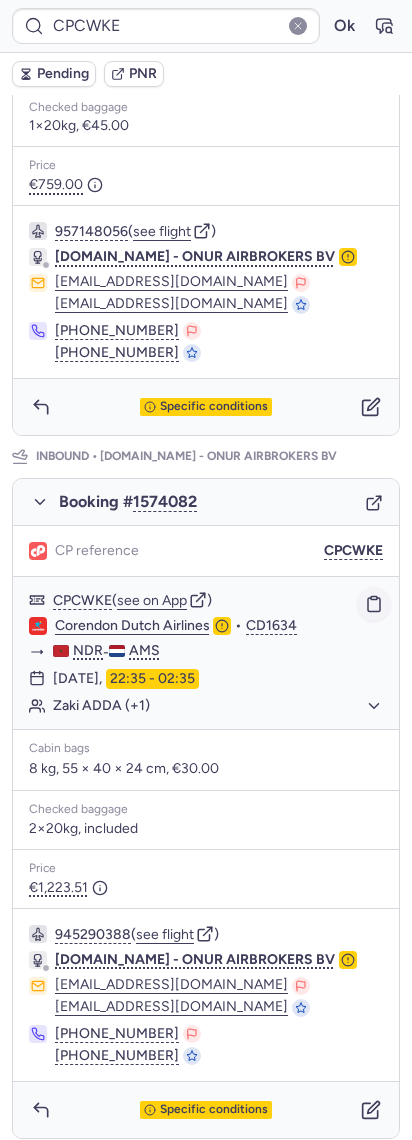 click 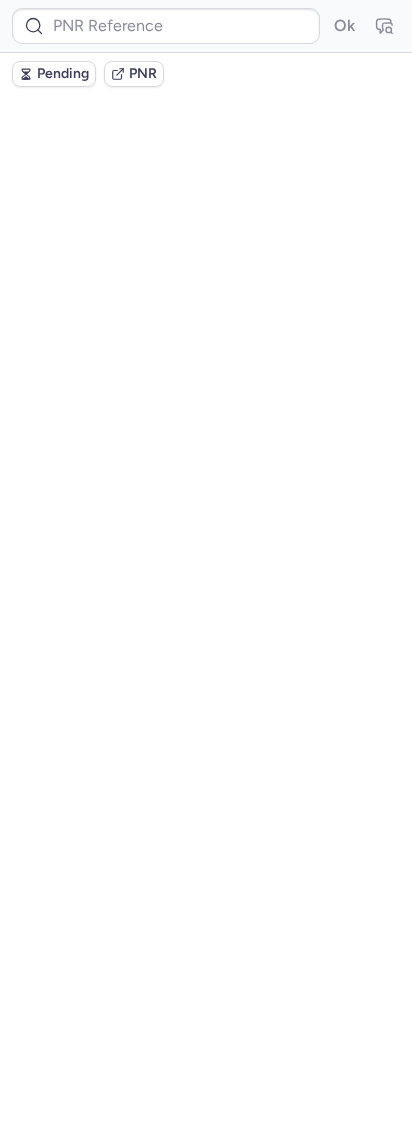 scroll, scrollTop: 0, scrollLeft: 0, axis: both 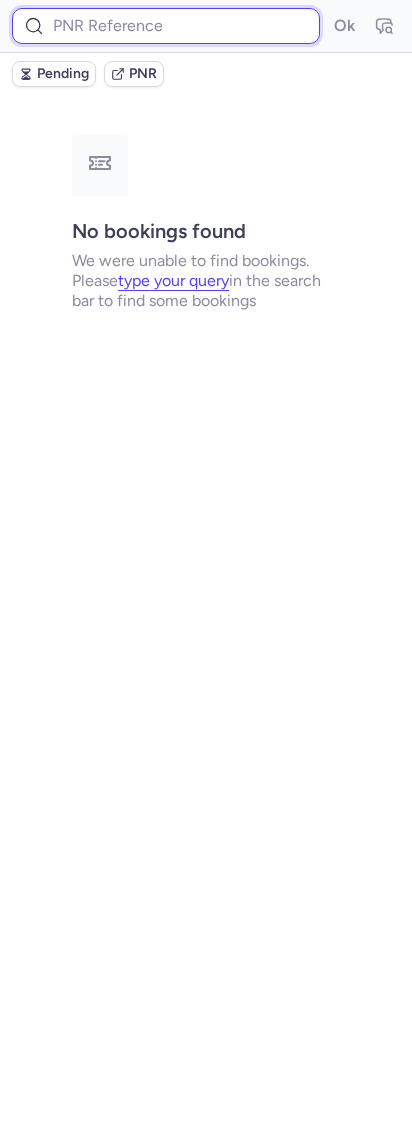 click at bounding box center [166, 26] 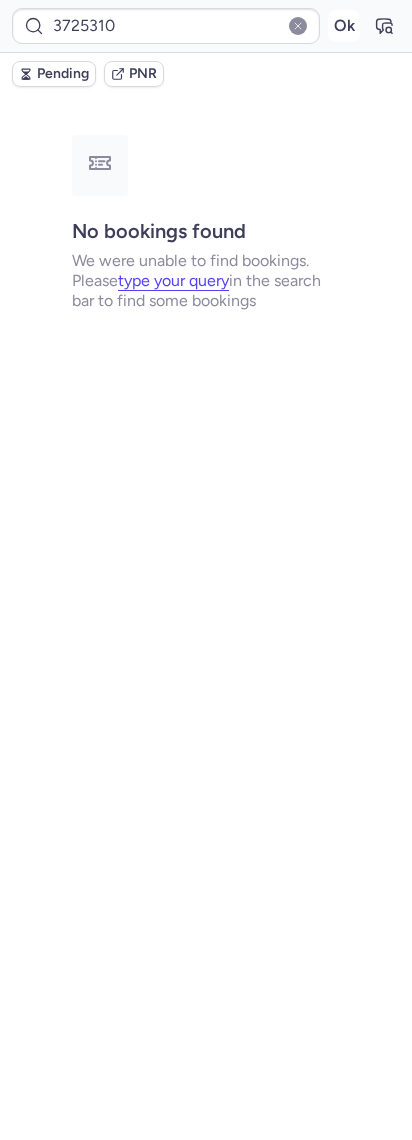 click on "Ok" at bounding box center (344, 26) 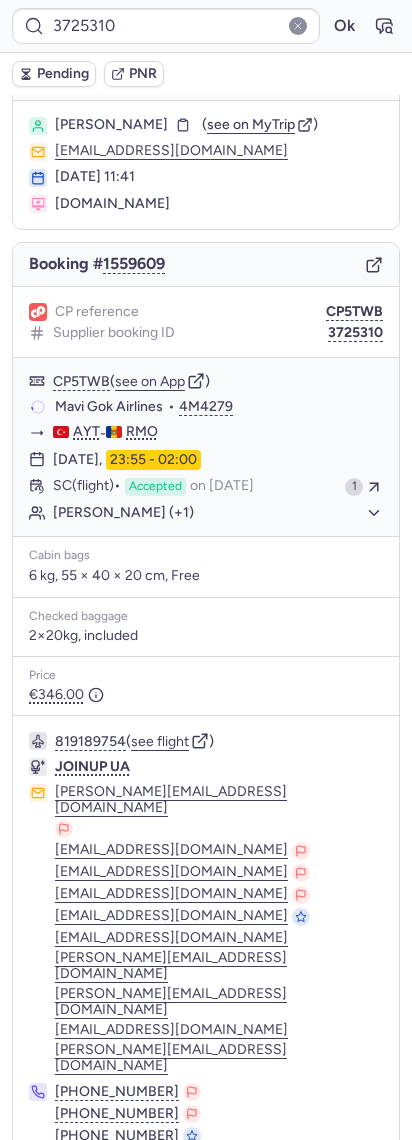 scroll, scrollTop: 41, scrollLeft: 0, axis: vertical 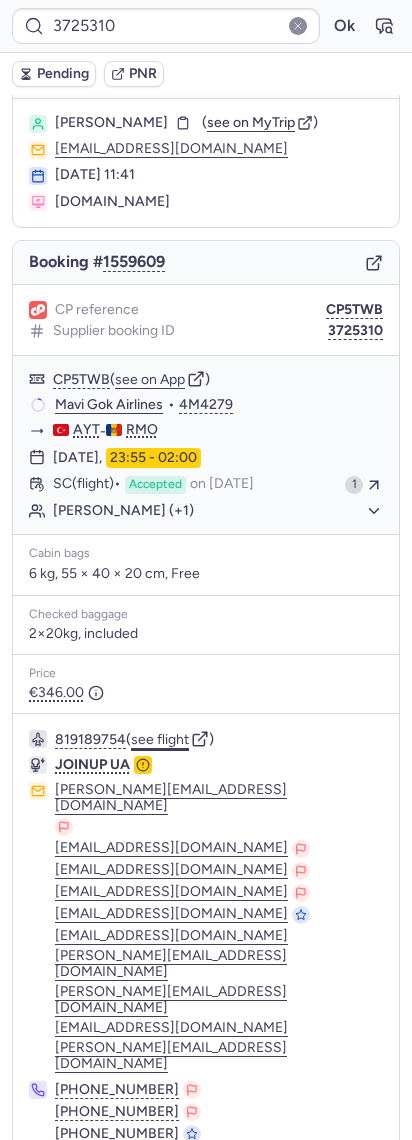 click on "see flight" 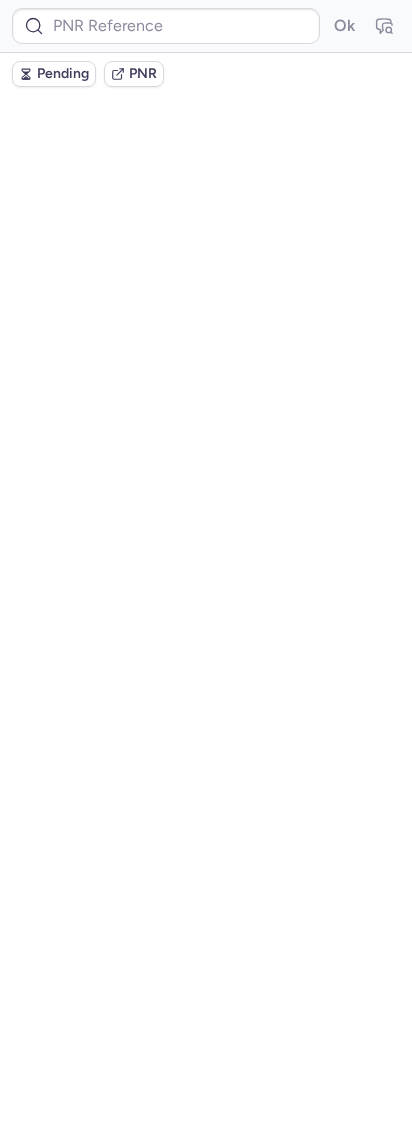 scroll, scrollTop: 0, scrollLeft: 0, axis: both 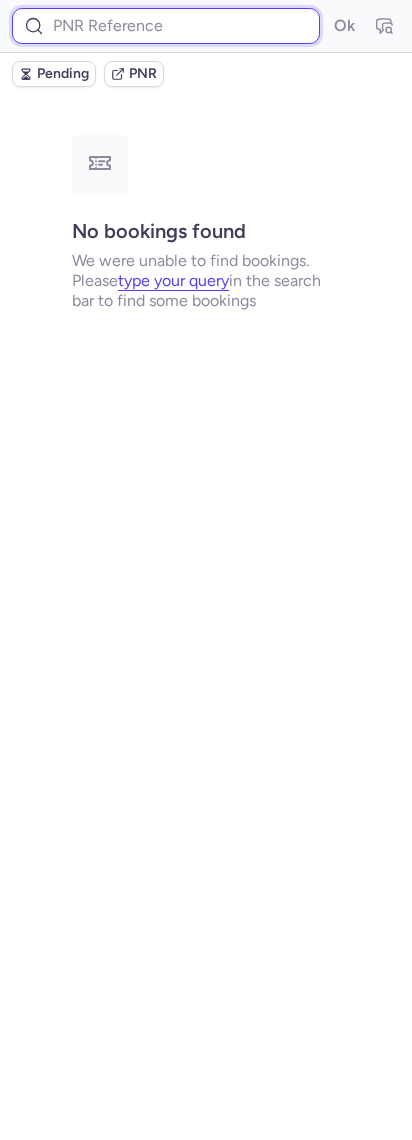 click at bounding box center [166, 26] 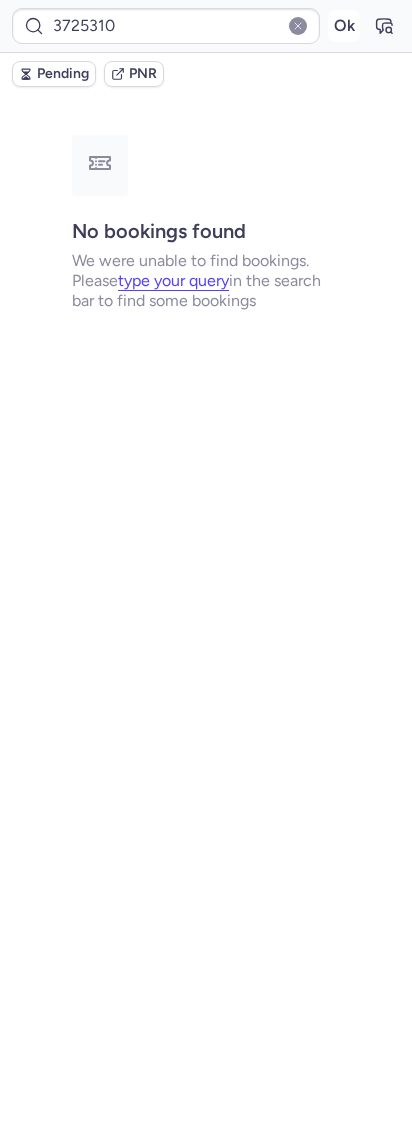 click on "Ok" at bounding box center [344, 26] 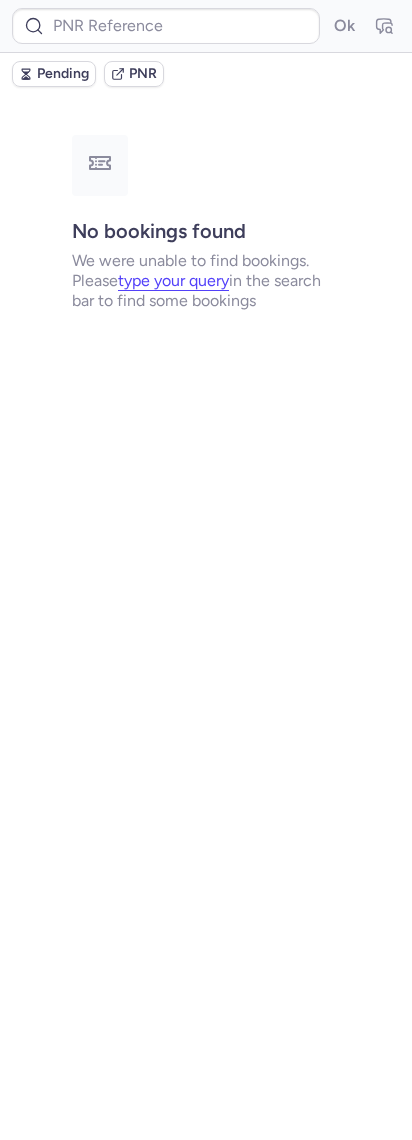 click on "Pending PNR" at bounding box center [206, 74] 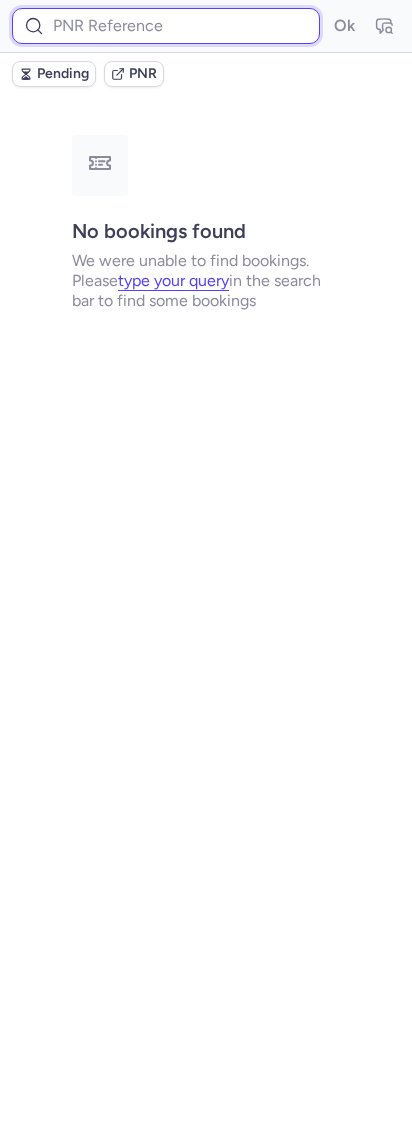 click at bounding box center [166, 26] 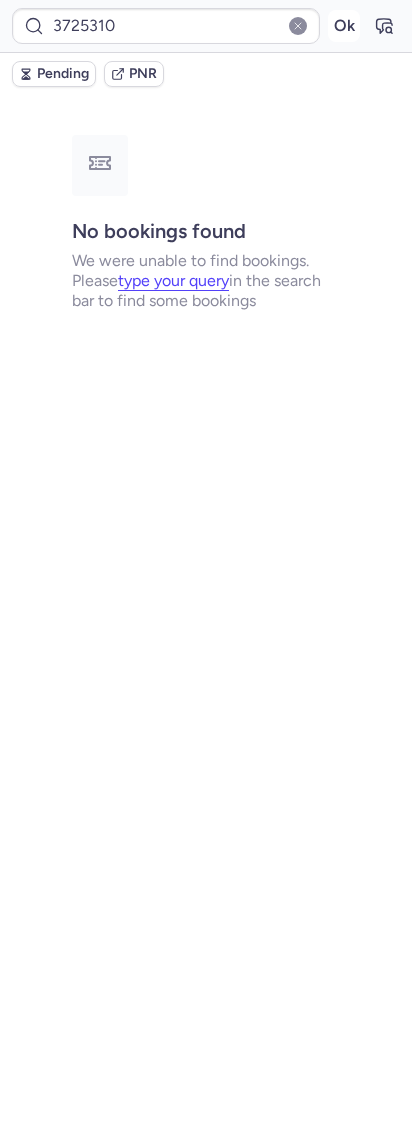 click on "Ok" at bounding box center [344, 26] 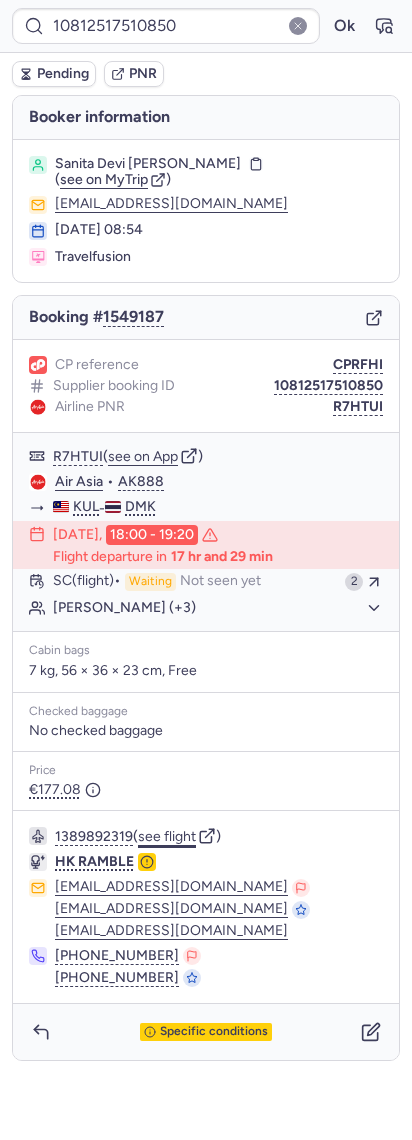 click on "see flight" 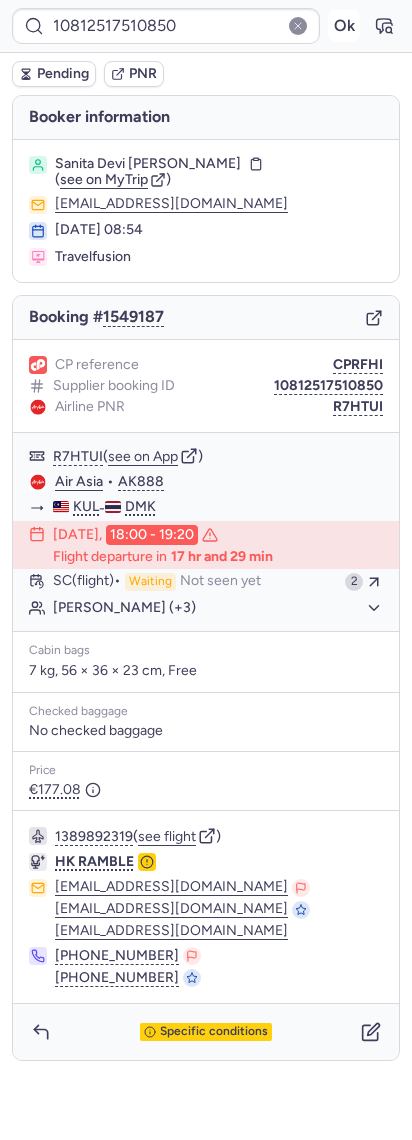 click on "10812517510850  Ok" at bounding box center [206, 26] 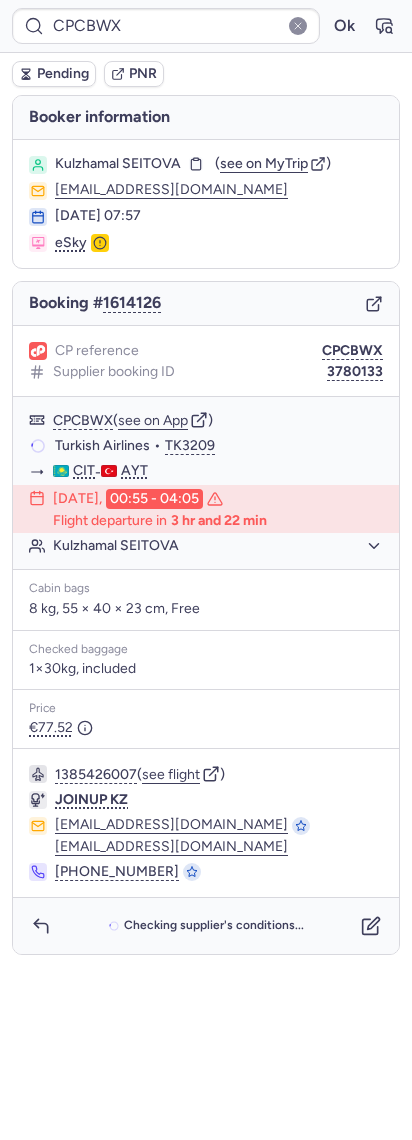 click on "Checking supplier's conditions..." at bounding box center [206, 926] 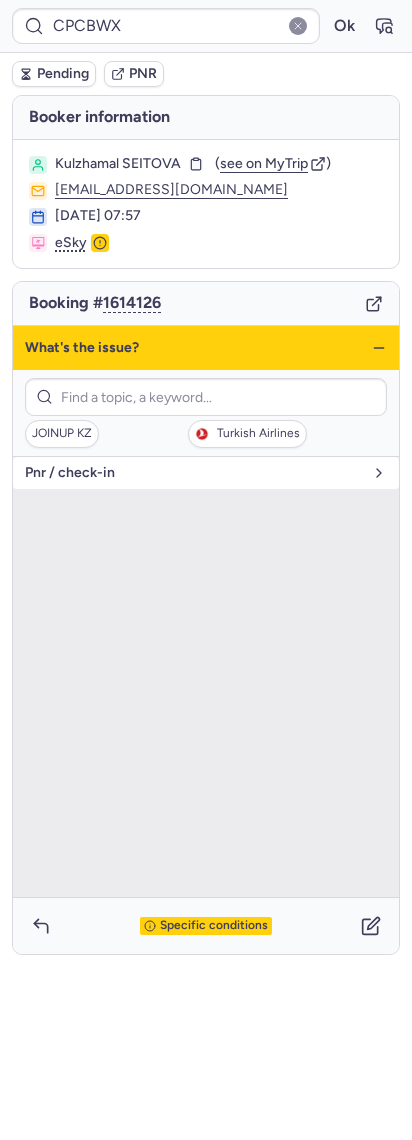 click on "pnr / check-in" at bounding box center (206, 473) 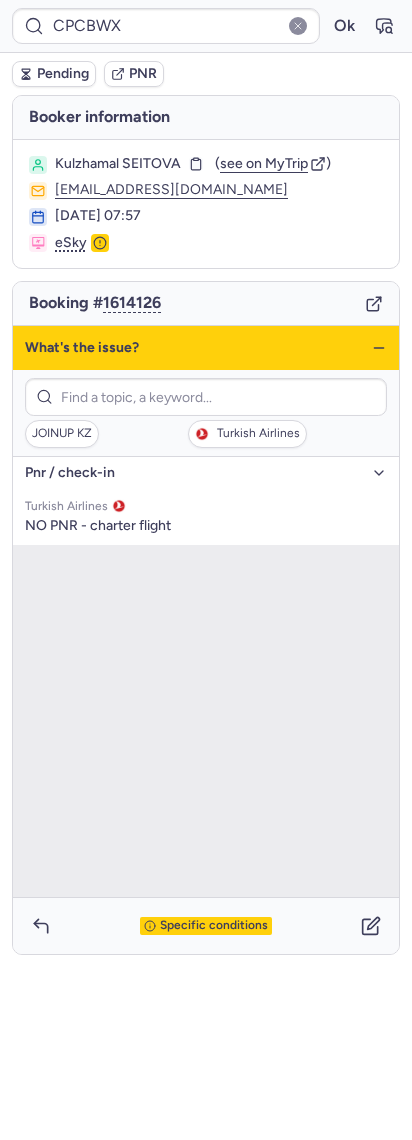 click on "What's the issue?" at bounding box center [206, 348] 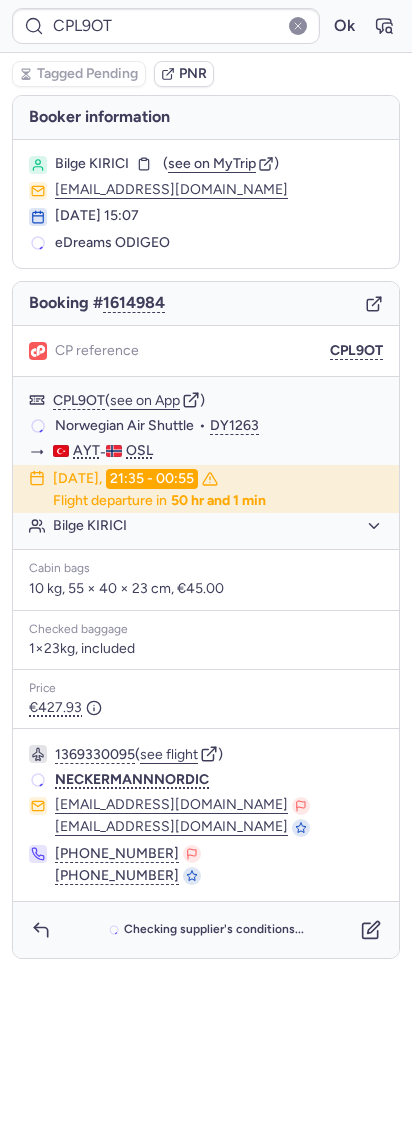scroll, scrollTop: 0, scrollLeft: 0, axis: both 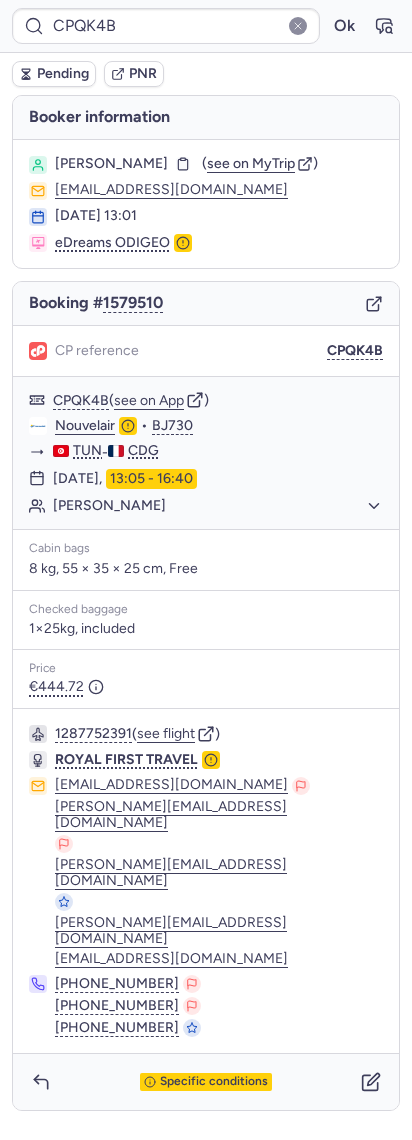 click on "Specific conditions" at bounding box center [206, 1082] 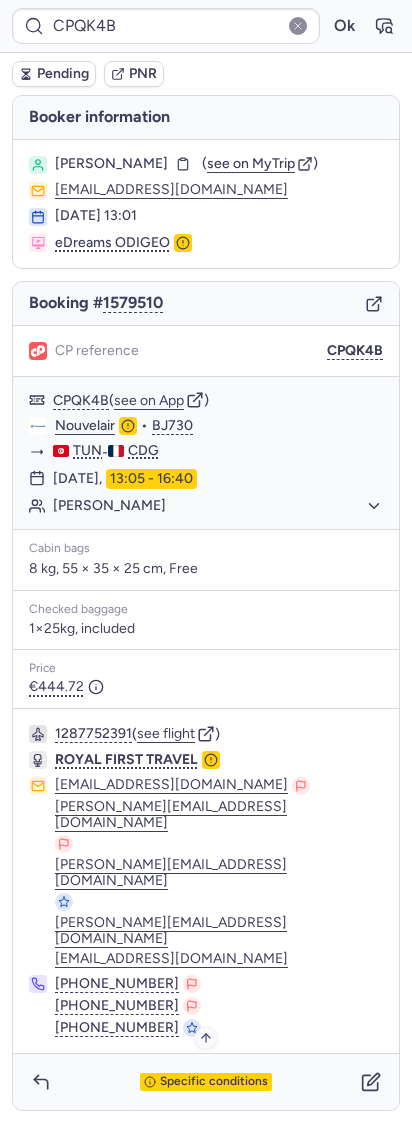 click on "Specific conditions" at bounding box center (214, 1082) 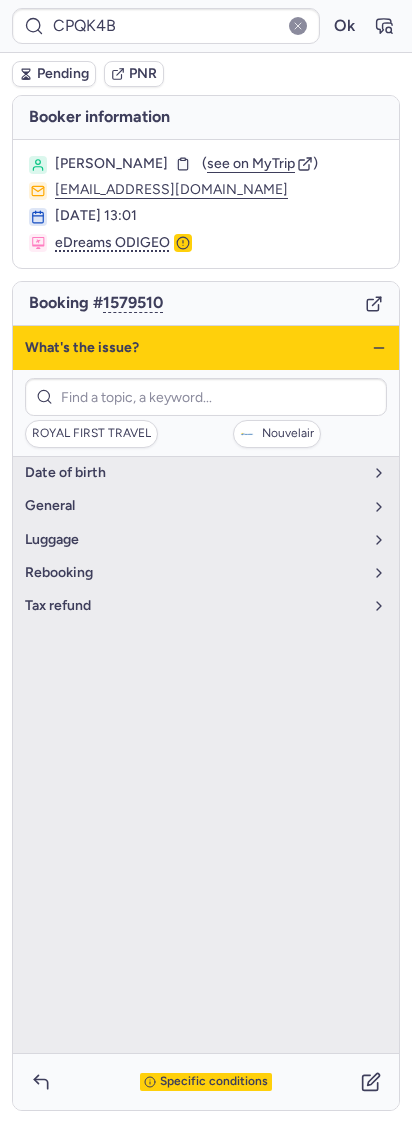 click on "ROYAL FIRST TRAVEL  Nouvelair" at bounding box center [206, 413] 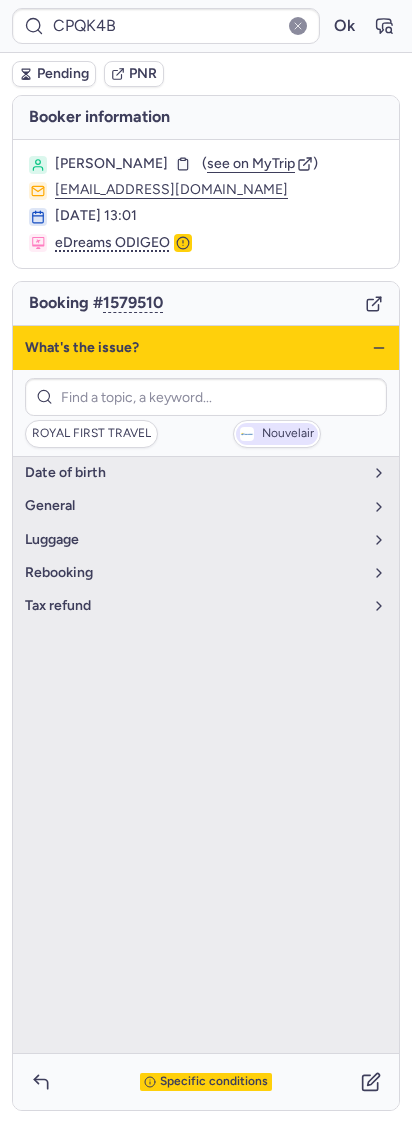 click on "Nouvelair" at bounding box center [288, 434] 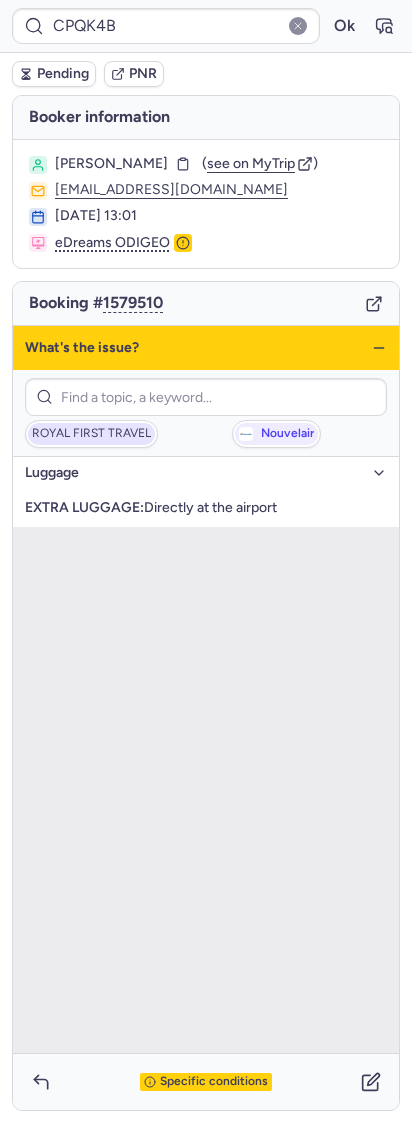 click on "ROYAL FIRST TRAVEL" at bounding box center [91, 434] 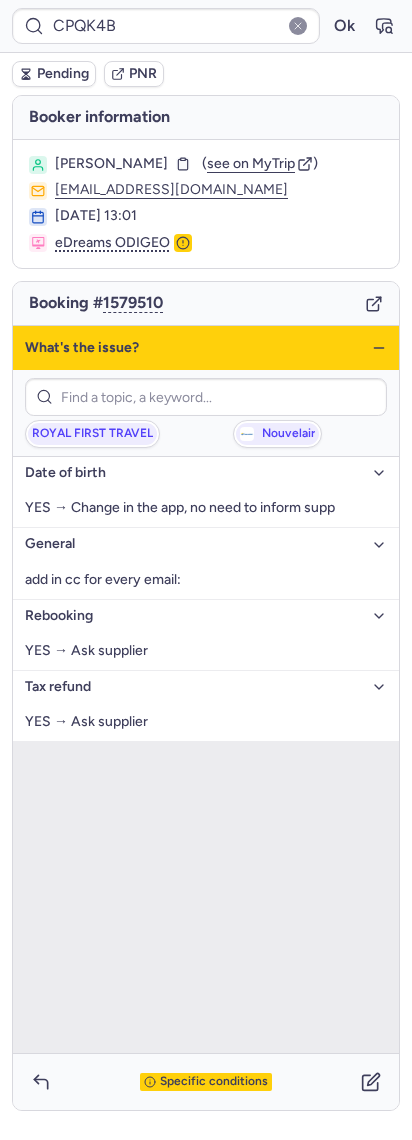click on "What's the issue?" at bounding box center [206, 348] 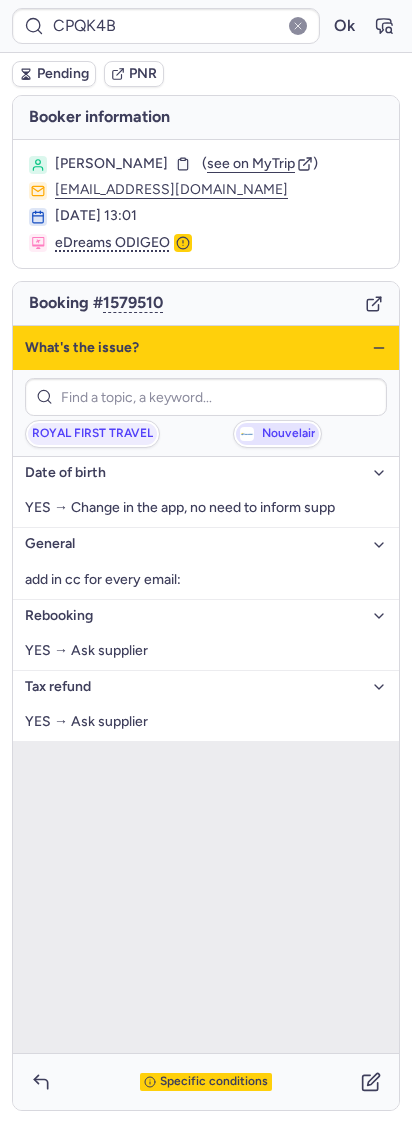 click on "Nouvelair" at bounding box center [277, 434] 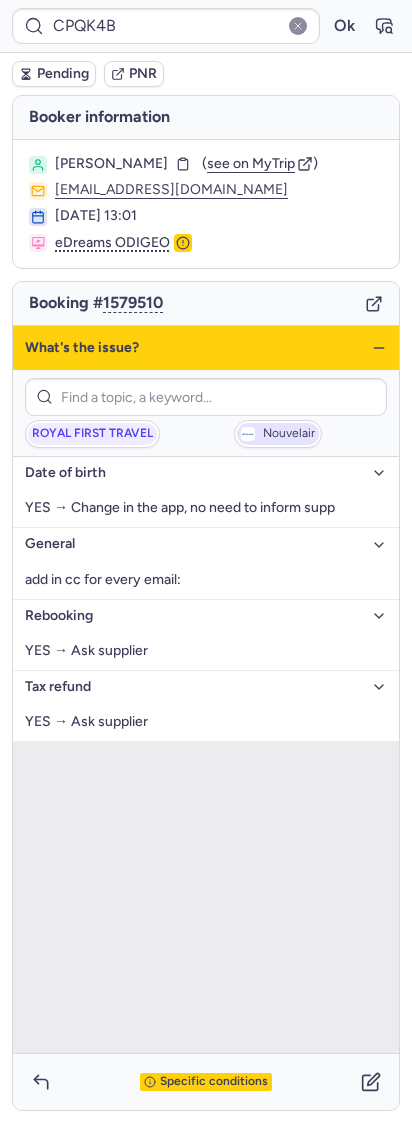 click on "Nouvelair" at bounding box center (289, 434) 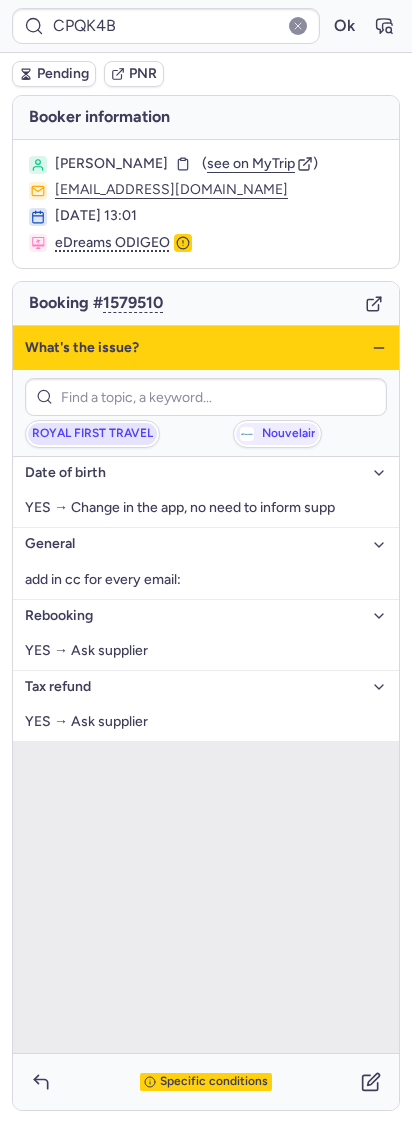 click on "ROYAL FIRST TRAVEL" at bounding box center (92, 434) 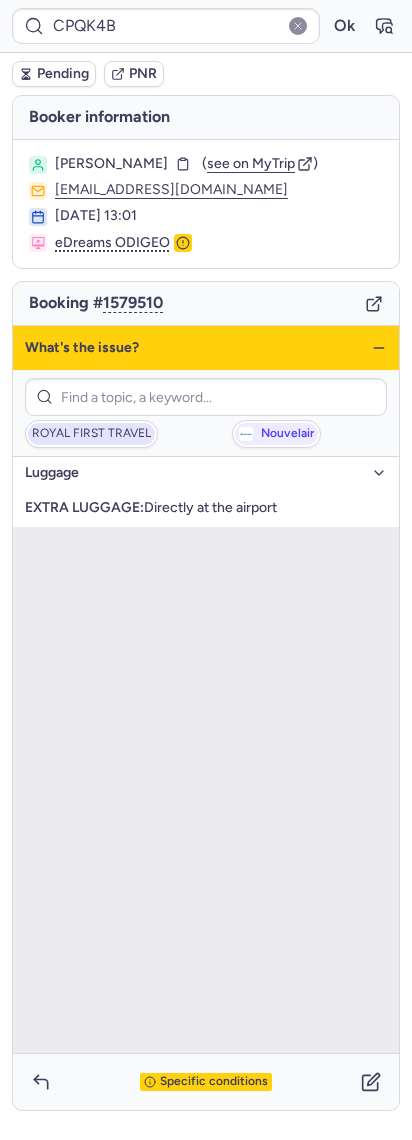 click on "ROYAL FIRST TRAVEL" at bounding box center [91, 434] 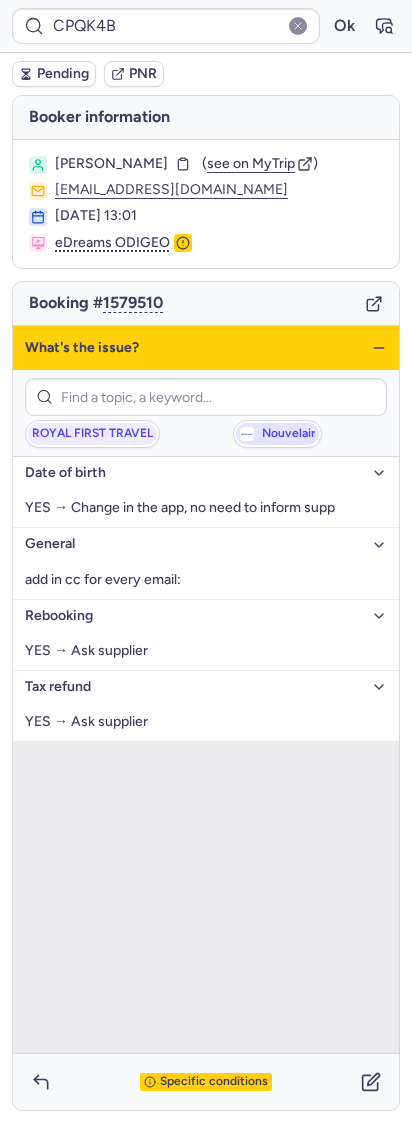 click on "Nouvelair" at bounding box center [288, 434] 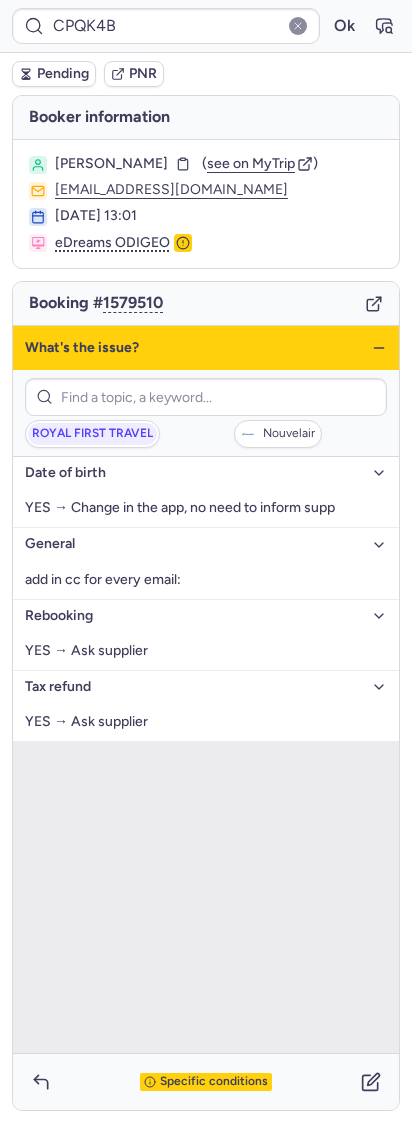 click 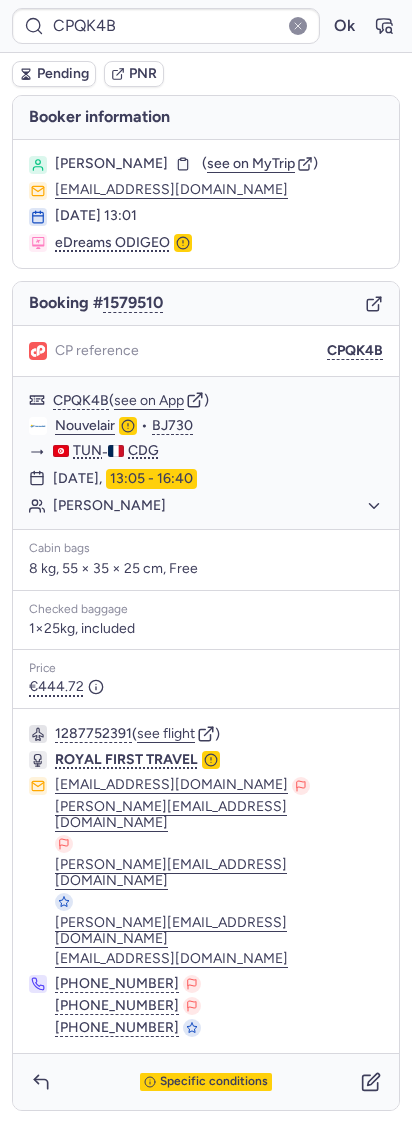 click on "Specific conditions" at bounding box center (206, 1082) 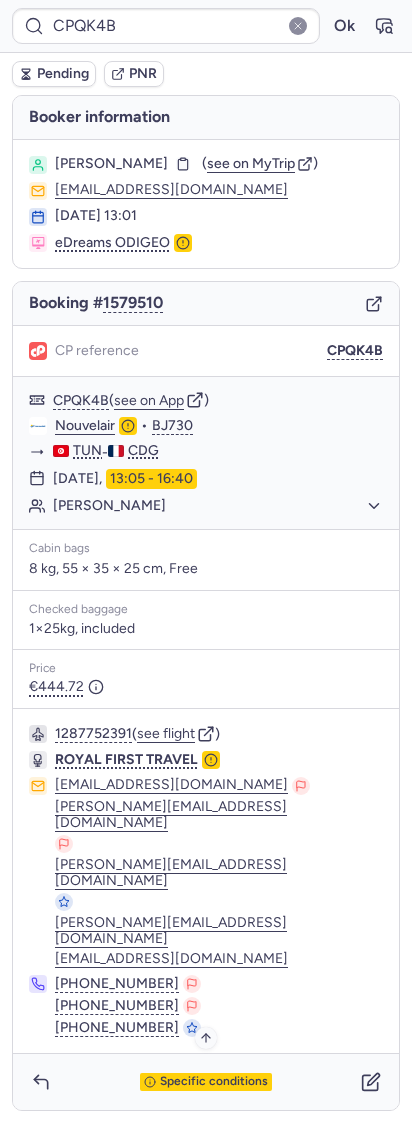 click on "Specific conditions" at bounding box center (214, 1082) 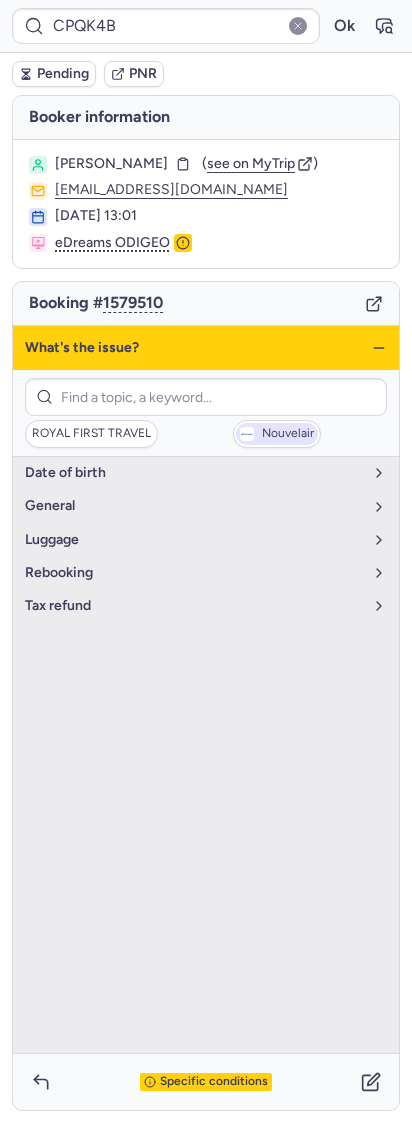 click on "Nouvelair" at bounding box center (277, 434) 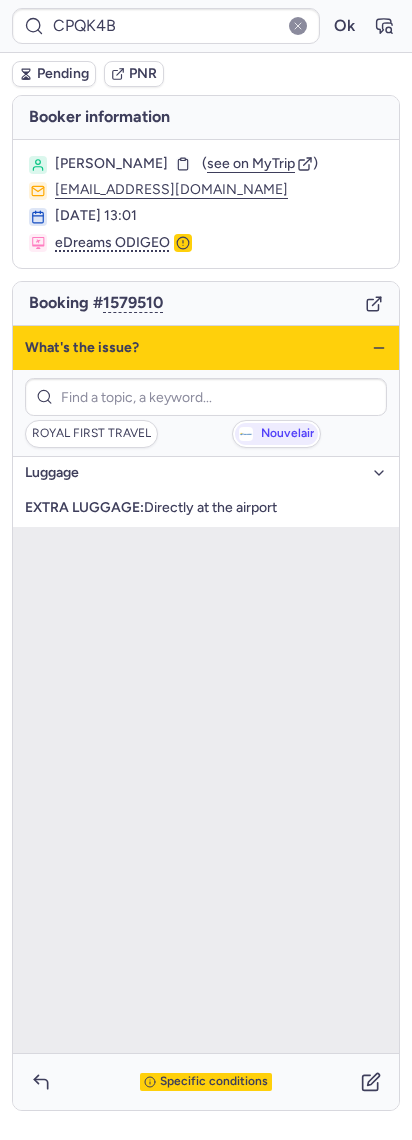 click on "What's the issue?" at bounding box center [206, 348] 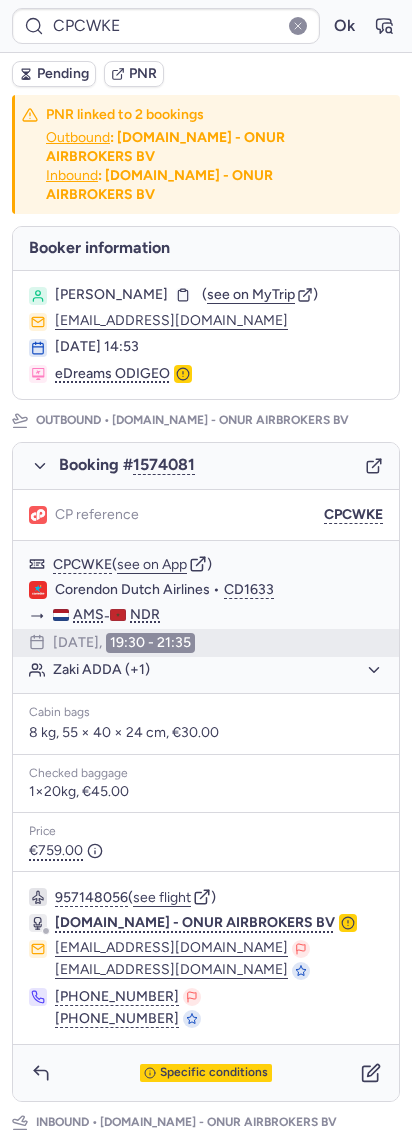 click 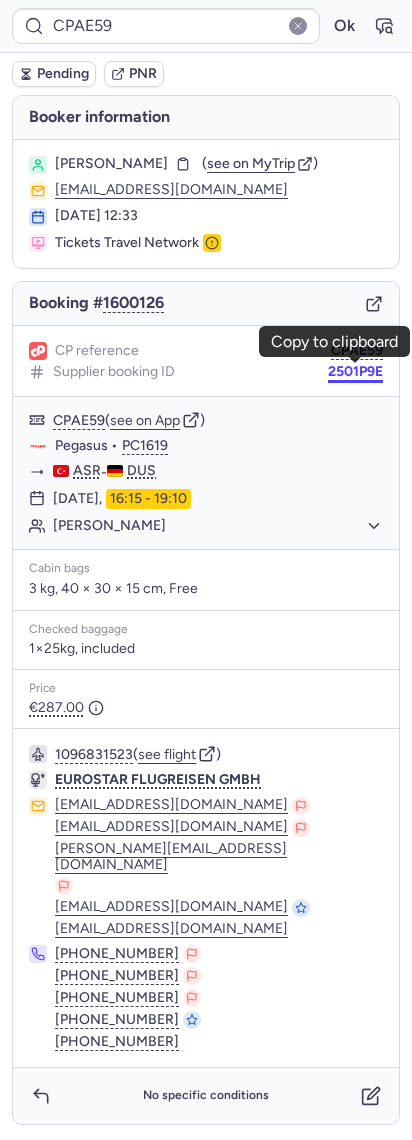 click on "2501P9E" at bounding box center [355, 372] 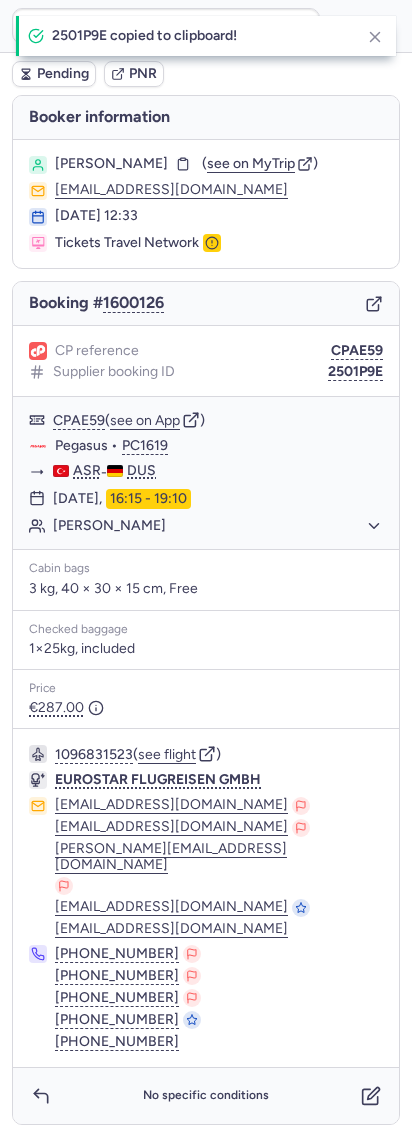 click on "No specific conditions" at bounding box center [206, 1096] 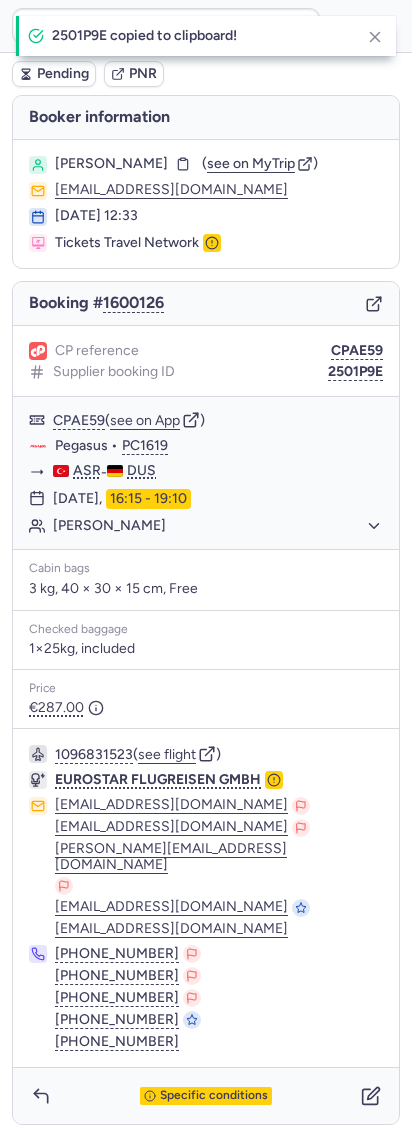 click on "Specific conditions" at bounding box center [206, 1096] 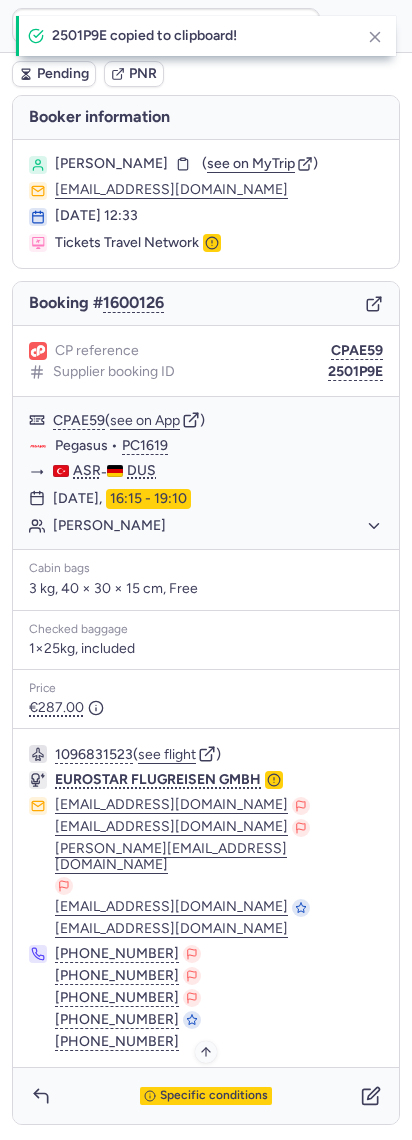 click on "Specific conditions" at bounding box center (214, 1096) 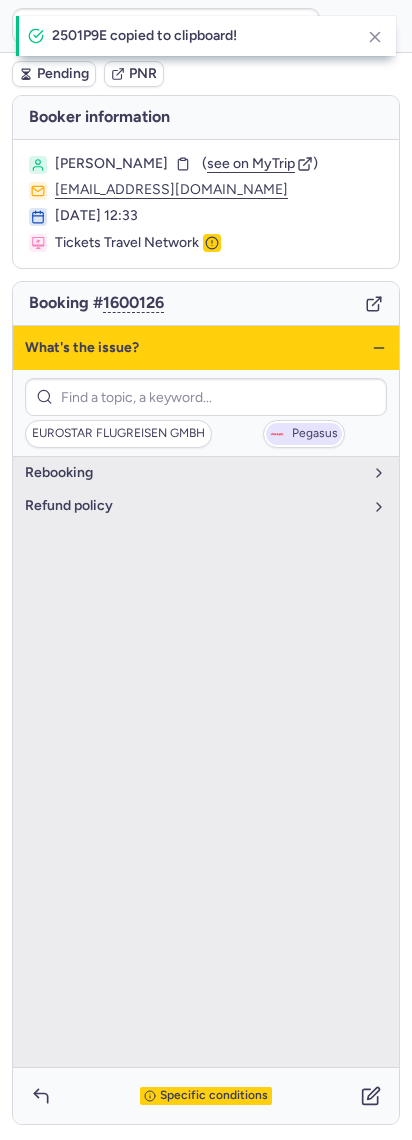 click on "Pegasus" at bounding box center [304, 434] 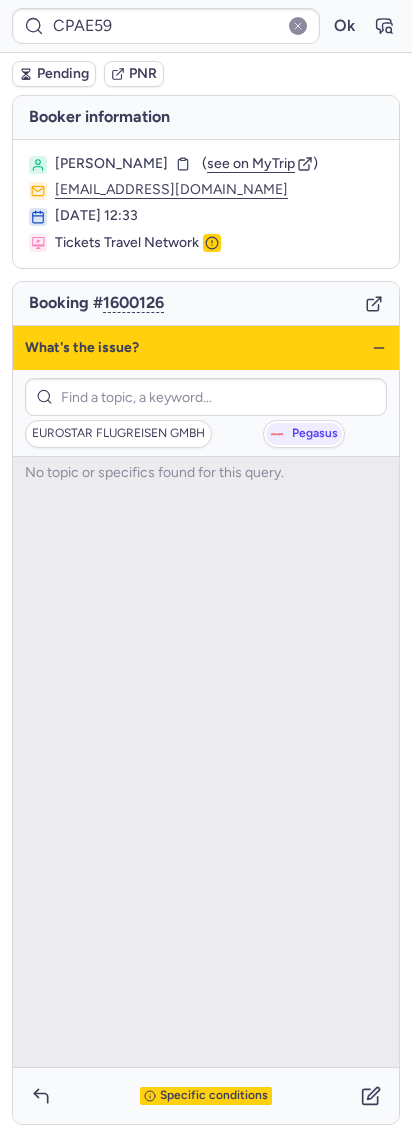 click 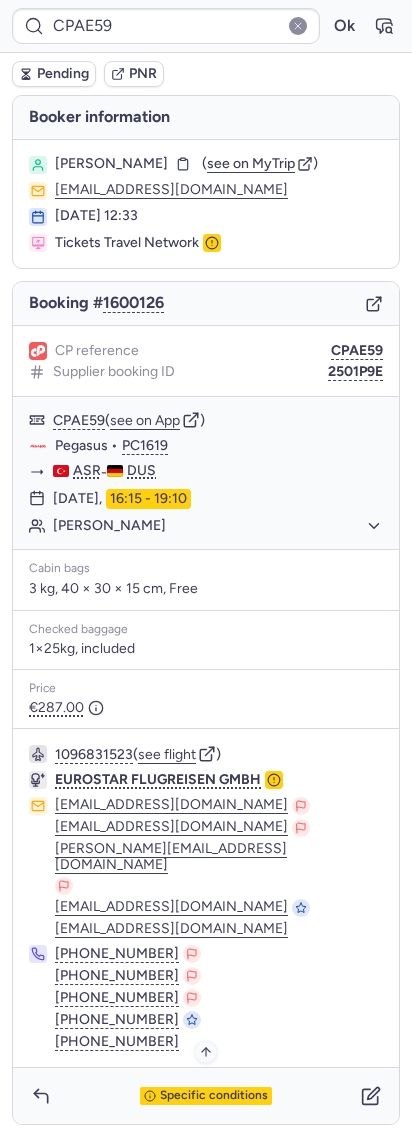 click on "Specific conditions" at bounding box center [214, 1096] 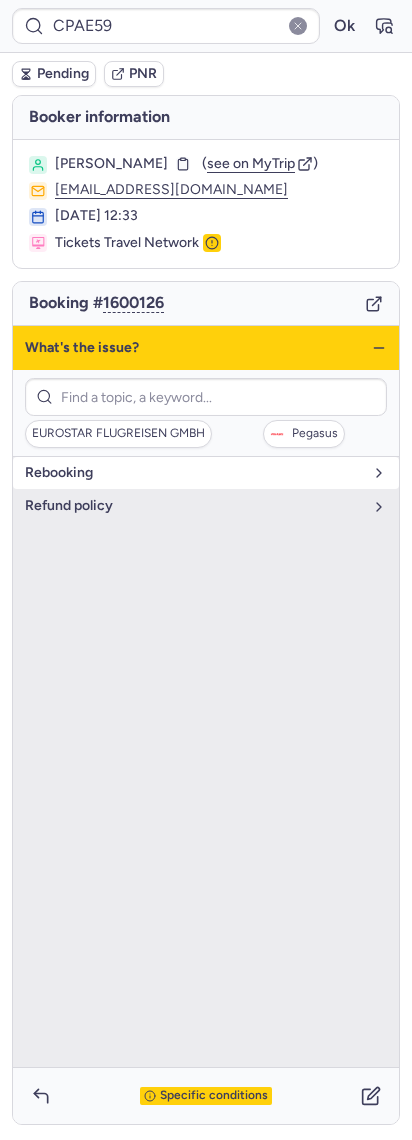 click on "rebooking" at bounding box center [206, 473] 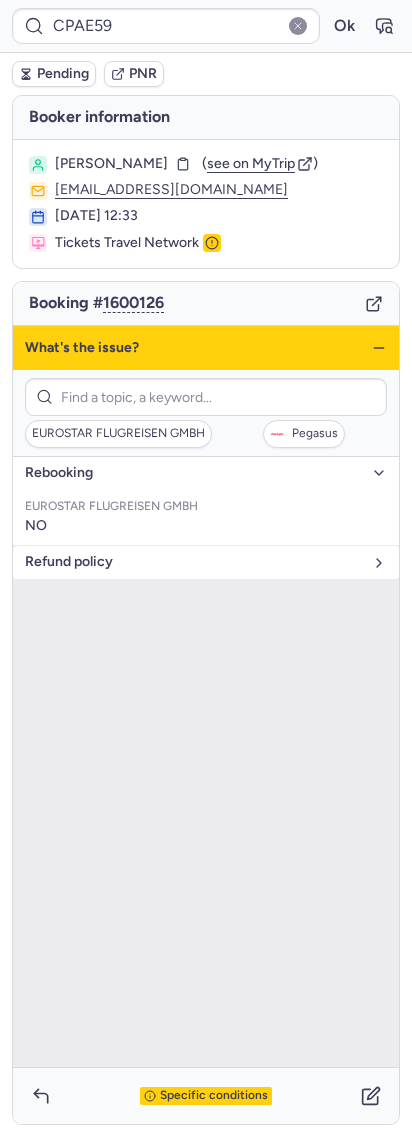 click on "refund policy" at bounding box center [194, 562] 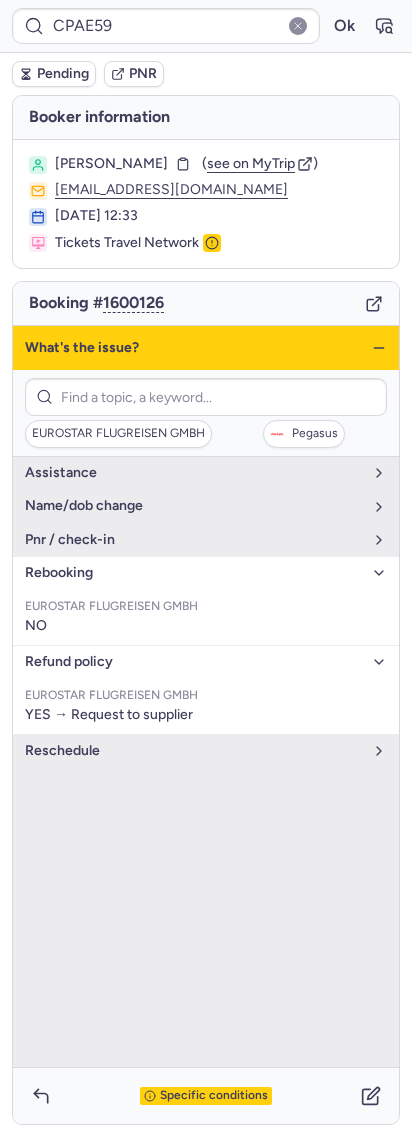 click 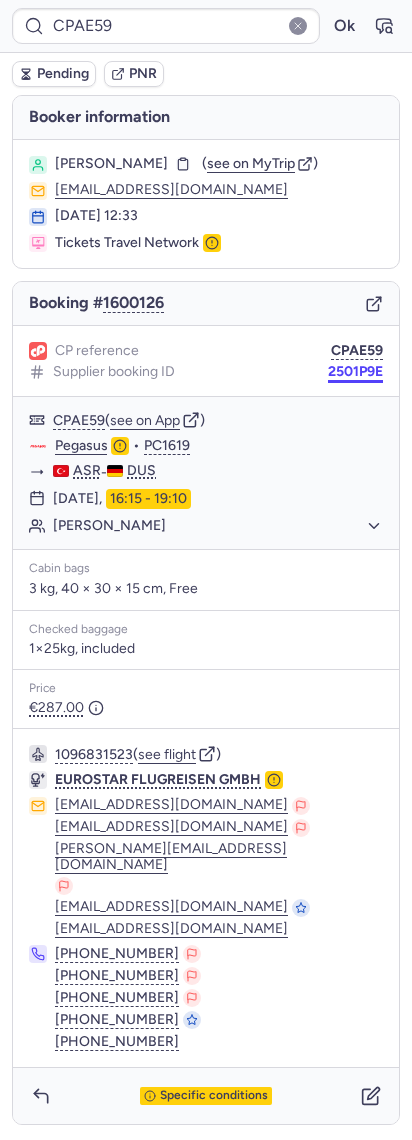 click on "2501P9E" at bounding box center (355, 372) 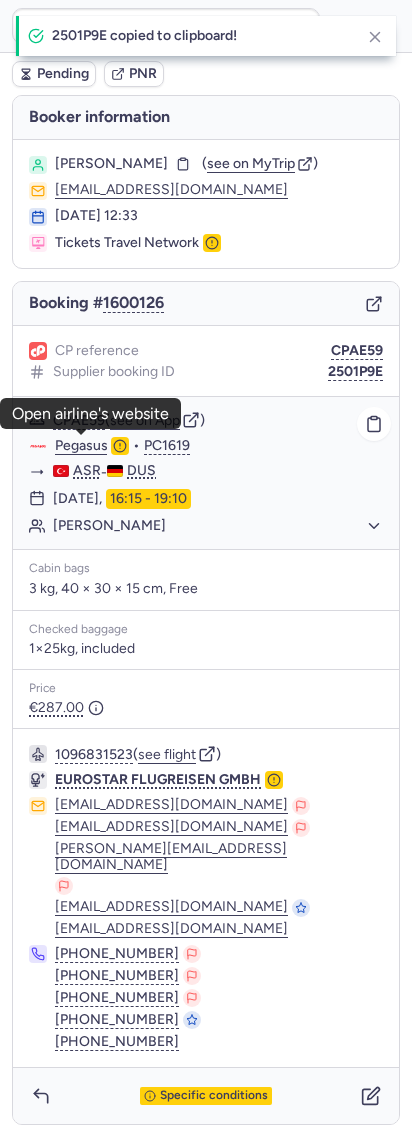 click on "Pegasus" 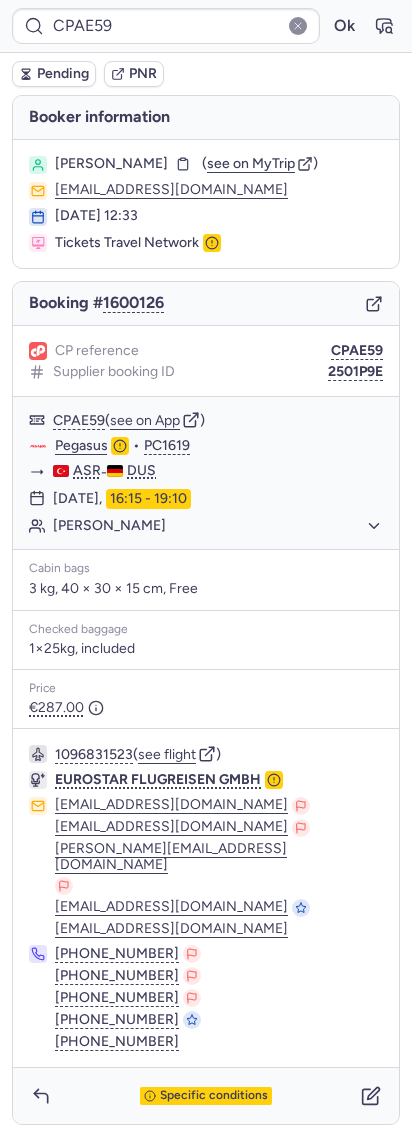 click on "Aysel CAKIROGLU" at bounding box center [111, 164] 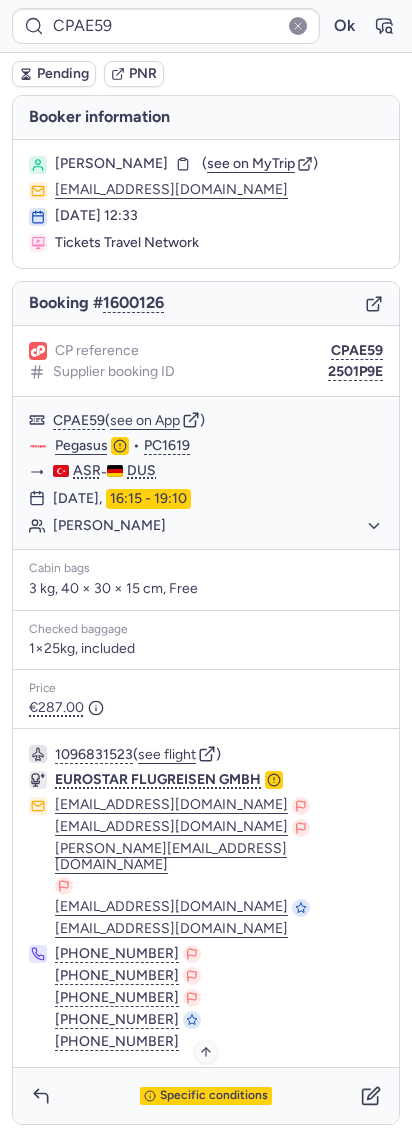 click on "Specific conditions" at bounding box center (214, 1096) 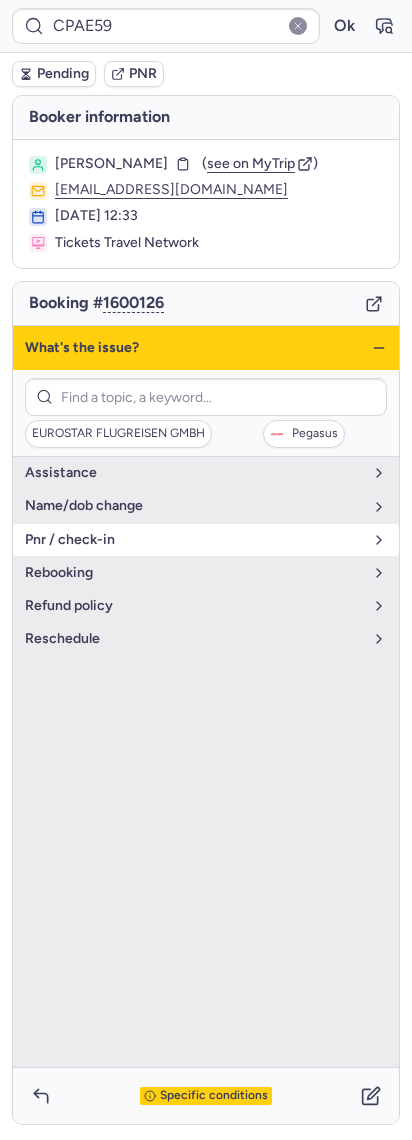 click on "pnr / check-in" at bounding box center [194, 540] 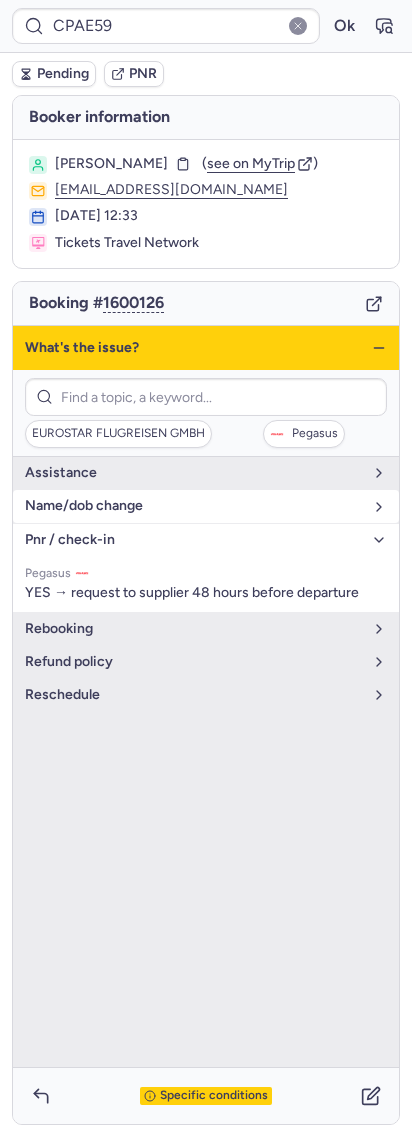 drag, startPoint x: 150, startPoint y: 528, endPoint x: 146, endPoint y: 514, distance: 14.56022 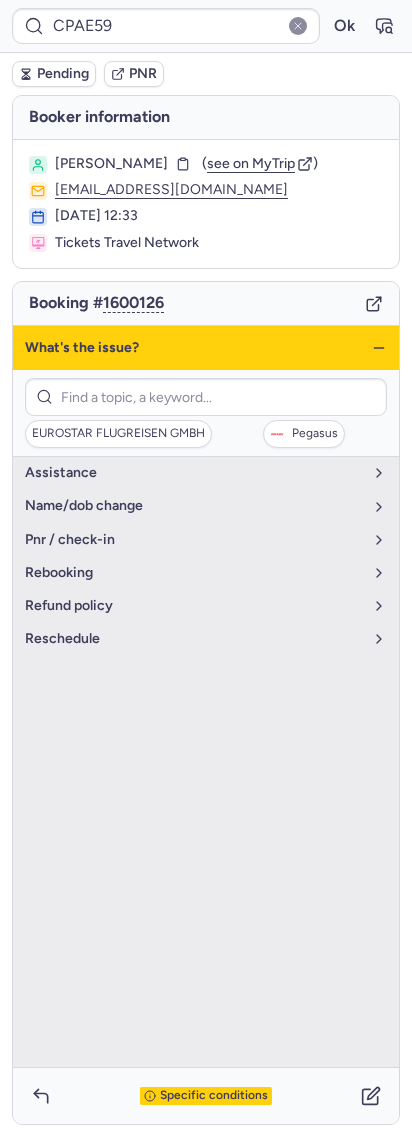 click on "What's the issue?" at bounding box center (206, 348) 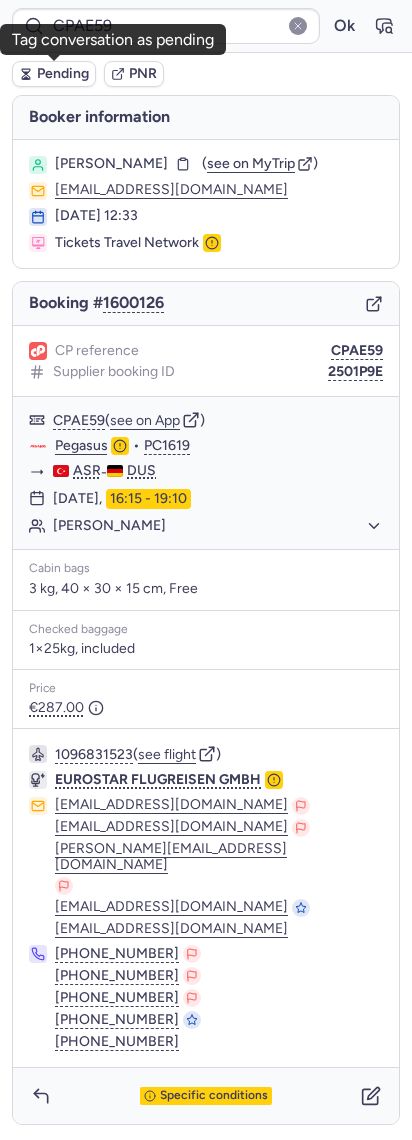 click on "Pending" at bounding box center [63, 74] 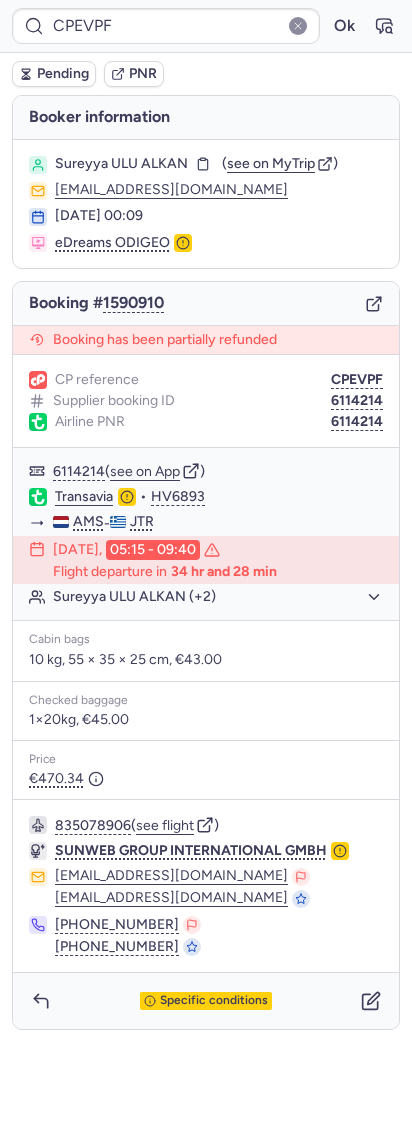 click 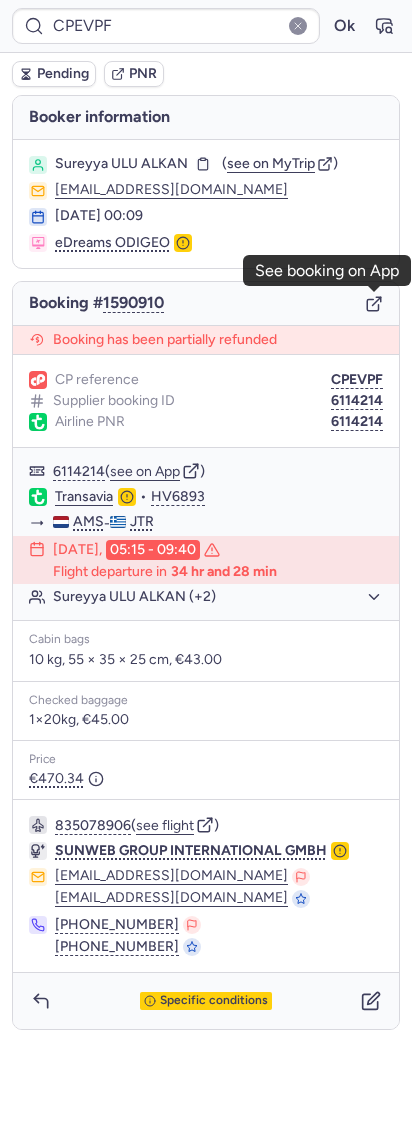 click 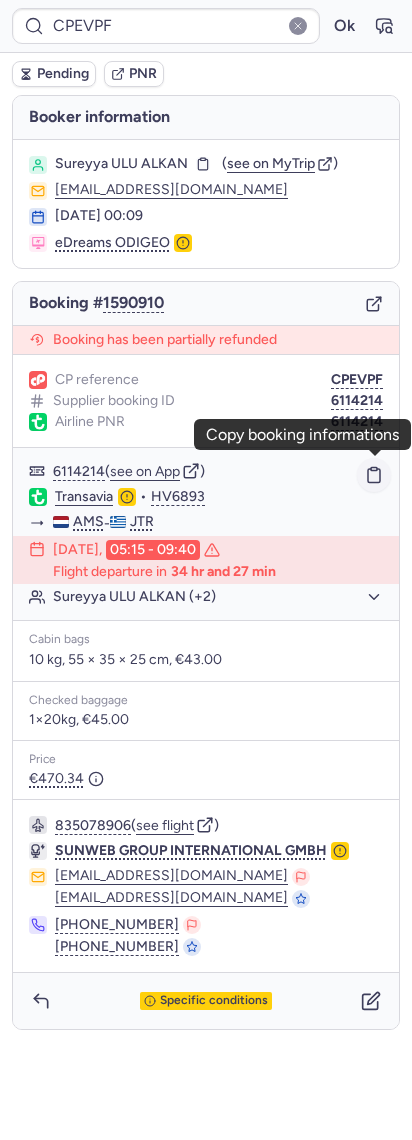 click 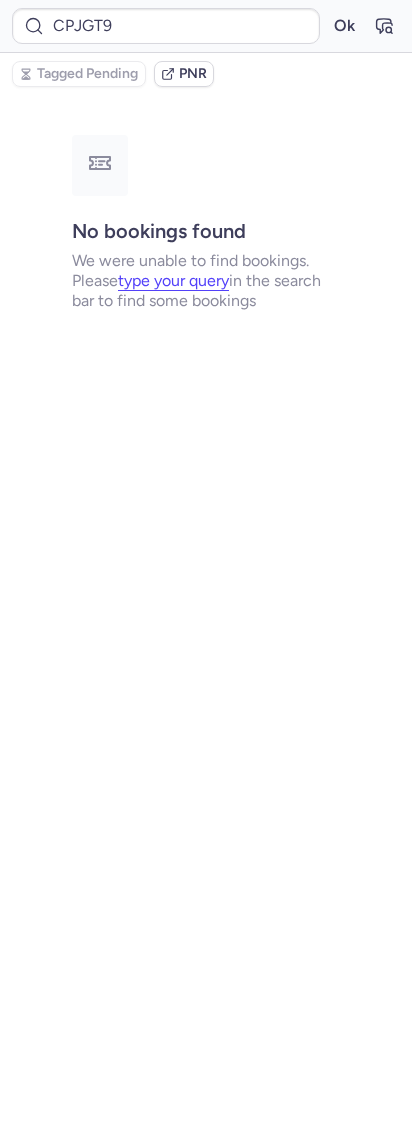 scroll, scrollTop: 0, scrollLeft: 0, axis: both 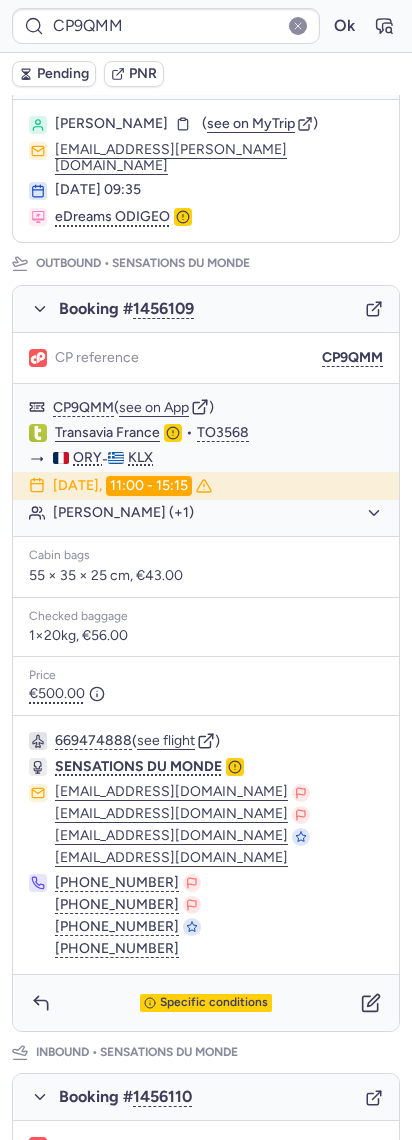 click on "Booking # 1456109" at bounding box center (206, 309) 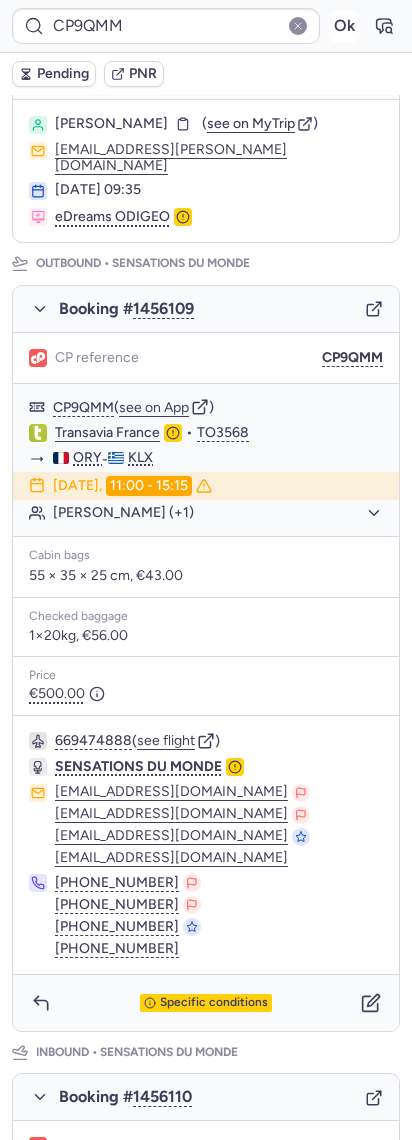click on "Ok" at bounding box center [344, 26] 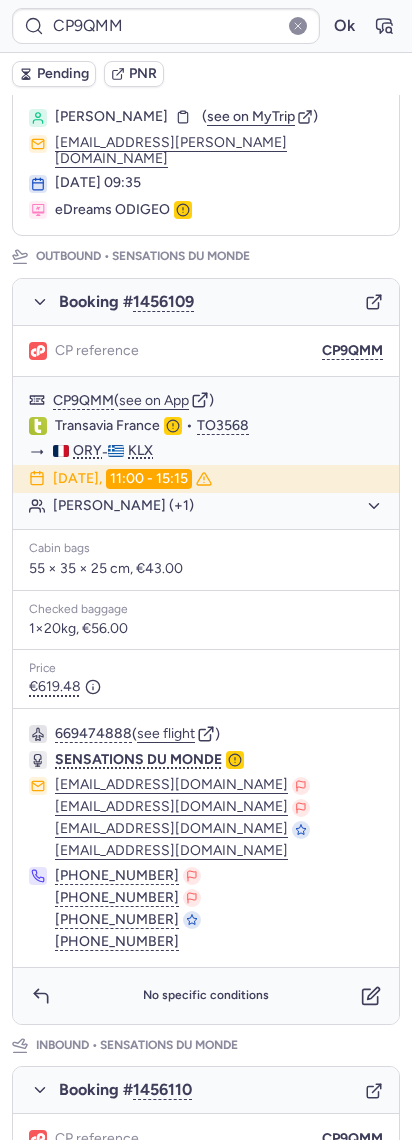 scroll, scrollTop: 133, scrollLeft: 0, axis: vertical 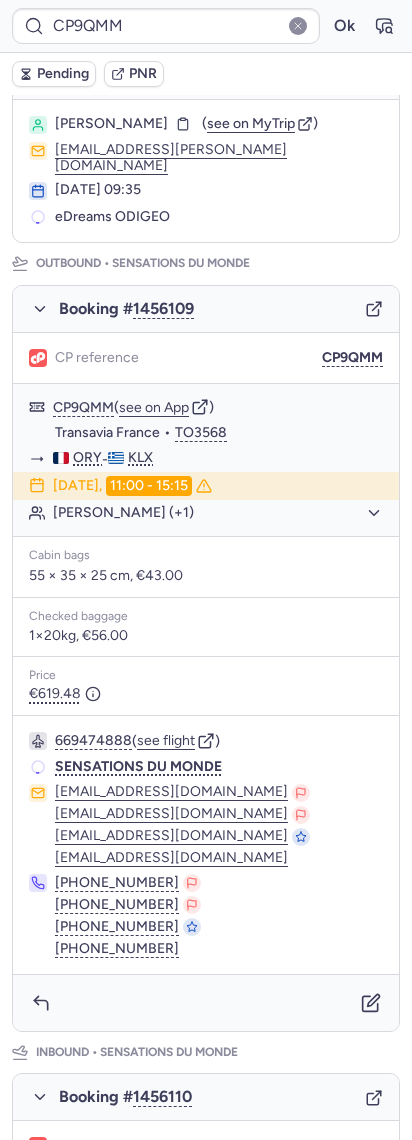 click on "CP9QMM  Ok" at bounding box center [206, 26] 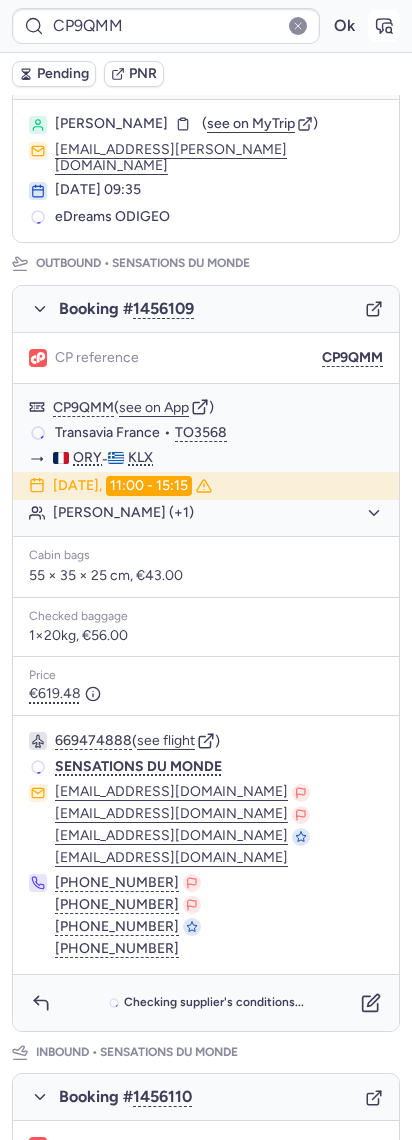 click 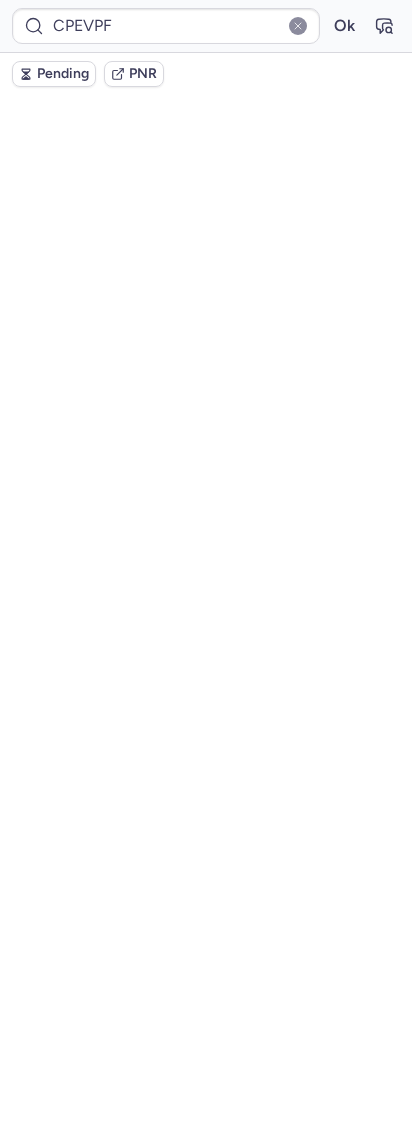 scroll, scrollTop: 0, scrollLeft: 0, axis: both 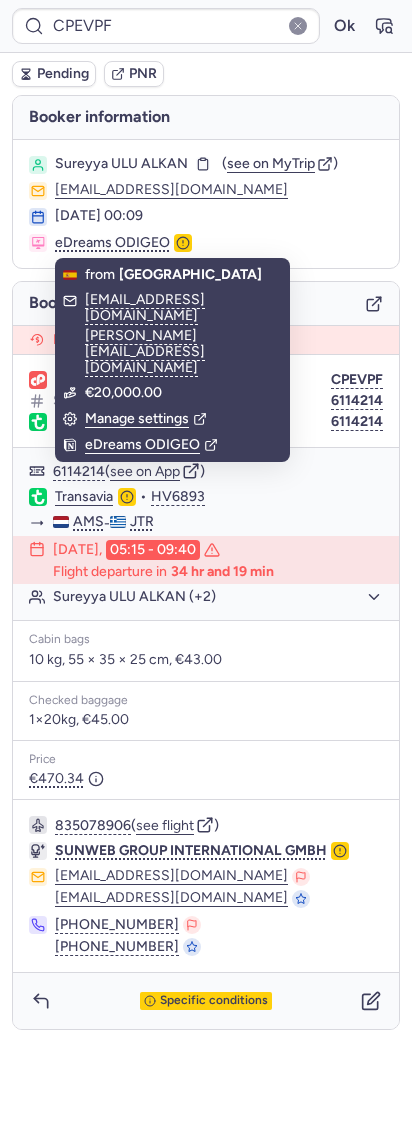 click on "Booking # 1590910" at bounding box center [206, 304] 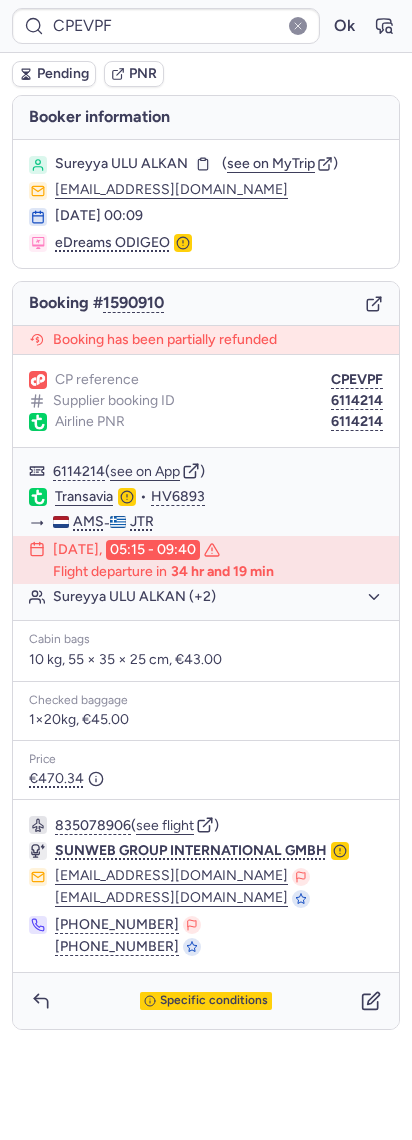 click 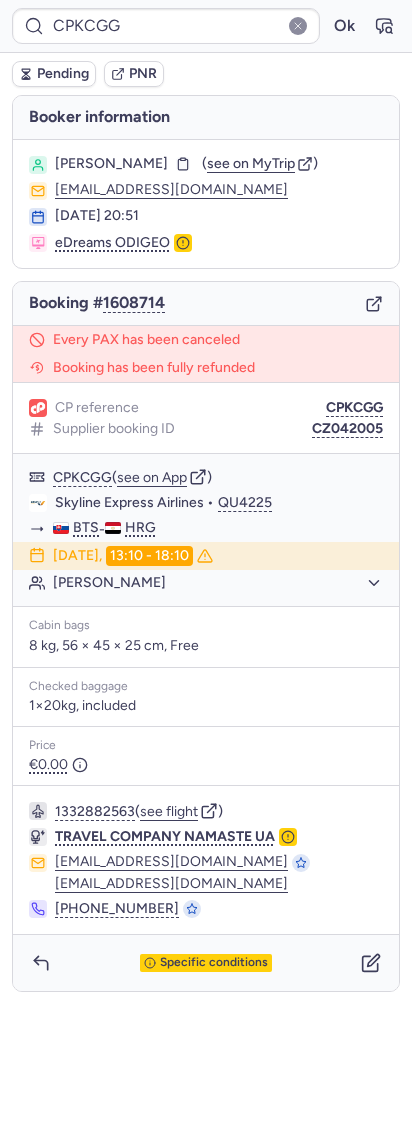 click on "Booking # 1608714" at bounding box center (206, 304) 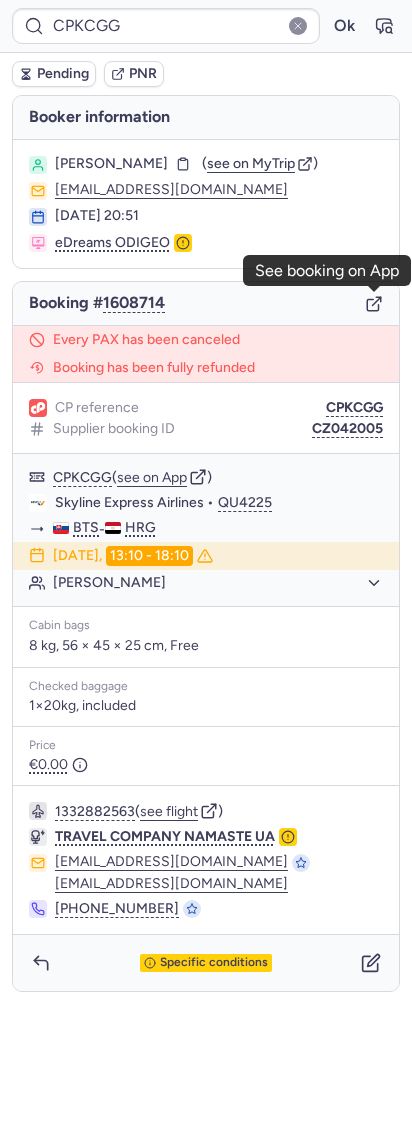 click 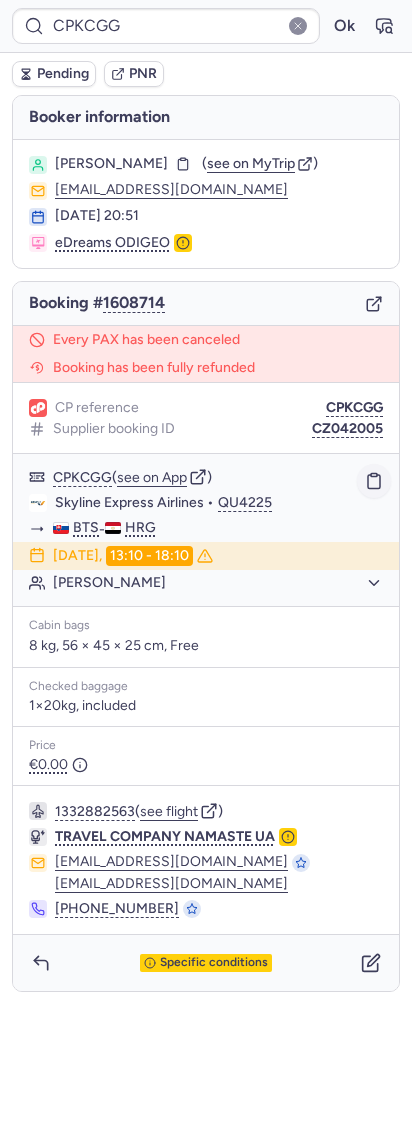 click 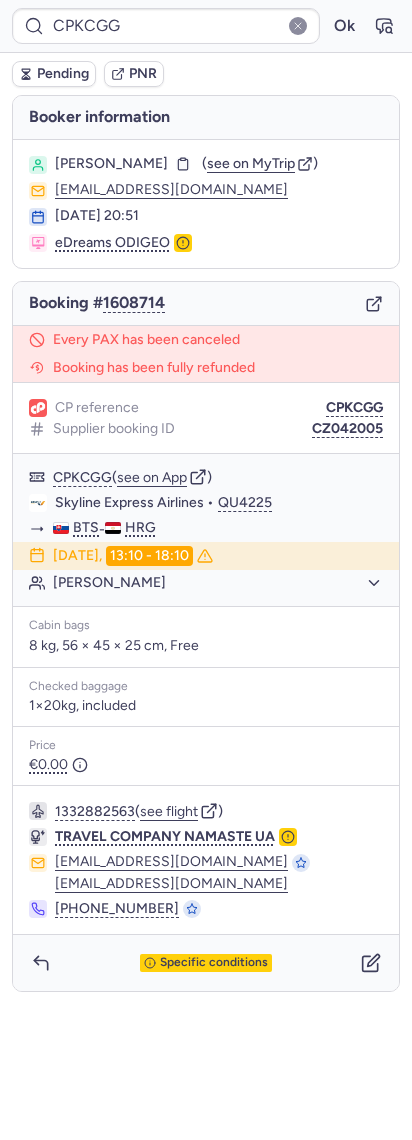 type on "CPSICQ" 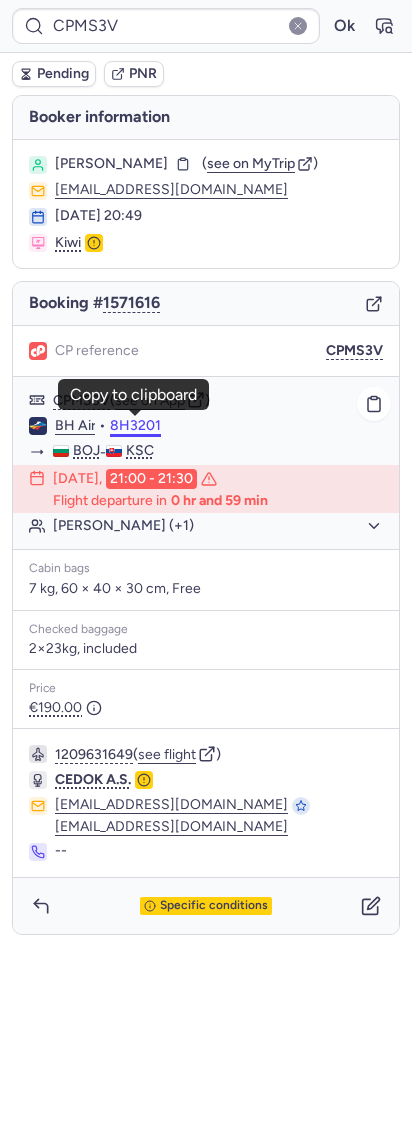 click on "8H3201" at bounding box center (135, 426) 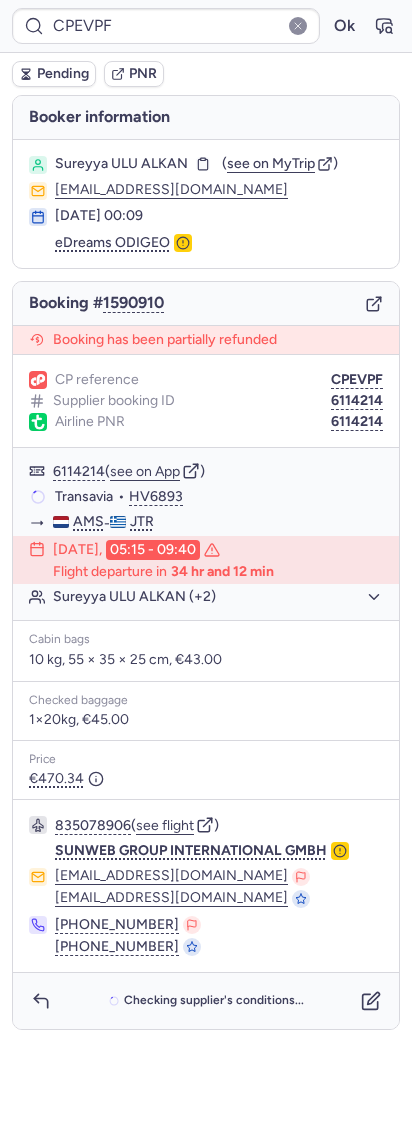 type on "CPSICQ" 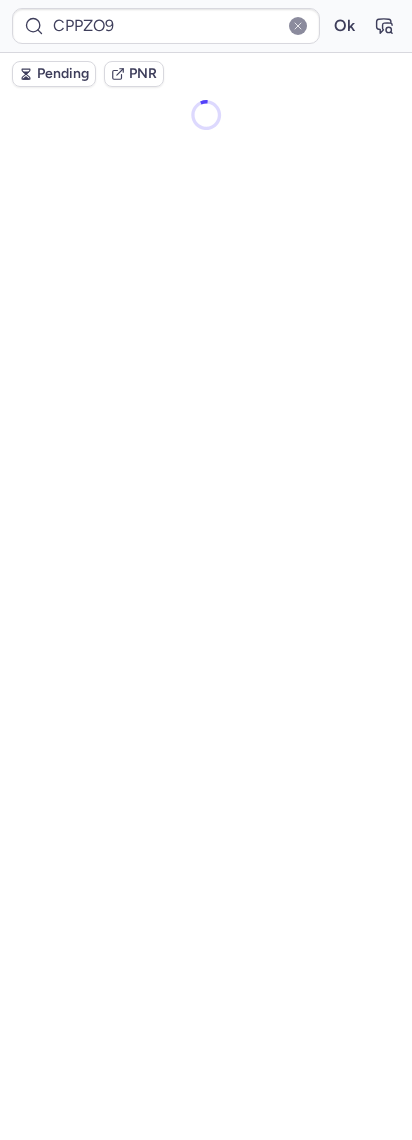 type on "CPBVSH" 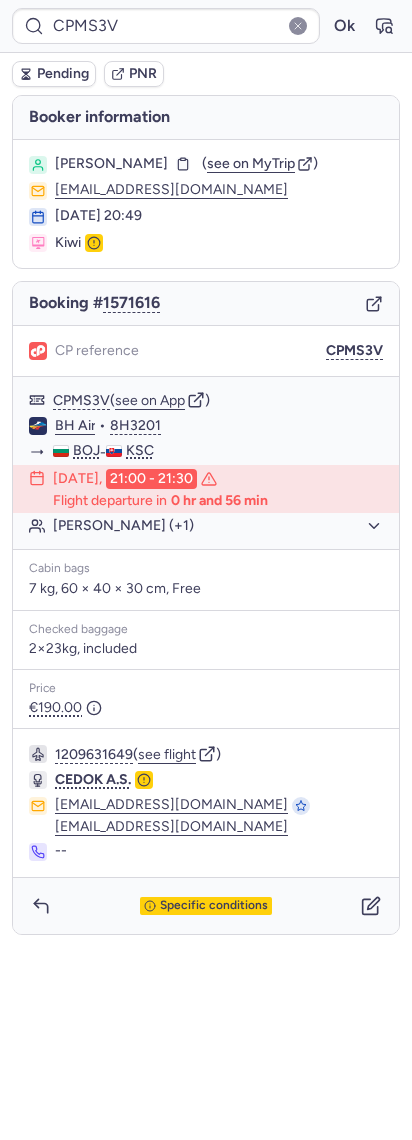 type on "CPSICQ" 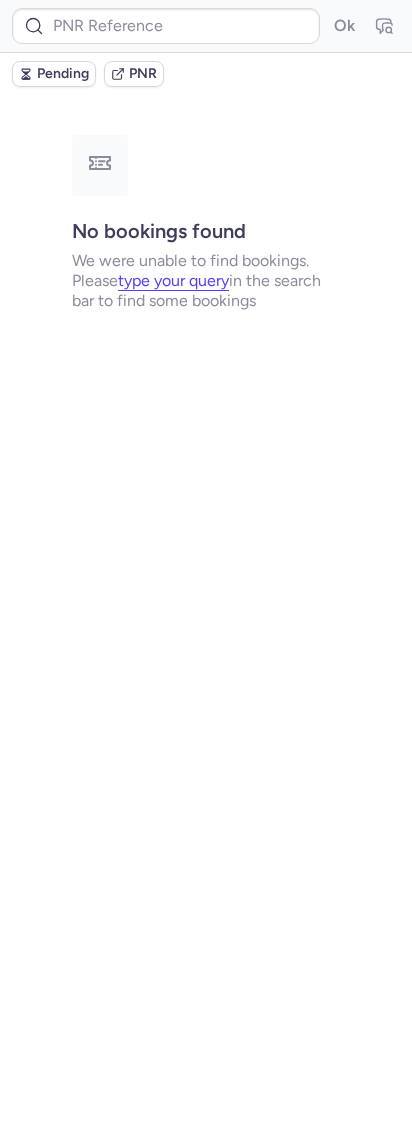 type on "CPPARY" 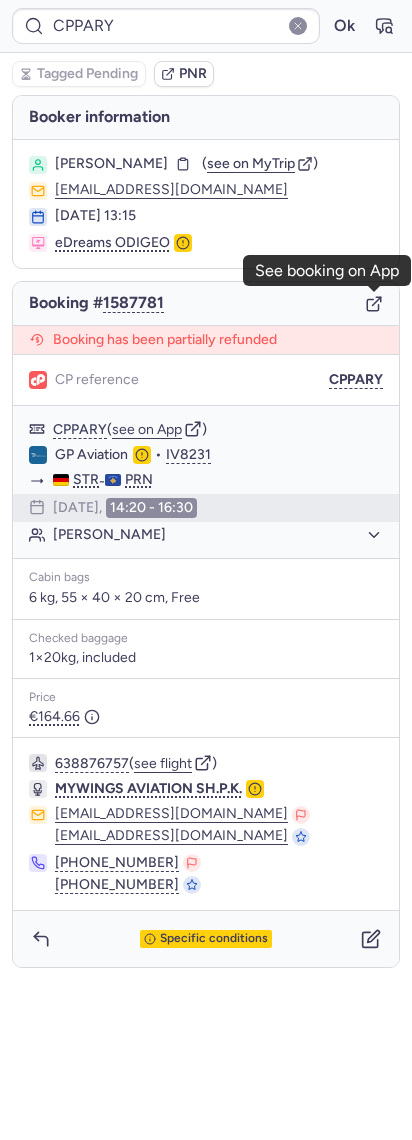 click 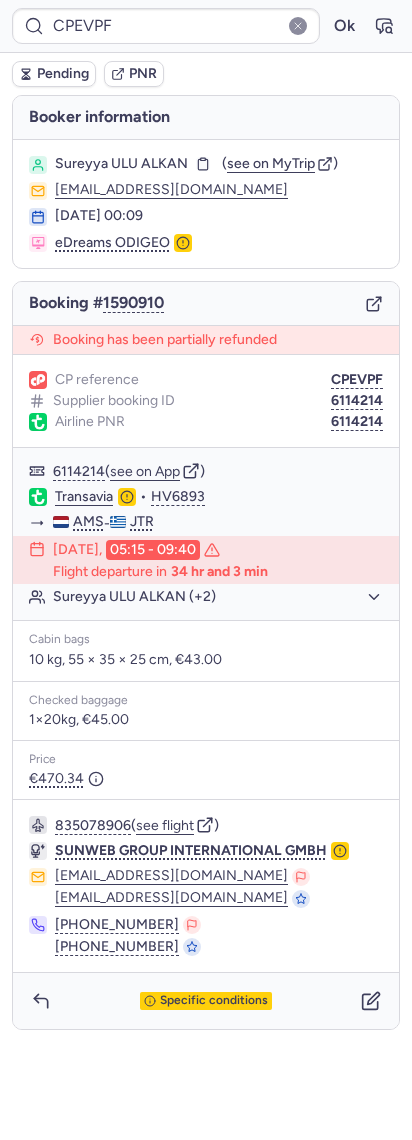 type on "CP6RZT" 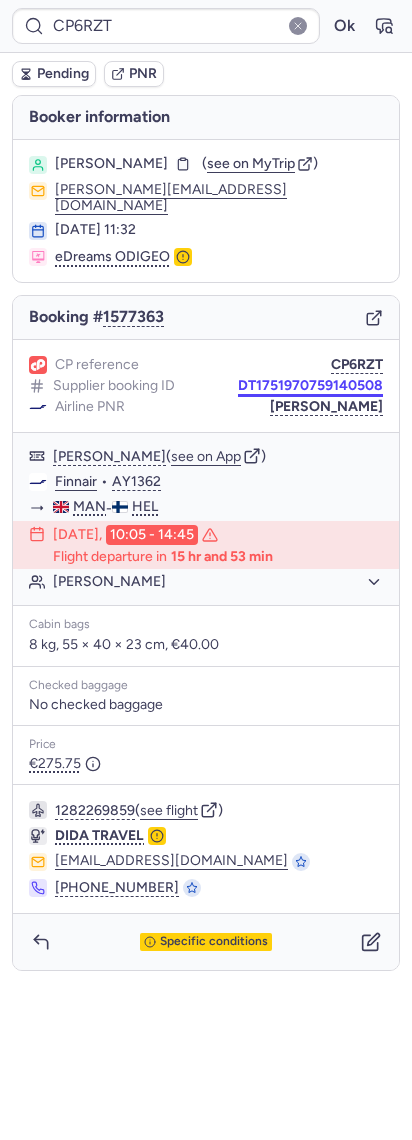 click on "DT1751970759140508" at bounding box center (310, 386) 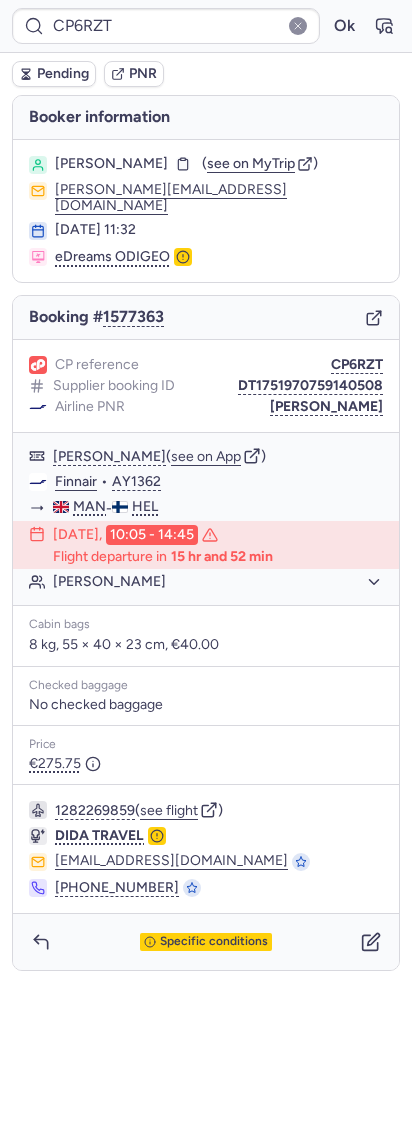 click on "Pending" at bounding box center [54, 74] 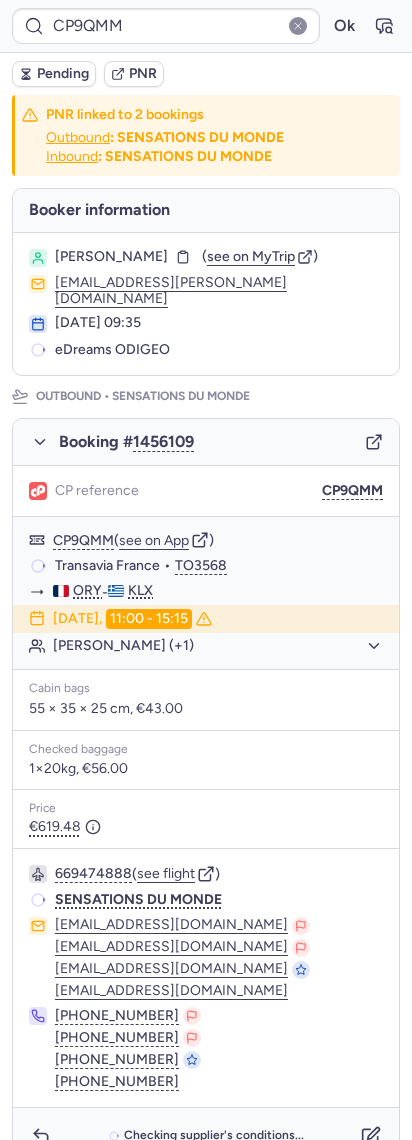 type on "CPBJKZ" 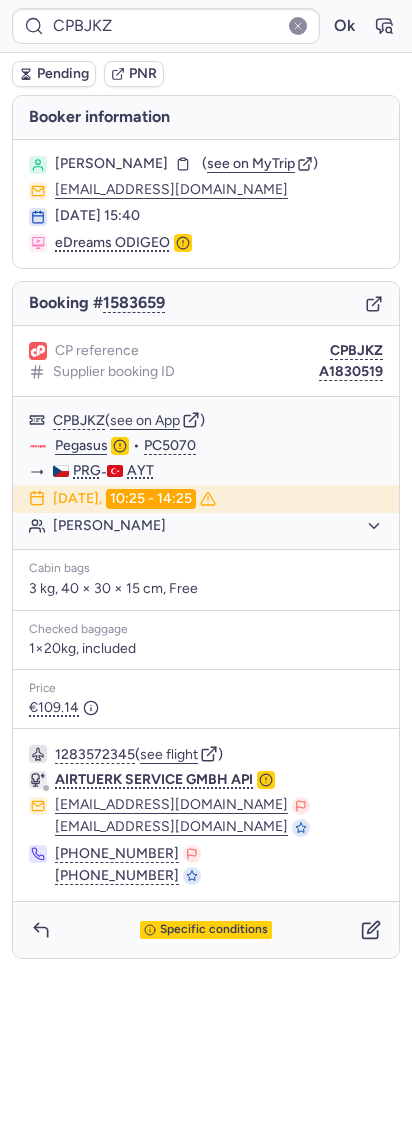 type on "CP9QMM" 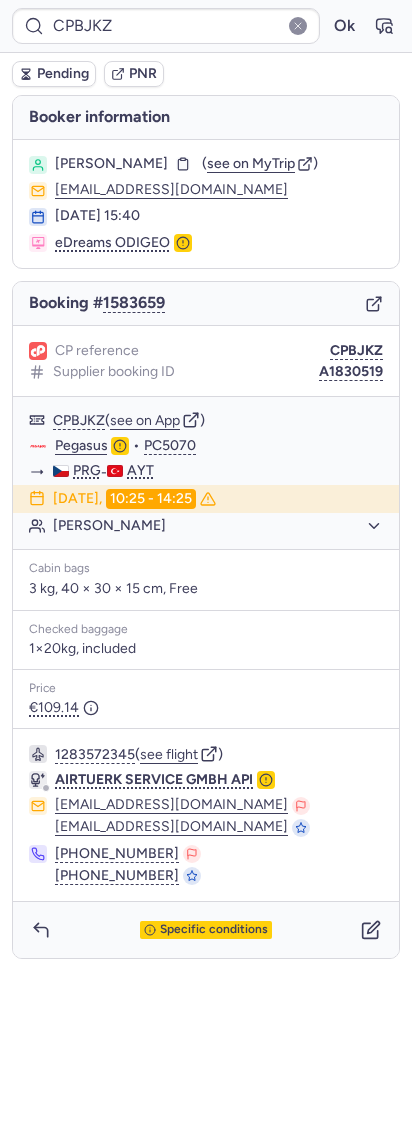 click on "[PERSON_NAME]  ( see on MyTrip  )  [EMAIL_ADDRESS][DOMAIN_NAME] [DATE] 15:40 eDreams ODIGEO" at bounding box center [206, 204] 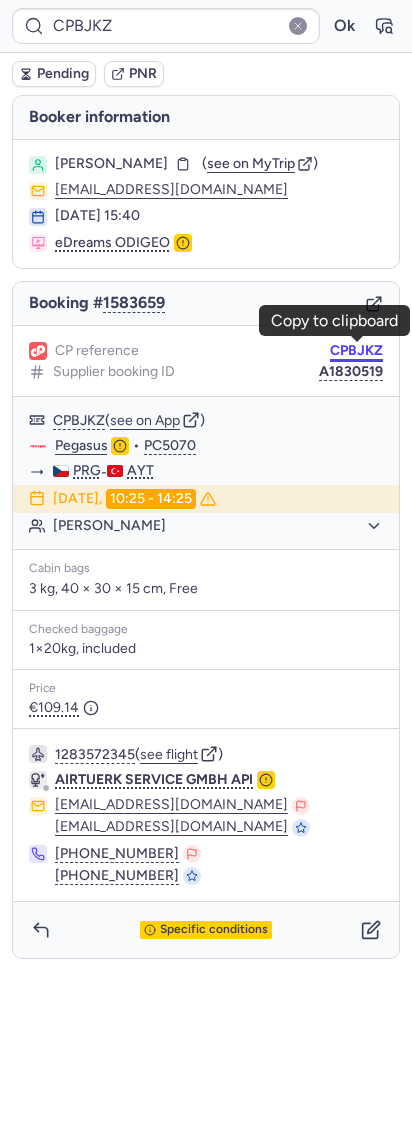 click on "CPBJKZ" at bounding box center [356, 351] 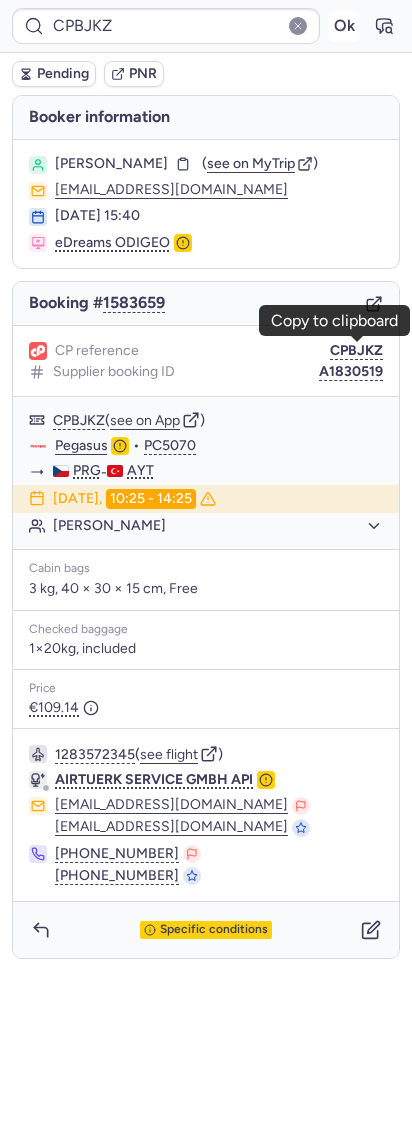 click on "Ok" at bounding box center (344, 26) 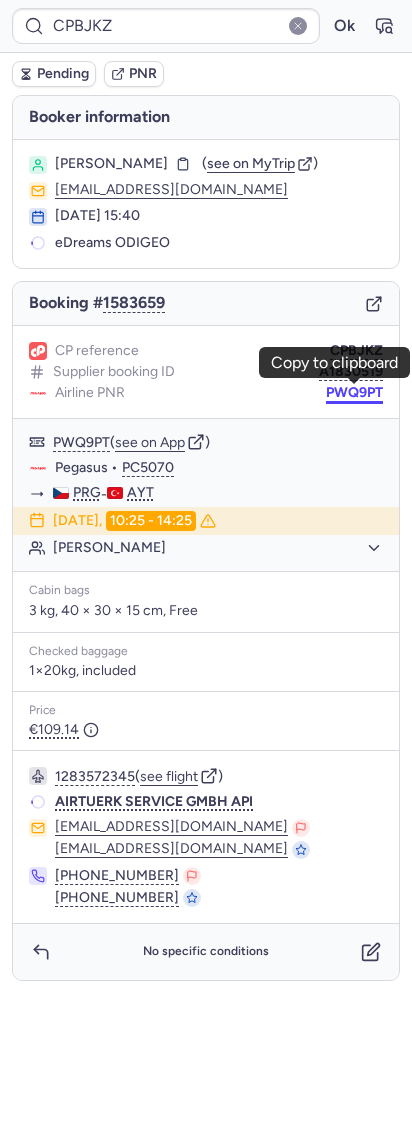 click on "PWQ9PT" at bounding box center [354, 393] 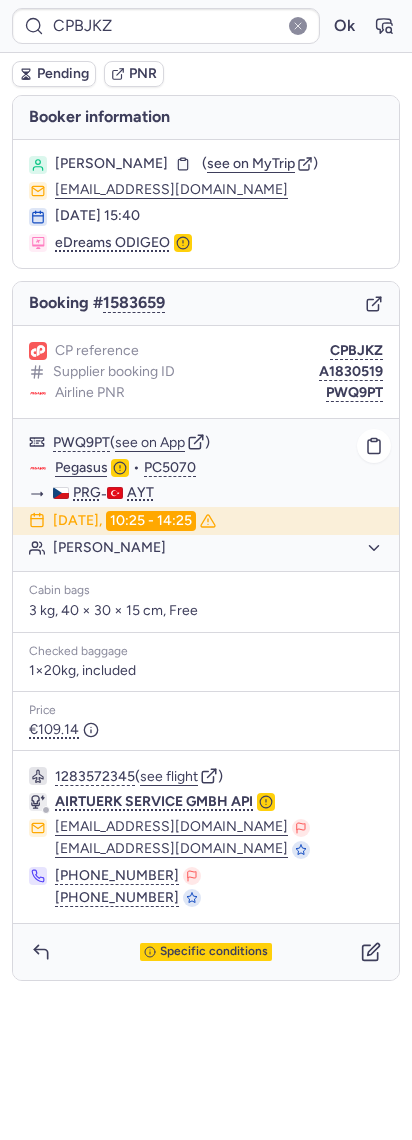 type on "CPPARY" 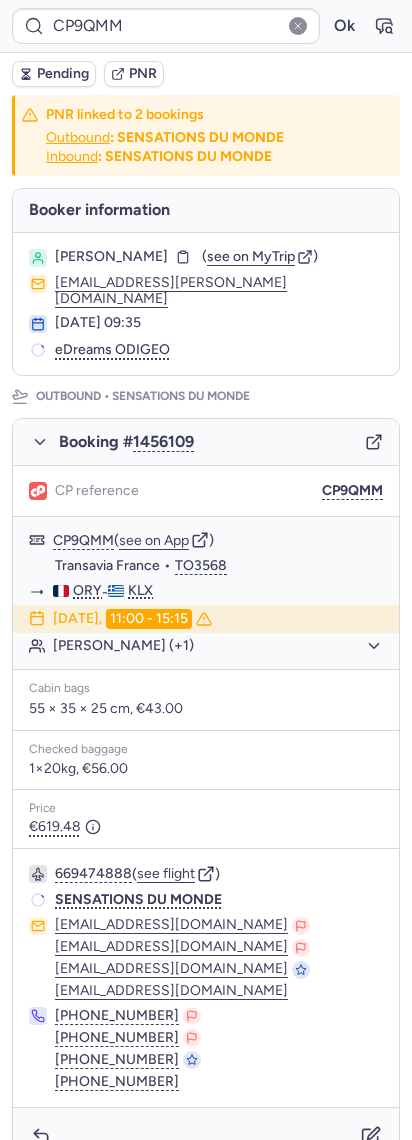 type on "CPPARY" 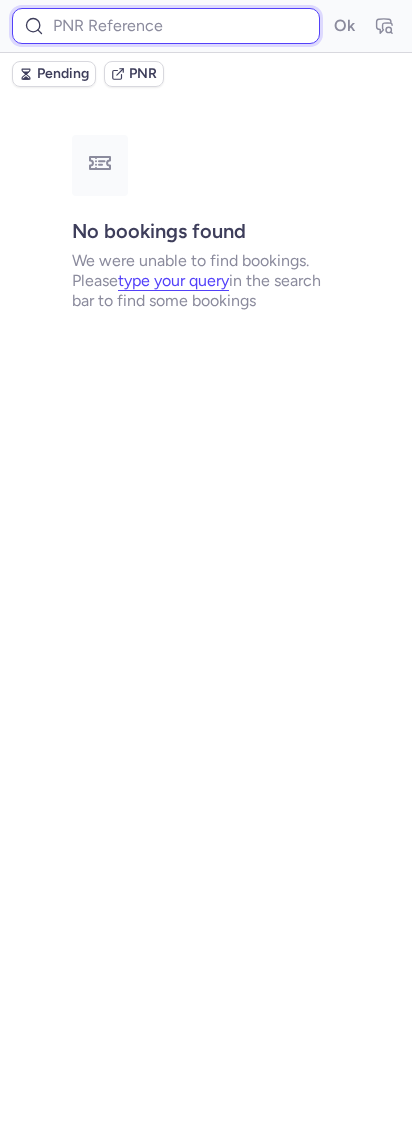click at bounding box center (166, 26) 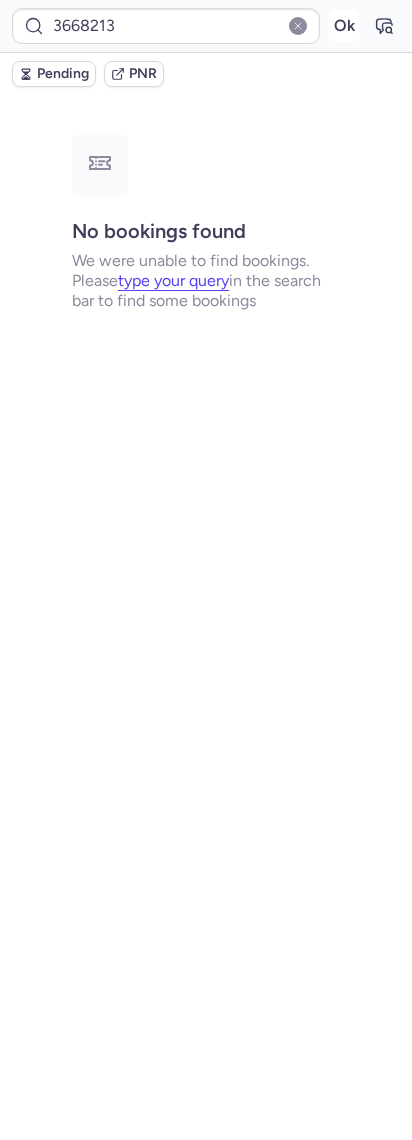 click on "Ok" at bounding box center (344, 26) 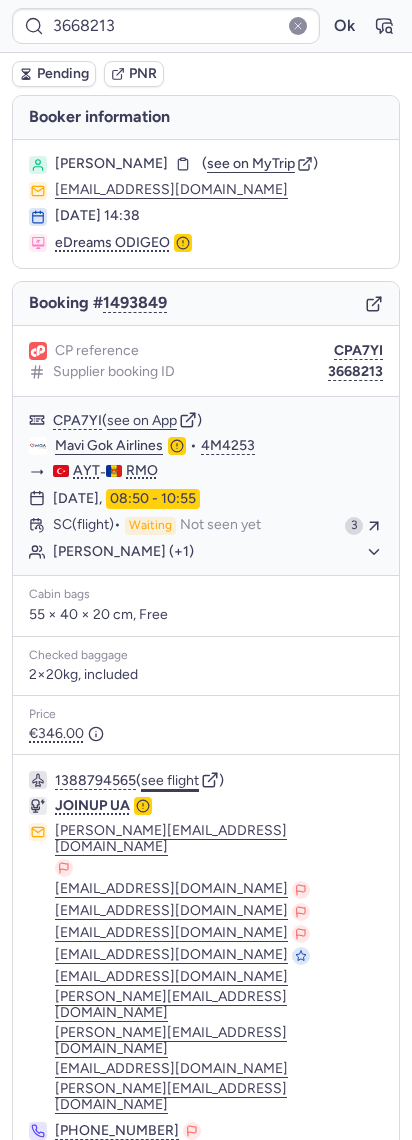 click on "see flight" 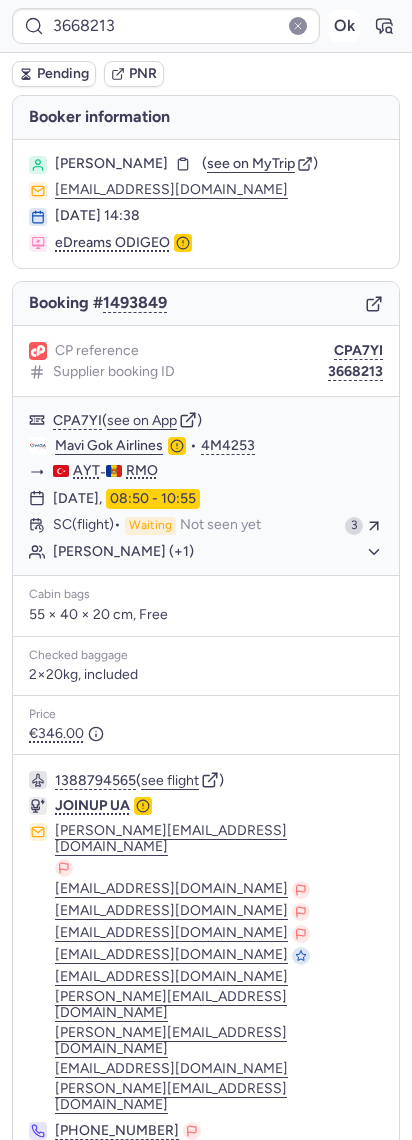 click on "Ok" at bounding box center [344, 26] 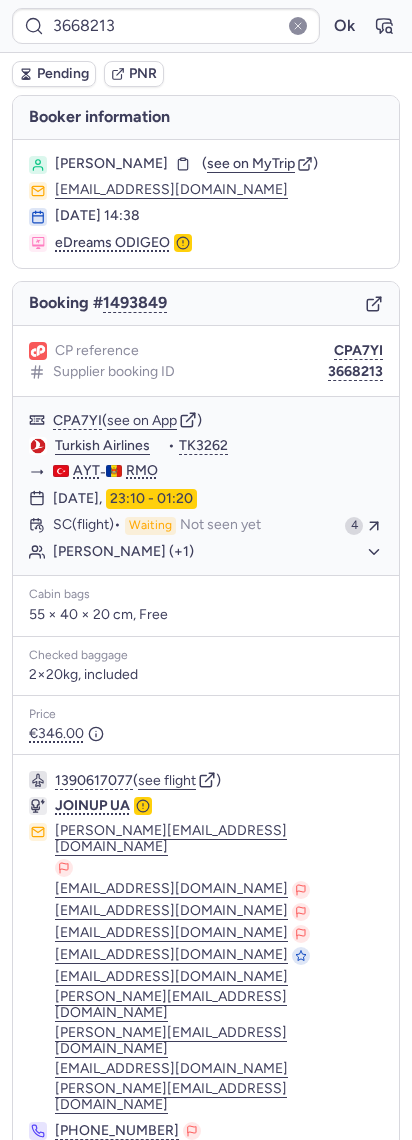 click on "3668213  Ok" at bounding box center [206, 26] 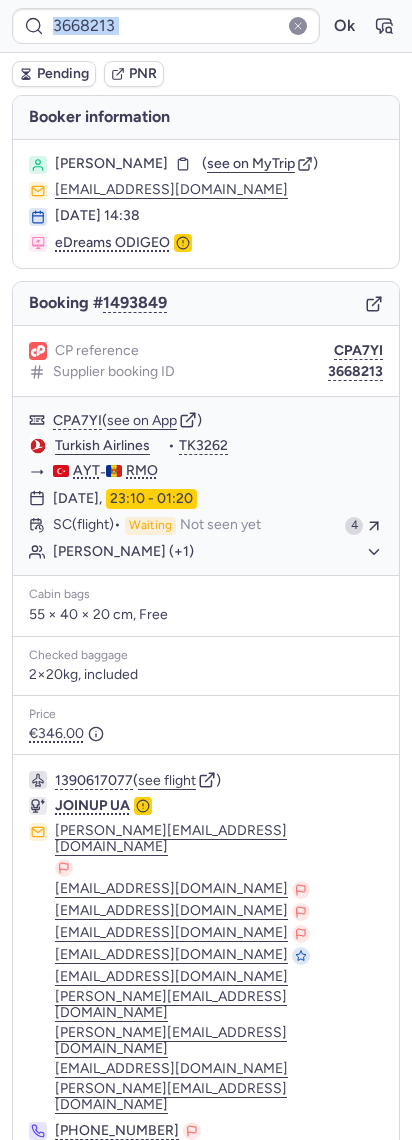 click on "3668213  Ok" at bounding box center [206, 26] 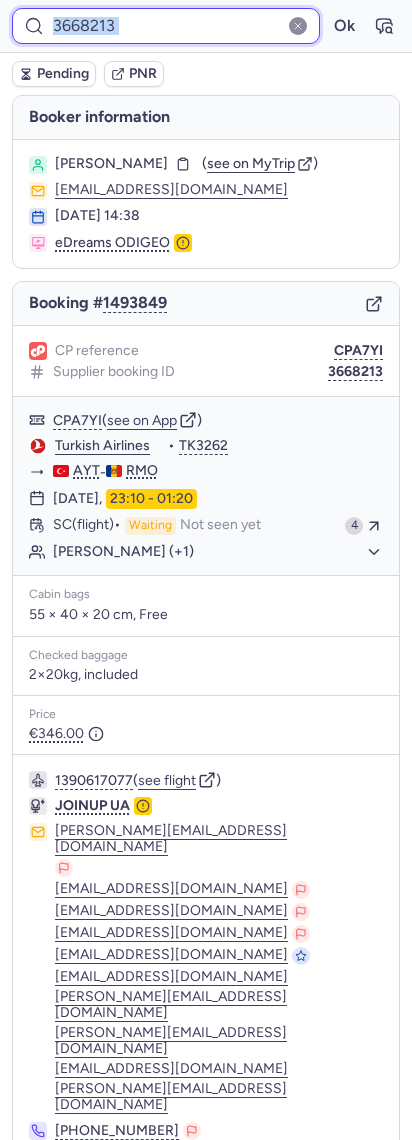 click on "3668213" at bounding box center [166, 26] 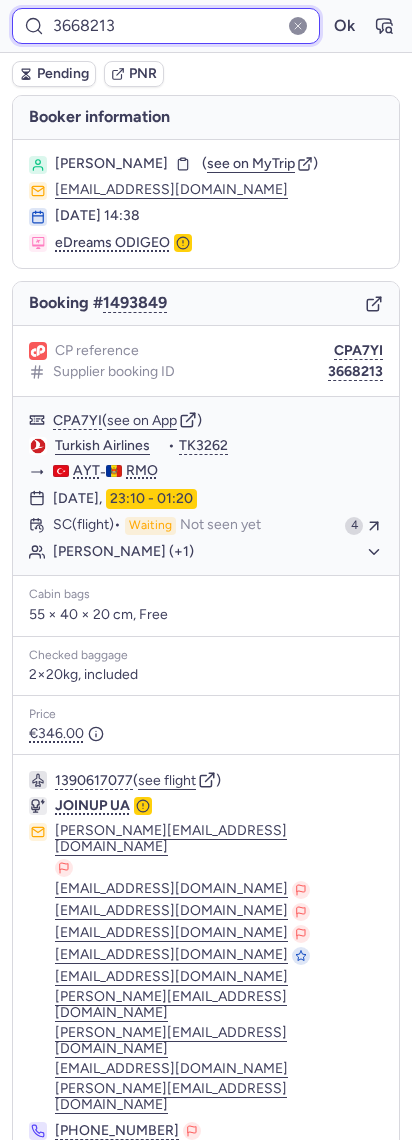 click on "3668213" at bounding box center (166, 26) 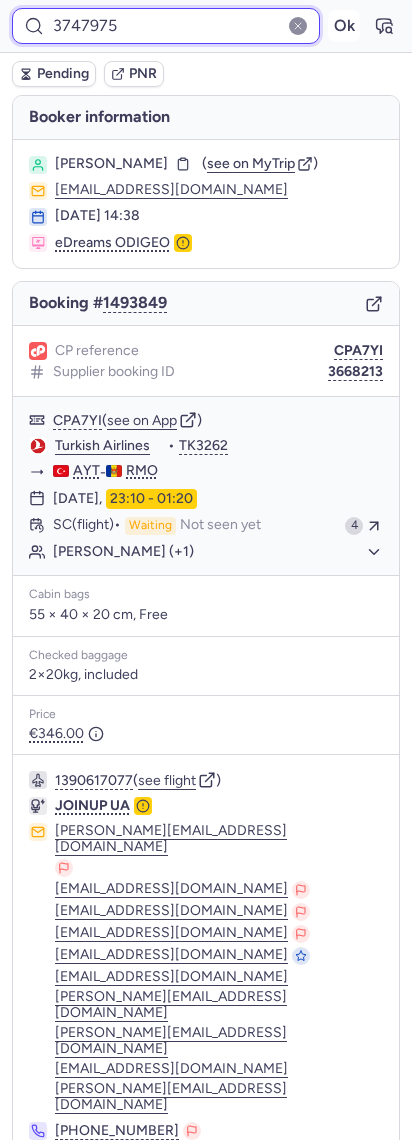type on "3747975" 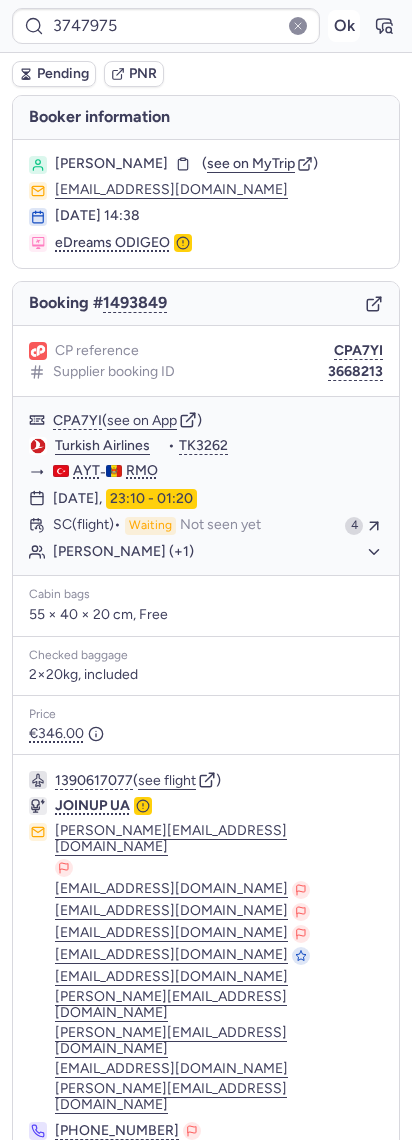 click on "Ok" at bounding box center (344, 26) 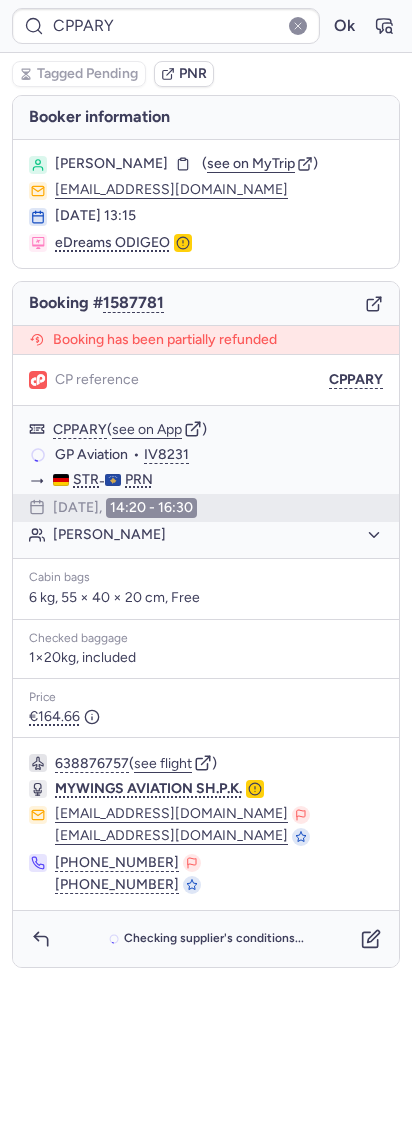 type on "CP9QMM" 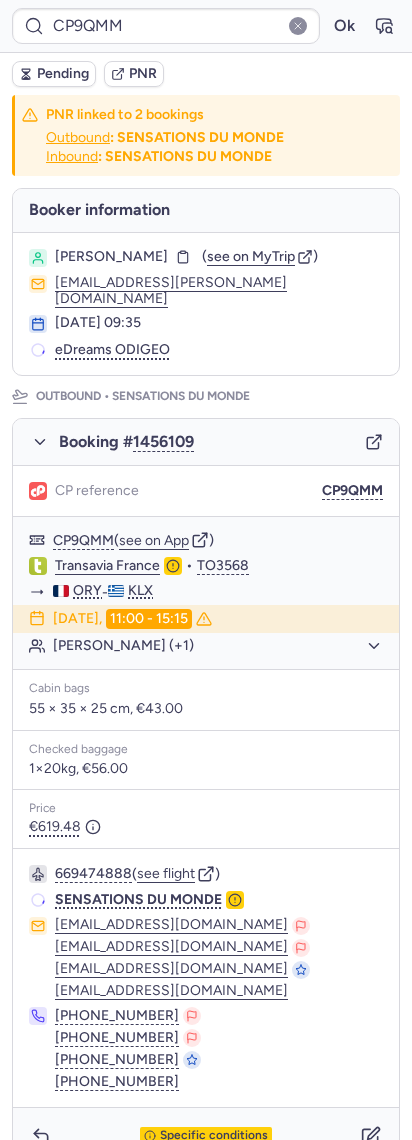 click on "CP9QMM  Ok" at bounding box center [206, 26] 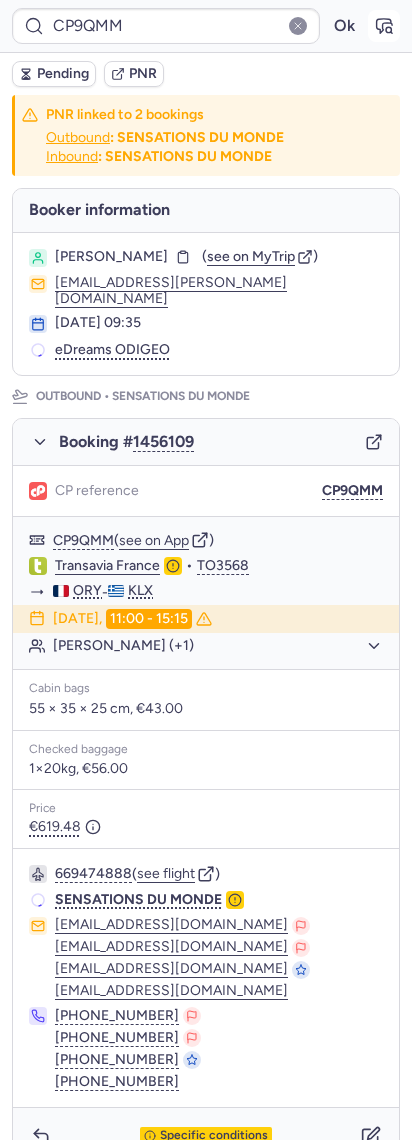 click 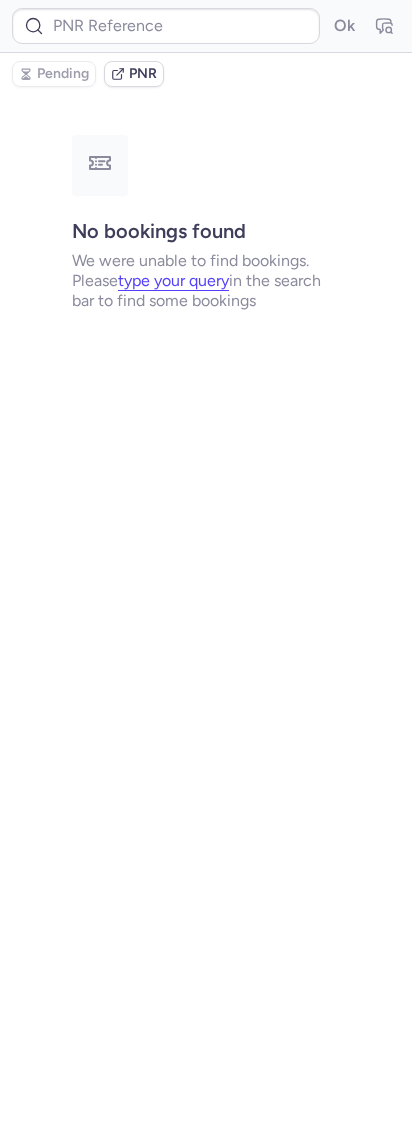 type on "CP9QMM" 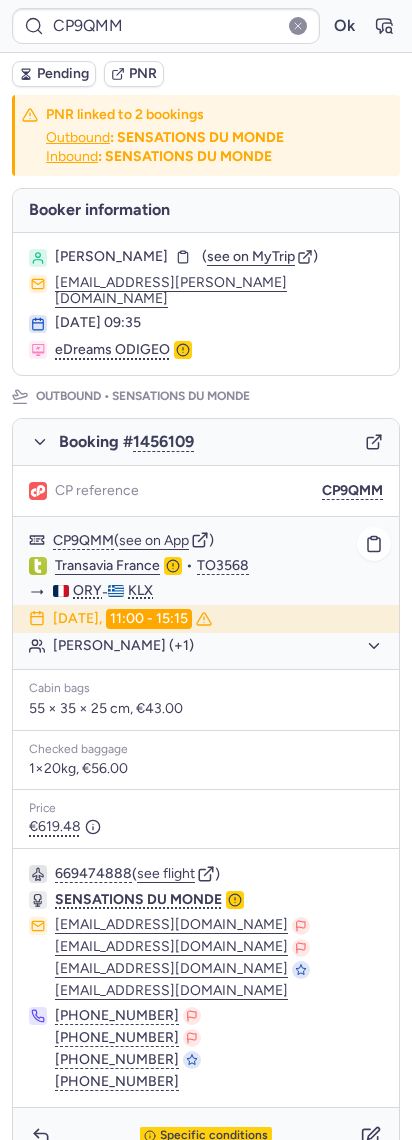 click on "[DATE]  11:00 - 15:15" 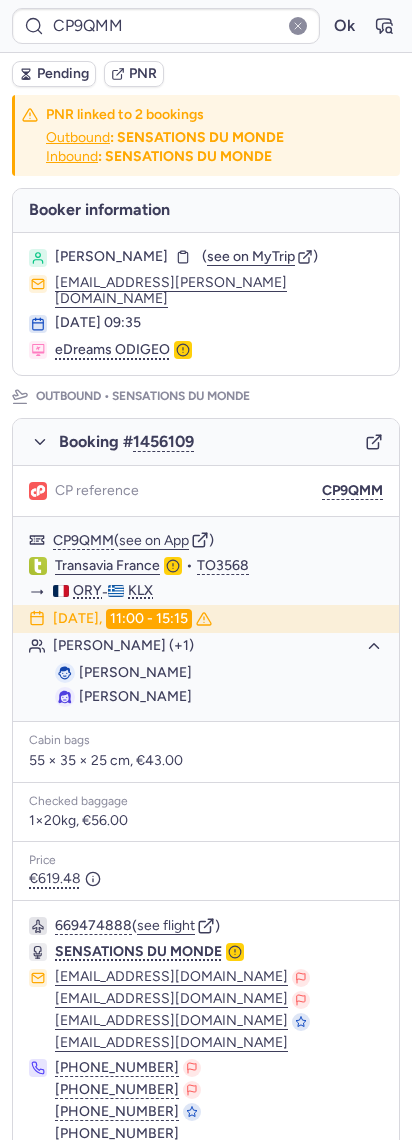 click on "Pending" at bounding box center [54, 74] 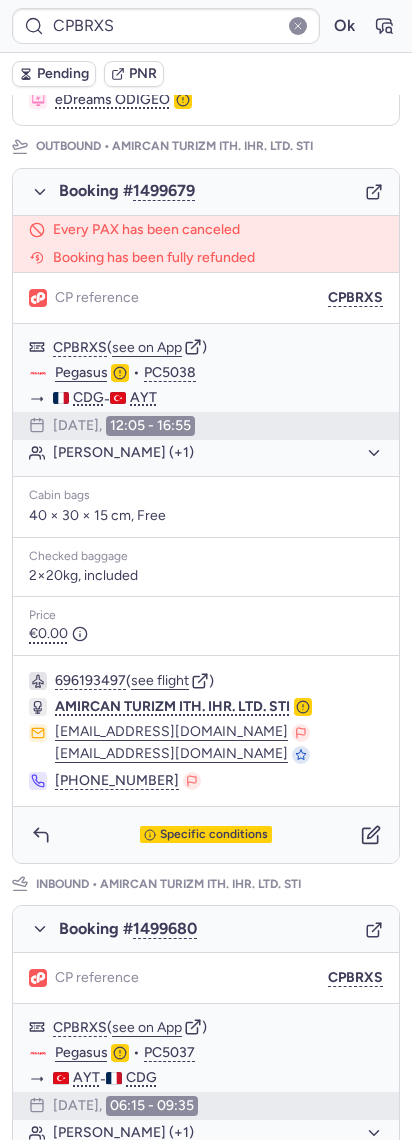 scroll, scrollTop: 133, scrollLeft: 0, axis: vertical 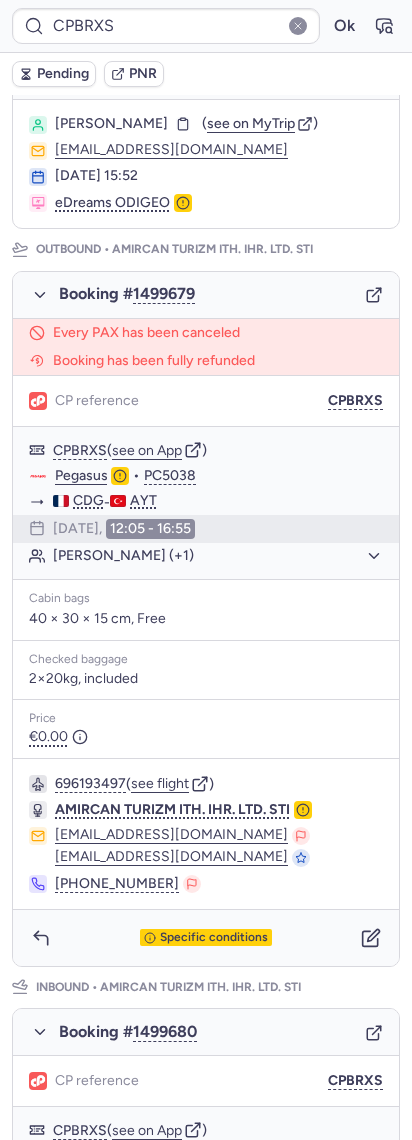 click 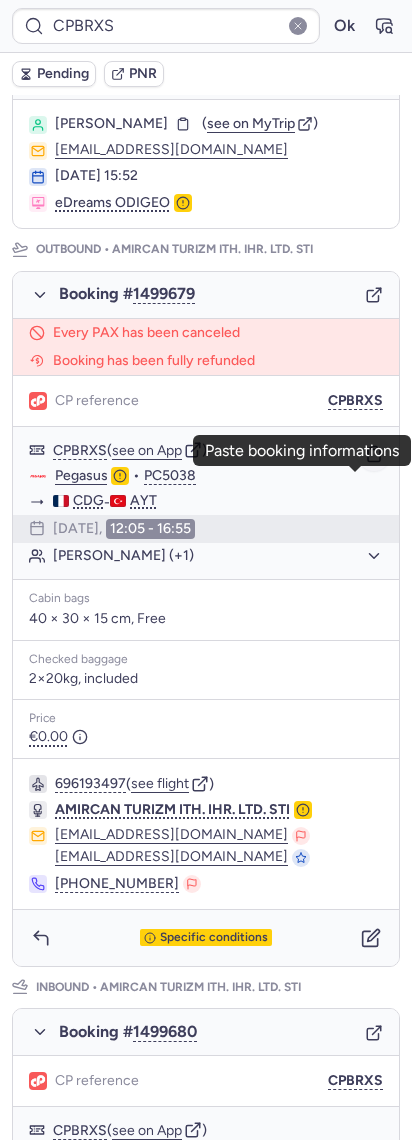 click 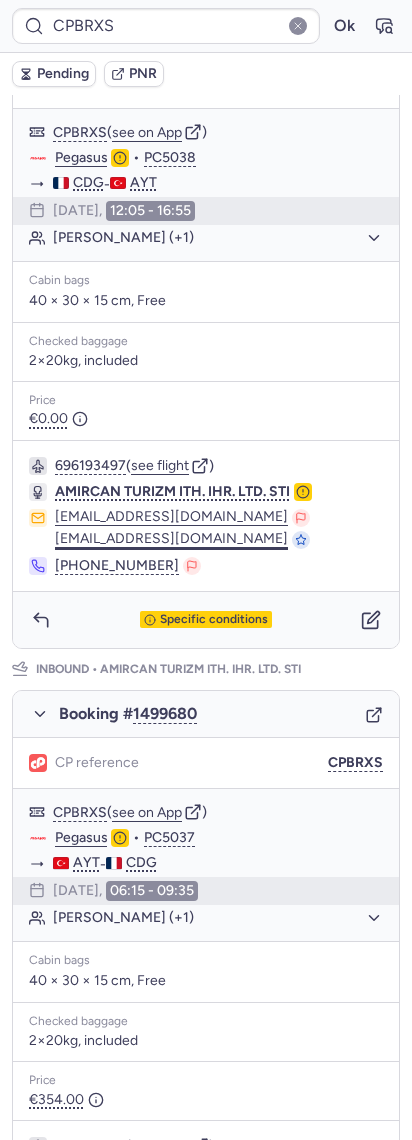 scroll, scrollTop: 666, scrollLeft: 0, axis: vertical 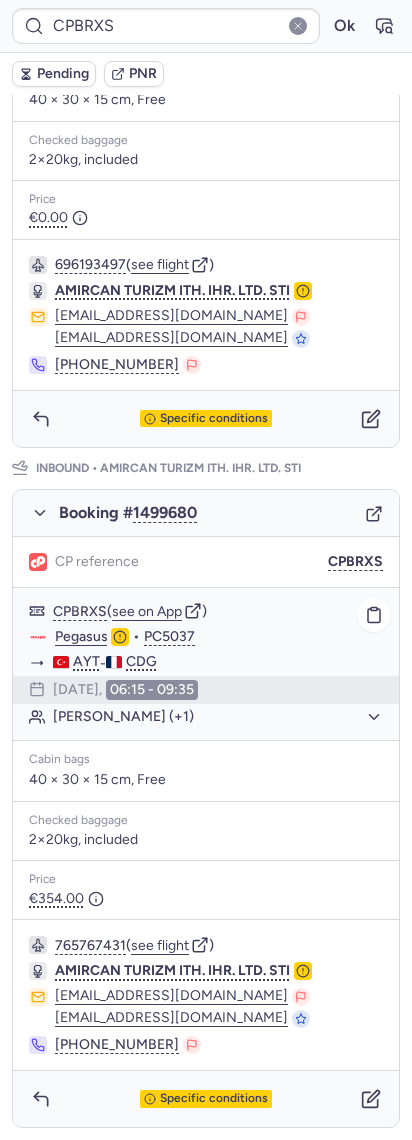 type on "CP9QMM" 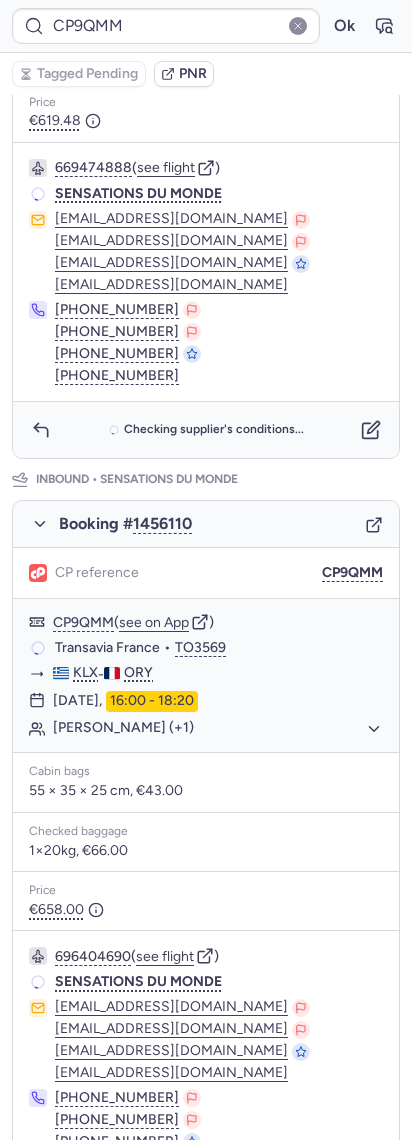 scroll, scrollTop: 0, scrollLeft: 0, axis: both 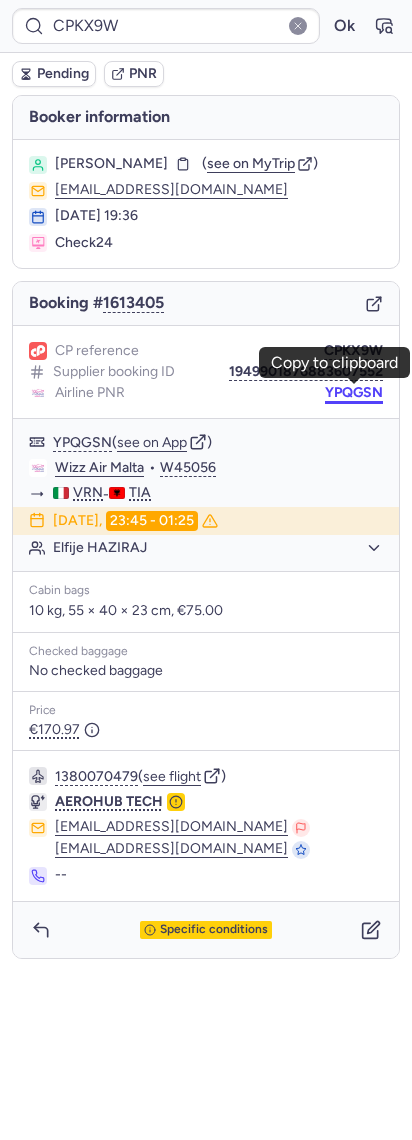 click on "YPQGSN" at bounding box center (354, 393) 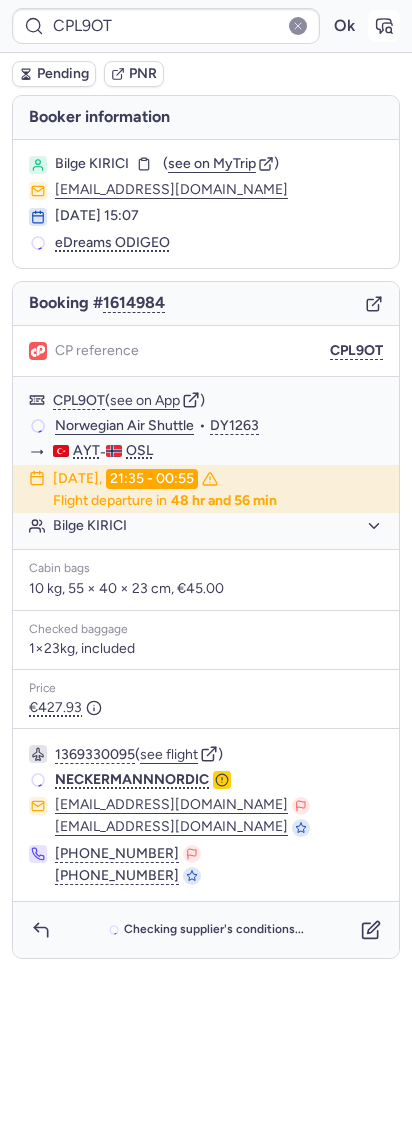 click 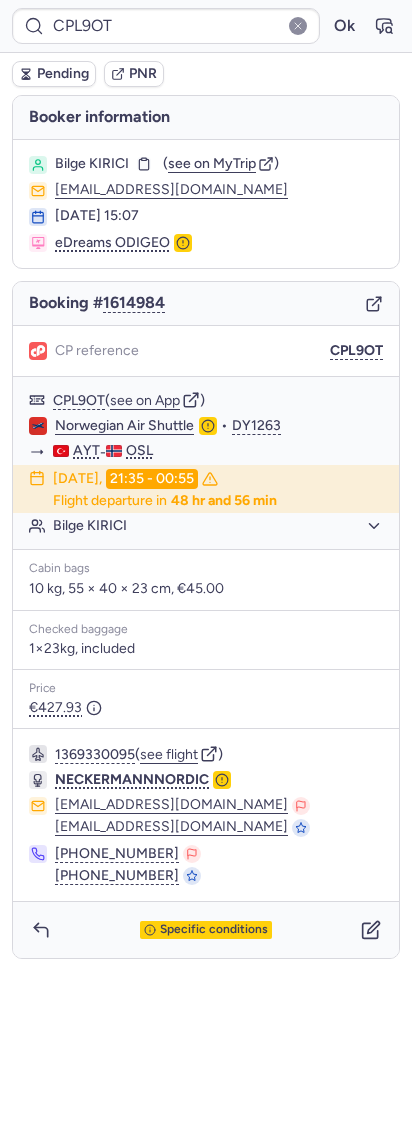 click 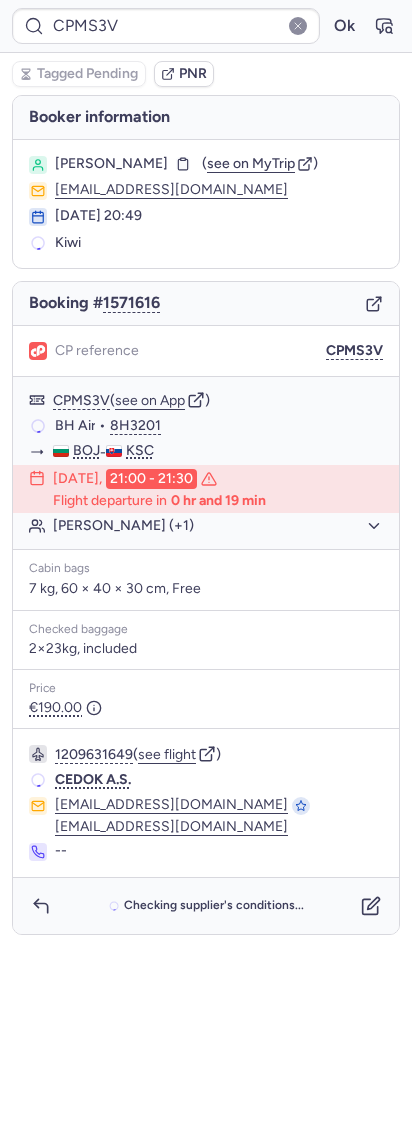 type on "CPZ2ML" 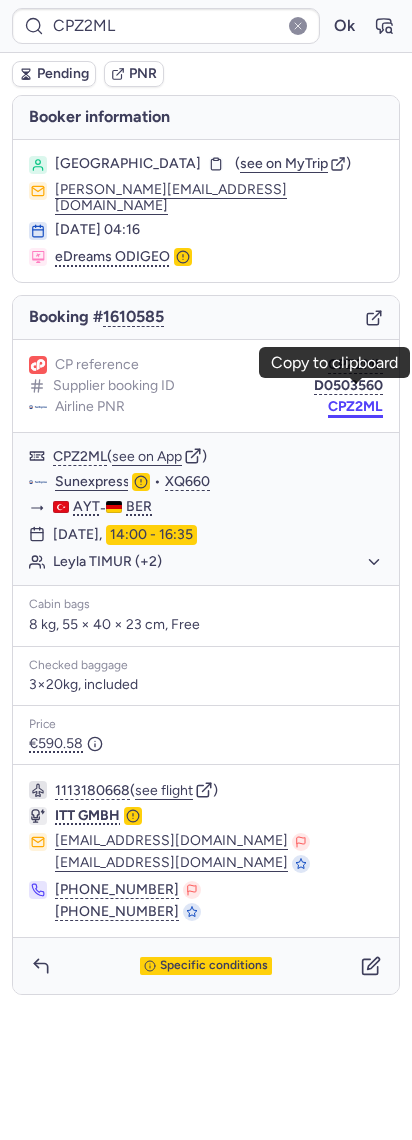 click on "CPZ2ML" at bounding box center [355, 407] 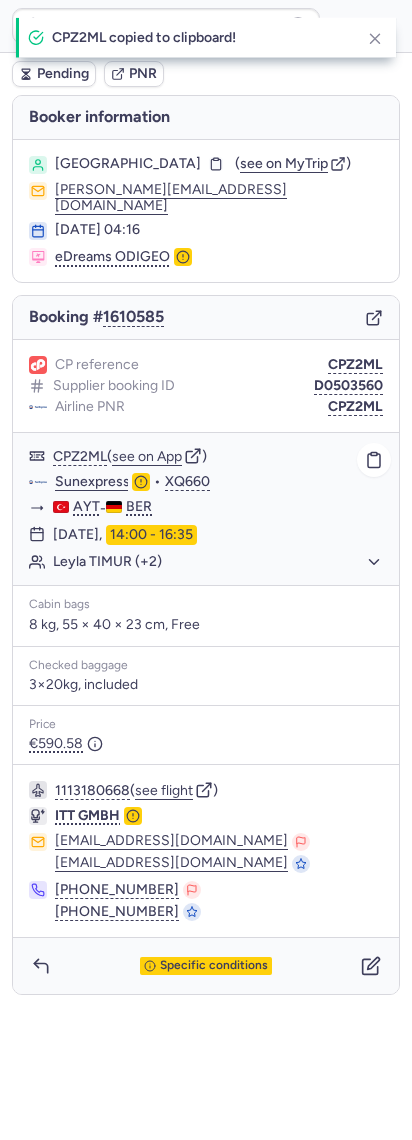 type 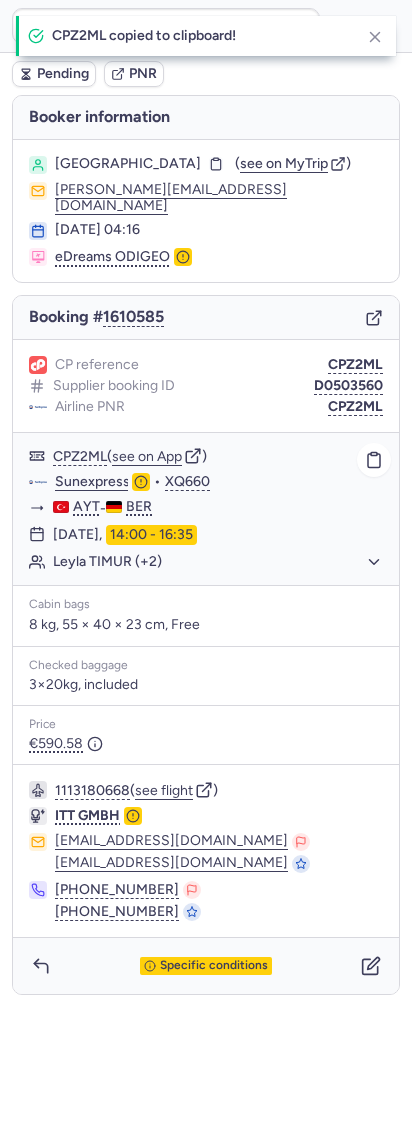 click on "Sunexpress  •  XQ660" 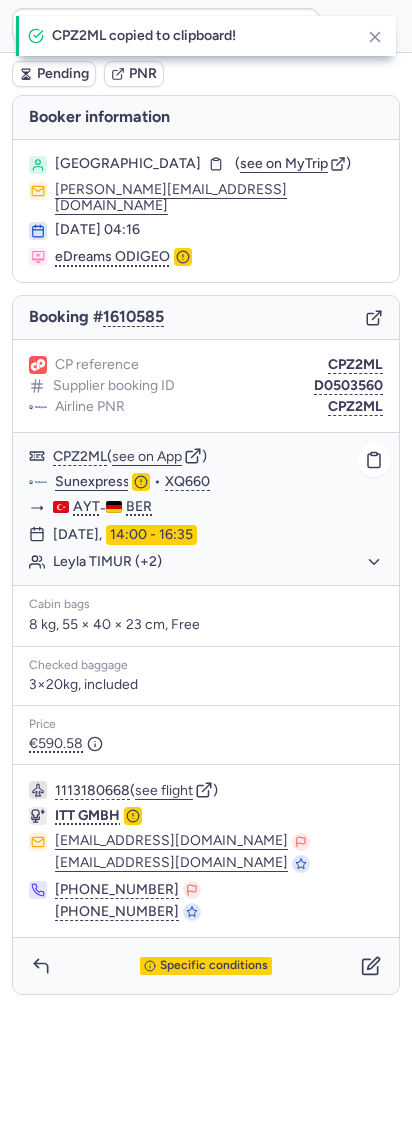 click on "Sunexpress" 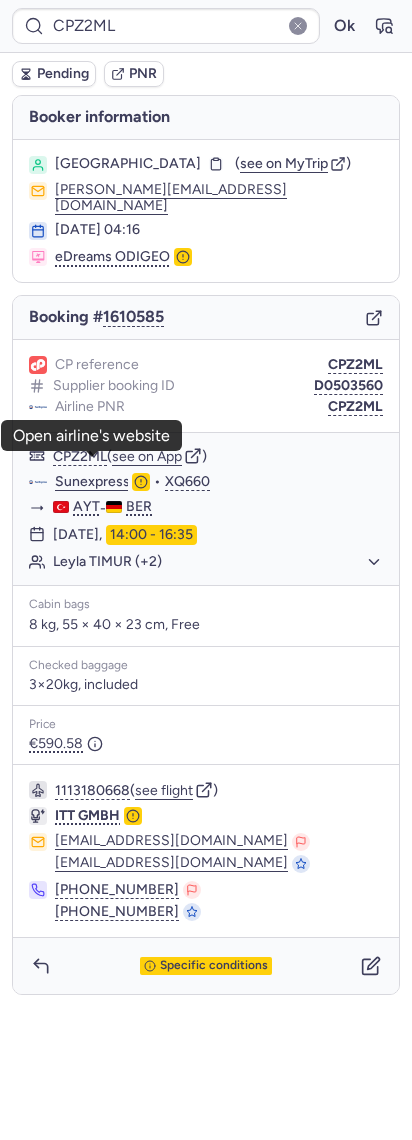 click on "[PERSON_NAME]  ( see on MyTrip  )  [PERSON_NAME][EMAIL_ADDRESS][DOMAIN_NAME] [DATE] 04:16 eDreams ODIGEO" at bounding box center (206, 211) 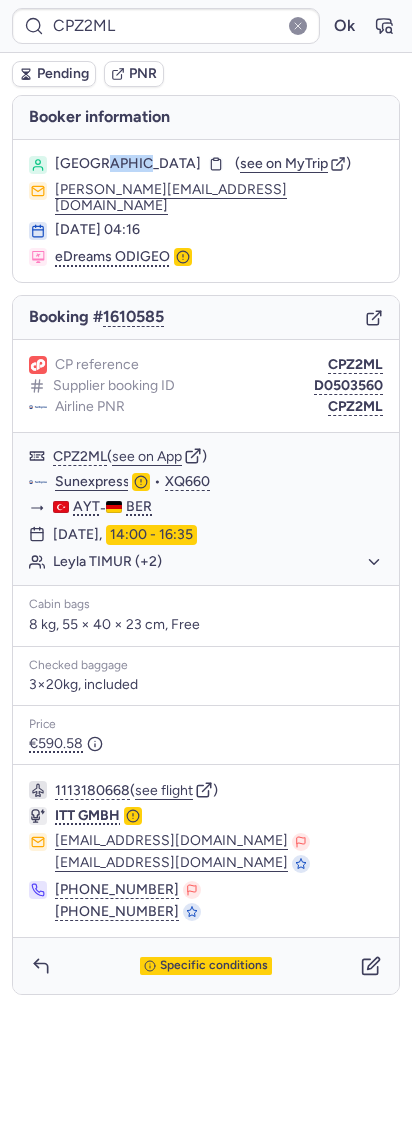 click on "[PERSON_NAME]  ( see on MyTrip  )  [PERSON_NAME][EMAIL_ADDRESS][DOMAIN_NAME] [DATE] 04:16 eDreams ODIGEO" at bounding box center [206, 211] 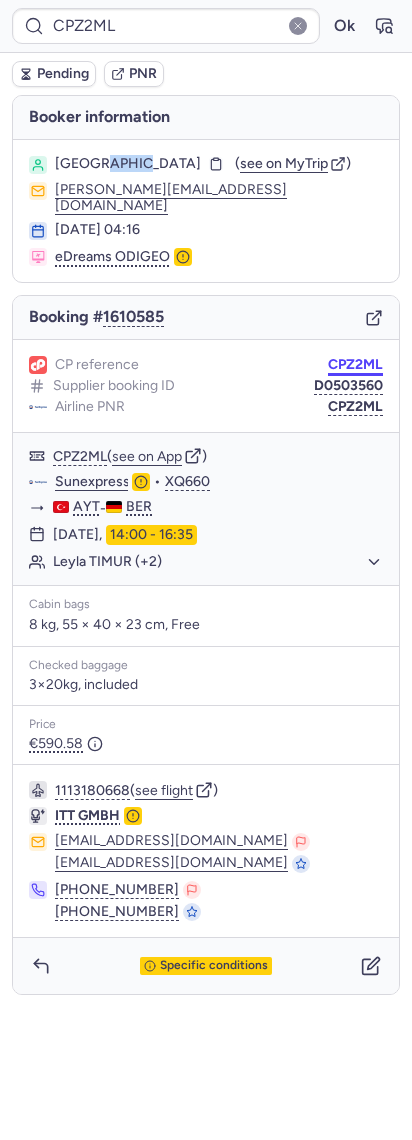 click on "CPZ2ML" at bounding box center [355, 365] 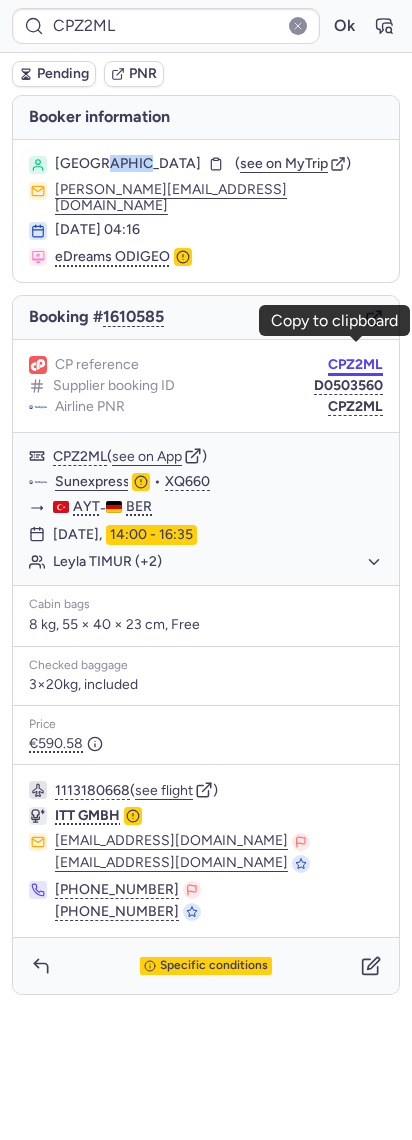 click on "CPZ2ML" at bounding box center (355, 365) 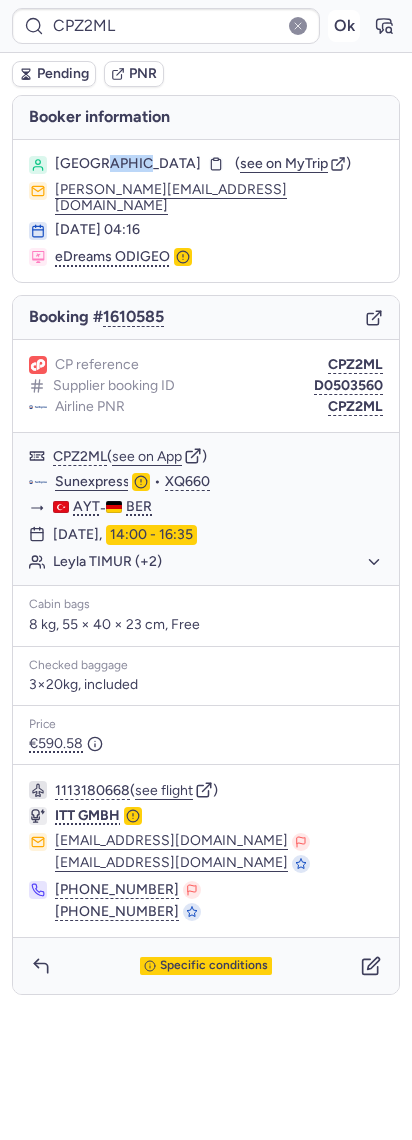 click on "Ok" at bounding box center (344, 26) 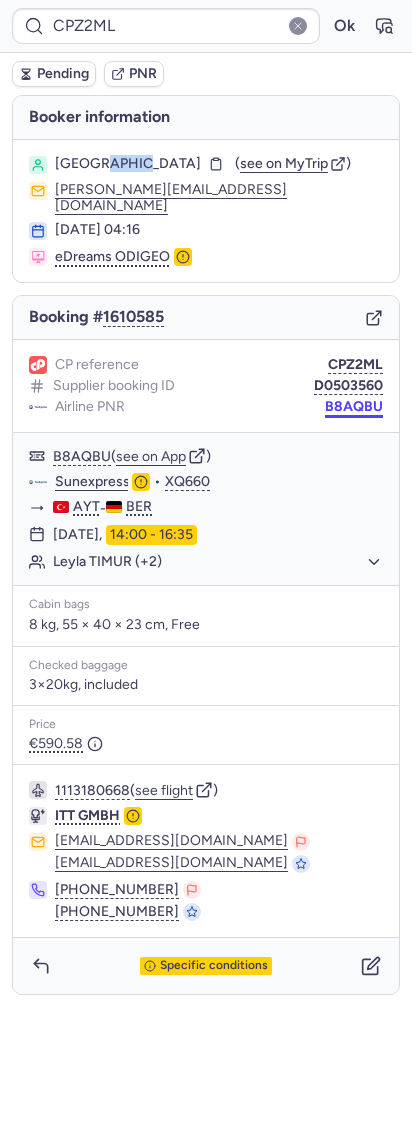 click on "B8AQBU" at bounding box center [354, 407] 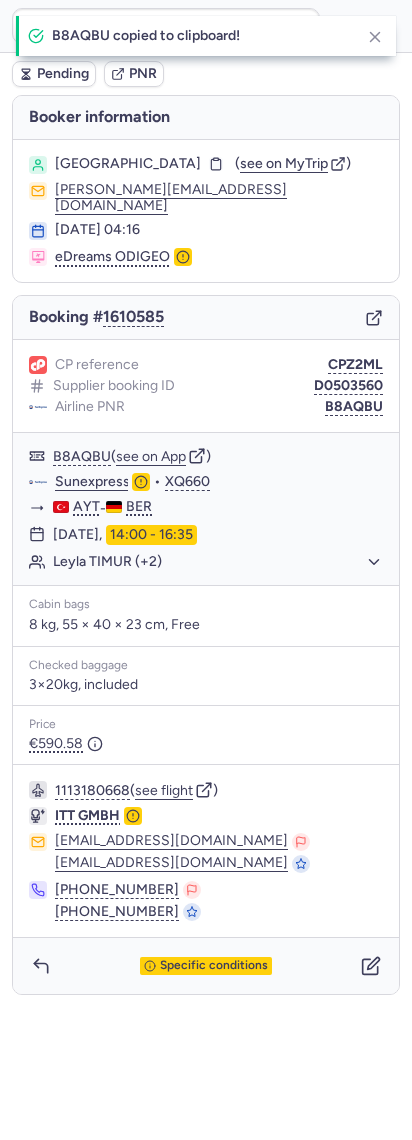 click on "[GEOGRAPHIC_DATA]" at bounding box center (128, 164) 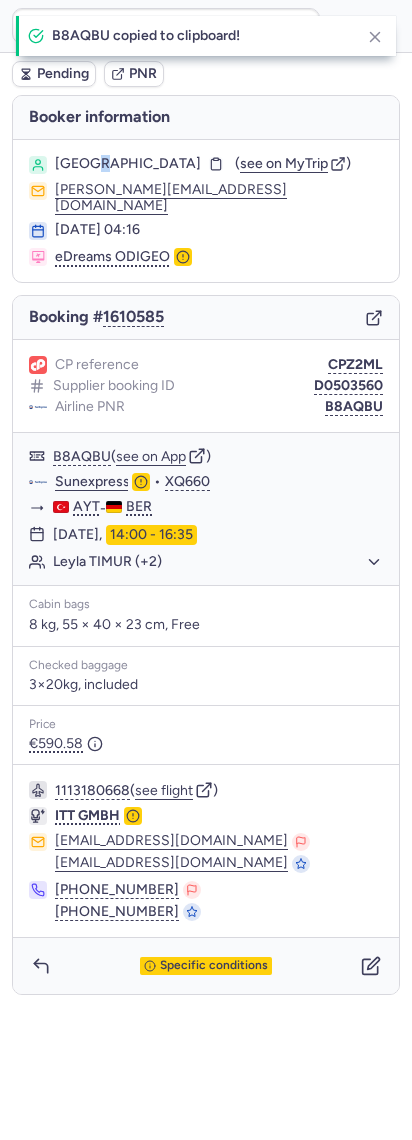 click on "[GEOGRAPHIC_DATA]" at bounding box center [128, 164] 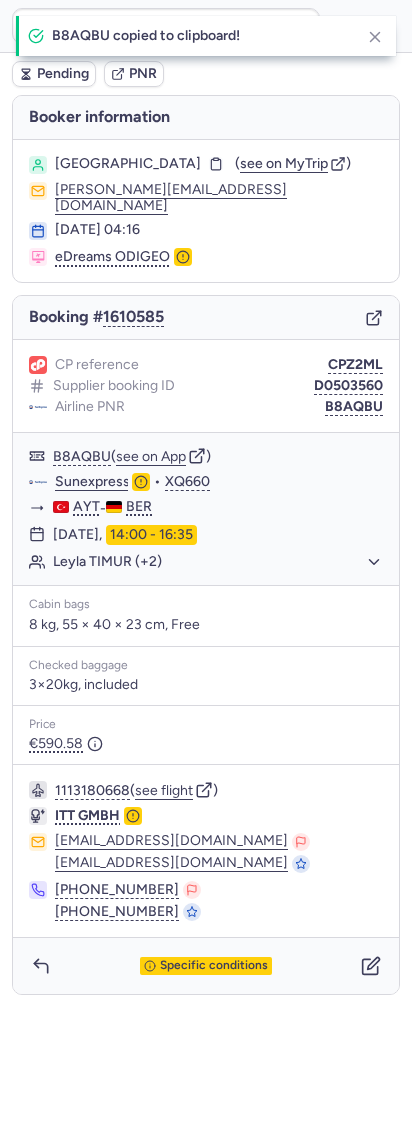 click on "[PERSON_NAME]  ( see on MyTrip  )  [PERSON_NAME][EMAIL_ADDRESS][DOMAIN_NAME] [DATE] 04:16 eDreams ODIGEO" at bounding box center (206, 211) 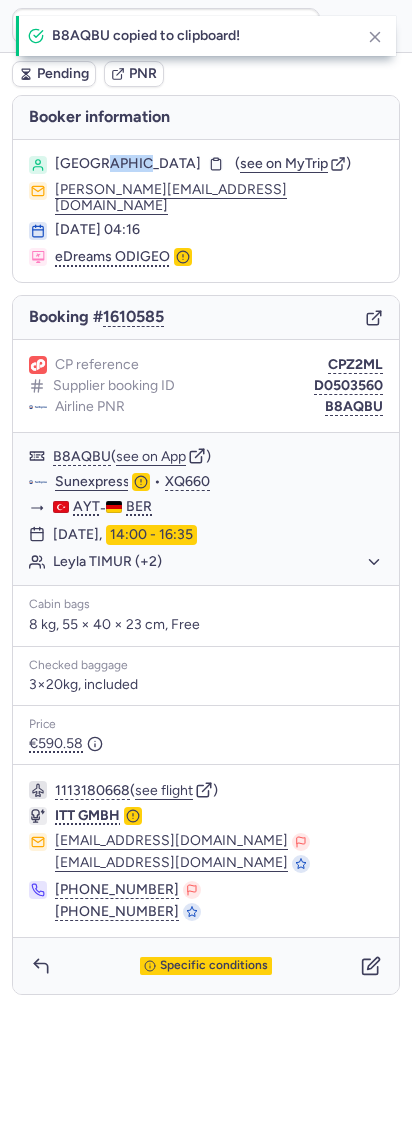 click on "[PERSON_NAME]  ( see on MyTrip  )  [PERSON_NAME][EMAIL_ADDRESS][DOMAIN_NAME] [DATE] 04:16 eDreams ODIGEO" at bounding box center (206, 211) 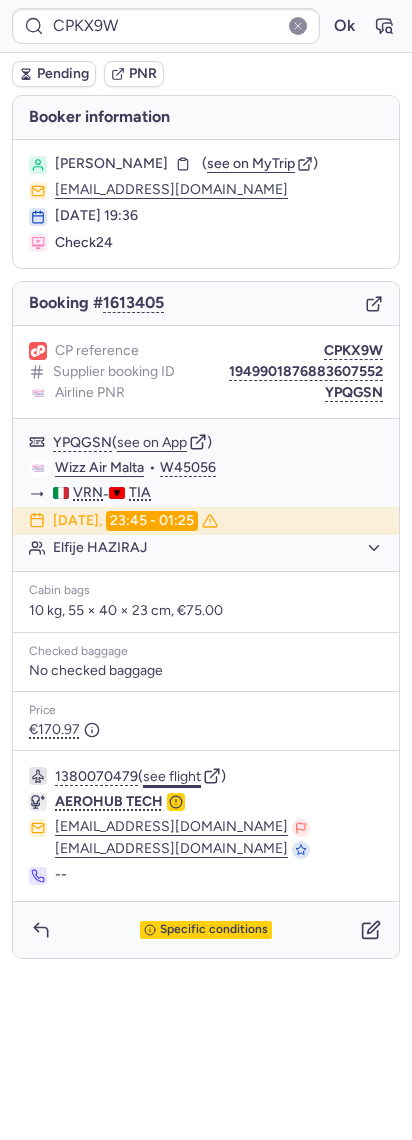 click on "see flight" 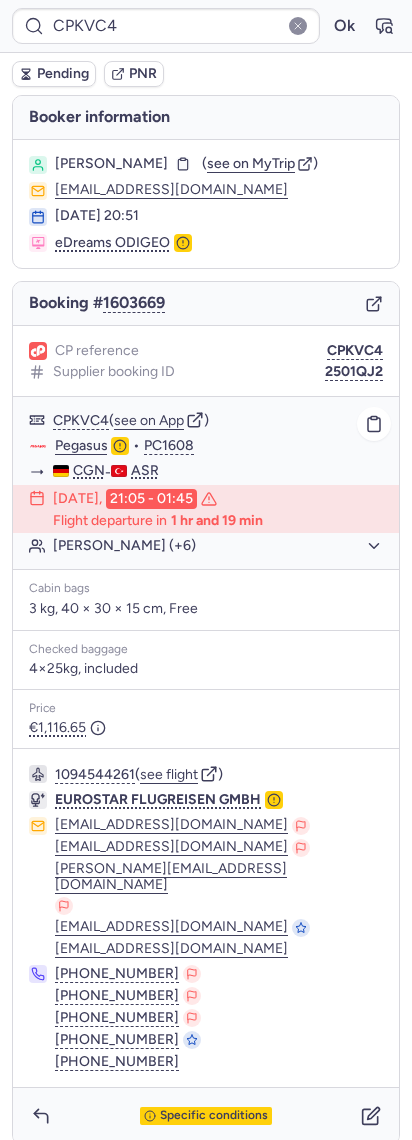 click on "[PERSON_NAME] (+6)" 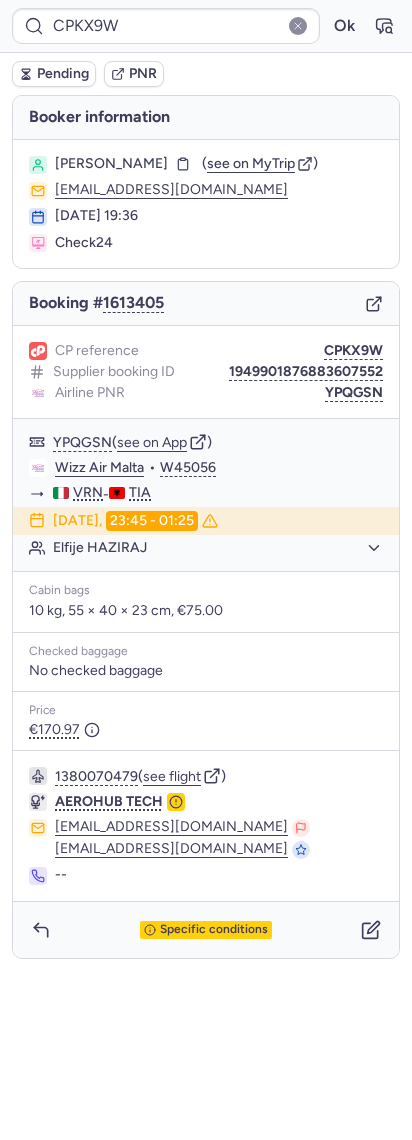 type on "CPKVC4" 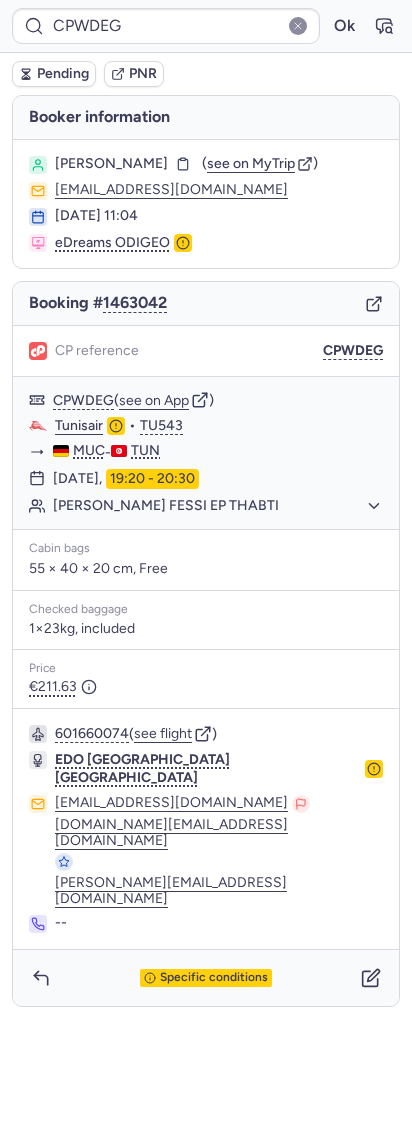 type on "CPNULQ" 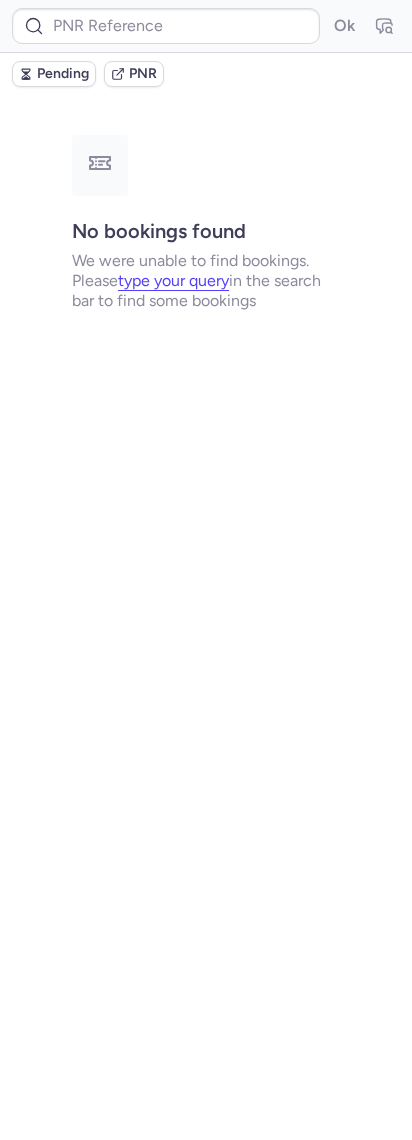 type on "CP6YR9" 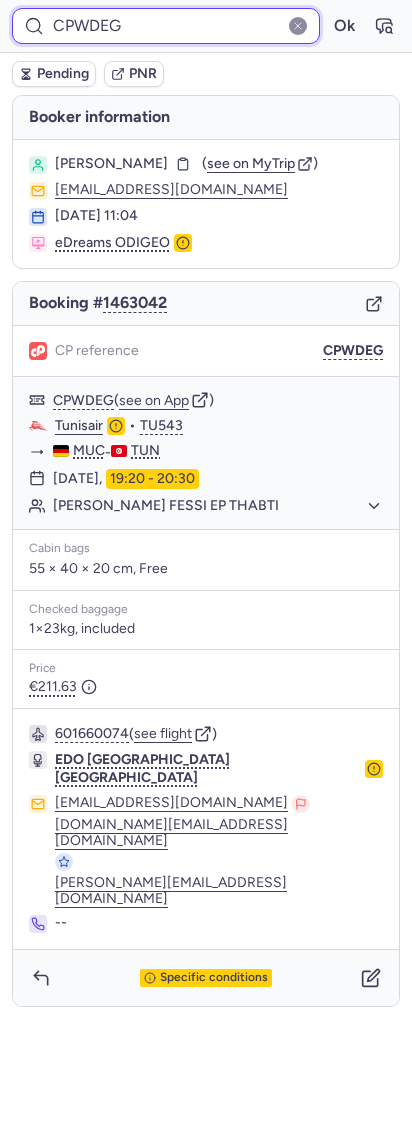 click on "CPWDEG" at bounding box center (166, 26) 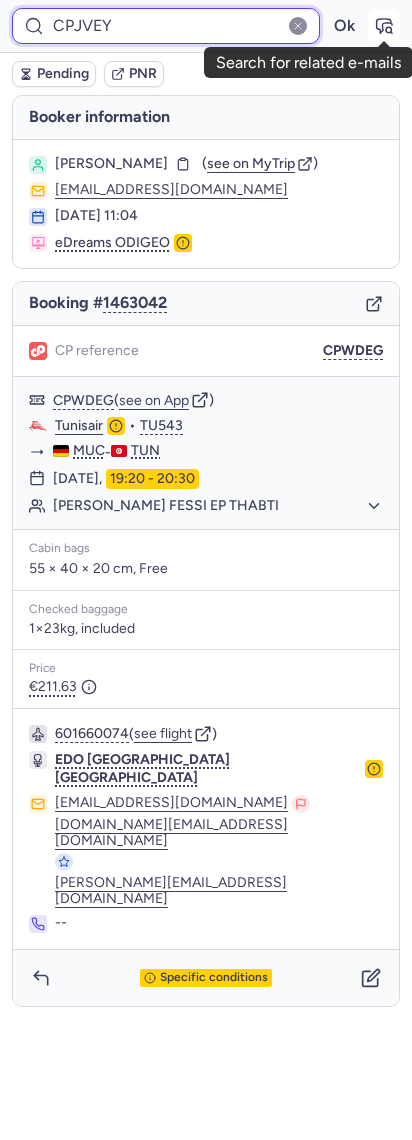 type on "CPJVEY" 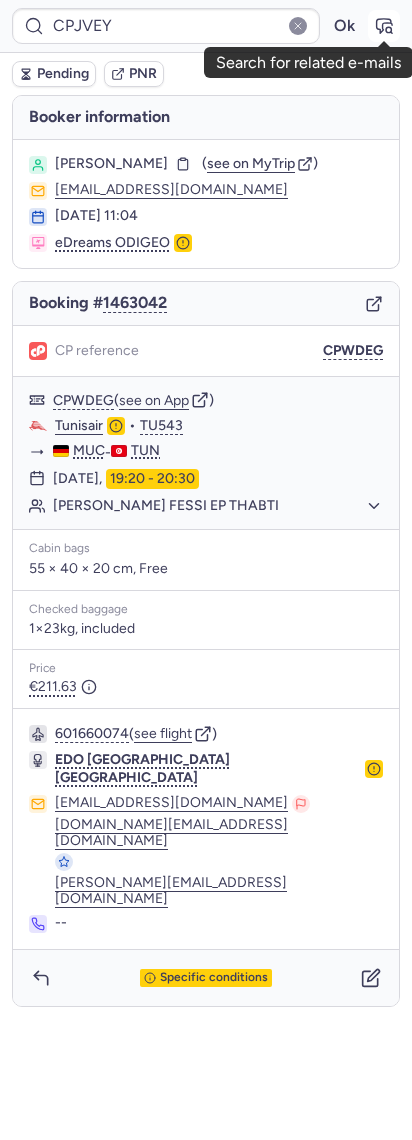 click at bounding box center (384, 26) 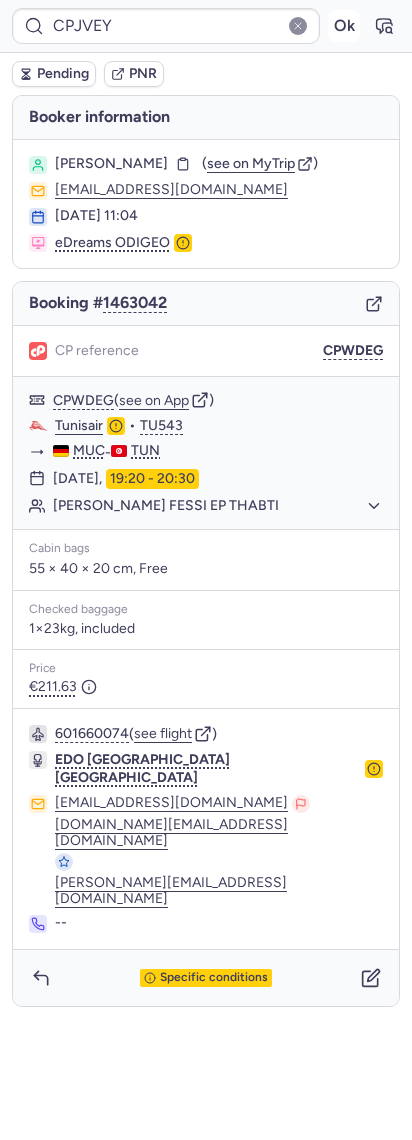 click on "Ok" at bounding box center (344, 26) 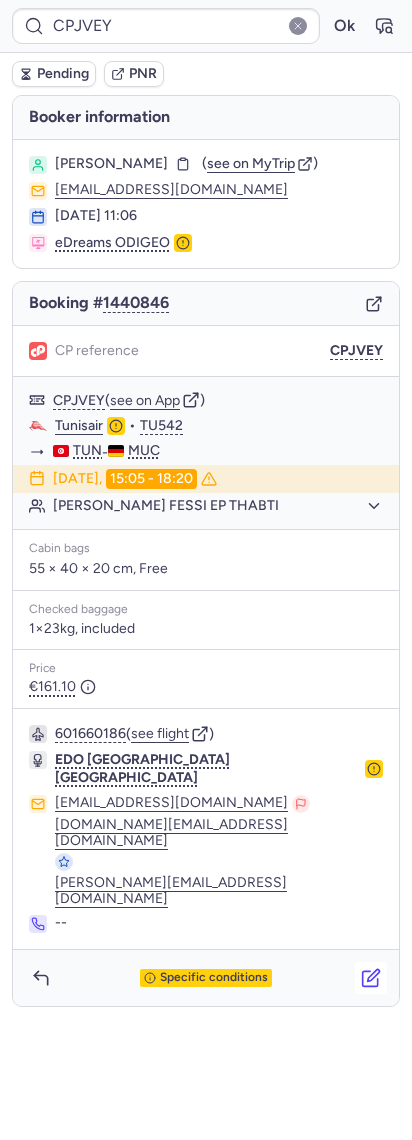 click 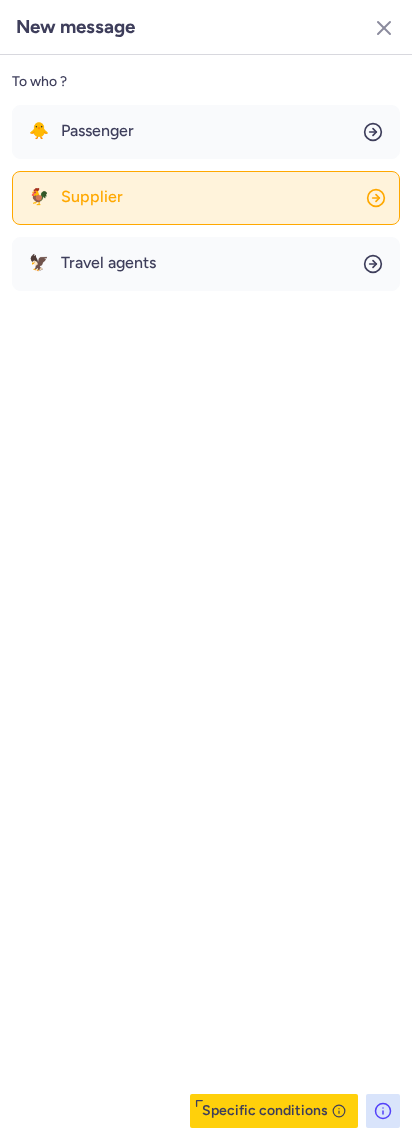 click on "🐓 Supplier" 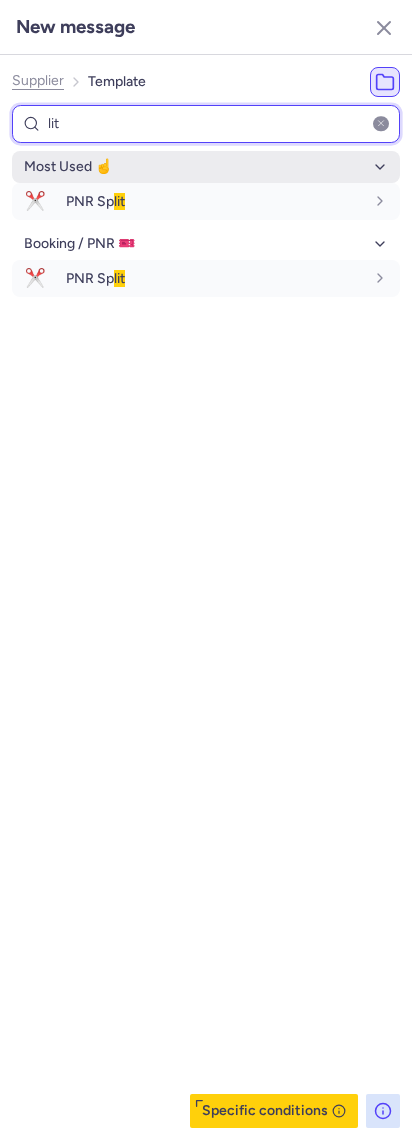 type on "lit" 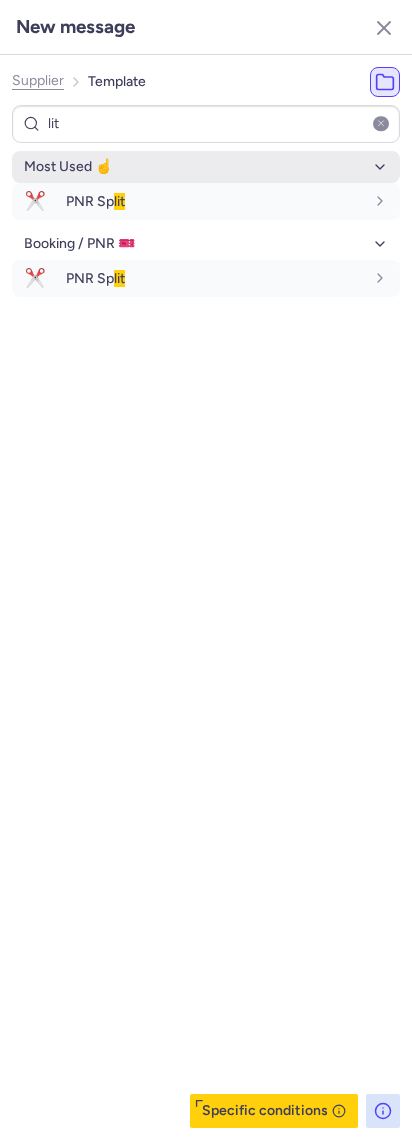 click on "Most Used ☝️" at bounding box center [206, 167] 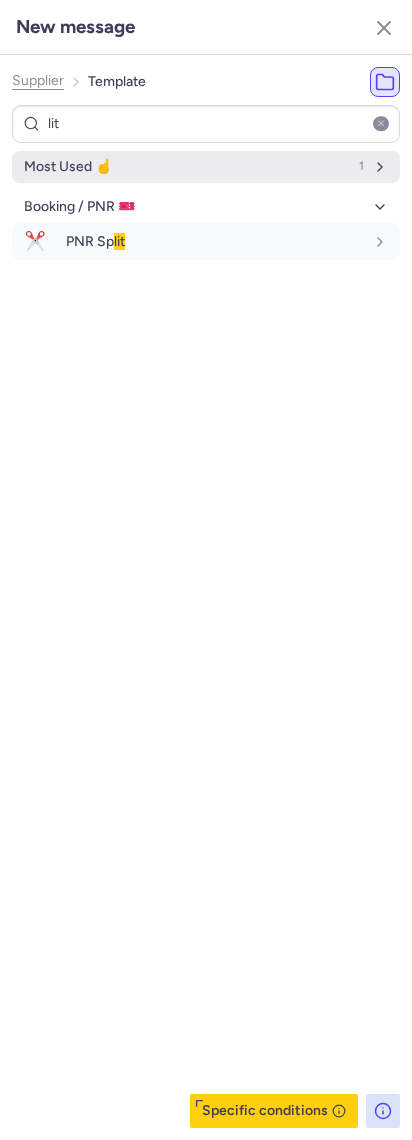 click on "Most Used ☝️ 1" at bounding box center (206, 167) 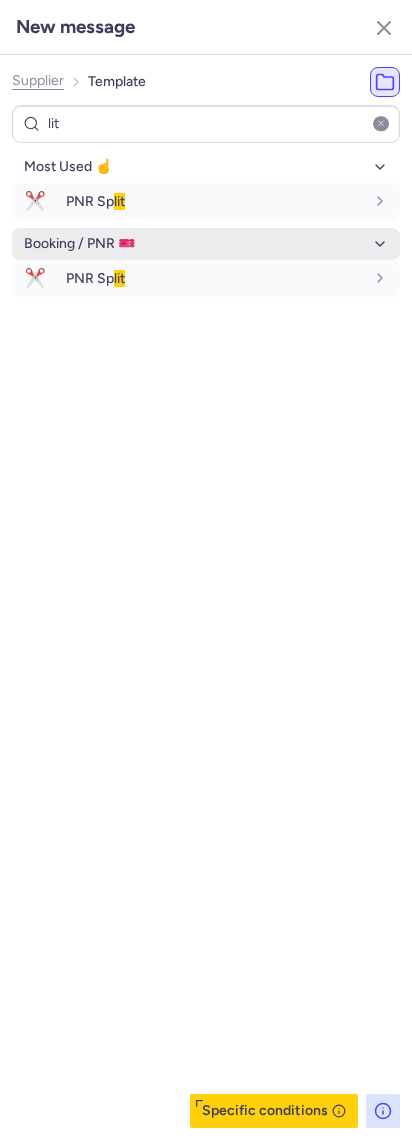 click on "Booking / PNR 🎫" at bounding box center (79, 244) 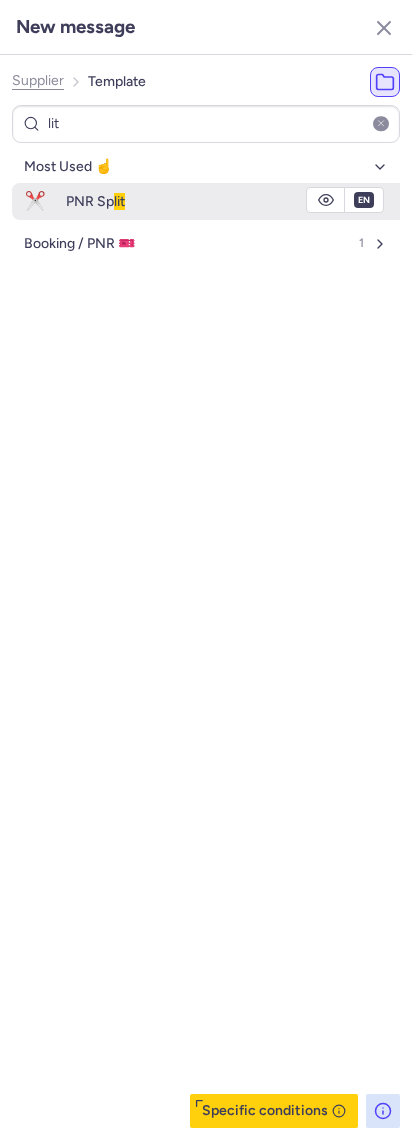 click on "PNR Sp lit" at bounding box center [233, 201] 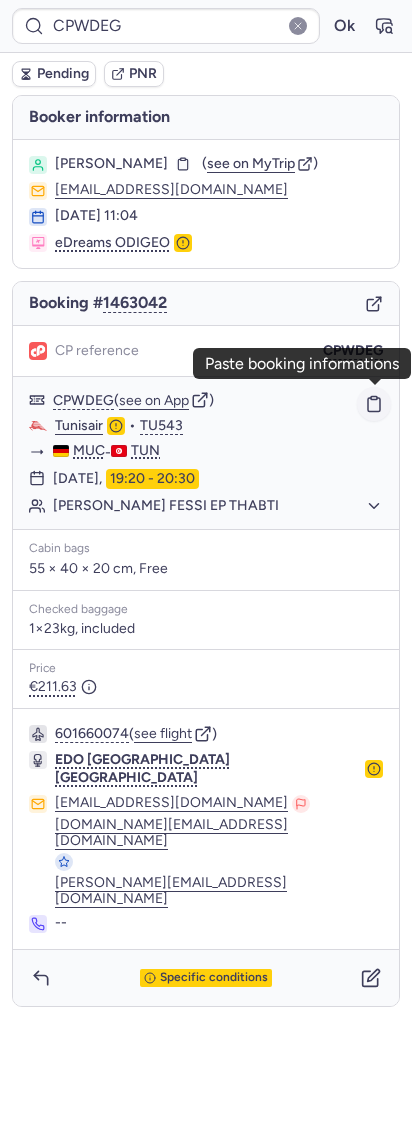 click 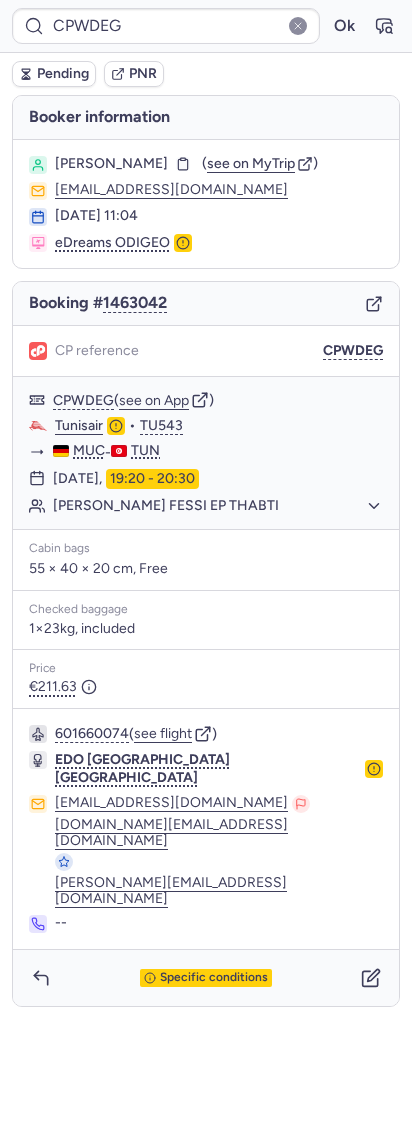click on "CP reference CPWDEG" at bounding box center (206, 351) 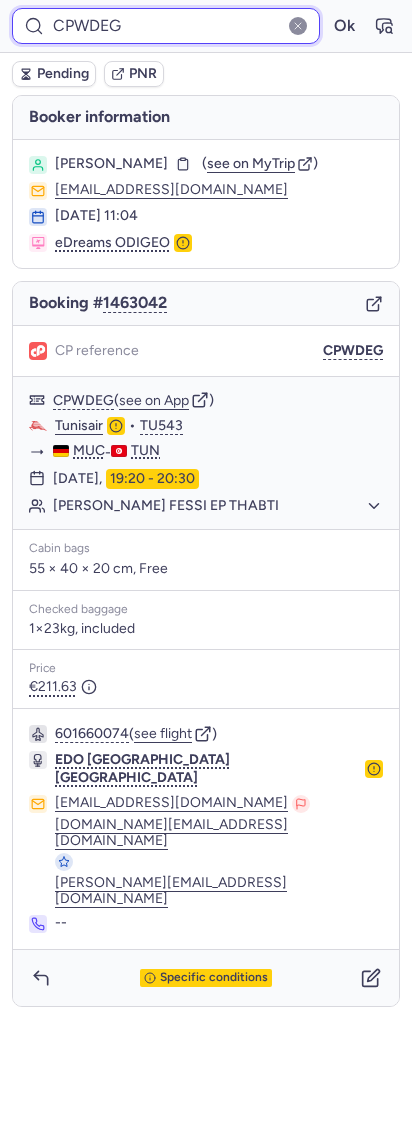 click on "CPWDEG" at bounding box center [166, 26] 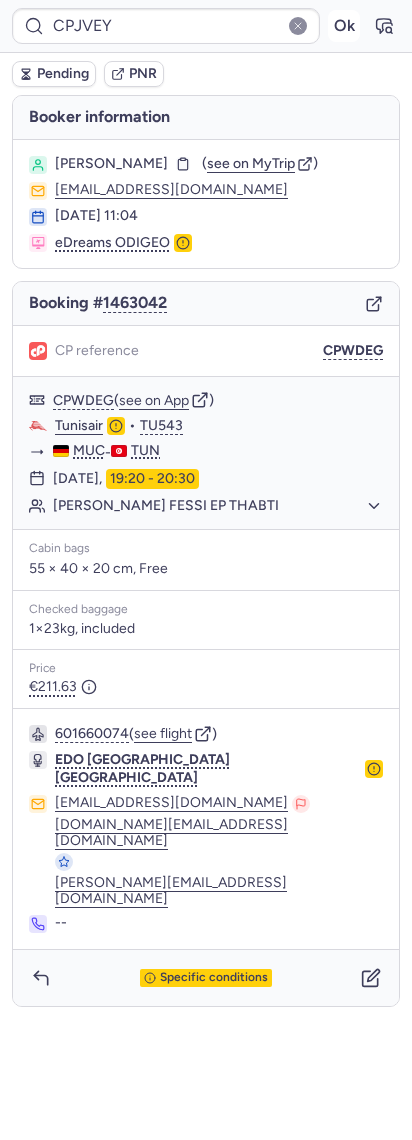 click on "Ok" at bounding box center [344, 26] 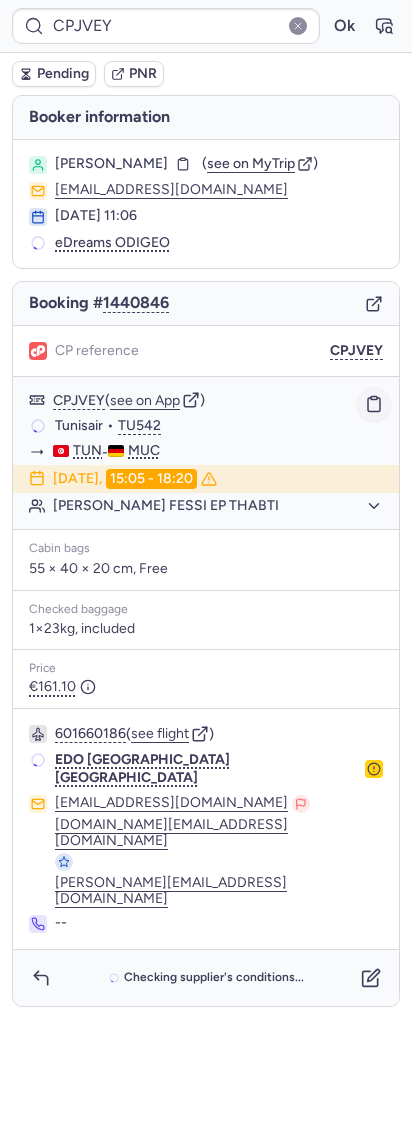 click 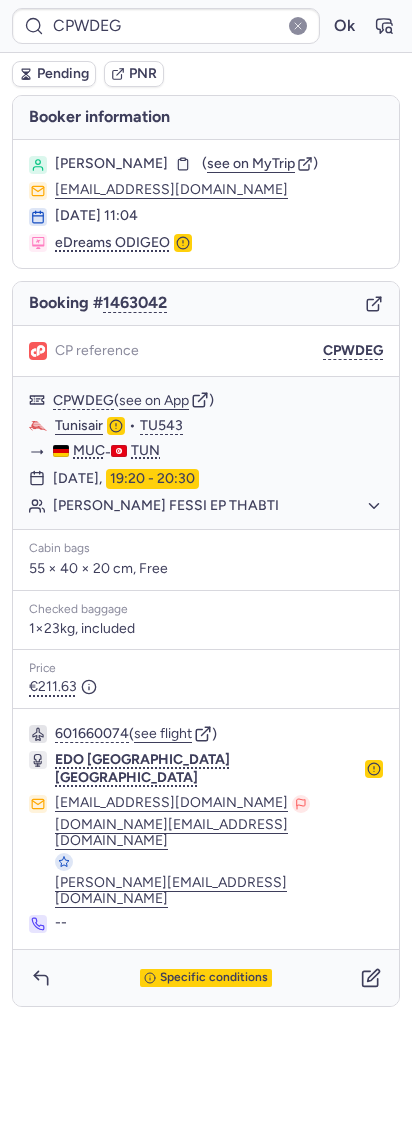 click on "Pending" at bounding box center [63, 74] 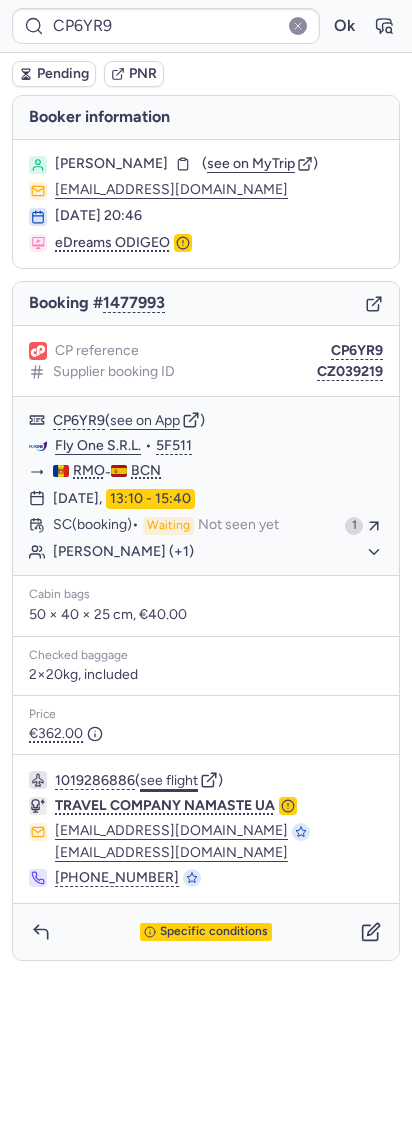 click on "see flight" 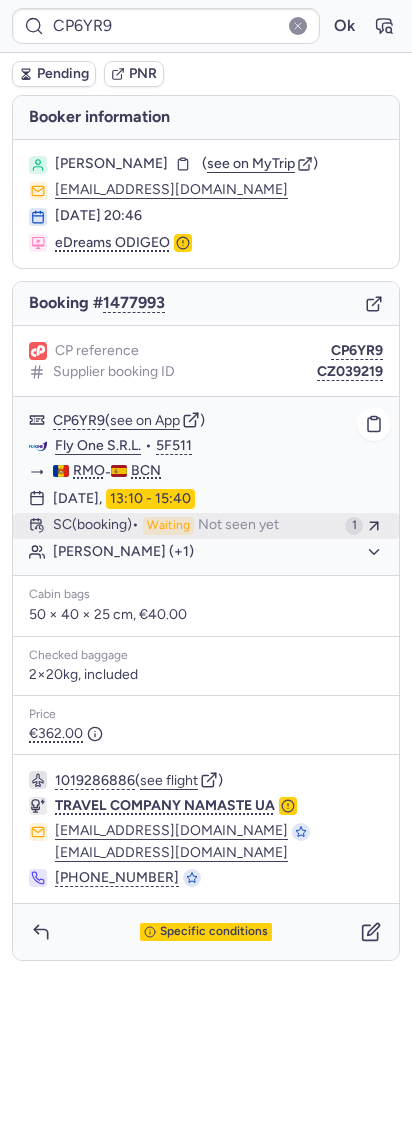 click on "SC   (booking)  Waiting Not seen yet 1" 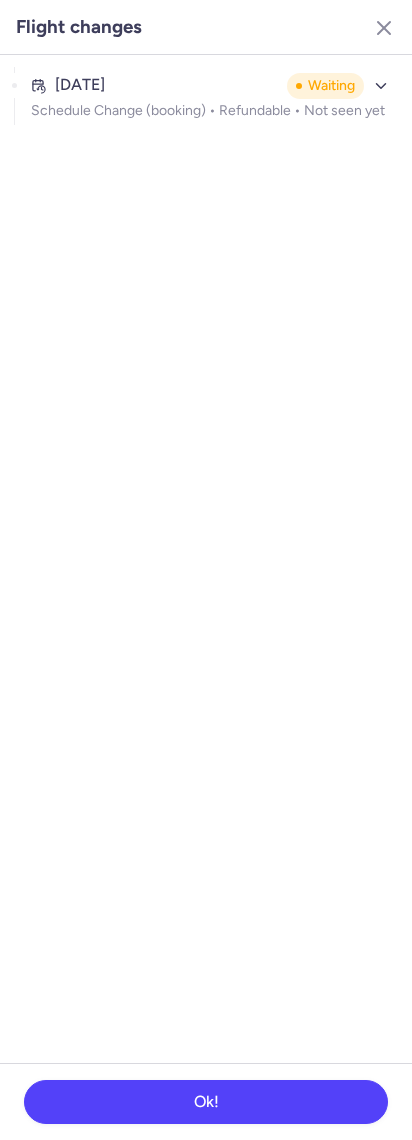 click on "Flight changes" at bounding box center (206, 27) 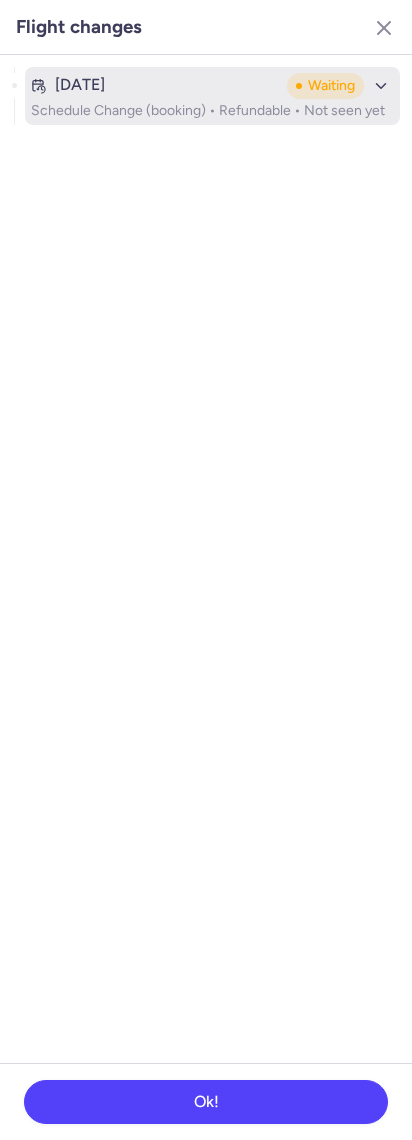 click on "[DATE]" at bounding box center [155, 85] 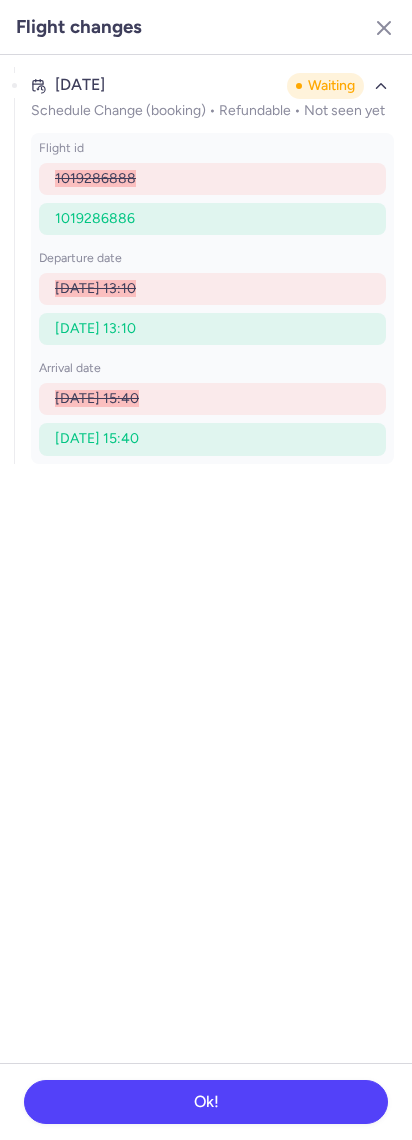 click on "Flight changes" at bounding box center (206, 27) 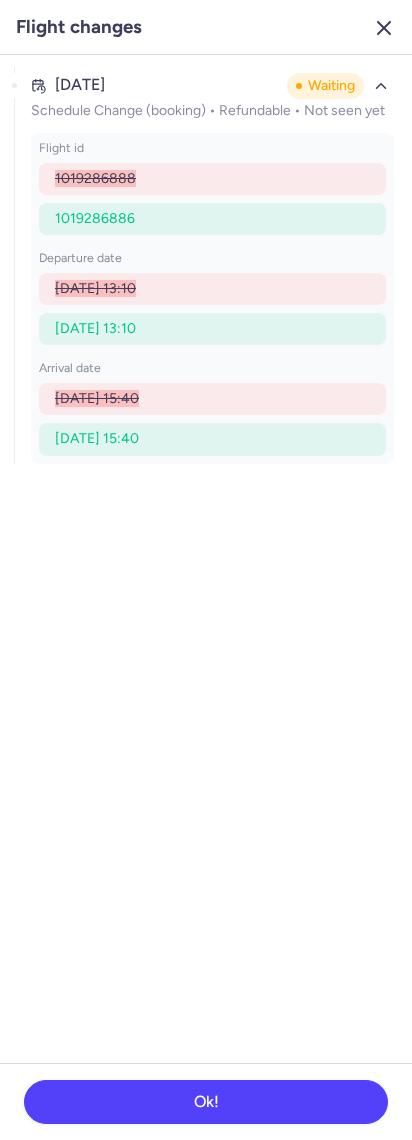 click 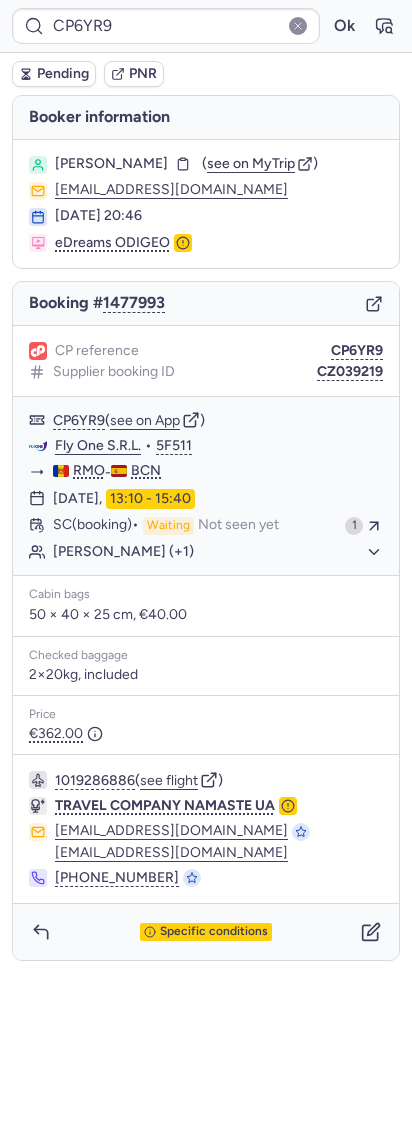 click 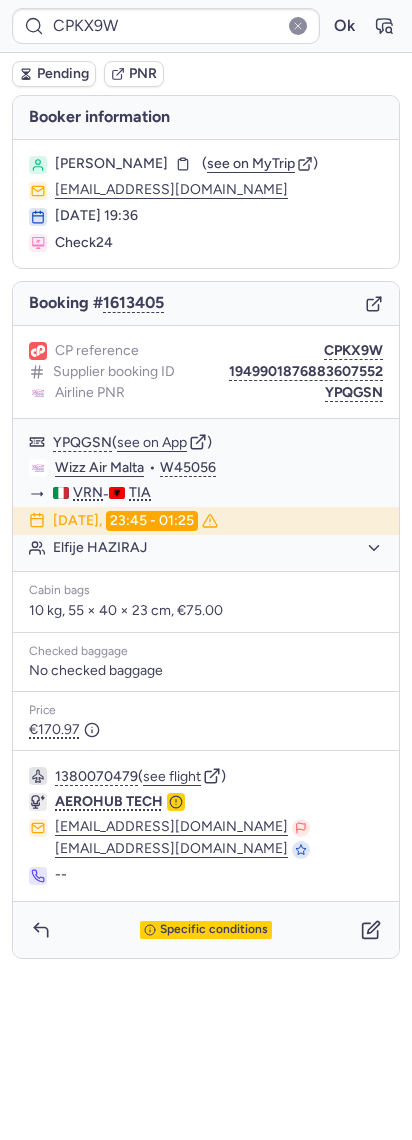 click on "Specific conditions" at bounding box center (206, 930) 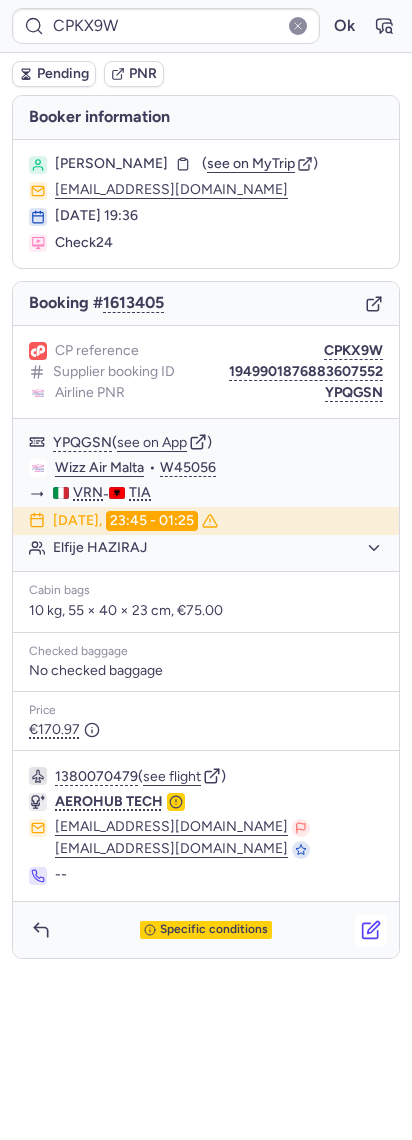 click at bounding box center (371, 930) 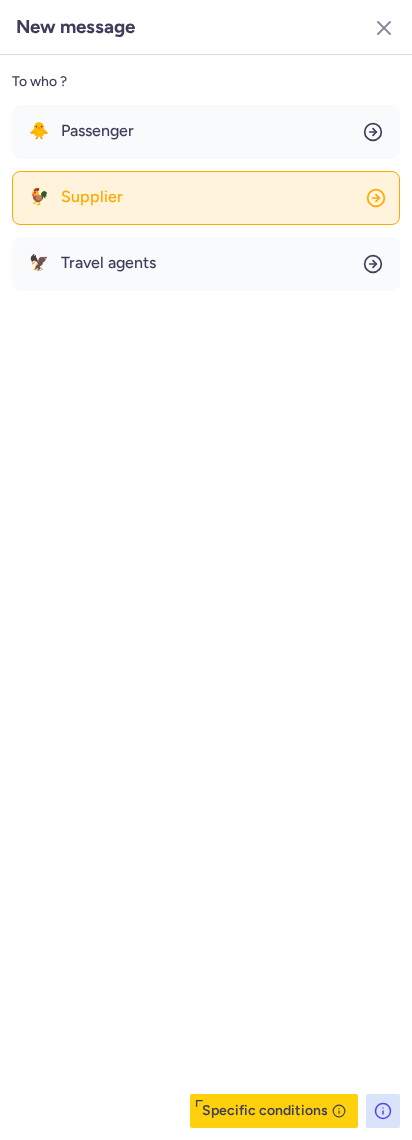click on "🐓 Supplier" 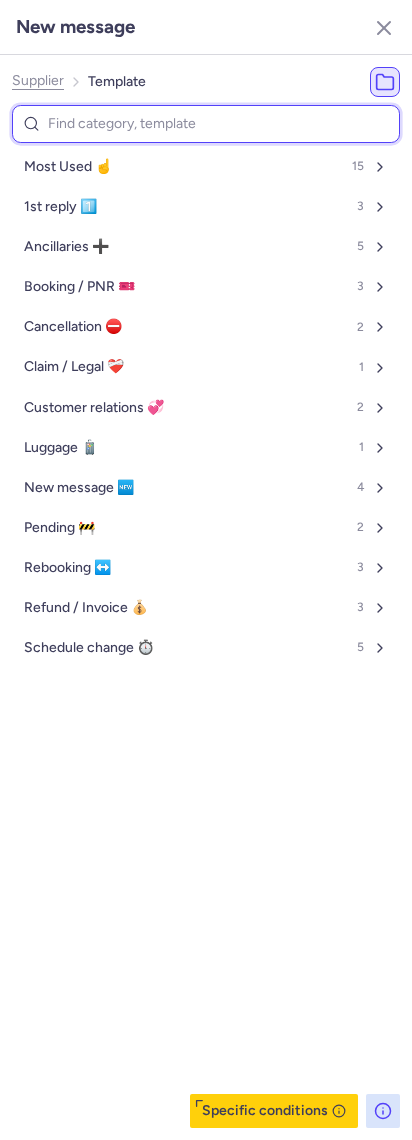 click at bounding box center [206, 124] 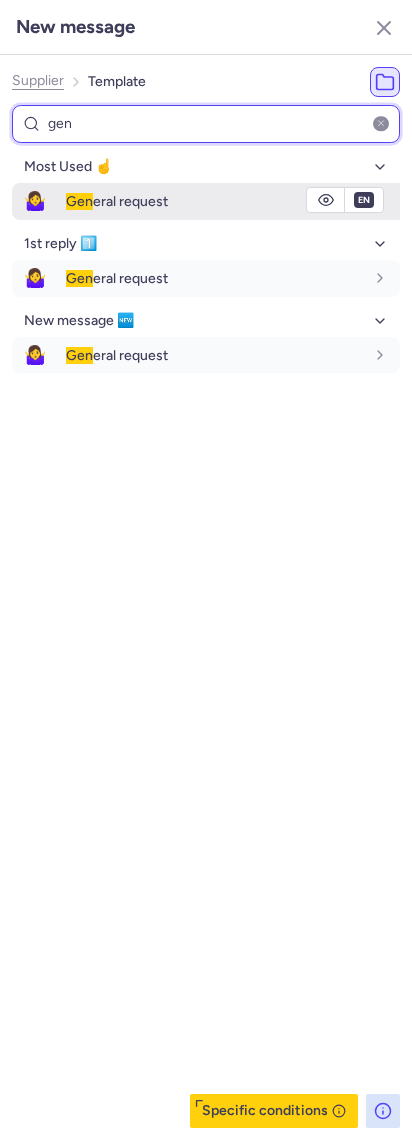 type on "gen" 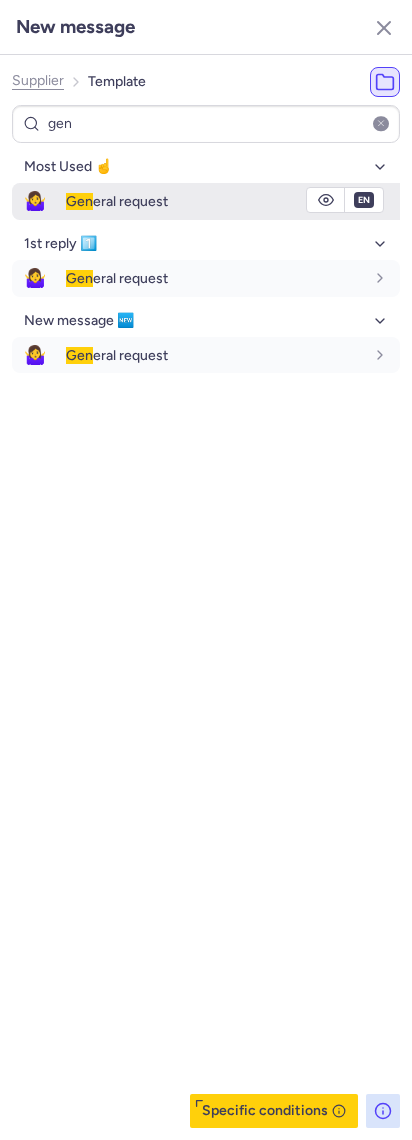click on "🤷‍♀️" at bounding box center (35, 201) 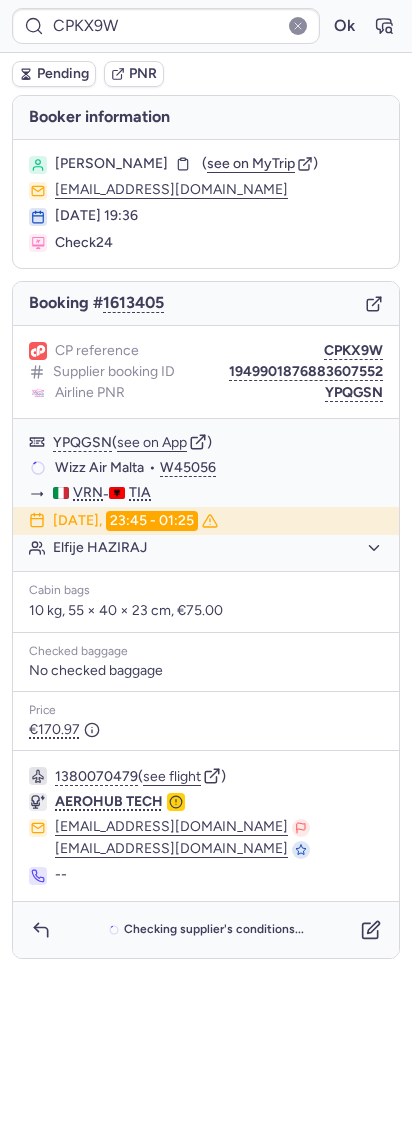 click on "Pending" at bounding box center (63, 74) 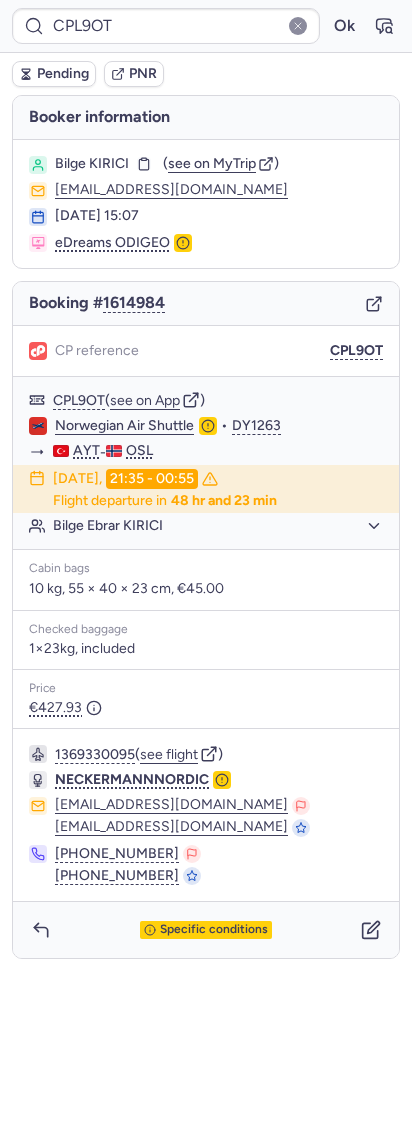 click on "Bilge KIRICI  ( see on MyTrip  )  [EMAIL_ADDRESS][DOMAIN_NAME] [DATE] 15:07 eDreams ODIGEO" at bounding box center [206, 204] 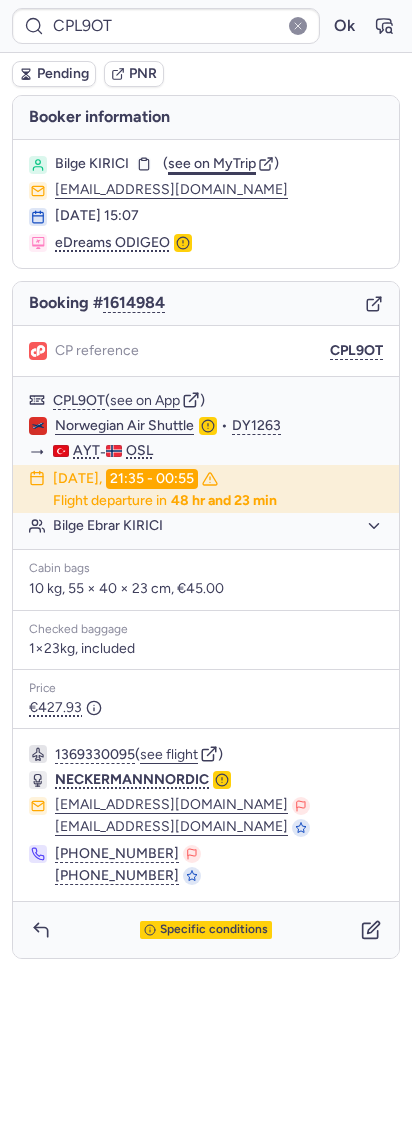 click on "see on MyTrip" at bounding box center [212, 163] 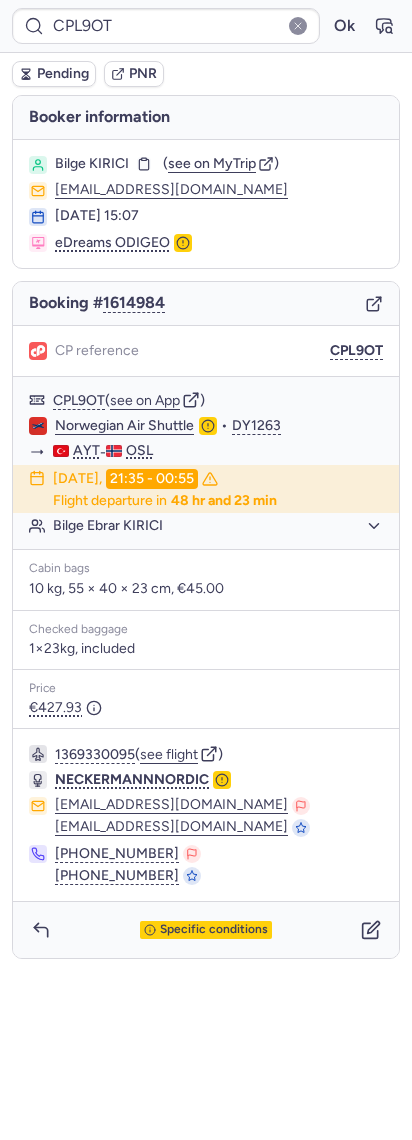 click on "Bilge KIRICI  ( see on MyTrip  )  [EMAIL_ADDRESS][DOMAIN_NAME] [DATE] 15:07 eDreams ODIGEO" at bounding box center (206, 204) 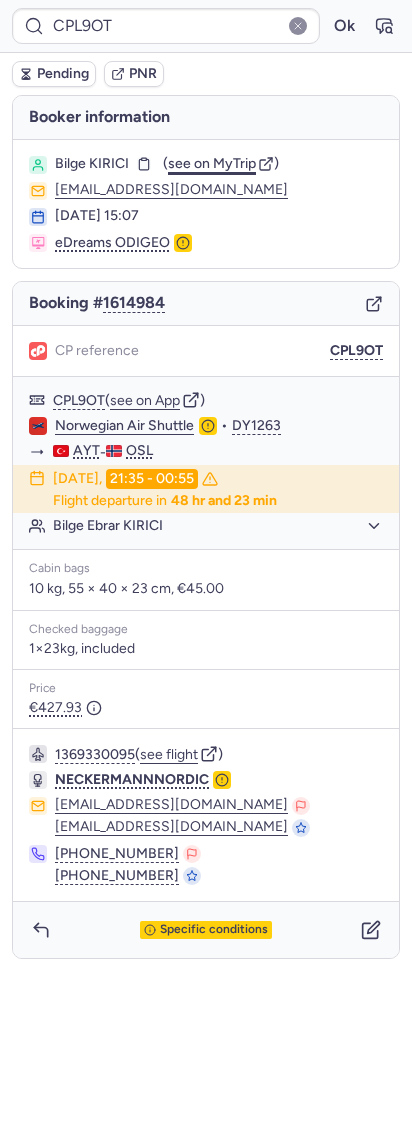 click on "see on MyTrip" at bounding box center [212, 163] 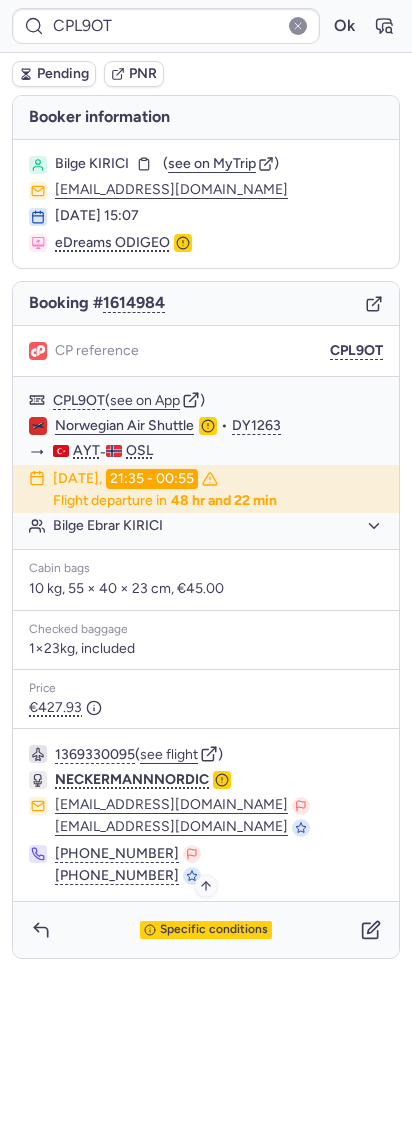 click on "Specific conditions" at bounding box center (206, 930) 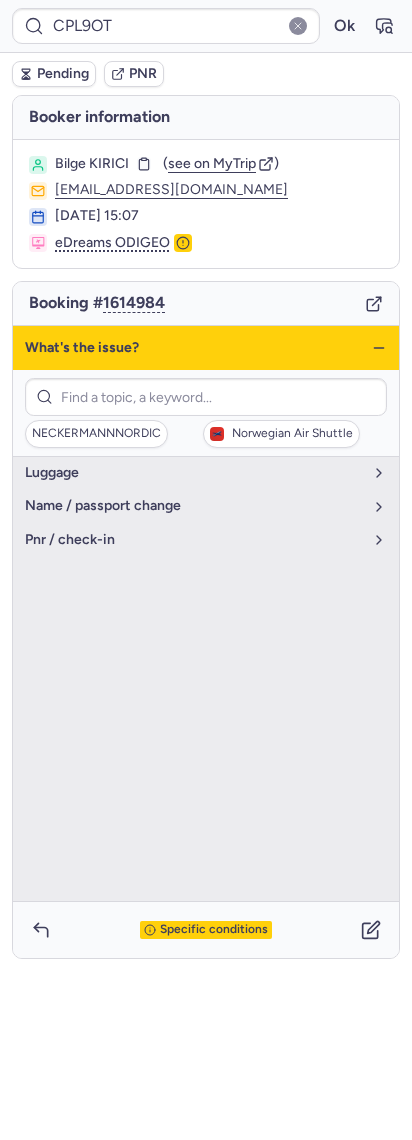click on "NECKERMANNNORDIC  Norwegian Air Shuttle" at bounding box center (206, 413) 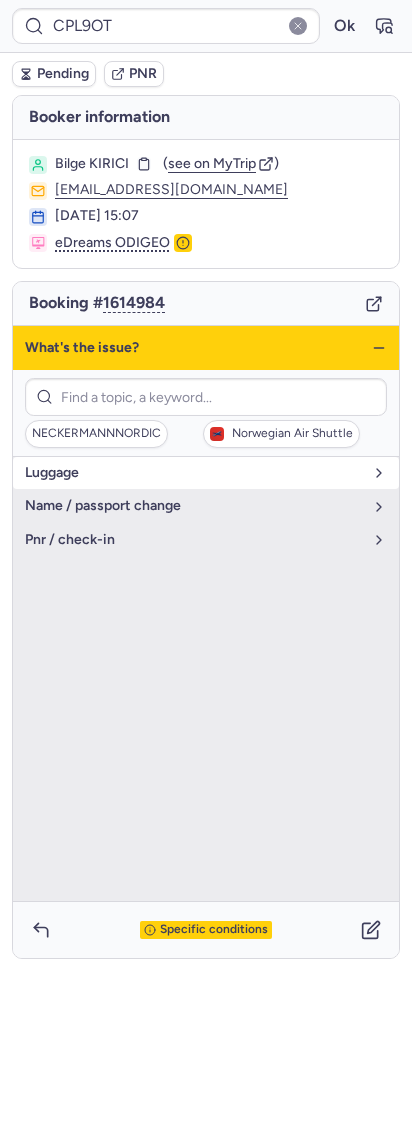 click on "luggage" at bounding box center (206, 473) 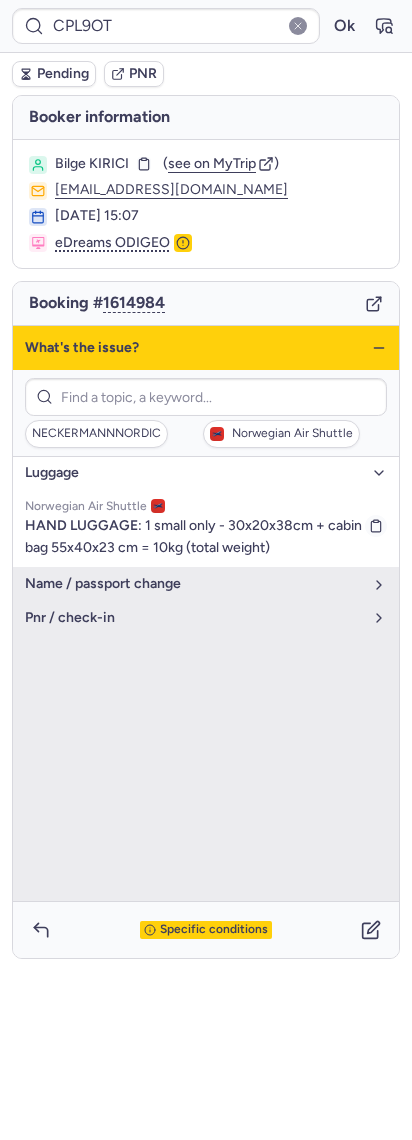 drag, startPoint x: 300, startPoint y: 550, endPoint x: 150, endPoint y: 523, distance: 152.41063 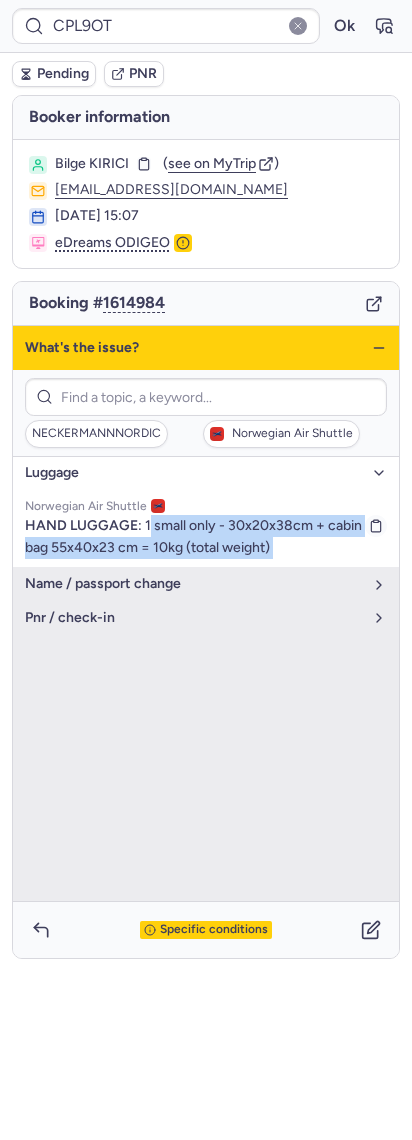 drag, startPoint x: 281, startPoint y: 546, endPoint x: 147, endPoint y: 514, distance: 137.76791 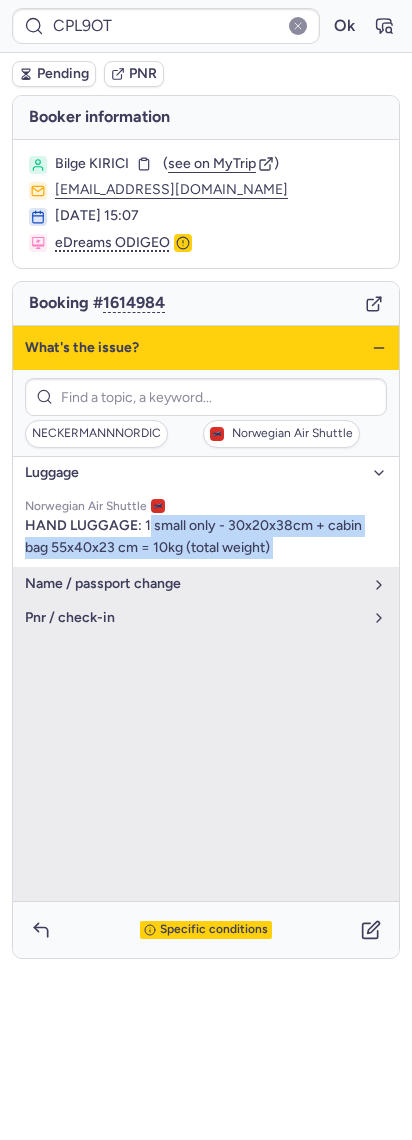 click 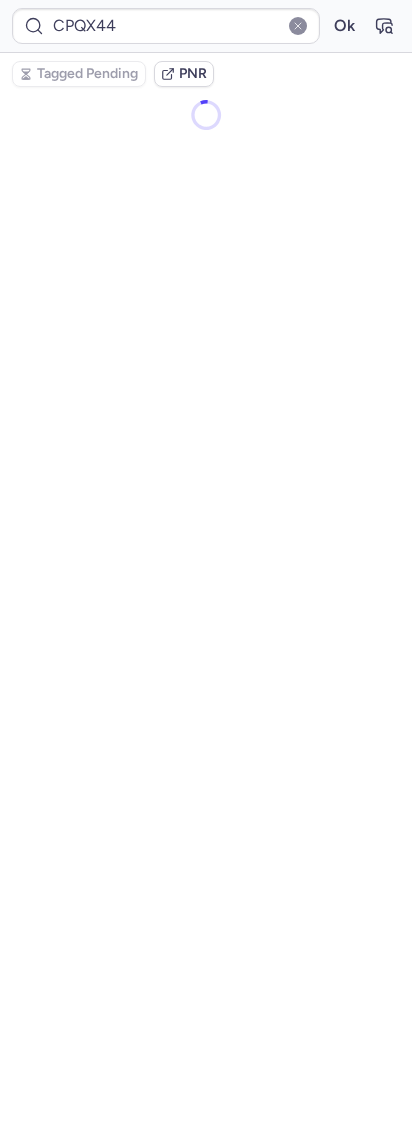 type on "CPCQMK" 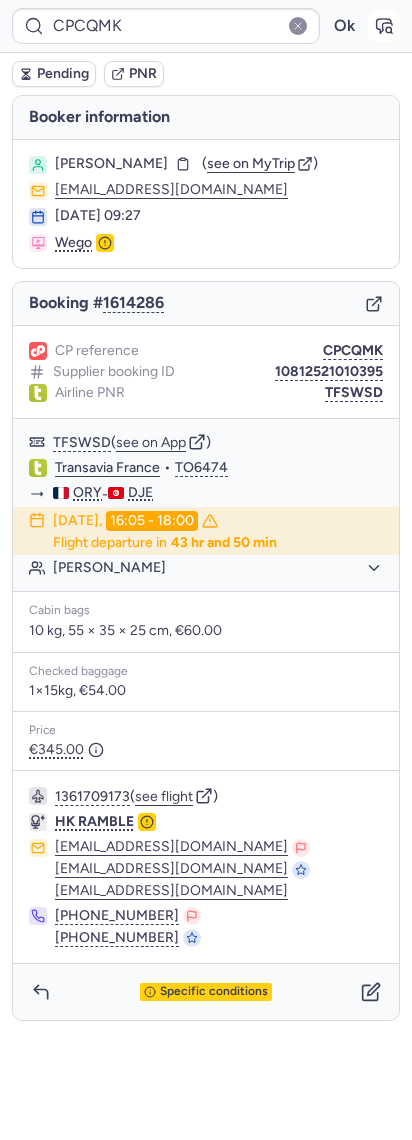 click at bounding box center [384, 26] 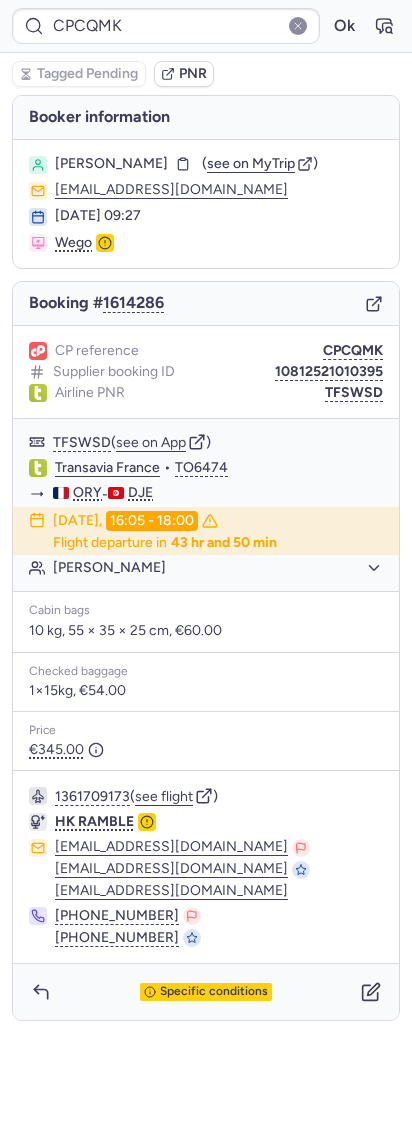 click on "Booking # 1614286" at bounding box center [206, 304] 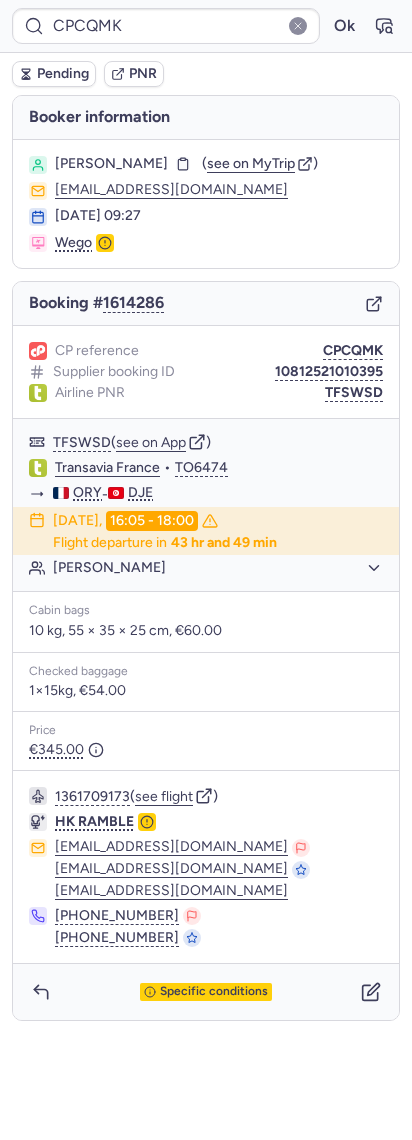 click on "Booking # 1614286" at bounding box center (206, 304) 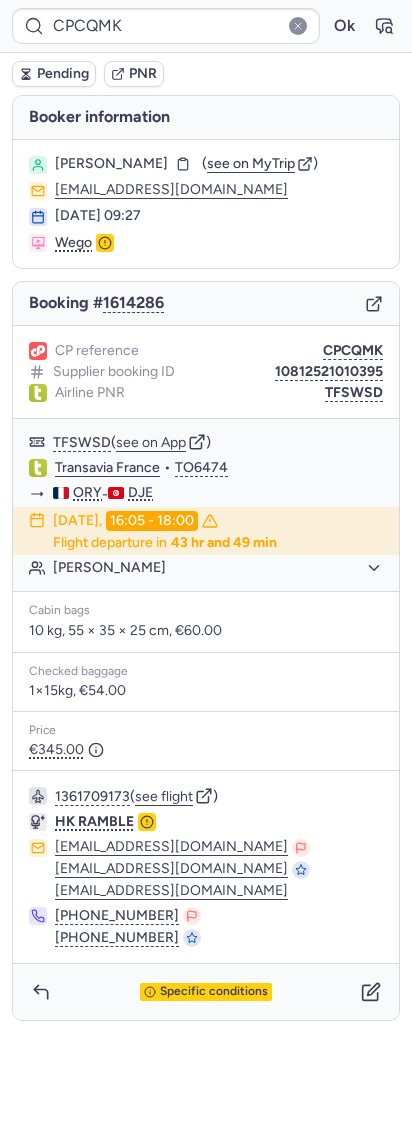 click on "Booking # 1614286" at bounding box center [206, 304] 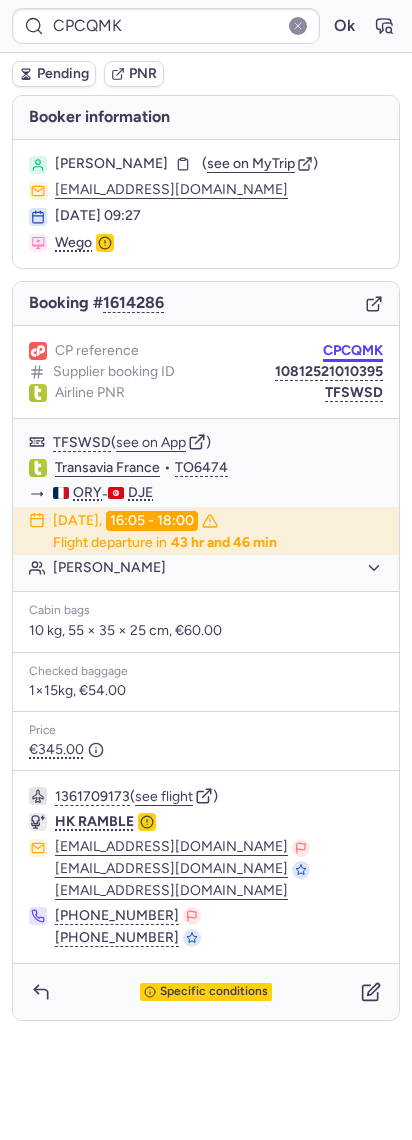 click on "CPCQMK" at bounding box center (353, 351) 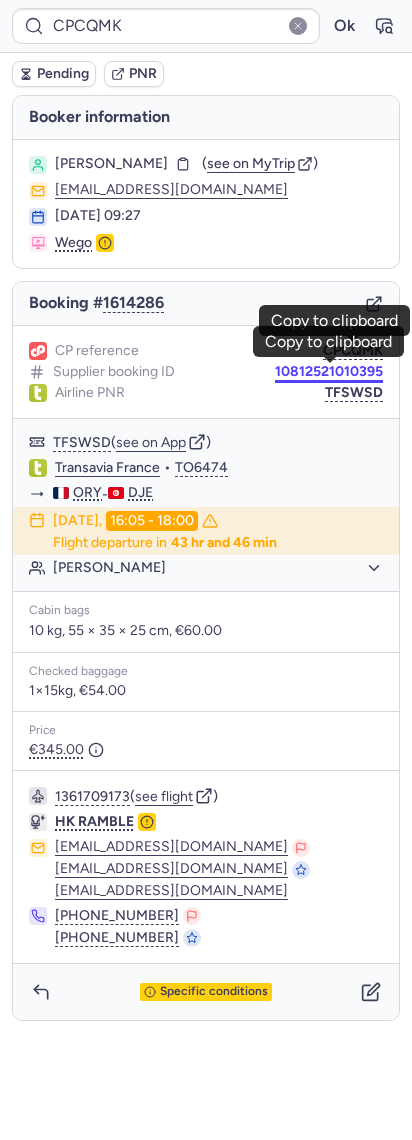 click on "10812521010395" at bounding box center (329, 372) 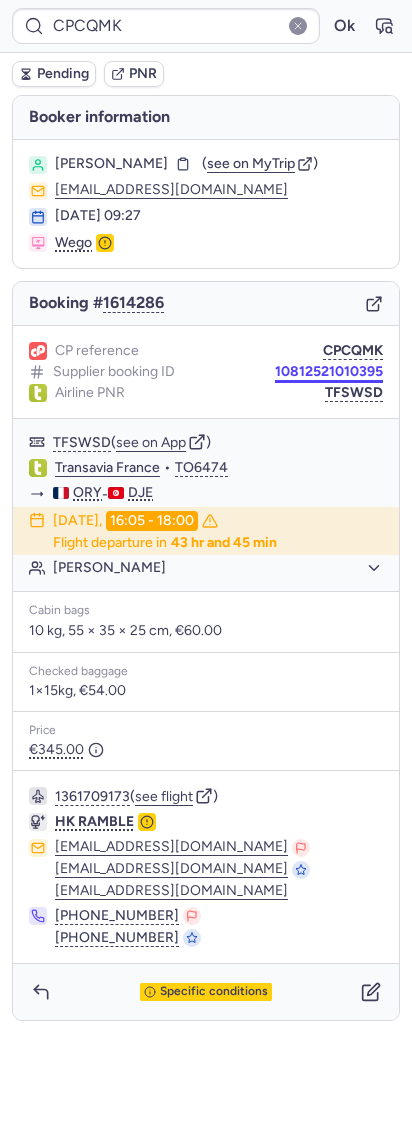 click on "10812521010395" at bounding box center [329, 372] 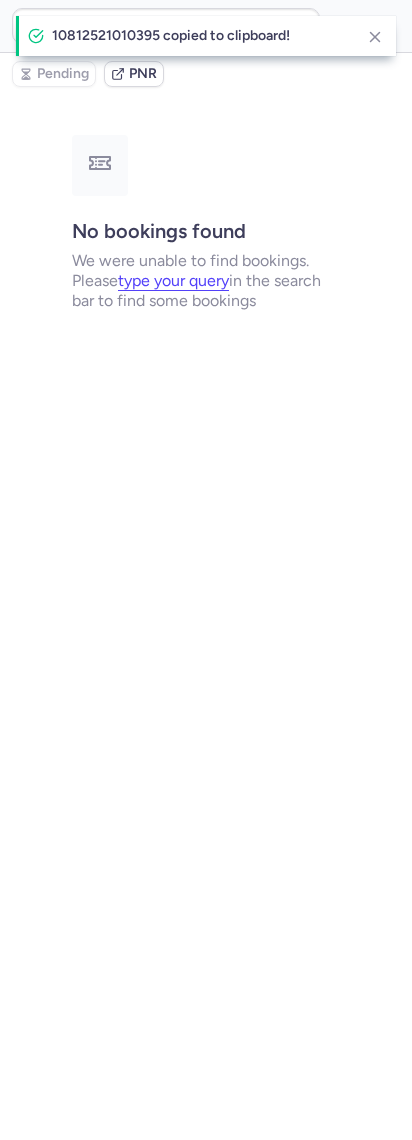 type on "CPCQMK" 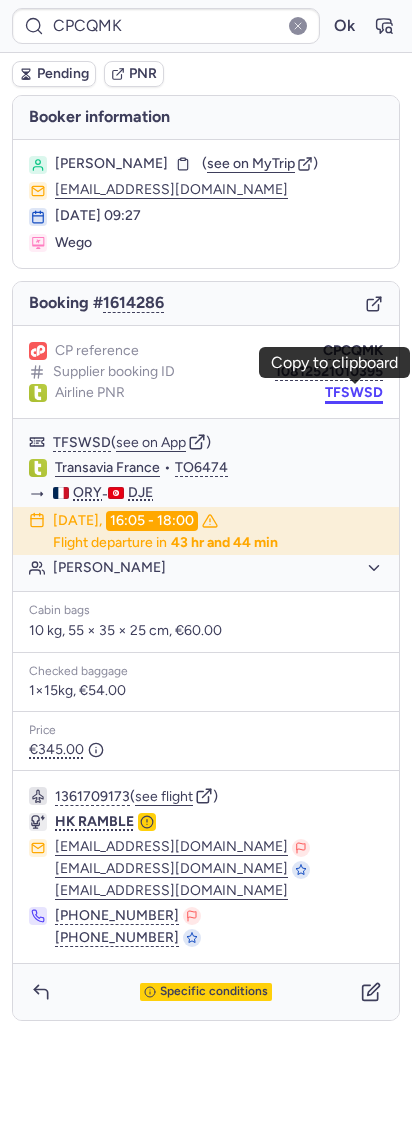 click on "TFSWSD" at bounding box center (354, 393) 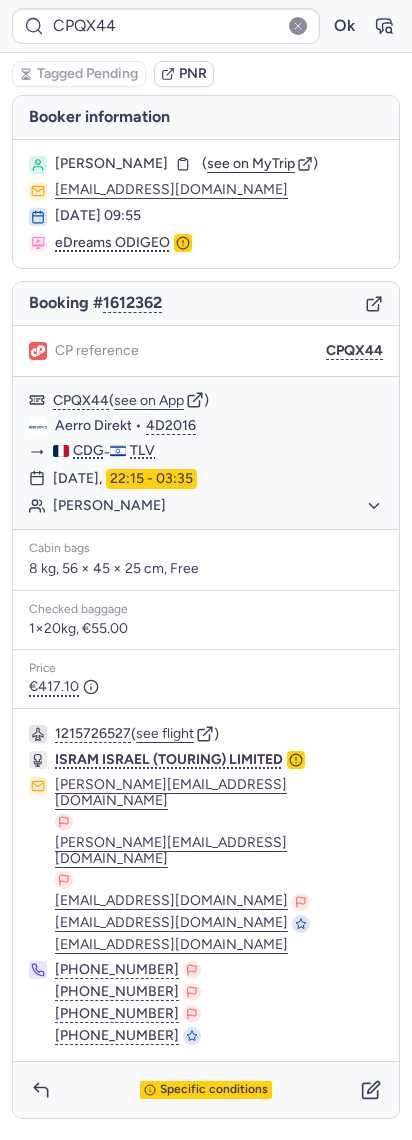 type on "CPXP4U" 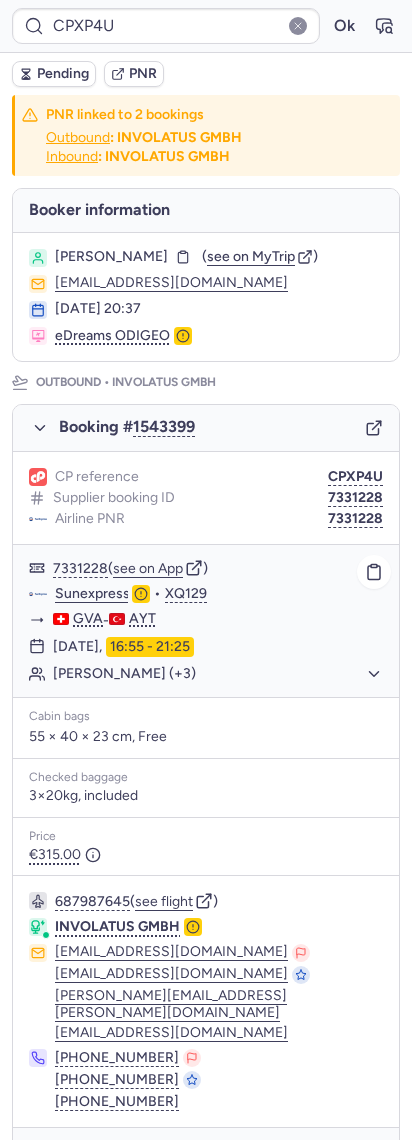 click on "[PERSON_NAME] (+3)" 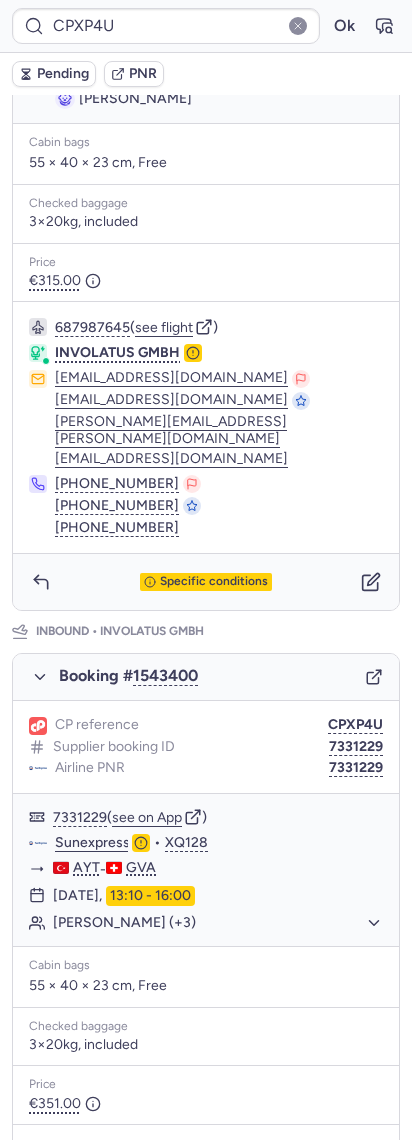 scroll, scrollTop: 940, scrollLeft: 0, axis: vertical 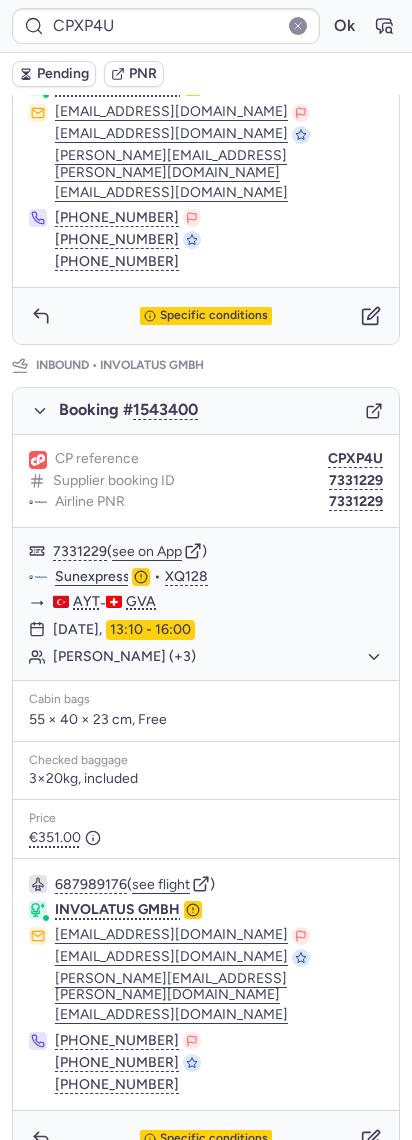 click on "687987645  ( see flight )  INVOLATUS GMBH [EMAIL_ADDRESS][DOMAIN_NAME] [EMAIL_ADDRESS][DOMAIN_NAME] [PERSON_NAME][DOMAIN_NAME][EMAIL_ADDRESS][PERSON_NAME][DOMAIN_NAME] [DOMAIN_NAME][EMAIL_ADDRESS][DOMAIN_NAME] [PHONE_NUMBER] [PHONE_NUMBER] [PHONE_NUMBER]" at bounding box center (206, 161) 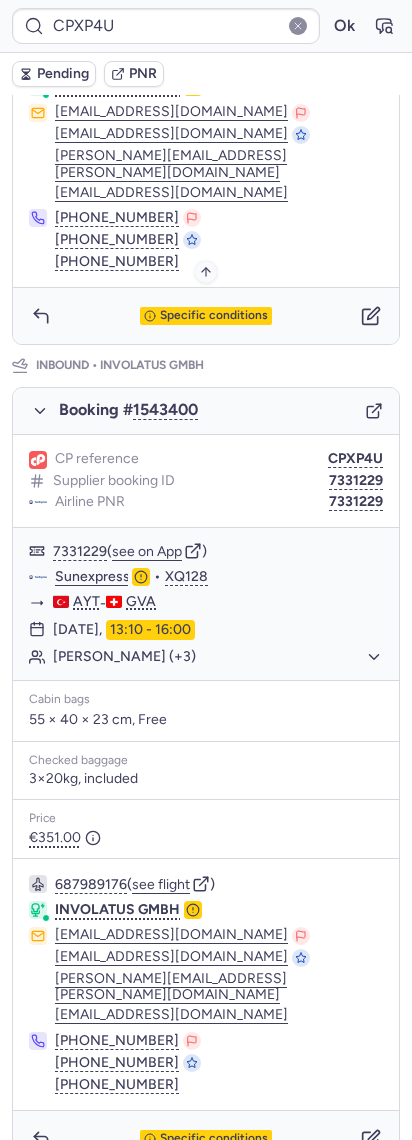 click on "Specific conditions" at bounding box center (206, 316) 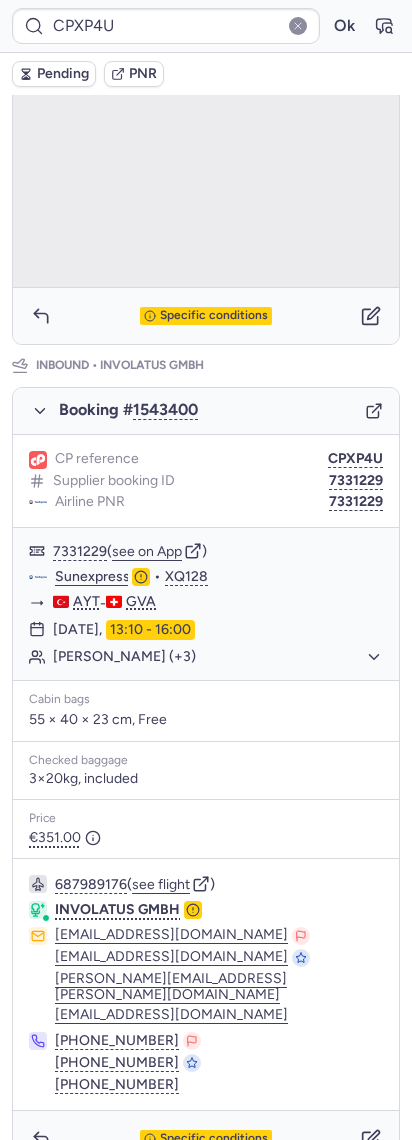 scroll, scrollTop: 7, scrollLeft: 0, axis: vertical 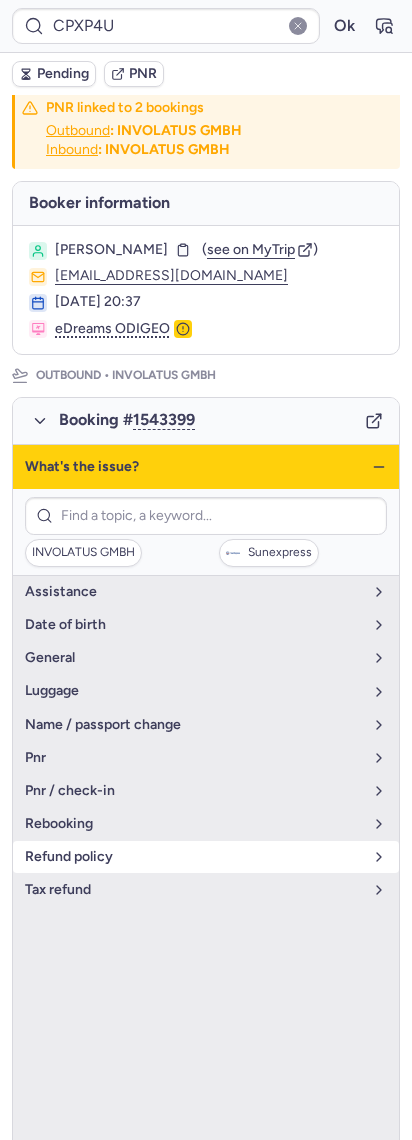 click on "refund policy" at bounding box center (194, 857) 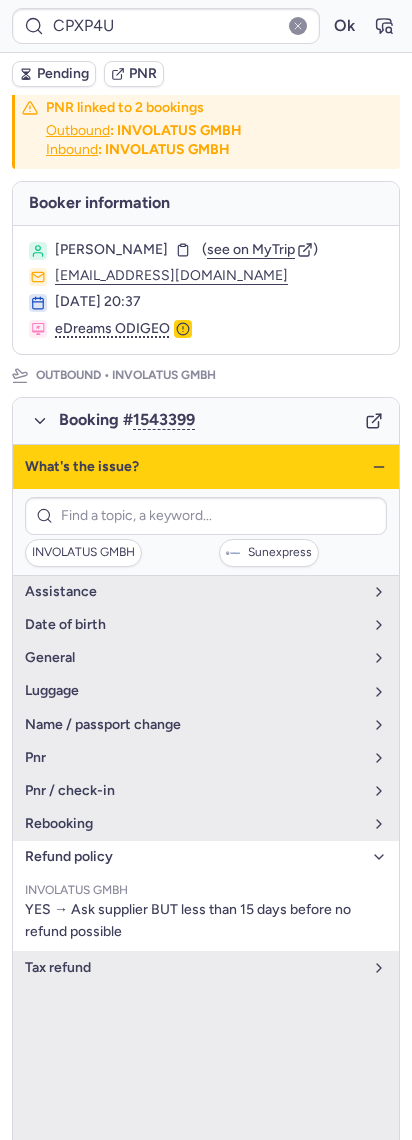 click on "What's the issue?" at bounding box center [206, 467] 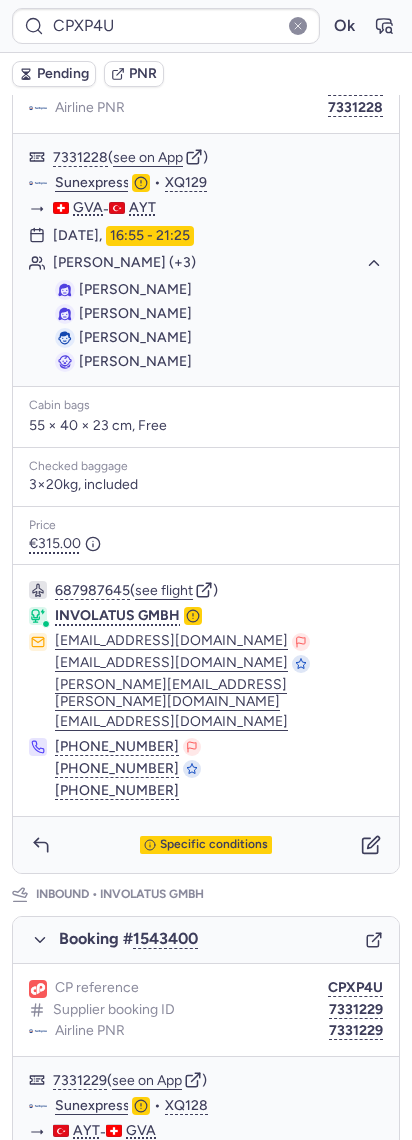 scroll, scrollTop: 407, scrollLeft: 0, axis: vertical 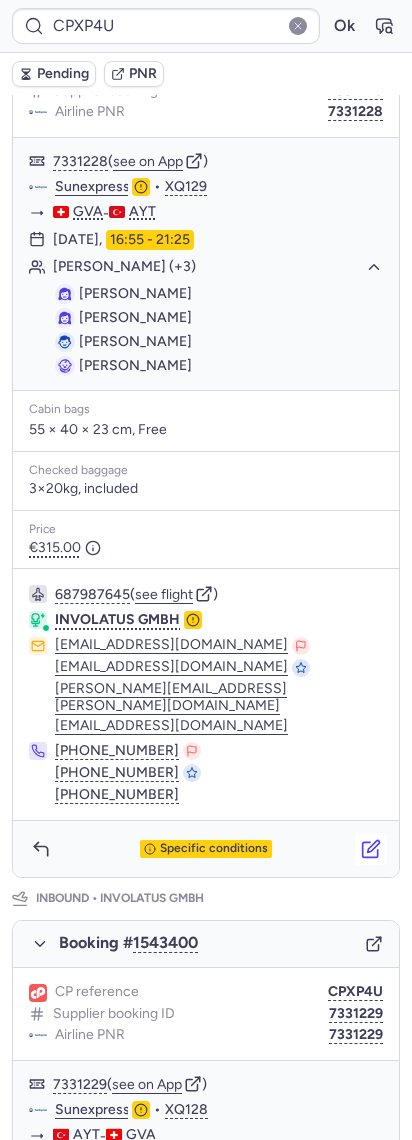 click 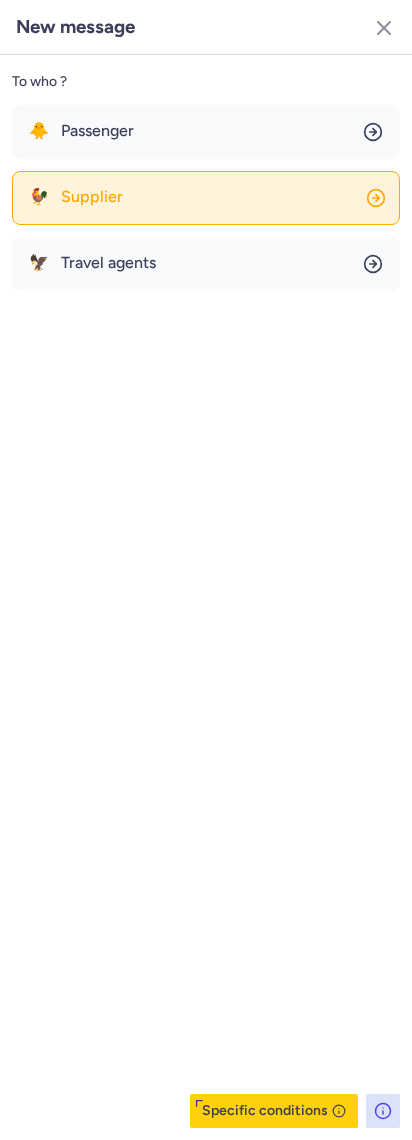 click on "Supplier" at bounding box center [92, 197] 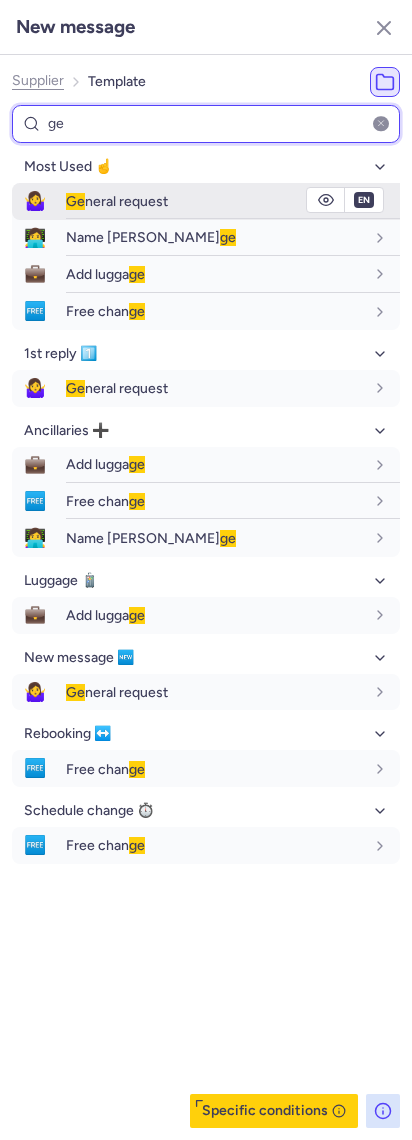type on "ge" 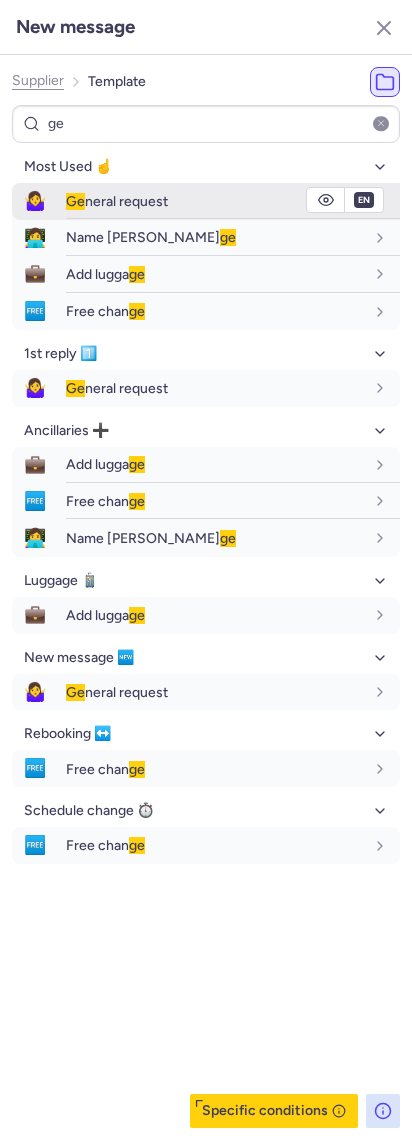 click on "[PERSON_NAME] request" at bounding box center (117, 201) 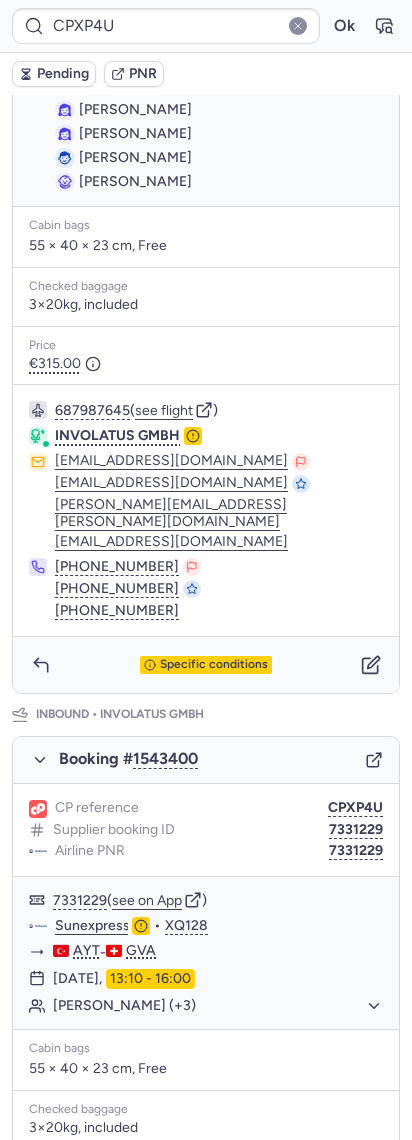 scroll, scrollTop: 940, scrollLeft: 0, axis: vertical 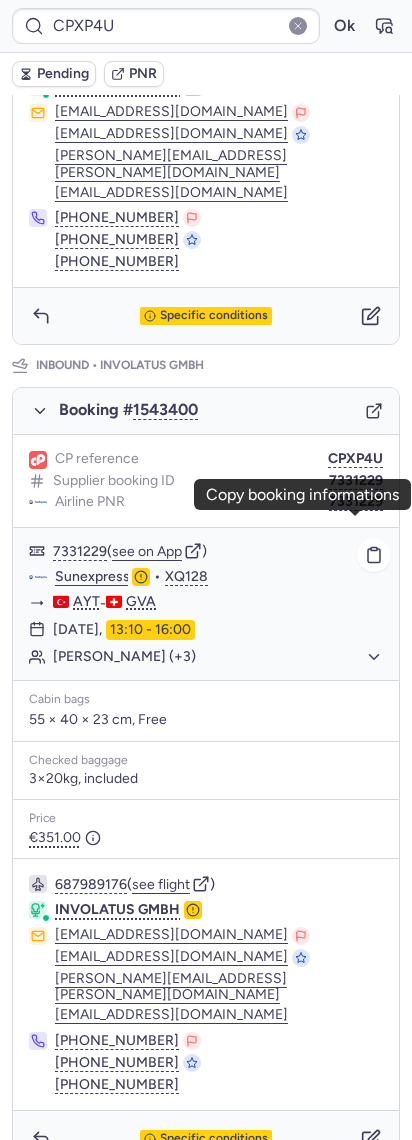 drag, startPoint x: 355, startPoint y: 524, endPoint x: 258, endPoint y: 556, distance: 102.14206 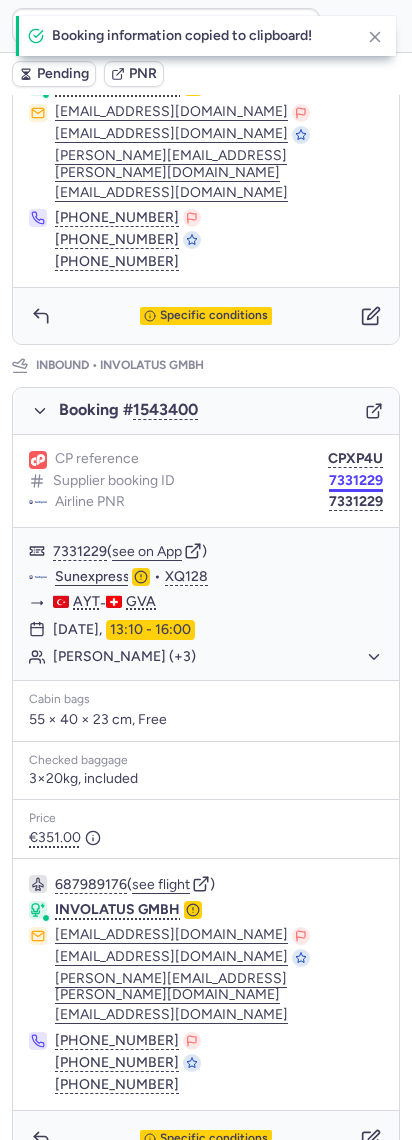 click on "7331229" at bounding box center [356, 481] 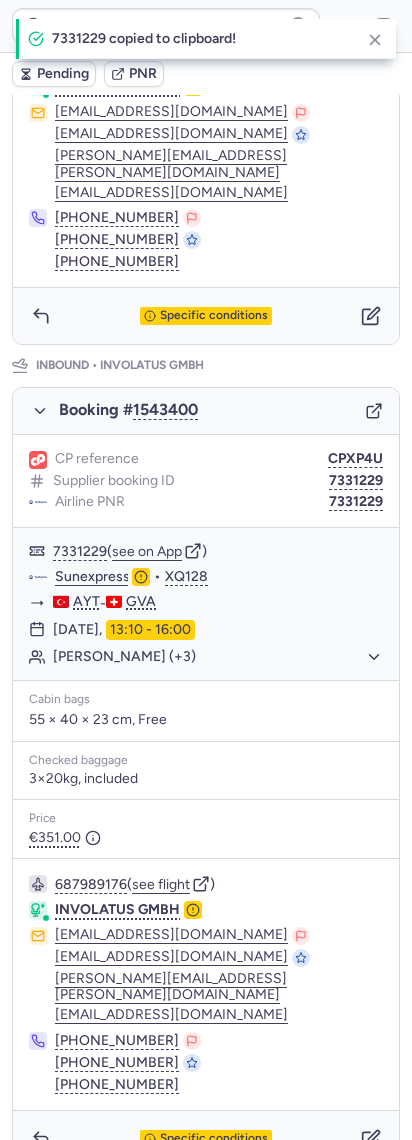 type 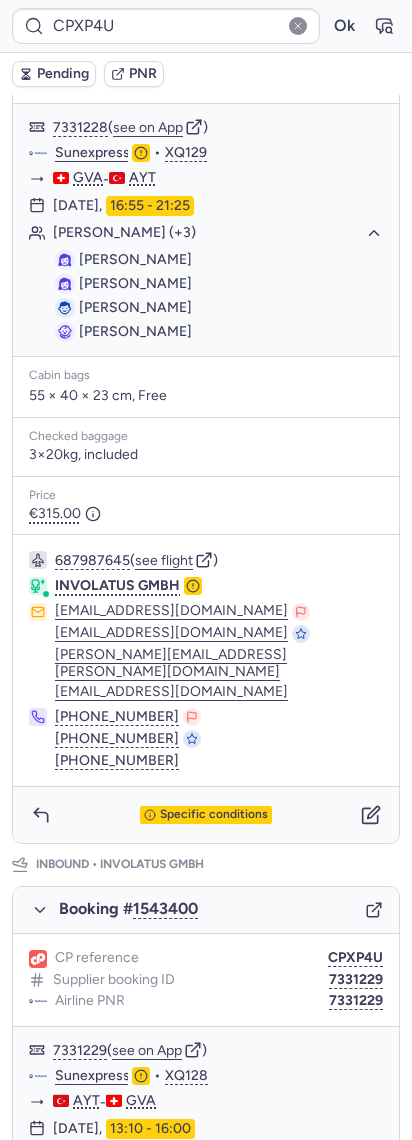 scroll, scrollTop: 407, scrollLeft: 0, axis: vertical 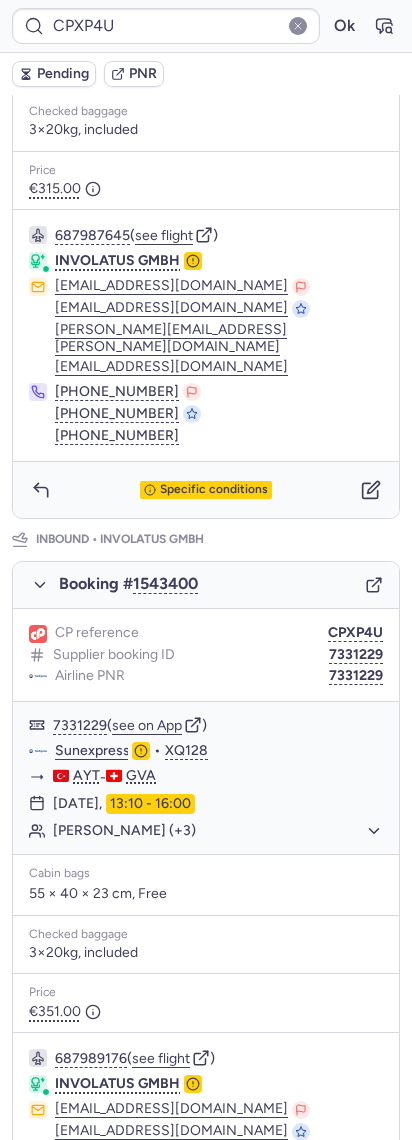 click on "Pending" at bounding box center [63, 74] 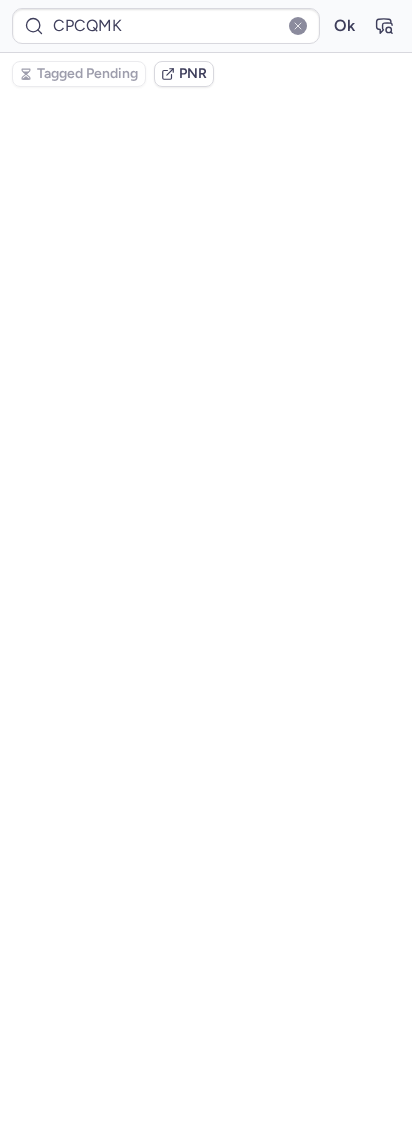scroll, scrollTop: 0, scrollLeft: 0, axis: both 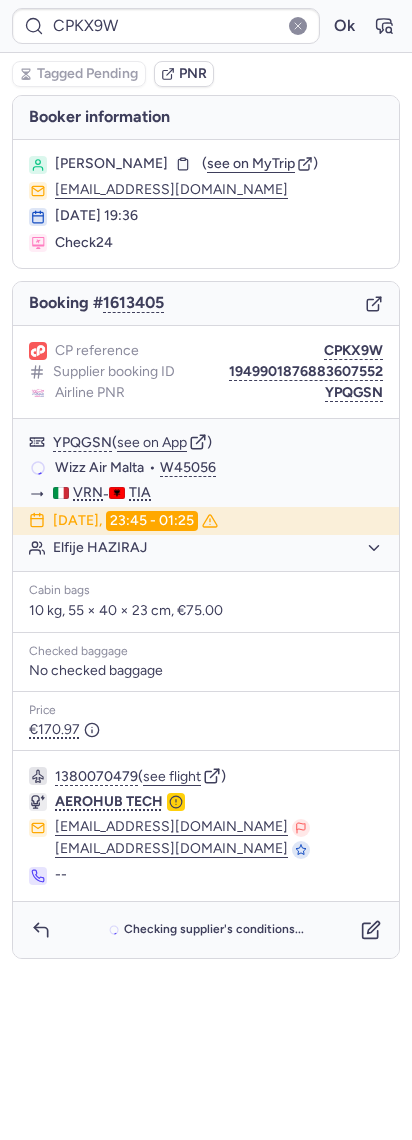 type on "CPCQMK" 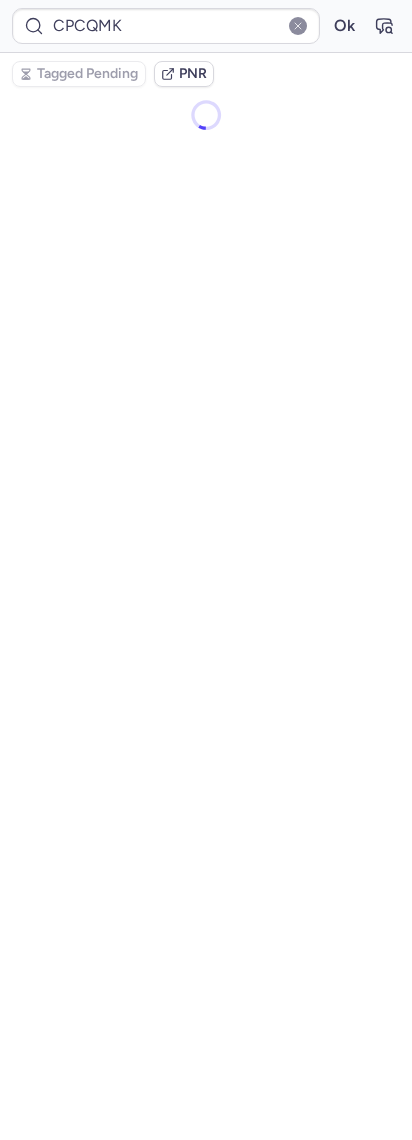 scroll, scrollTop: 0, scrollLeft: 0, axis: both 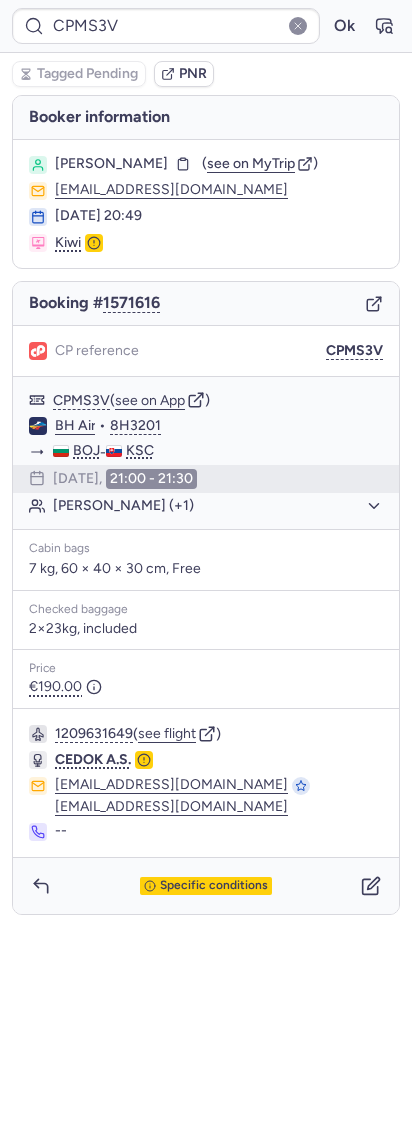 type on "CPYXWJ" 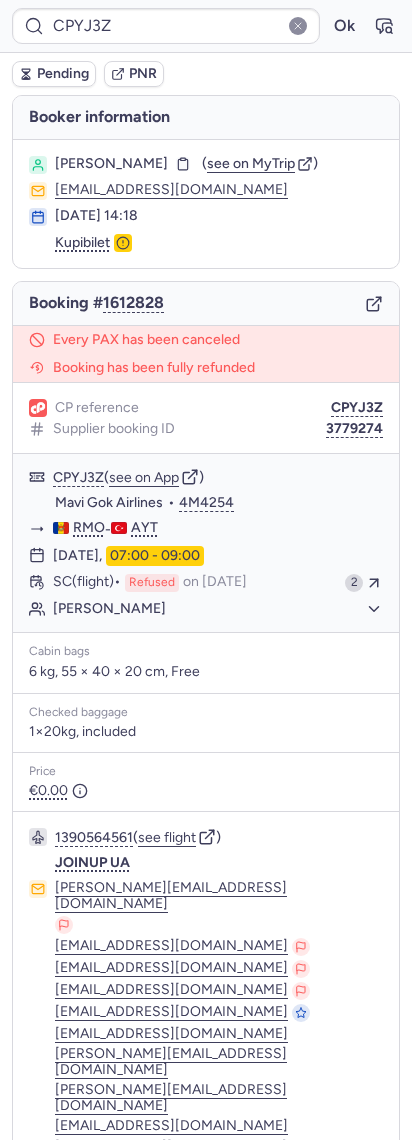 type on "CPQX44" 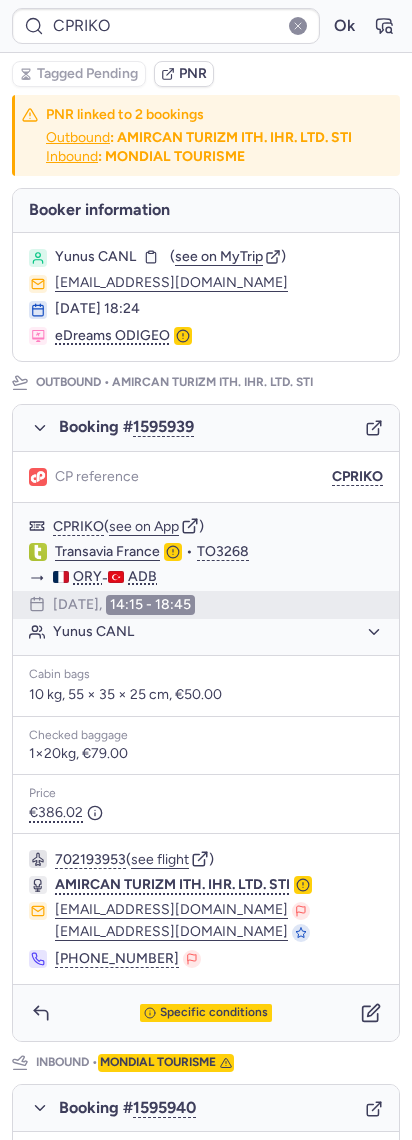 type on "CP4XDD" 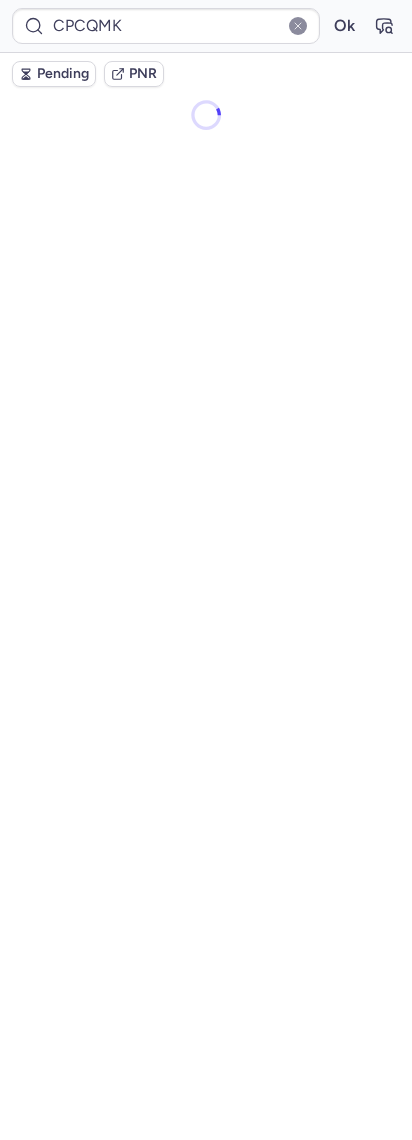type on "CPXP4U" 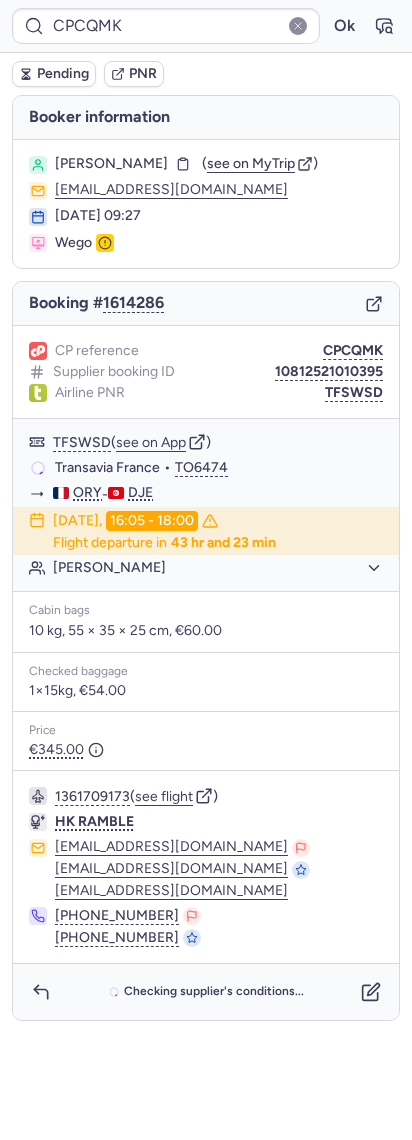 type on "CPXP4U" 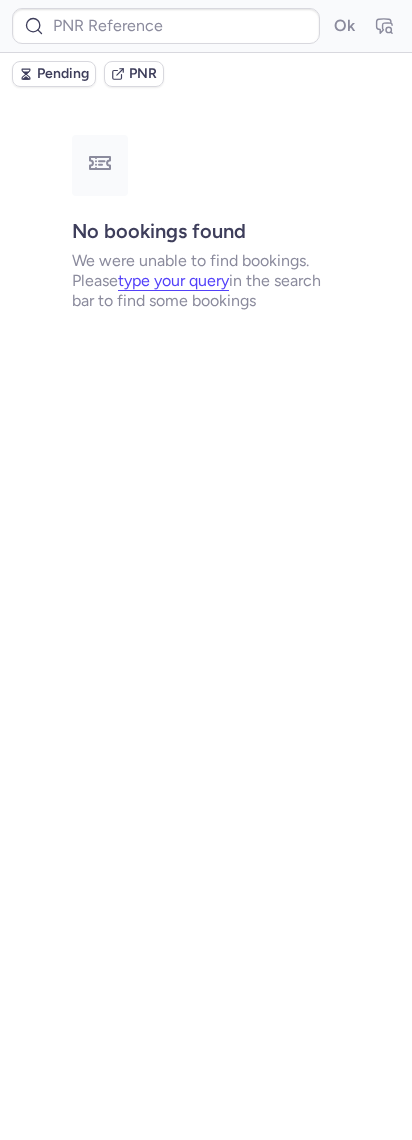 type on "CPQK4B" 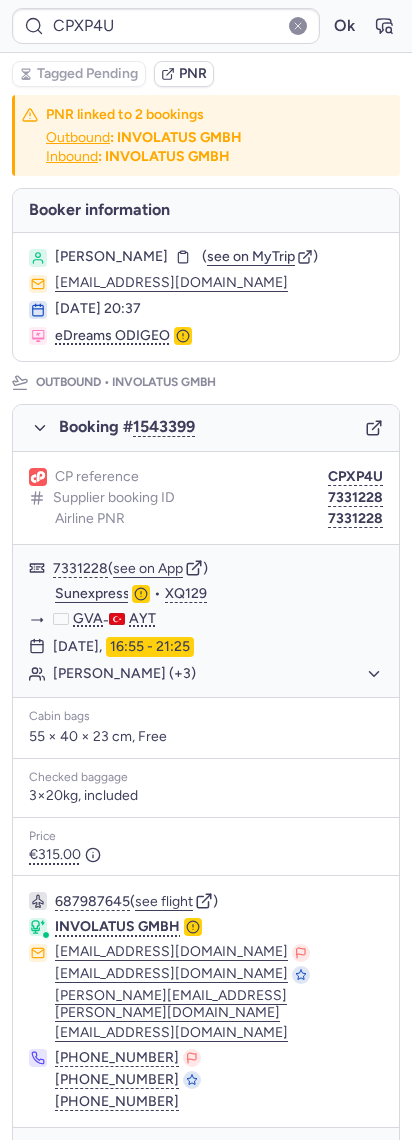 type on "CPQPRY" 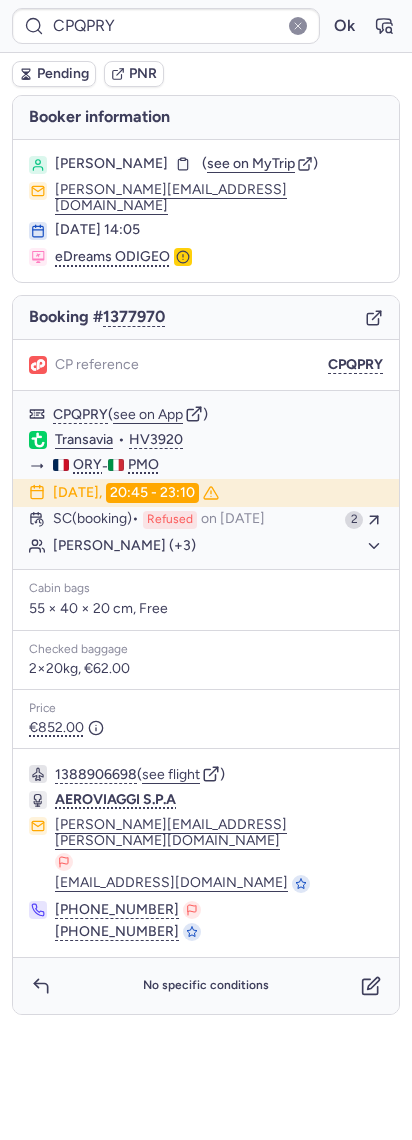 click on "Pending" at bounding box center (54, 74) 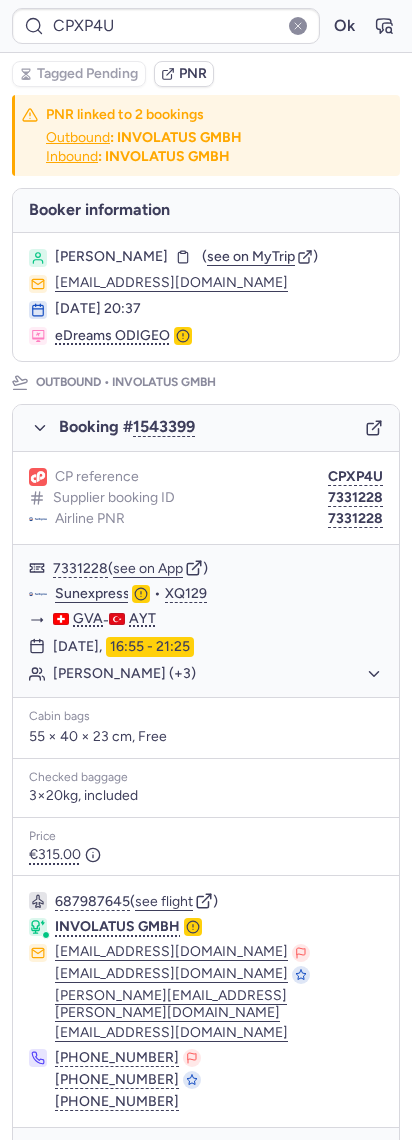 type on "CPQPRY" 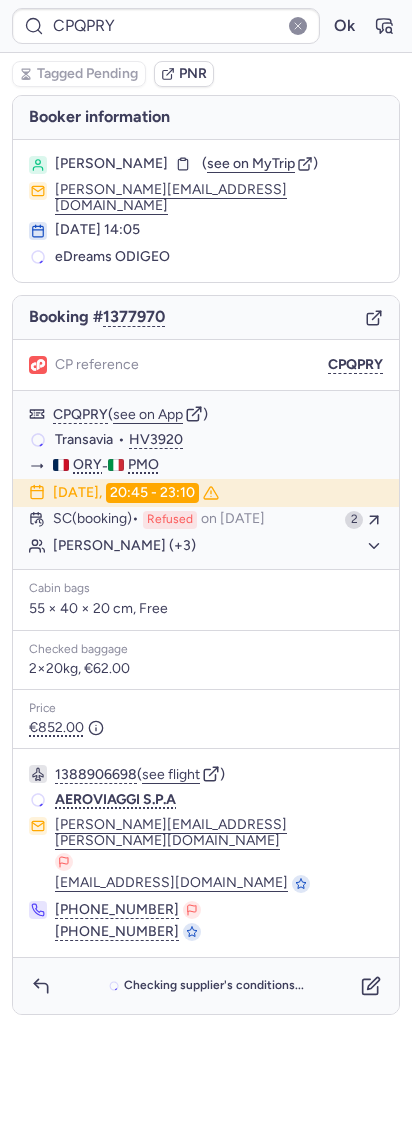 scroll, scrollTop: 0, scrollLeft: 0, axis: both 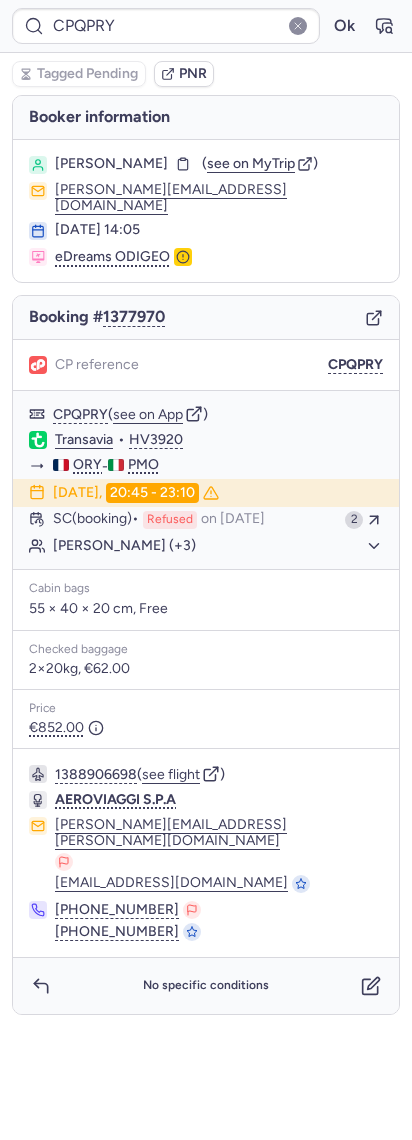 type on "CP2SMM" 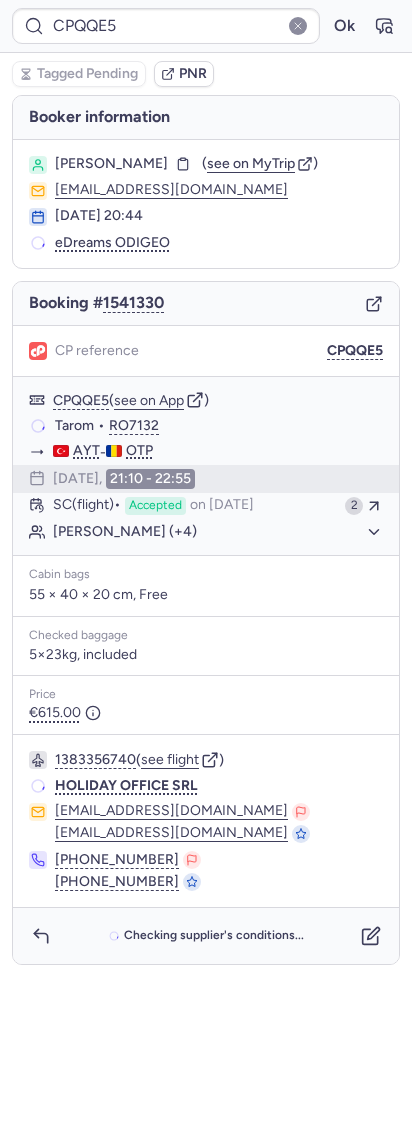 type on "CPCRPQ" 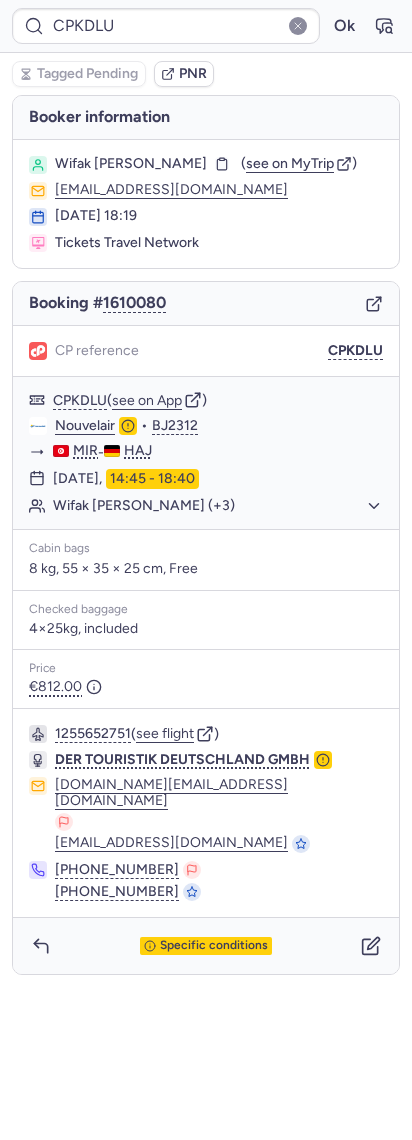 type on "CPQK4B" 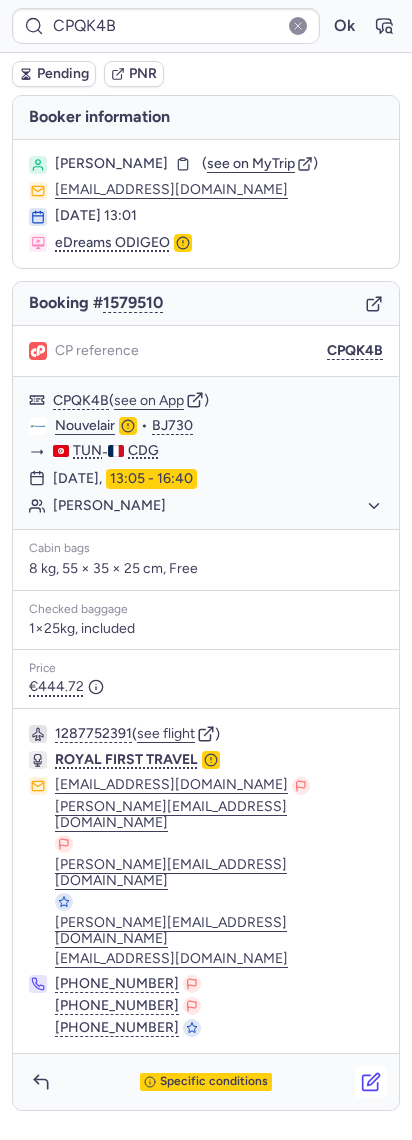 click 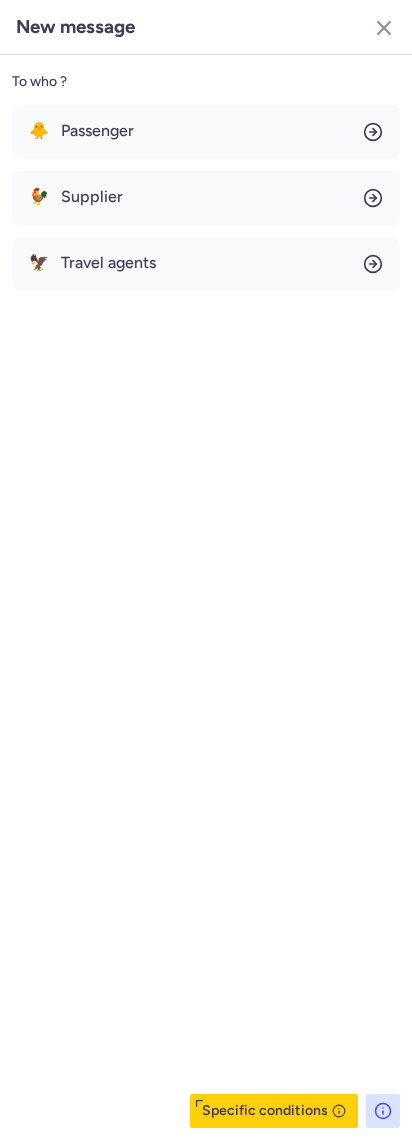 click on "To who ? 🐥 Passenger 🐓 Supplier 🦅 Travel agents  Specific conditions" 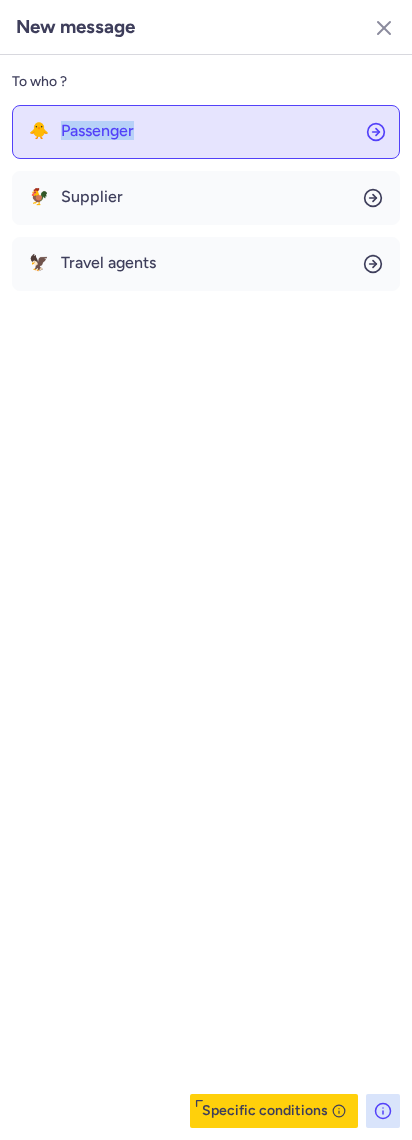 drag, startPoint x: 78, startPoint y: 101, endPoint x: 73, endPoint y: 119, distance: 18.681541 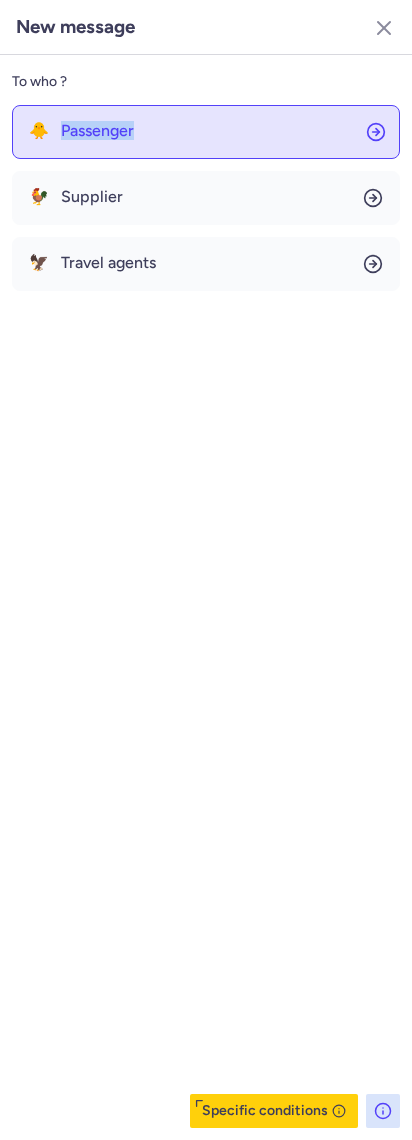 click on "Passenger" at bounding box center (97, 131) 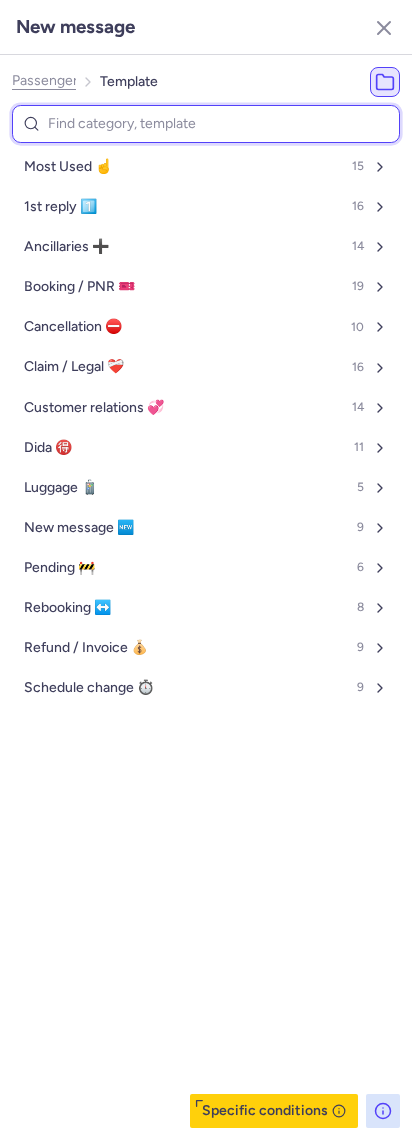 drag, startPoint x: 124, startPoint y: 106, endPoint x: 121, endPoint y: 124, distance: 18.248287 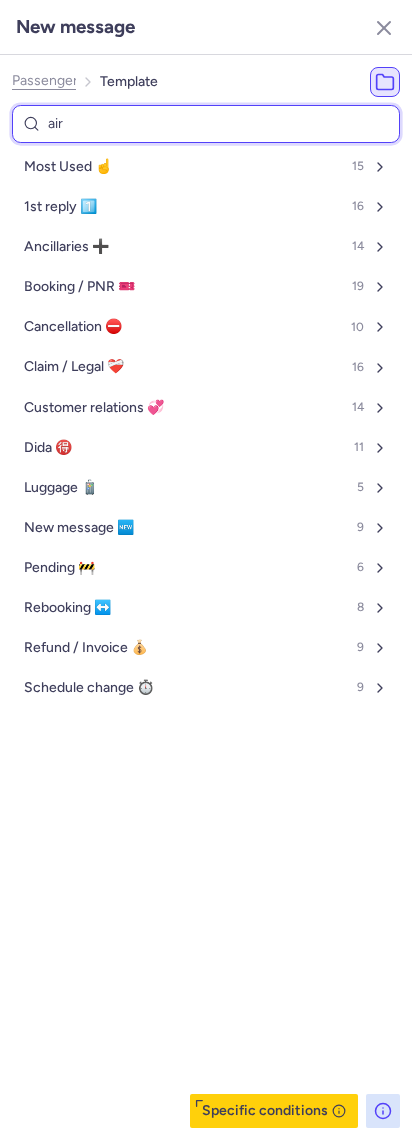 type on "airl" 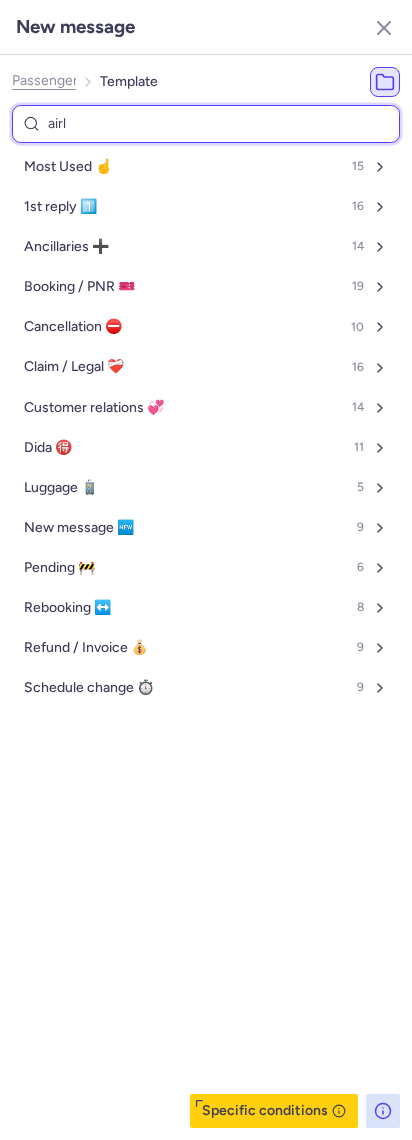 select on "en" 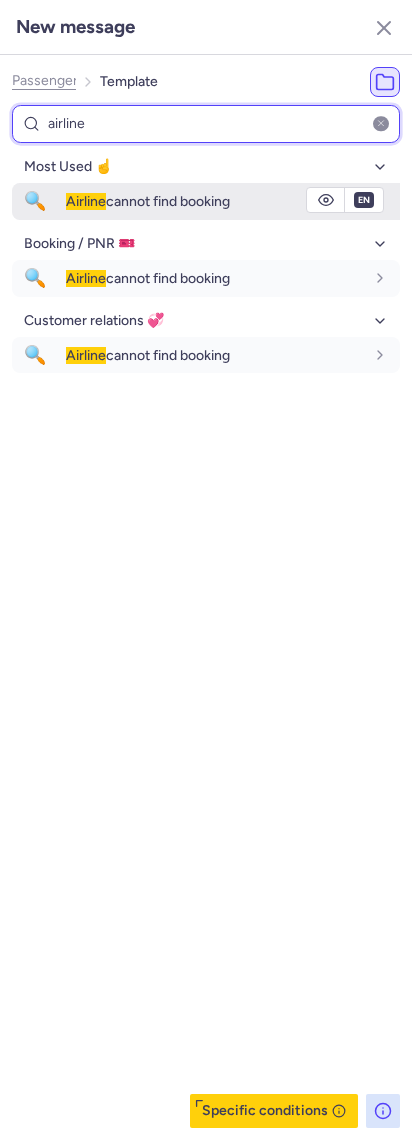 type on "airline" 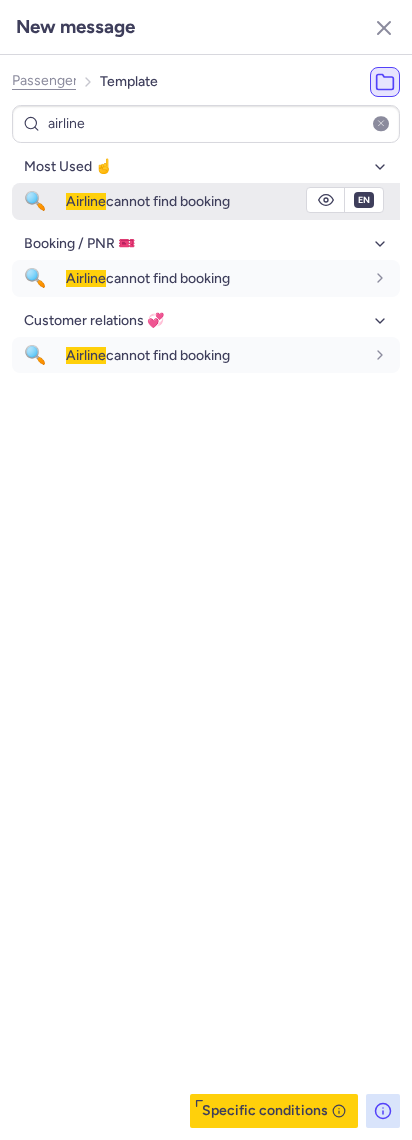 click on "Airline  cannot find booking" at bounding box center (148, 201) 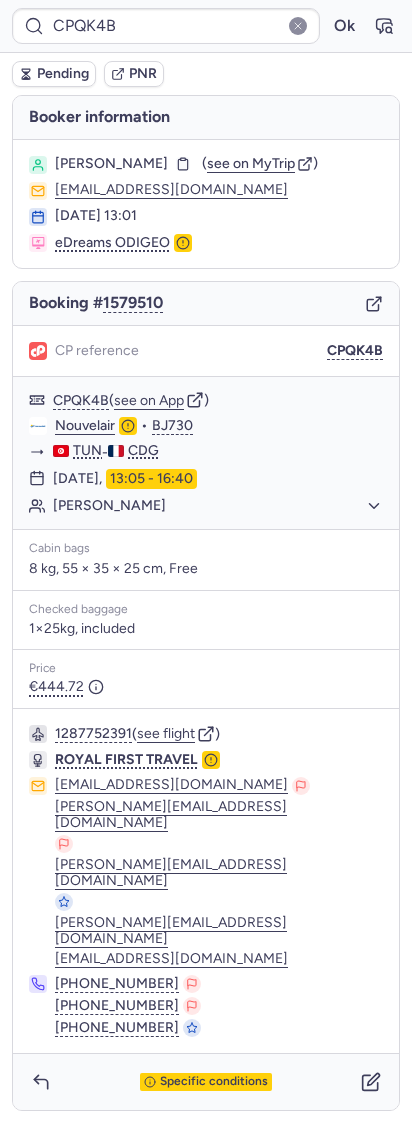 type on "CPKDLU" 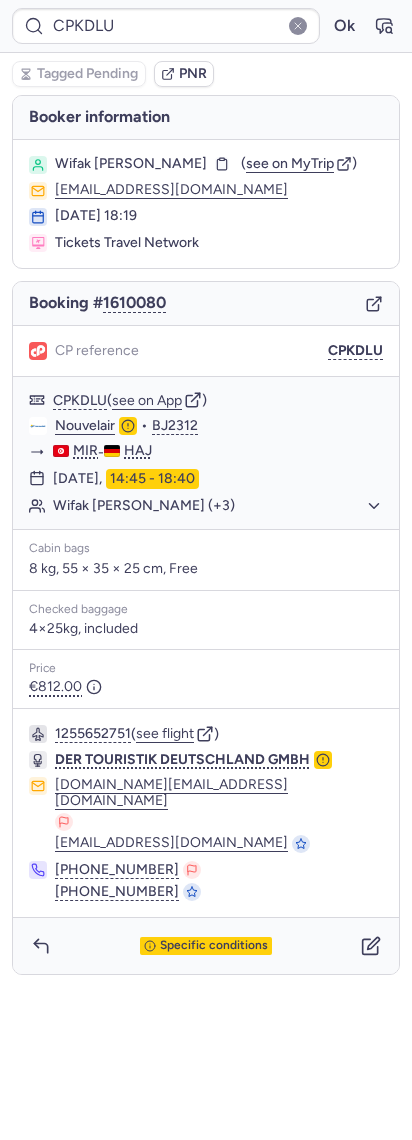 type 